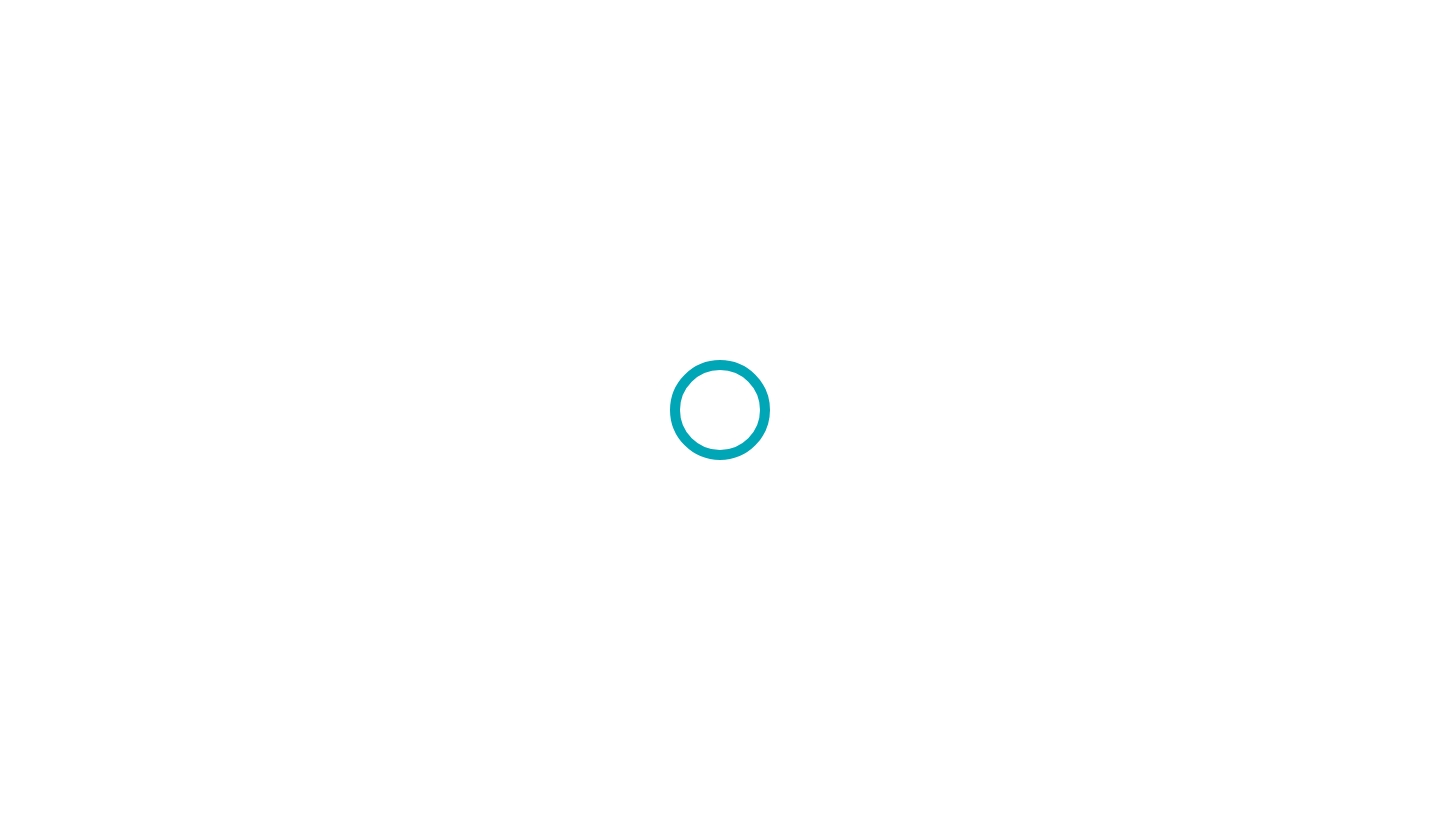 scroll, scrollTop: 0, scrollLeft: 0, axis: both 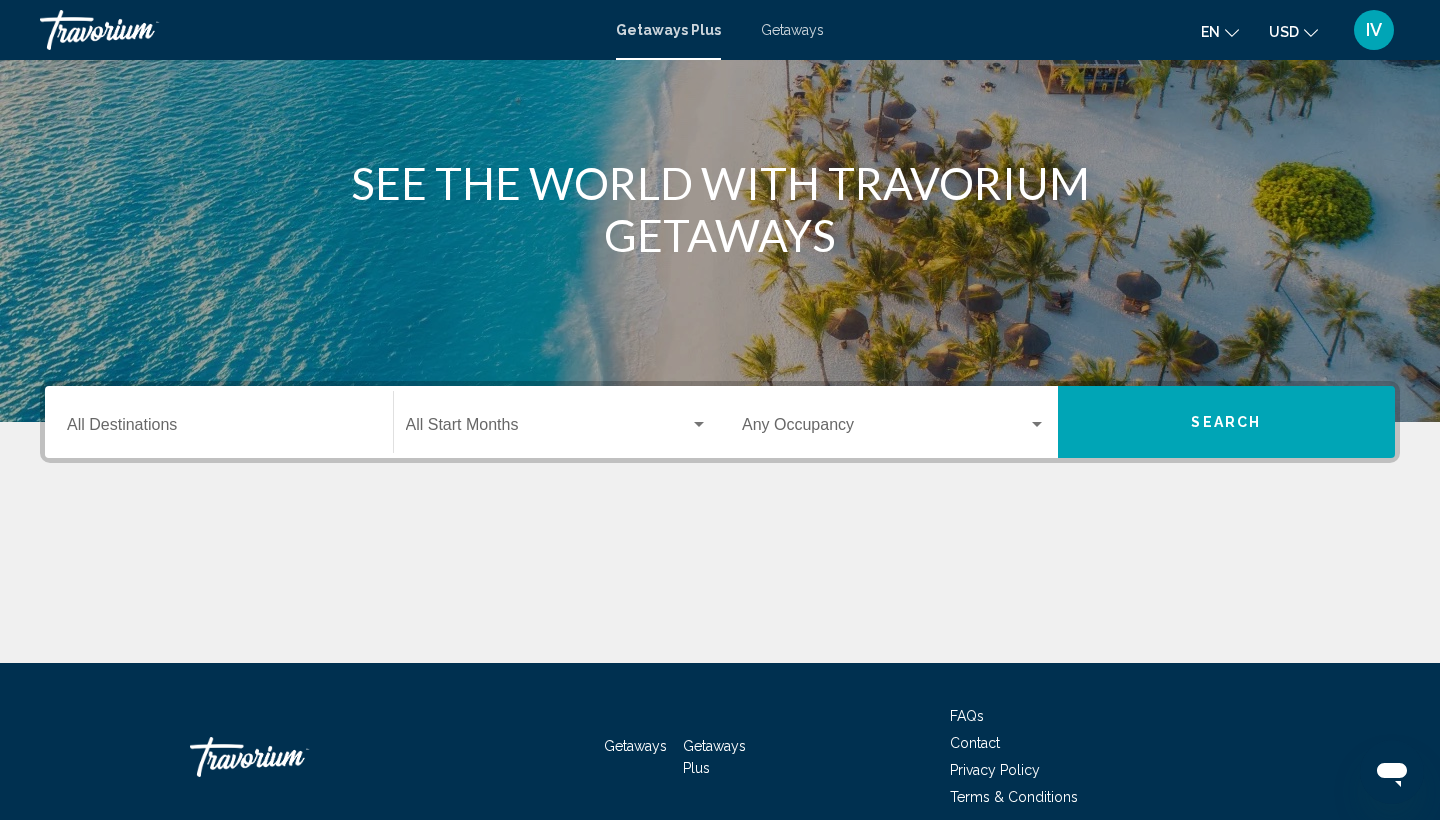 click on "Destination All Destinations" at bounding box center [219, 422] 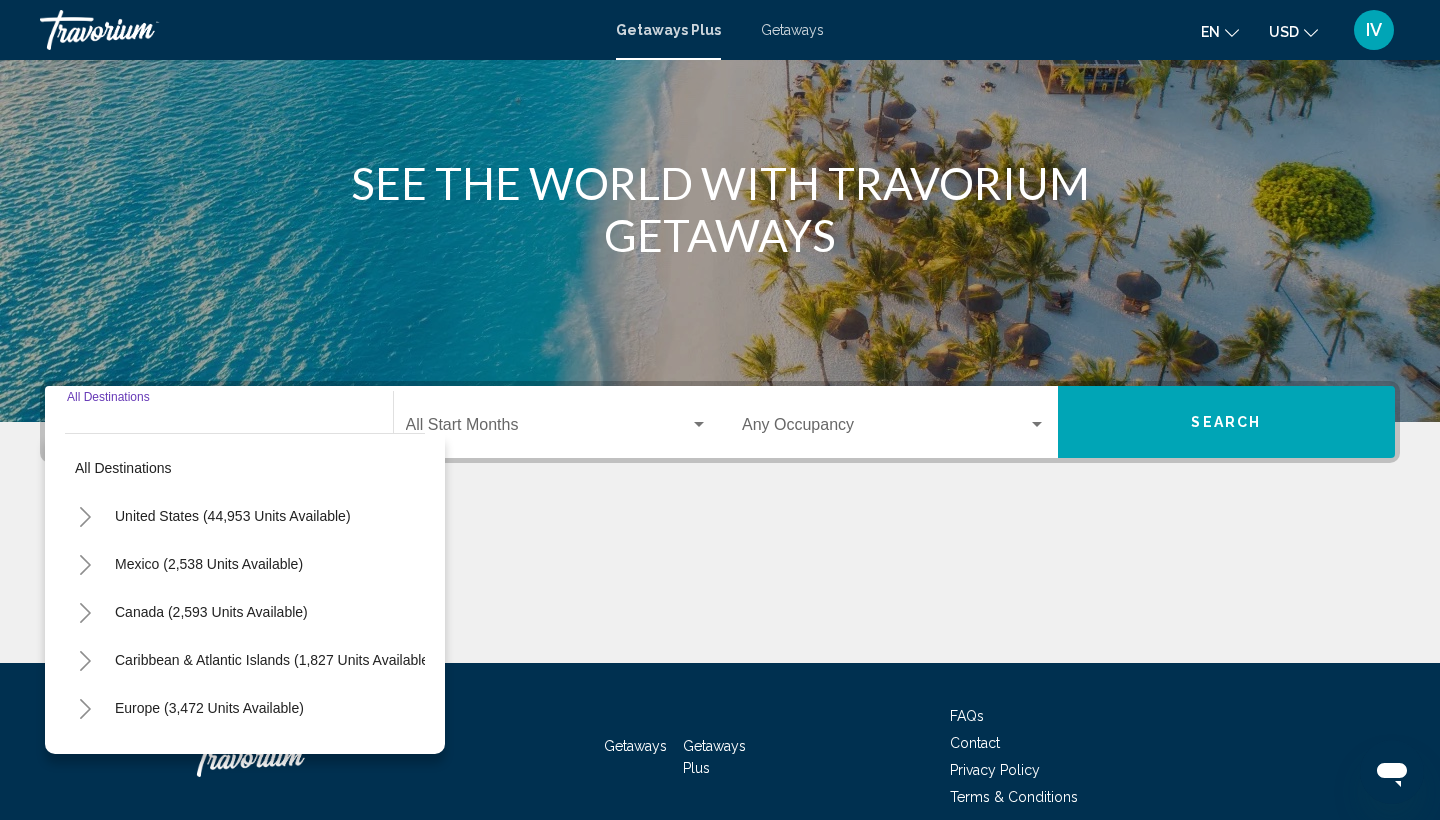 scroll, scrollTop: 266, scrollLeft: 0, axis: vertical 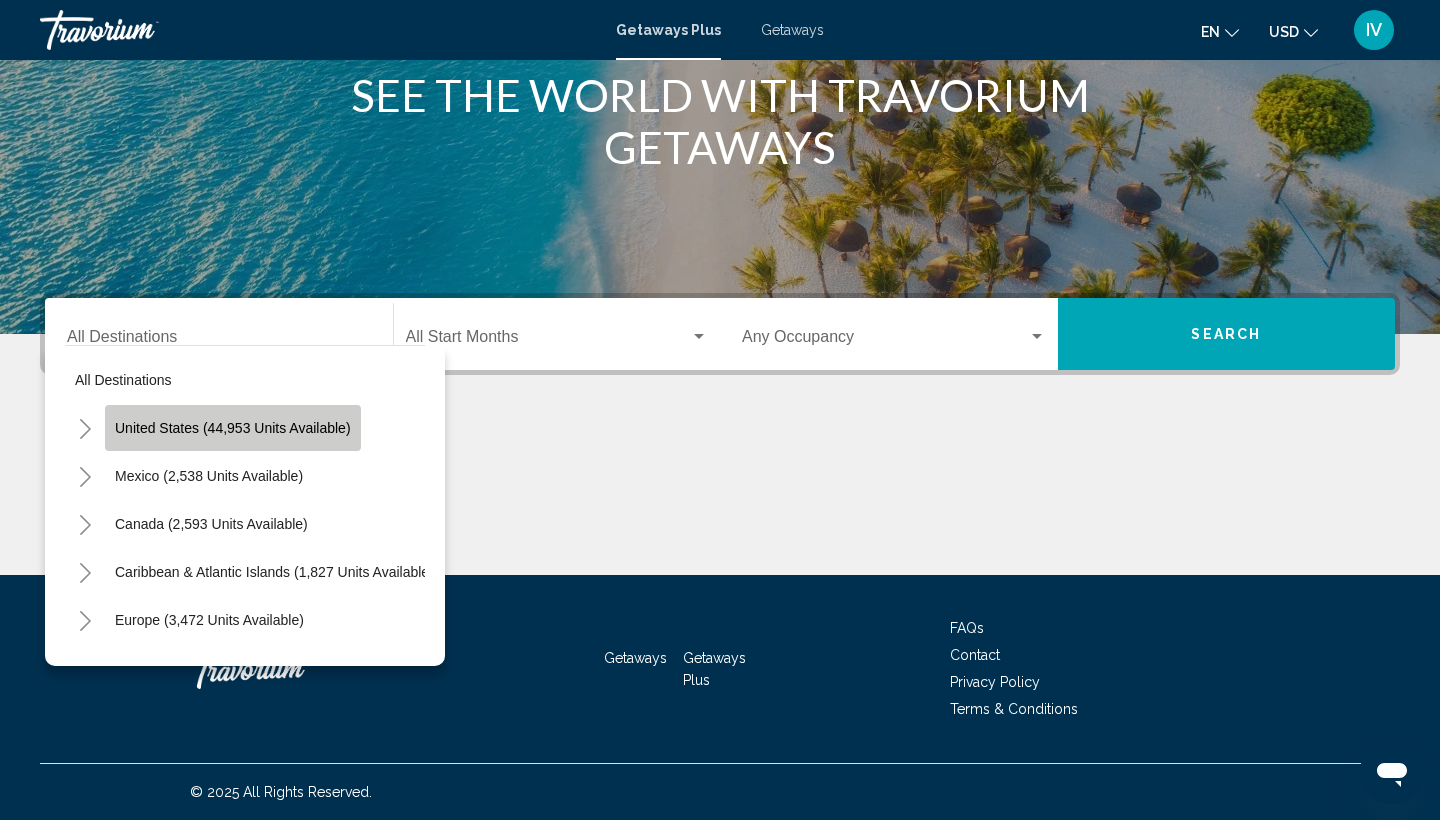 click on "United States (44,953 units available)" at bounding box center [209, 476] 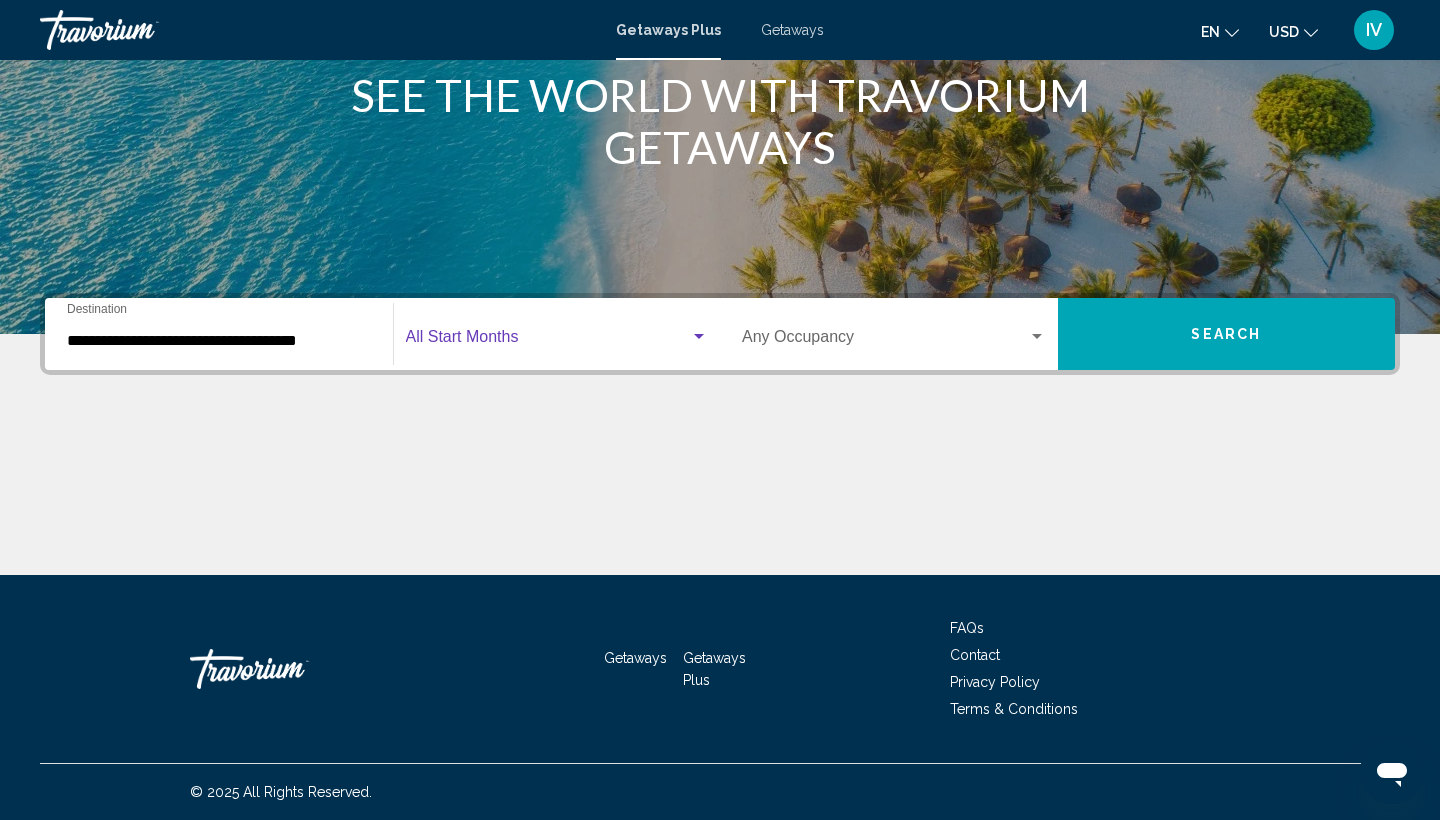 click at bounding box center [548, 341] 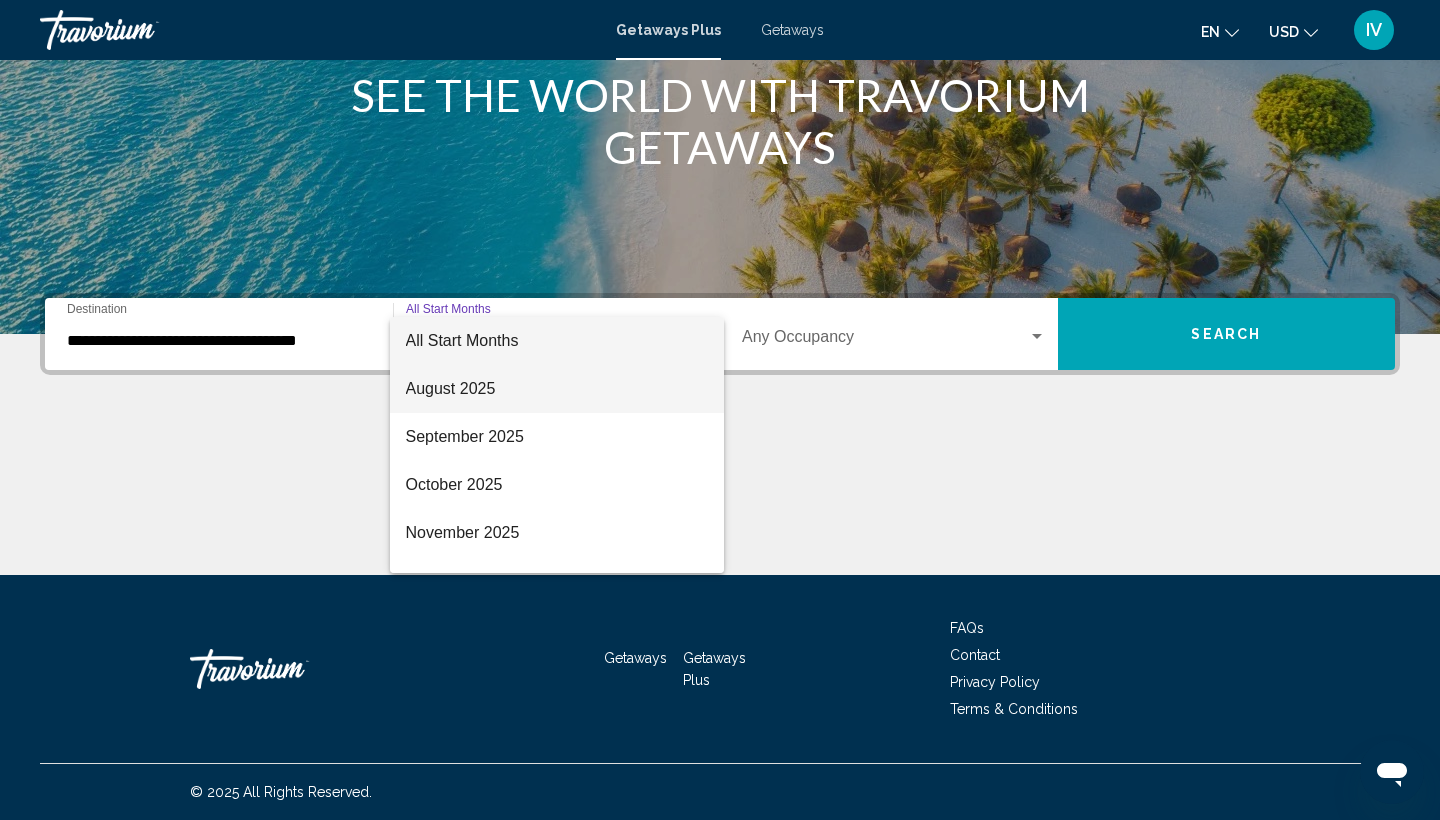 click on "August 2025" at bounding box center [557, 389] 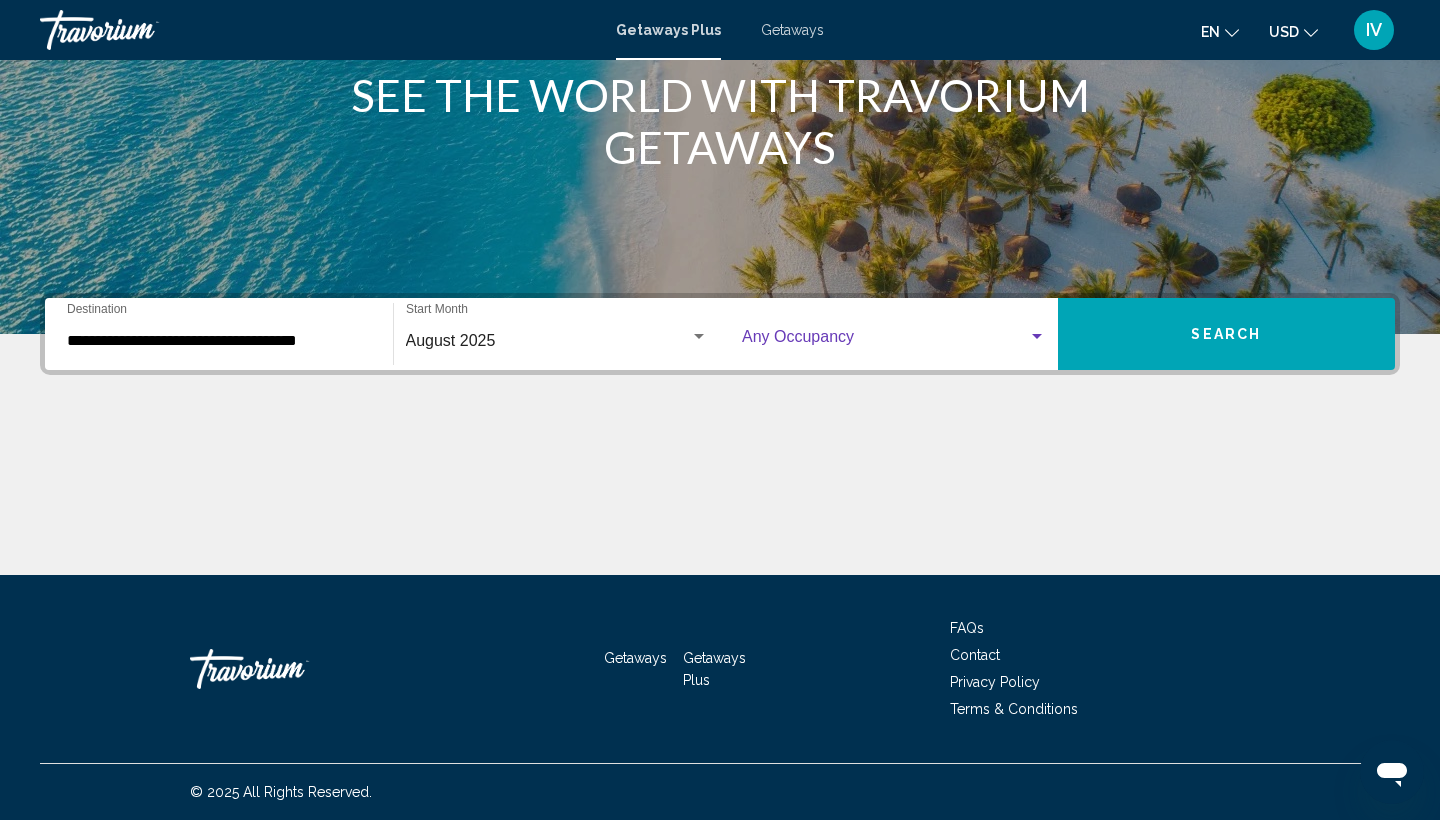 click at bounding box center (885, 341) 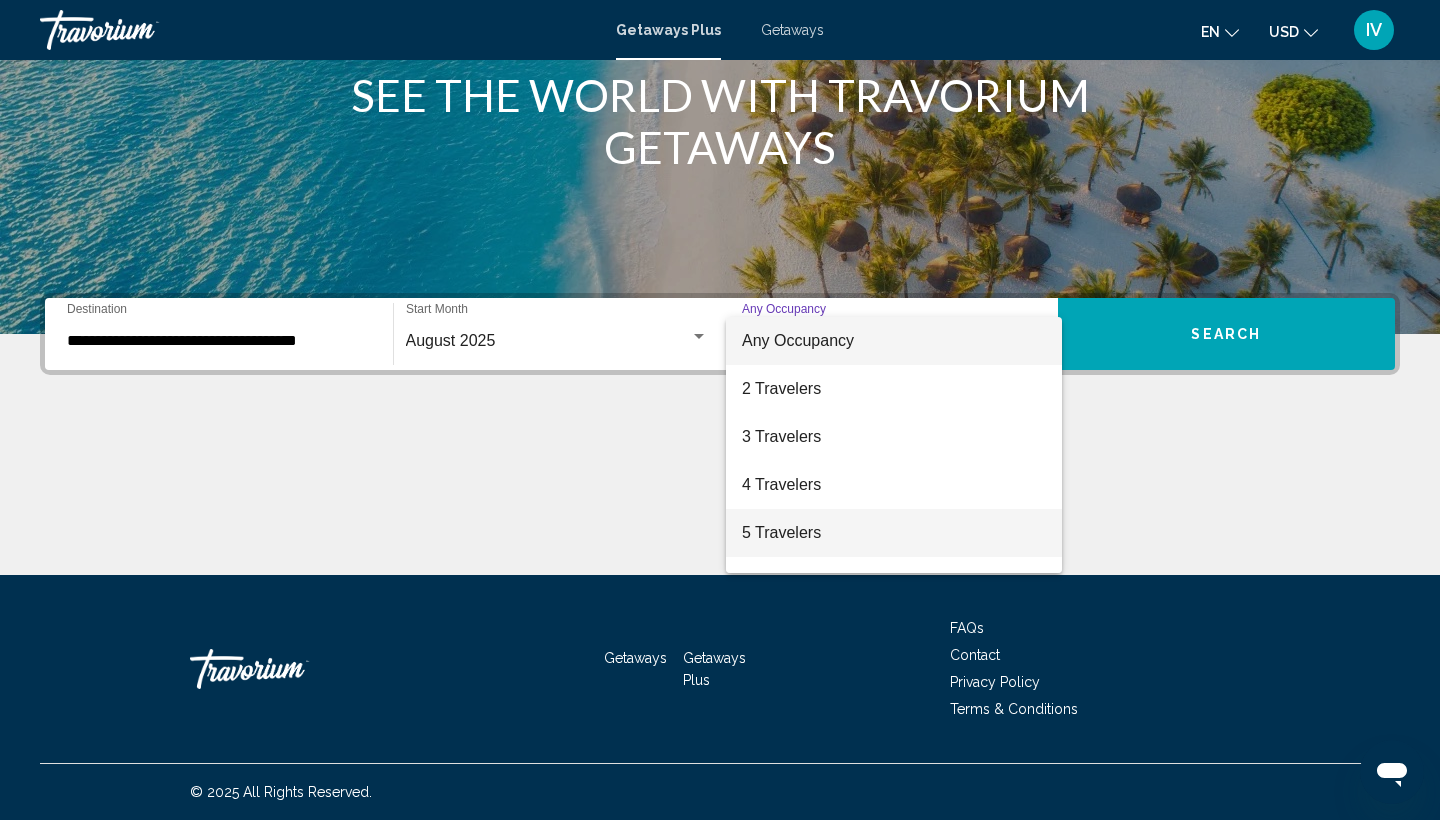 scroll, scrollTop: 266, scrollLeft: 0, axis: vertical 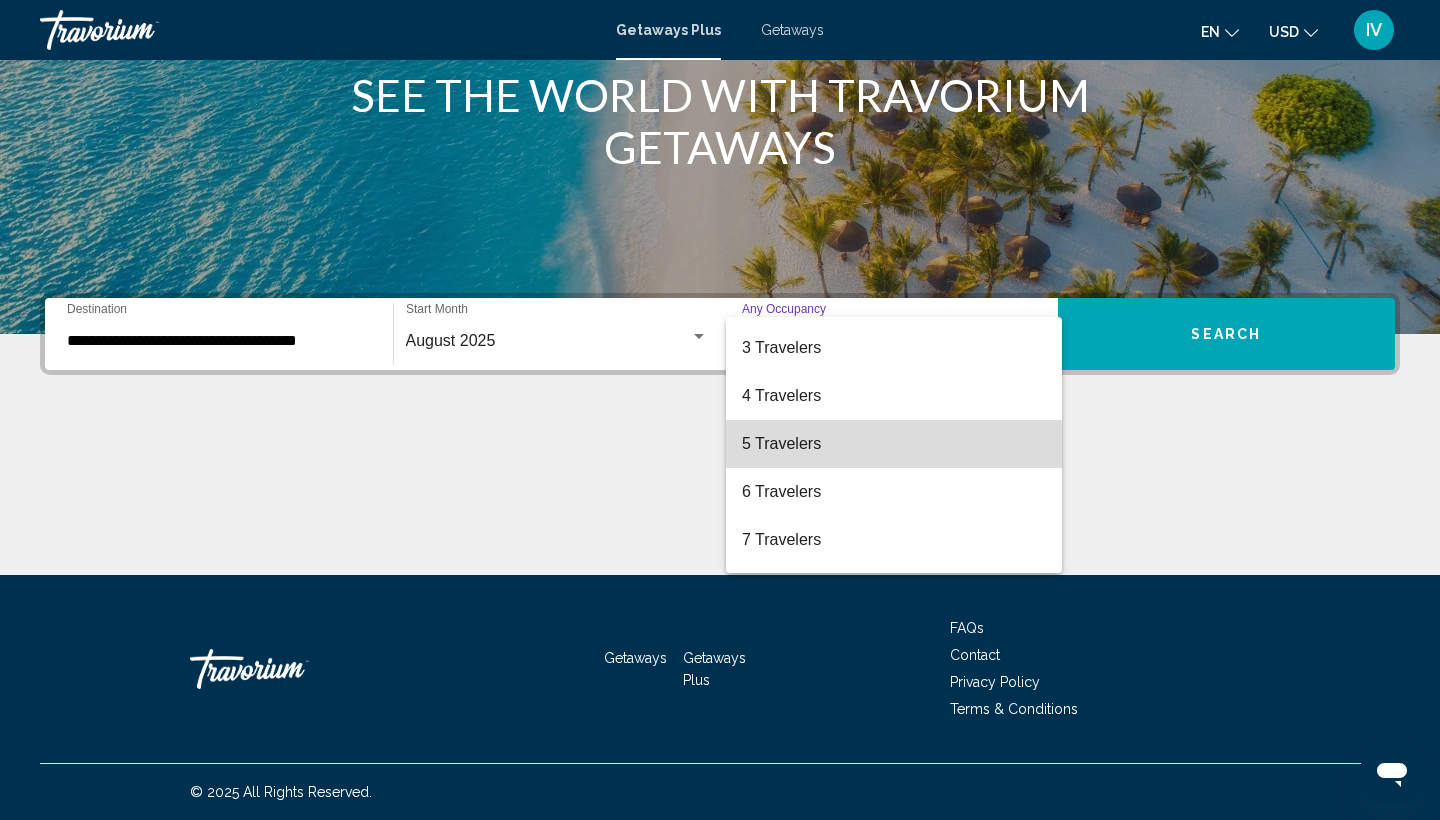 click on "5 Travelers" at bounding box center [894, 444] 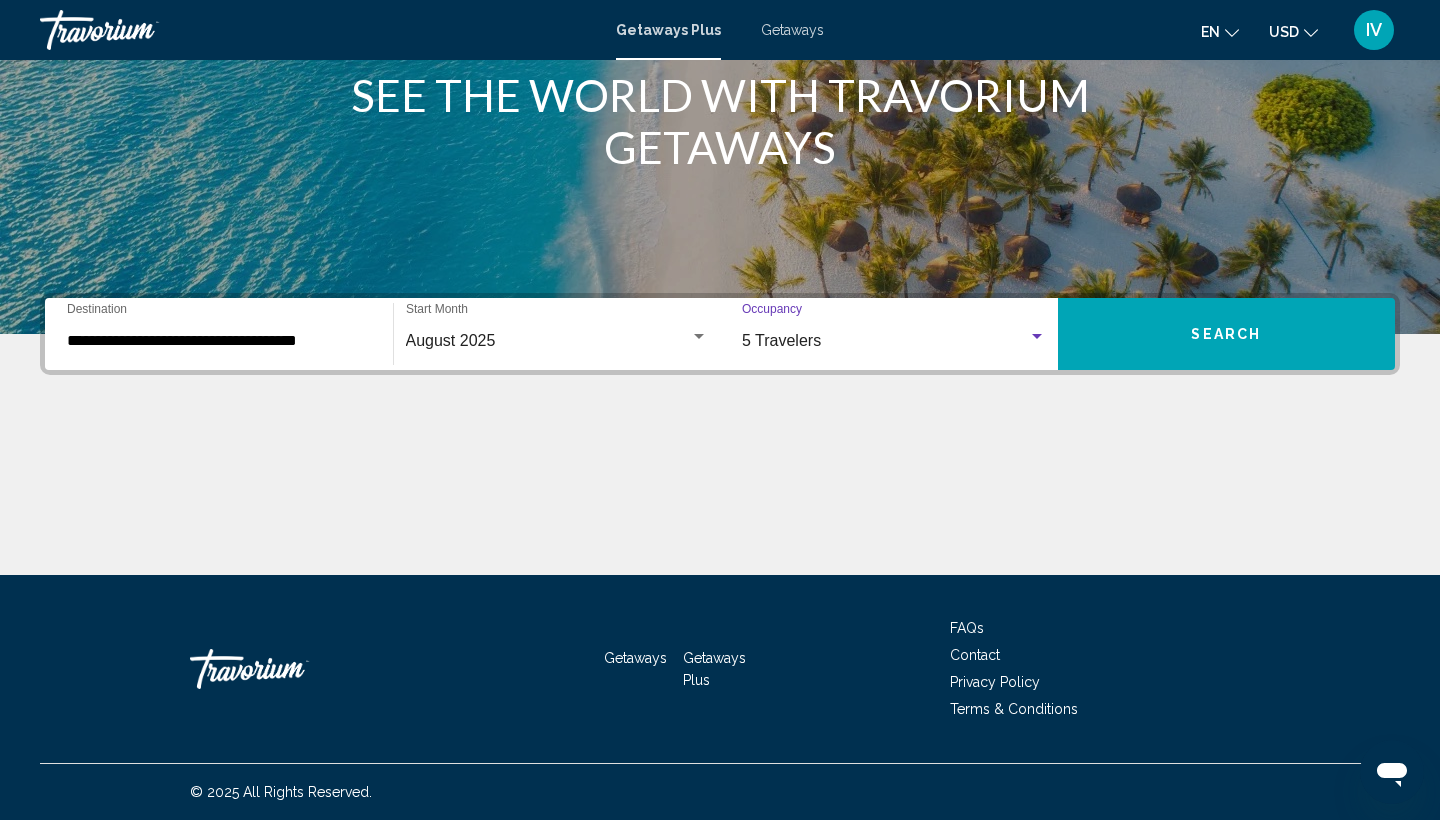 click on "5 Travelers Occupancy Any Occupancy" at bounding box center (894, 334) 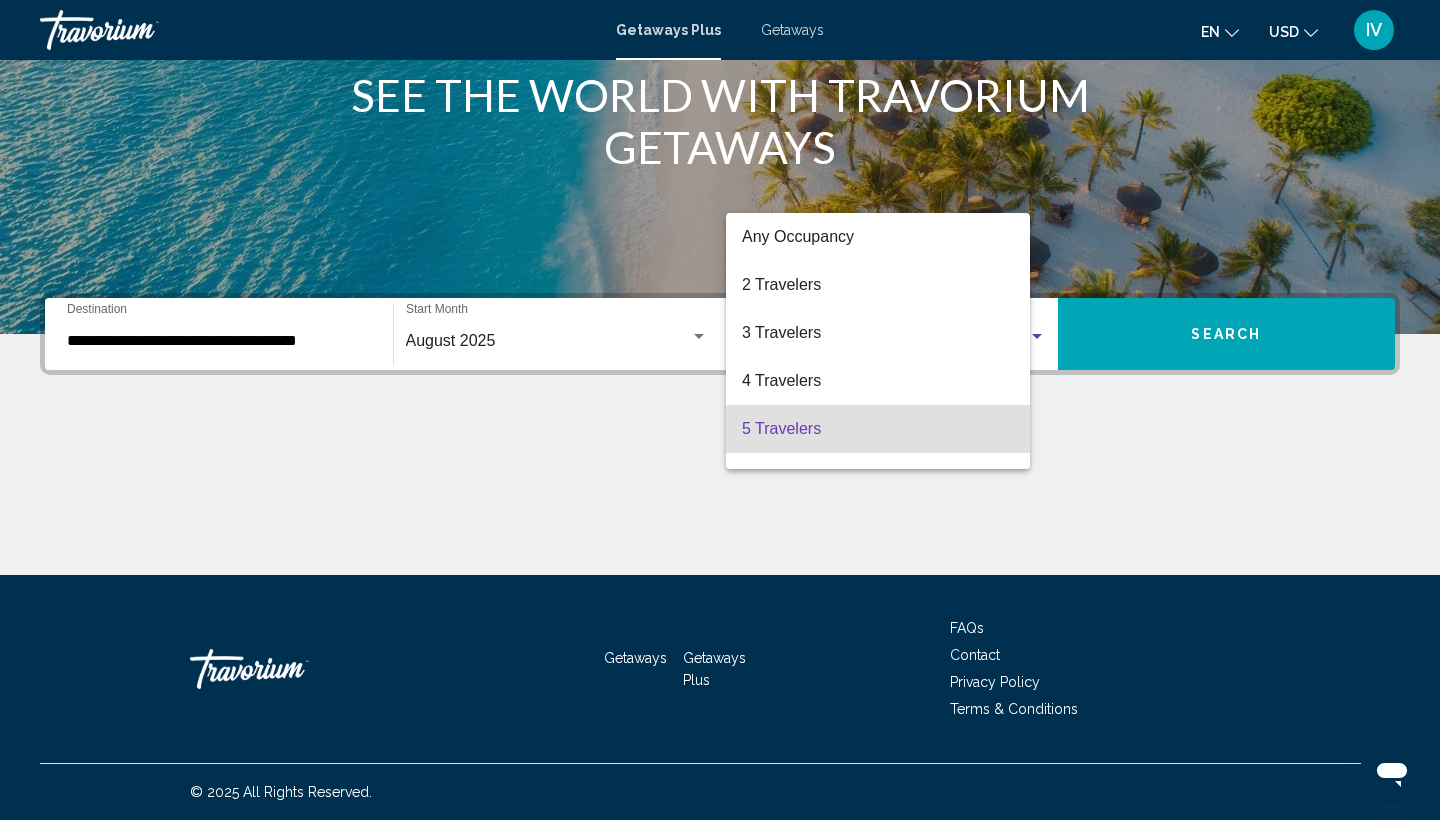 scroll, scrollTop: 88, scrollLeft: 0, axis: vertical 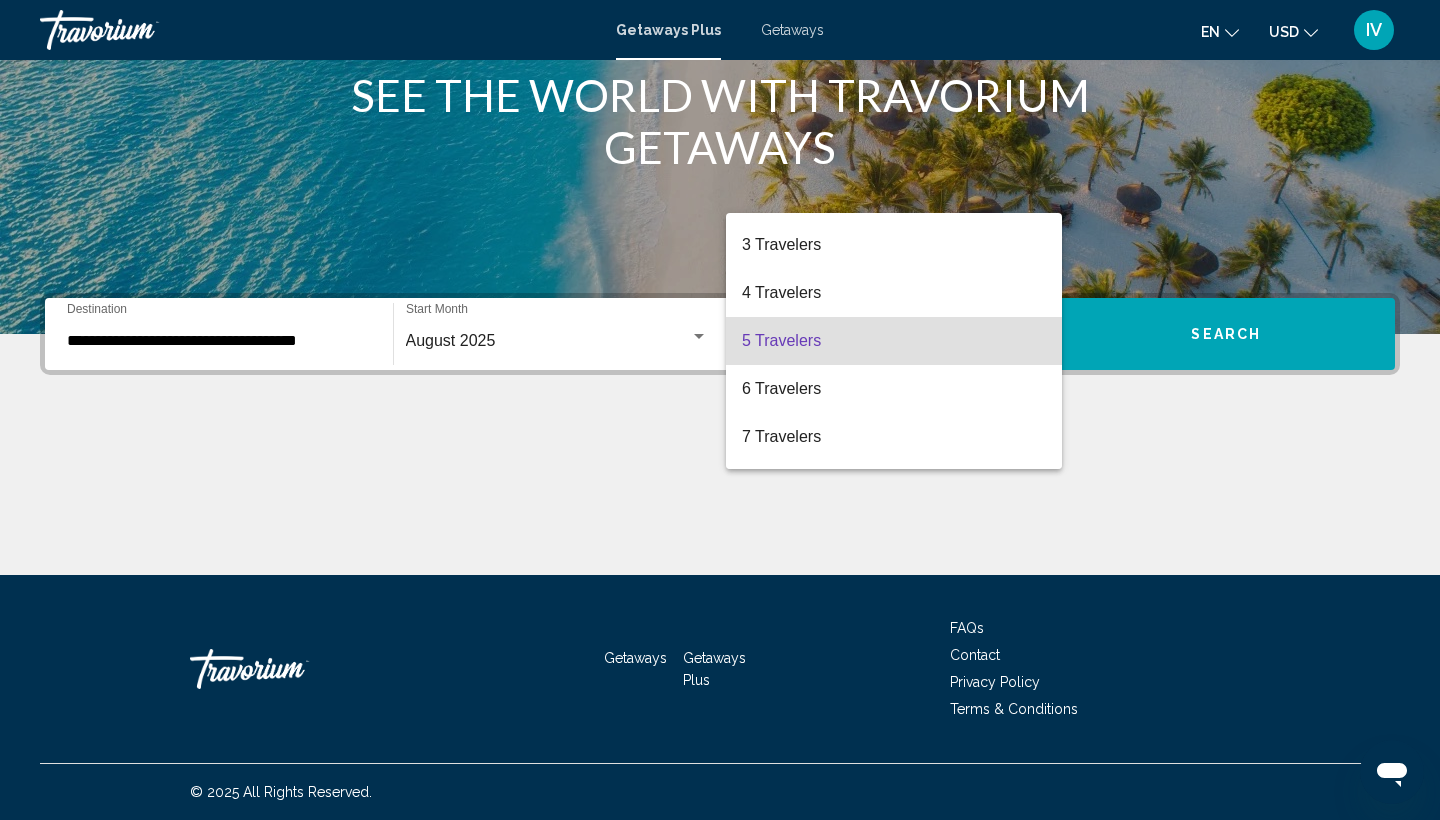click at bounding box center (720, 410) 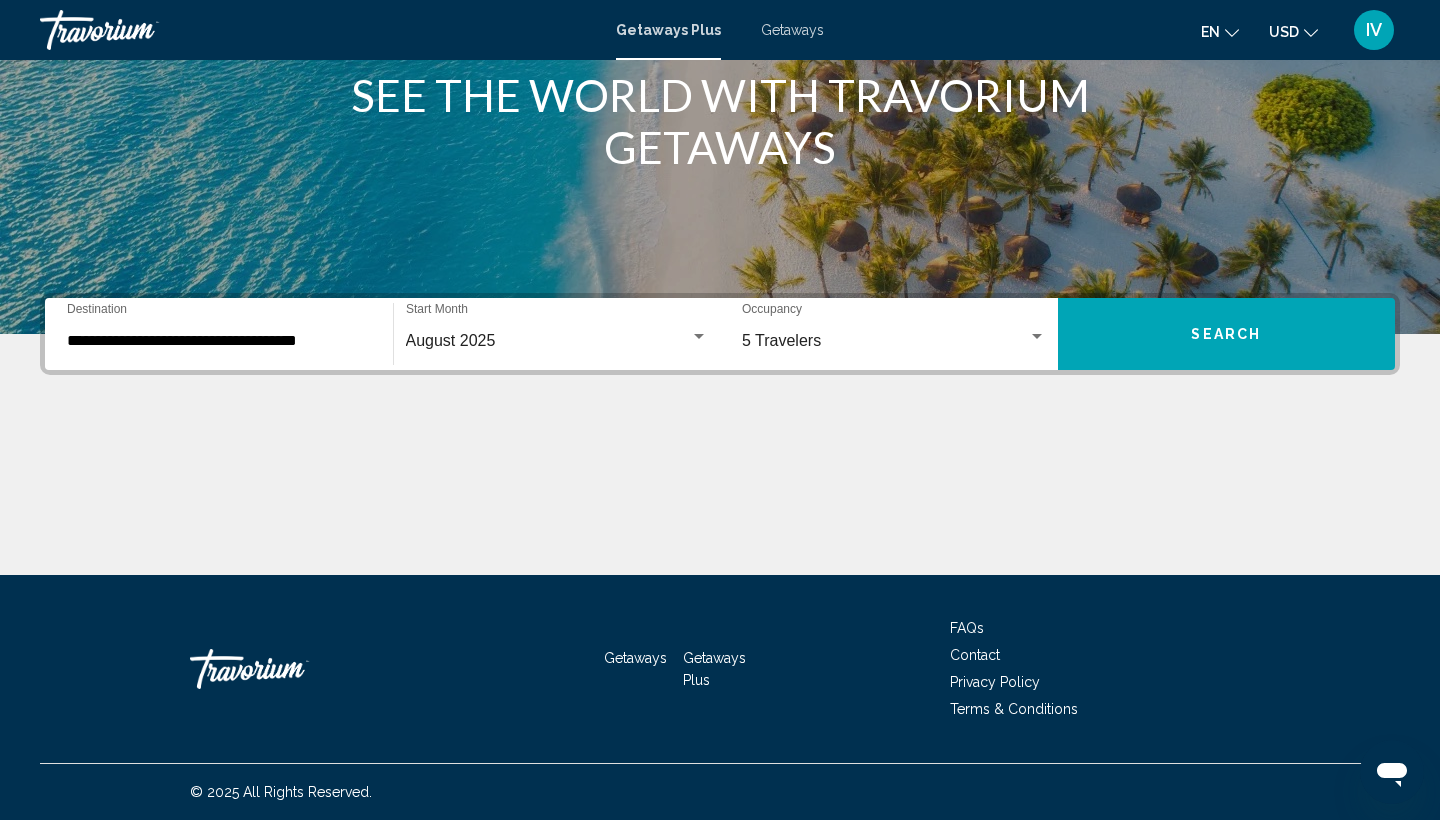 click on "5 Travelers" at bounding box center [885, 341] 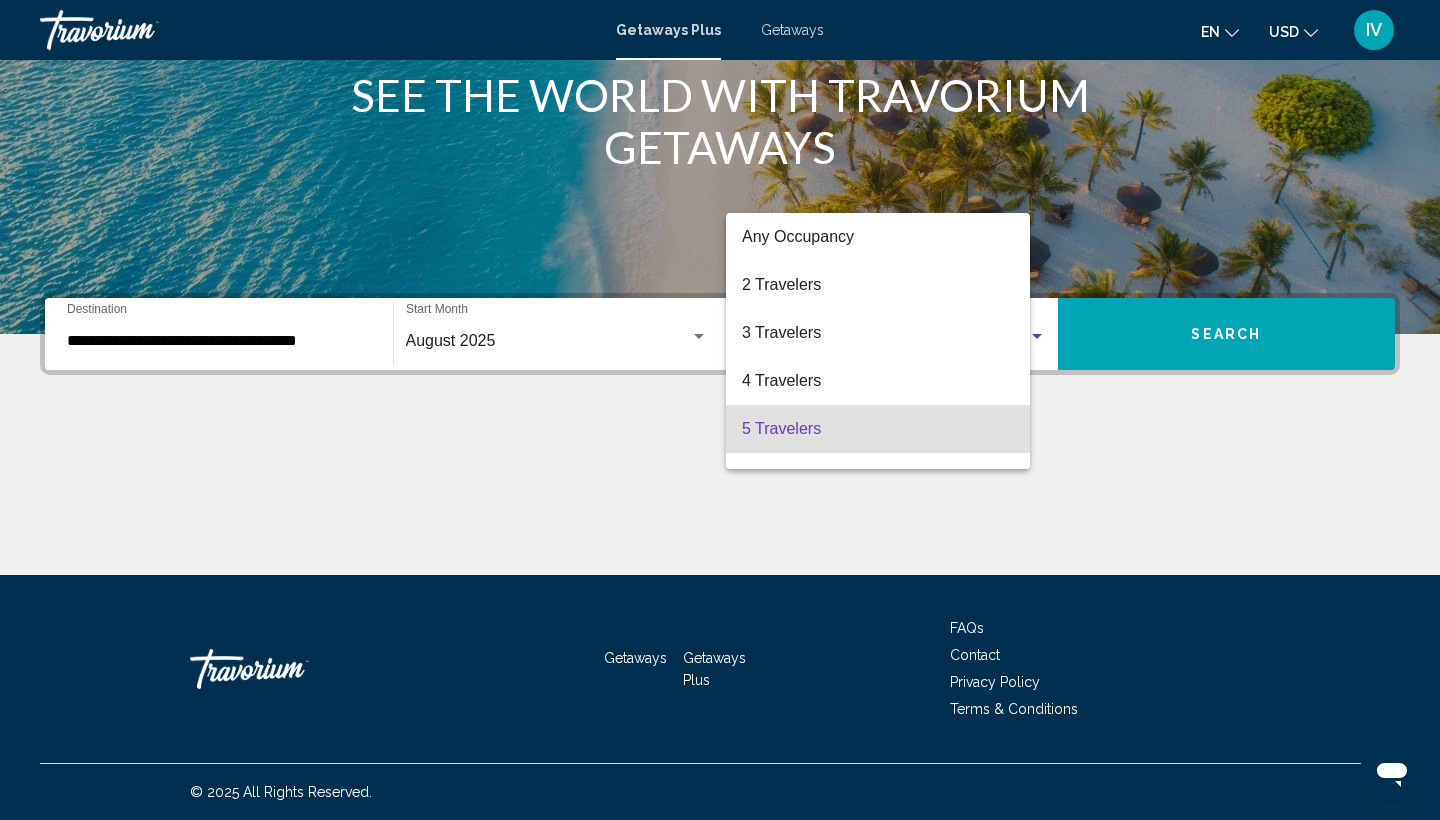 scroll, scrollTop: 88, scrollLeft: 0, axis: vertical 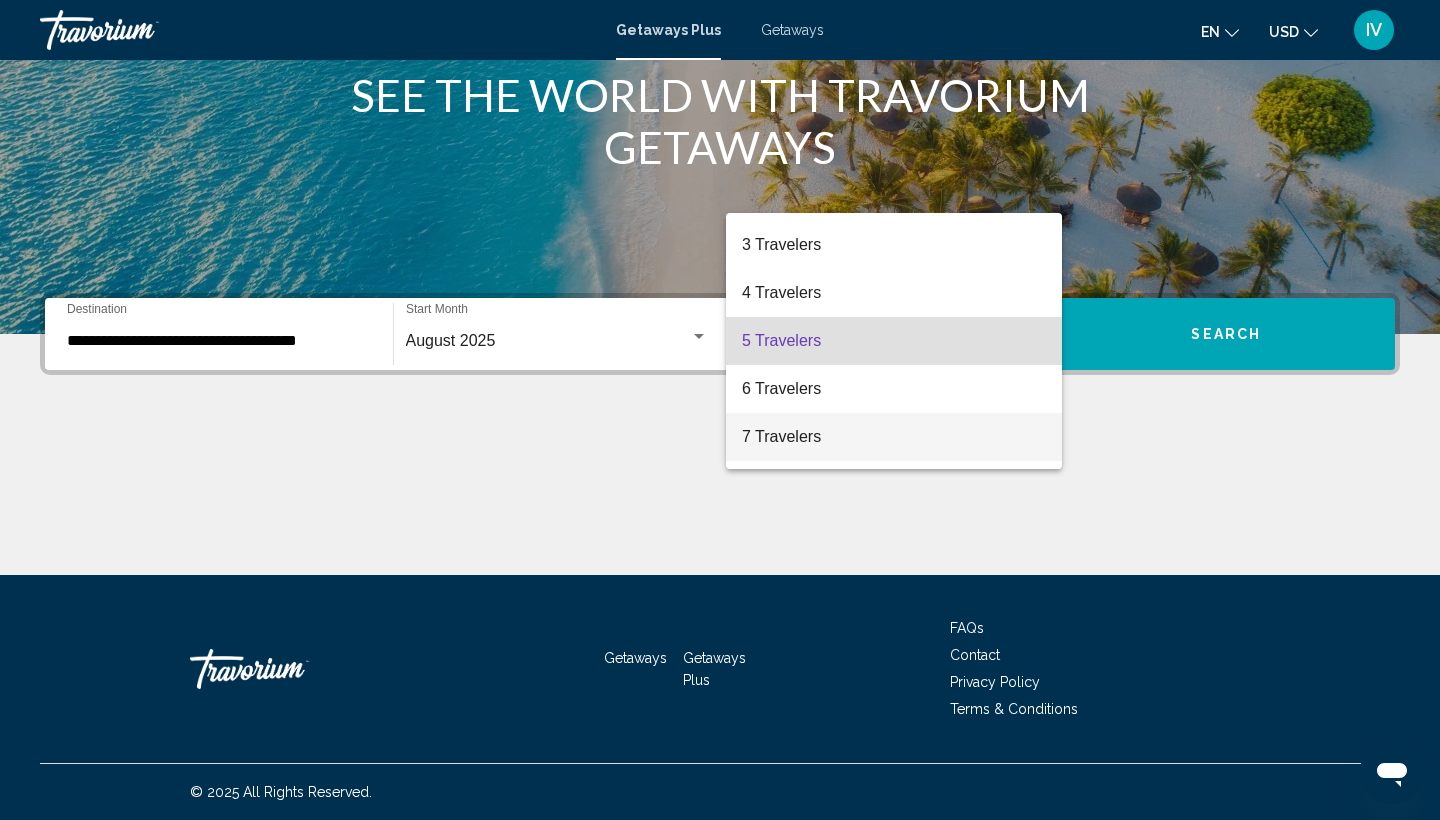 click on "7 Travelers" at bounding box center [894, 437] 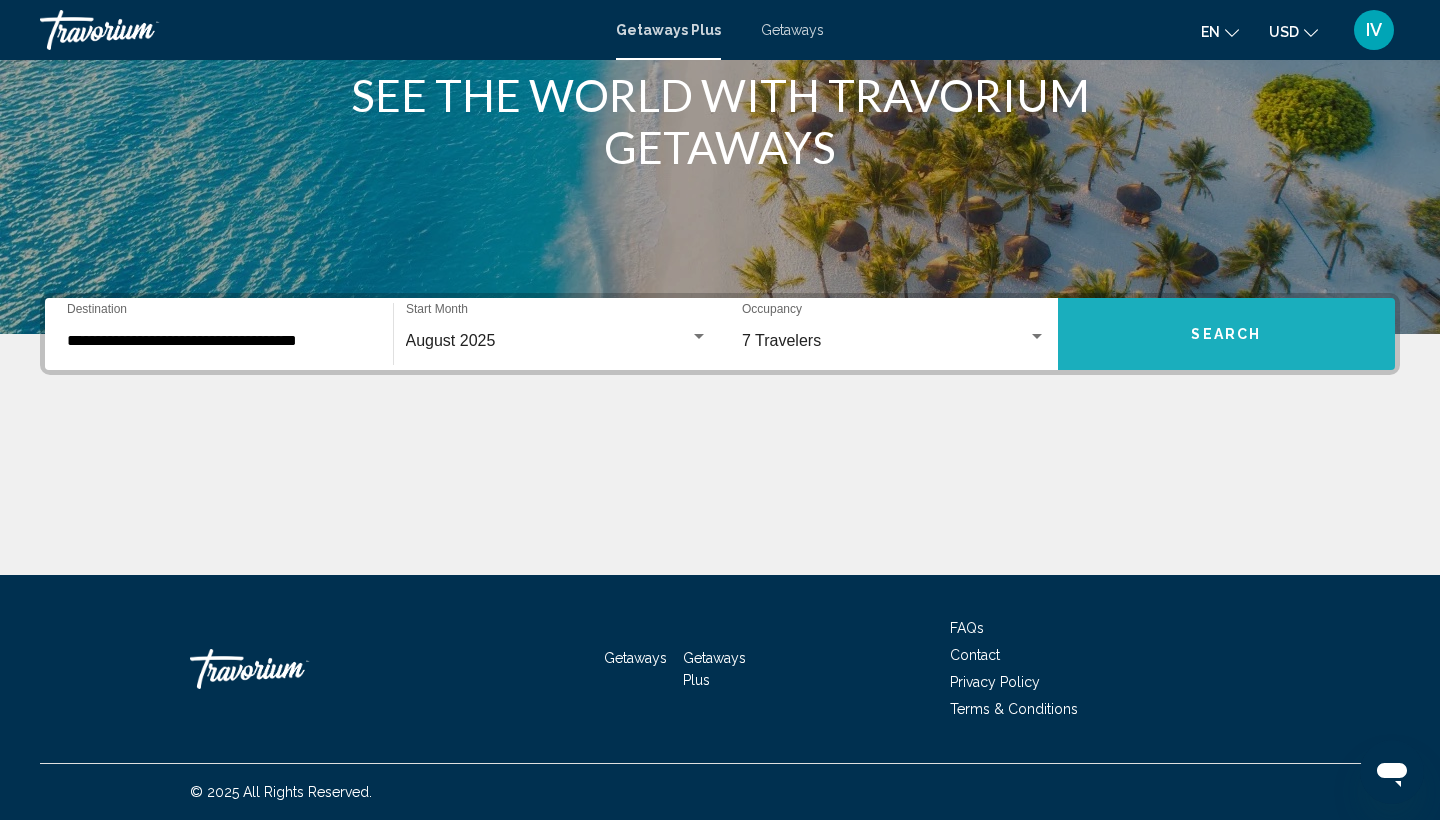 click on "Search" at bounding box center [1227, 334] 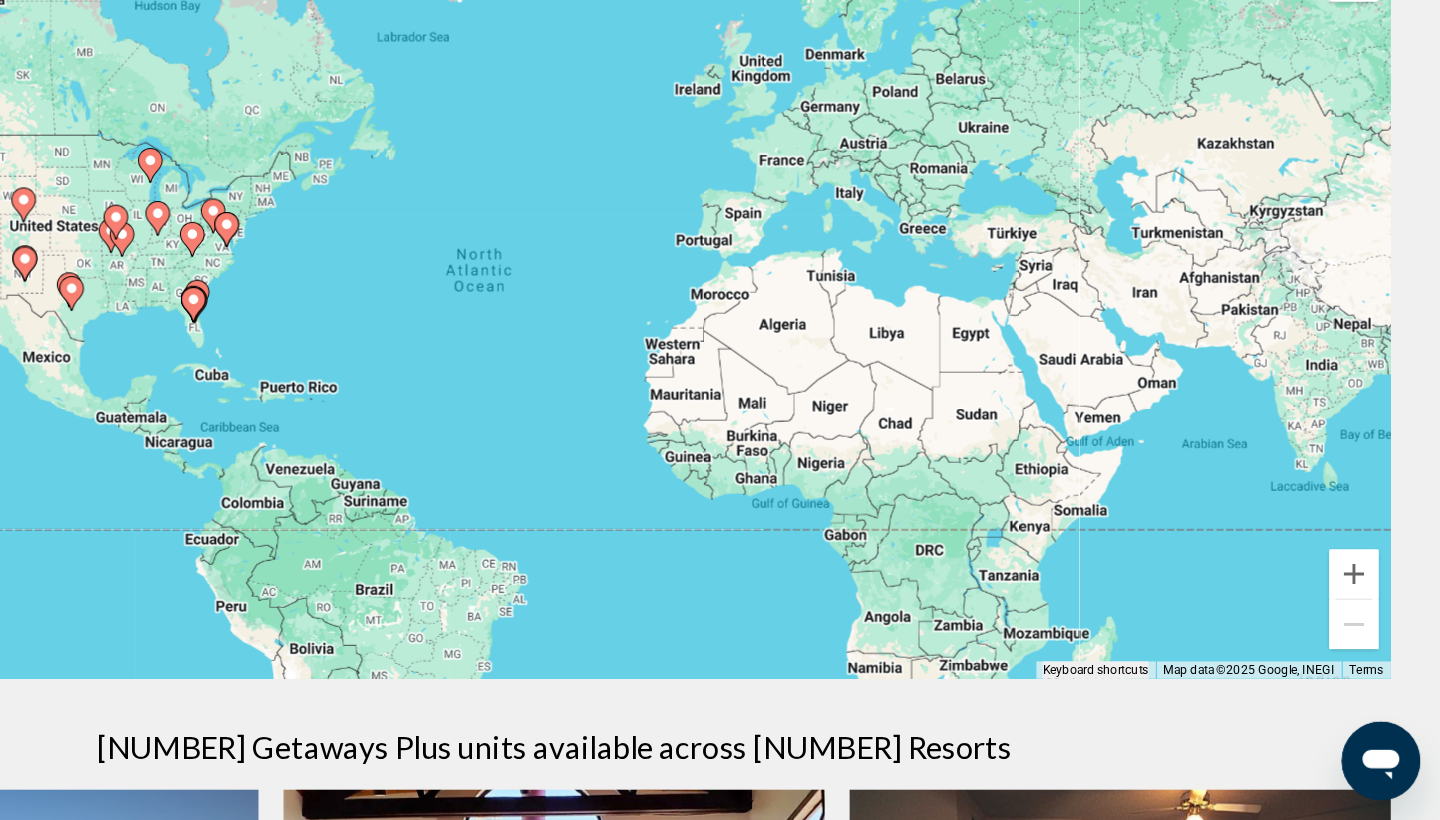 scroll, scrollTop: 38, scrollLeft: 0, axis: vertical 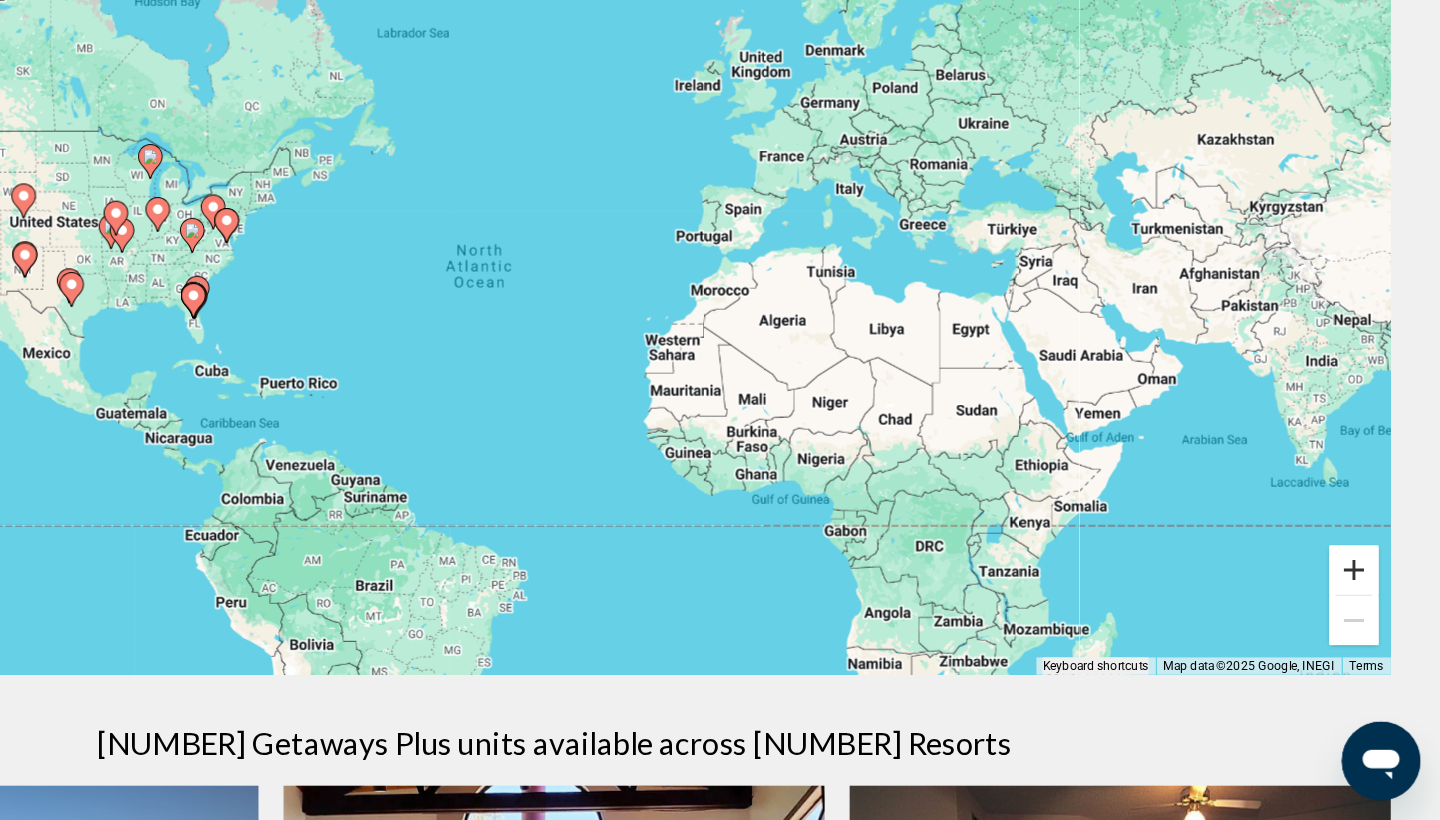 click at bounding box center [1370, 617] 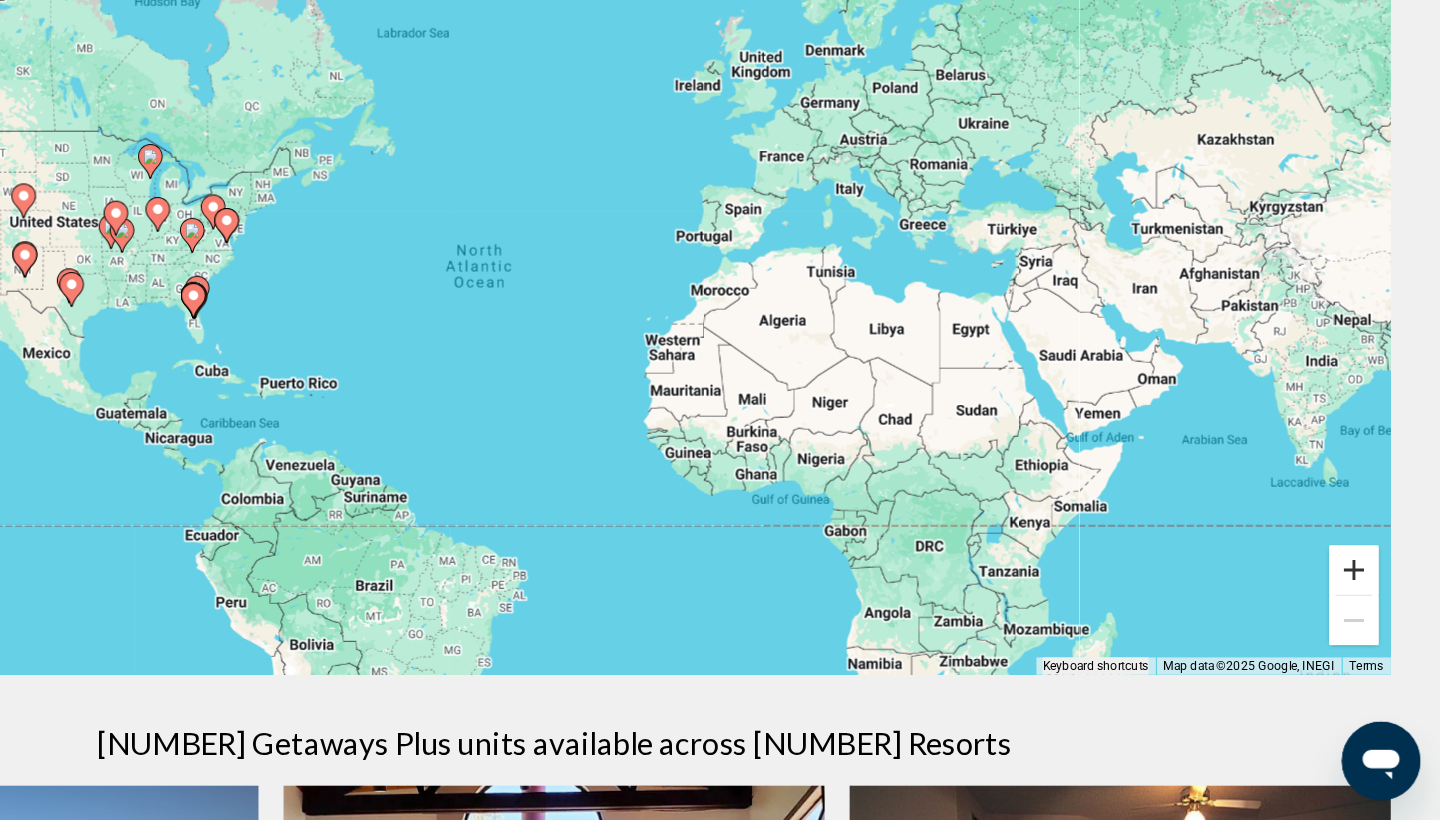 click at bounding box center [1370, 617] 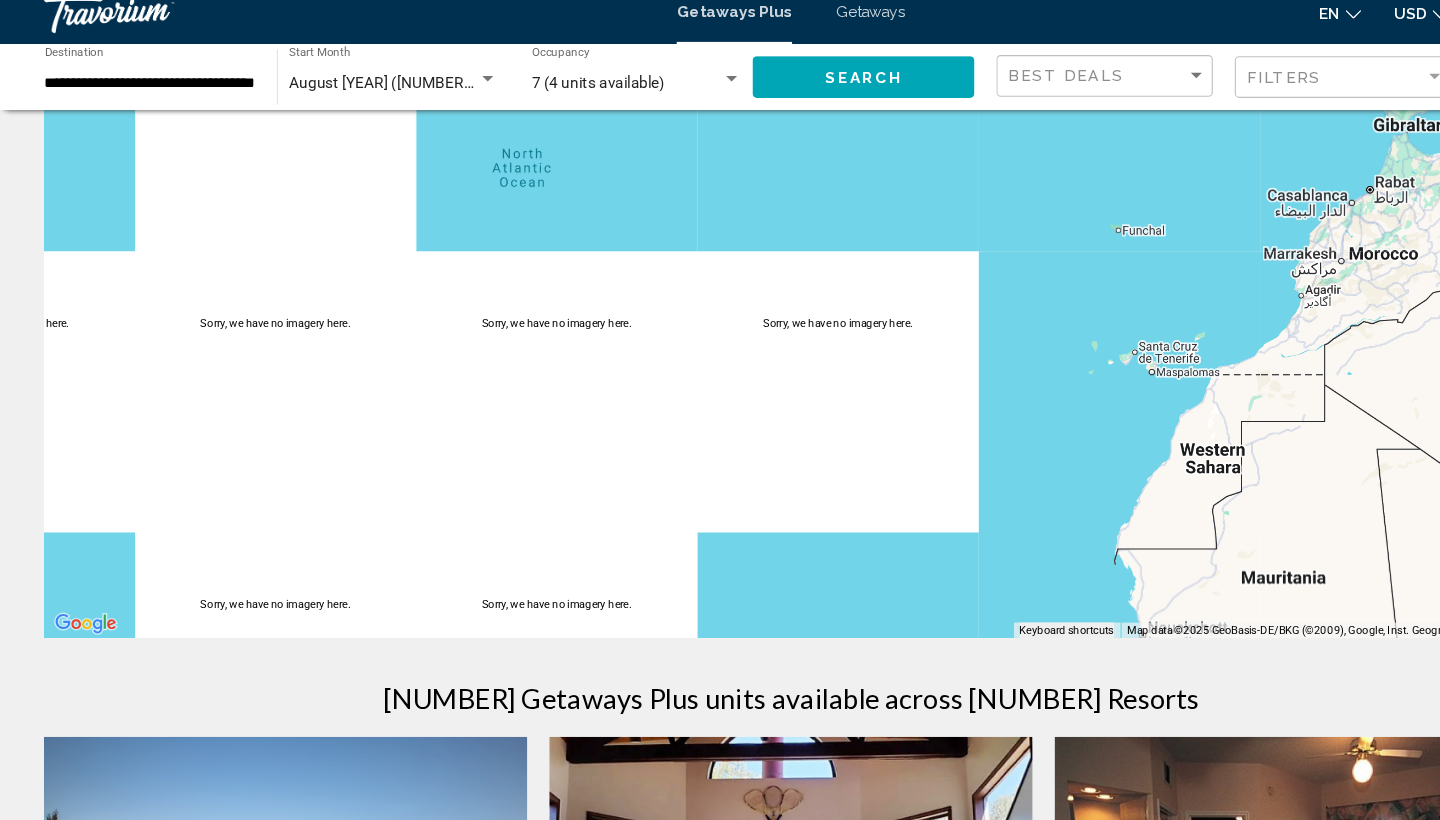 scroll, scrollTop: 96, scrollLeft: 0, axis: vertical 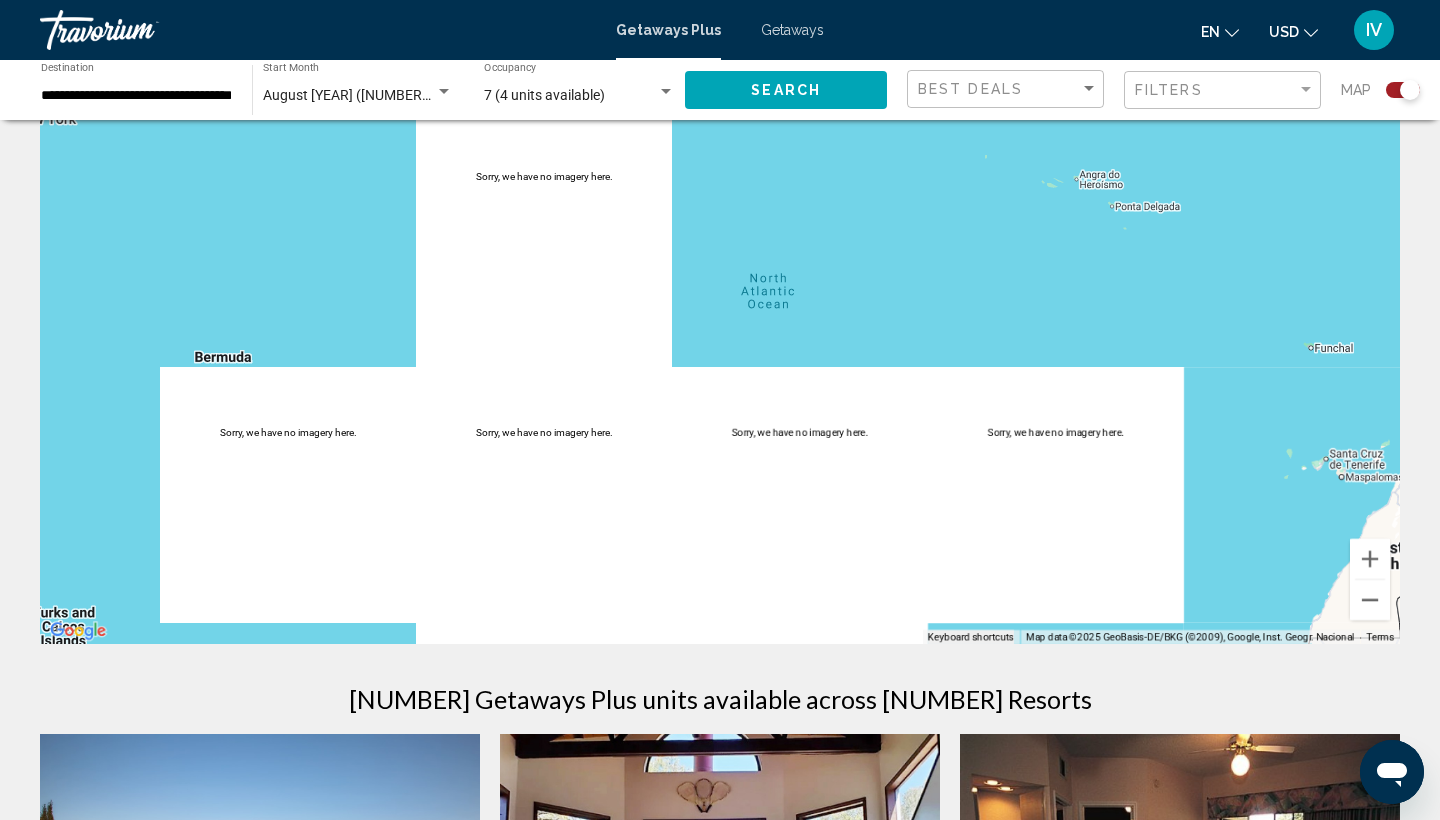drag, startPoint x: 658, startPoint y: 445, endPoint x: 1096, endPoint y: 457, distance: 438.16437 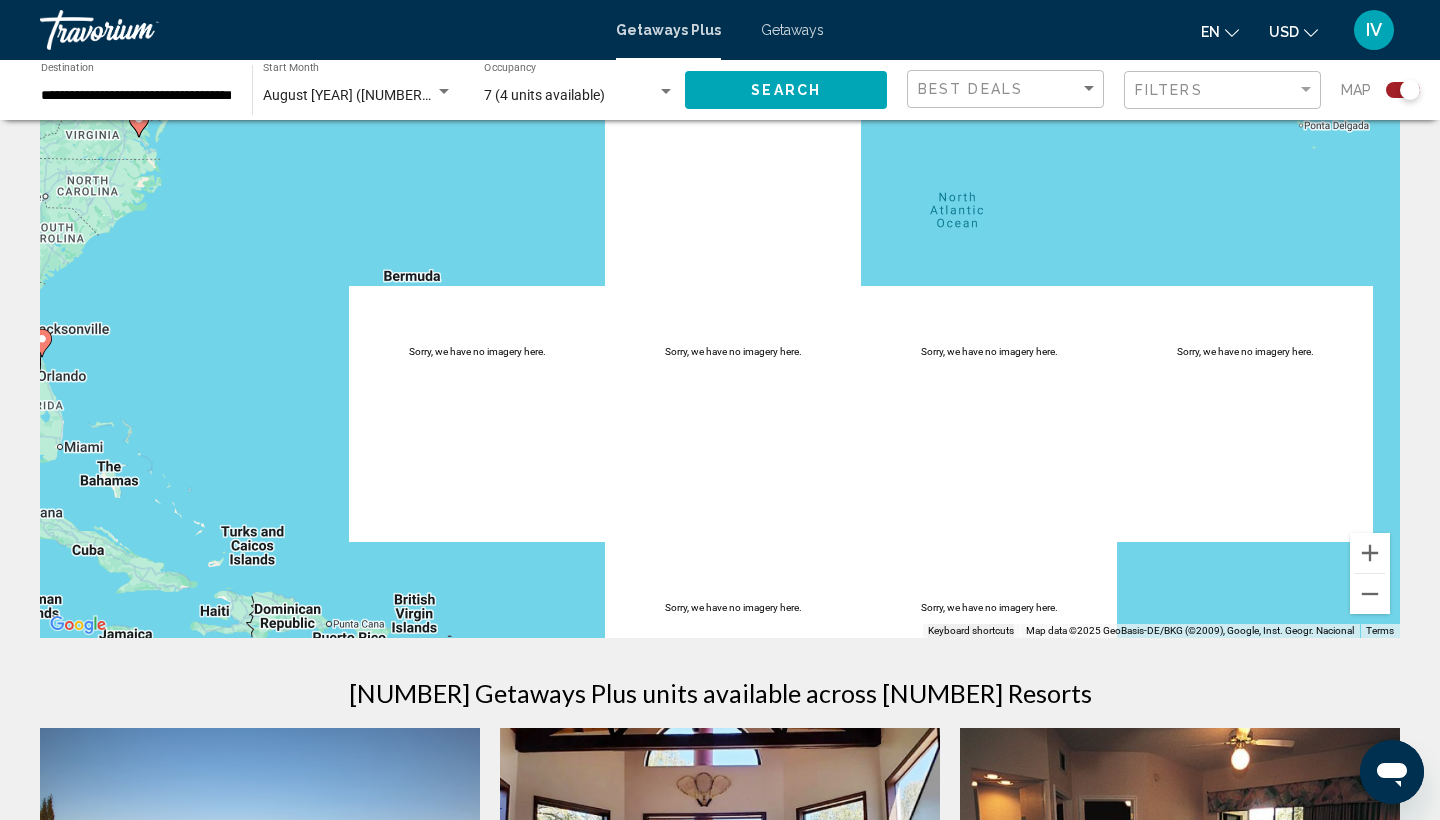scroll, scrollTop: 106, scrollLeft: 0, axis: vertical 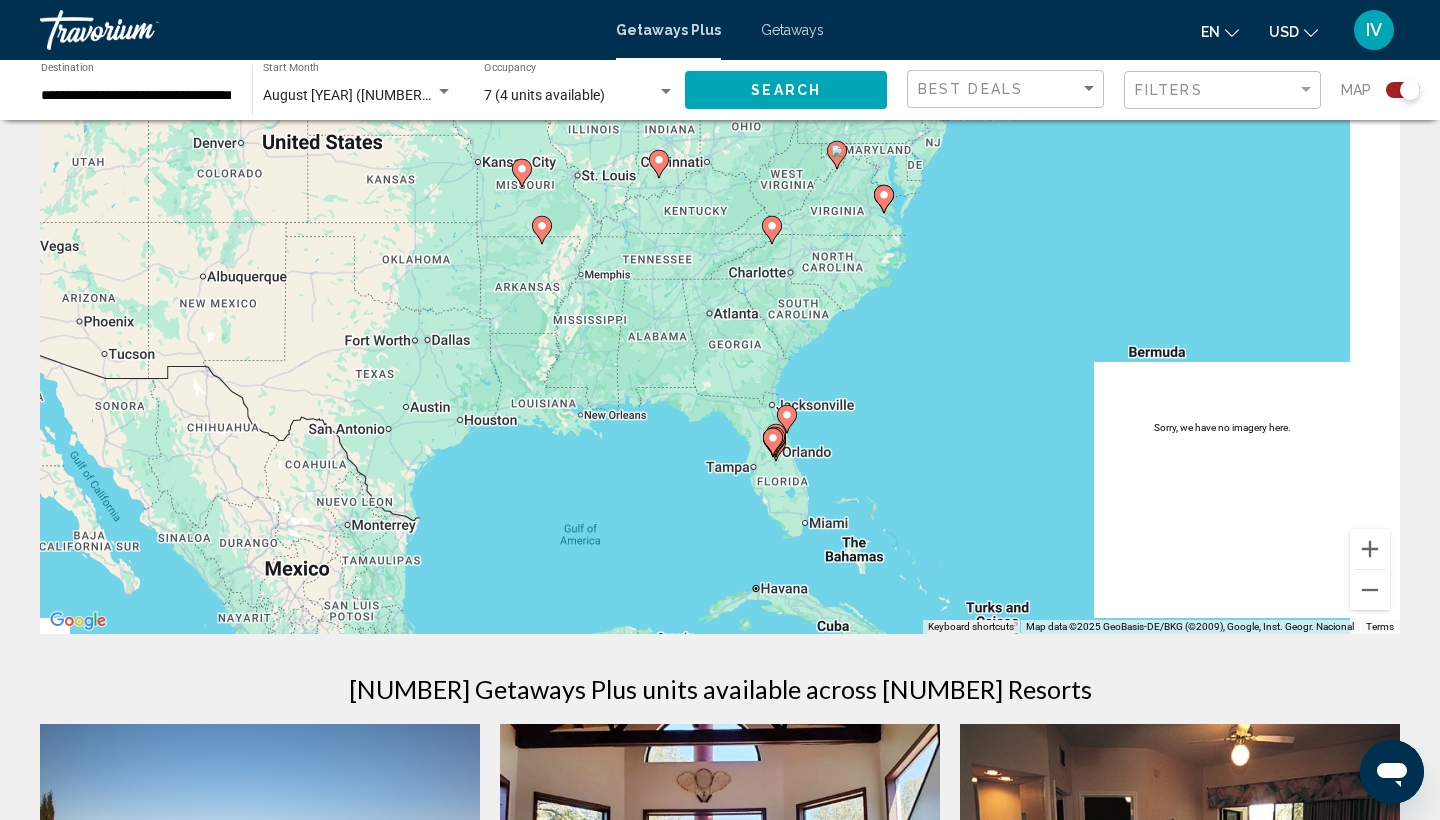 drag, startPoint x: 291, startPoint y: 291, endPoint x: 1038, endPoint y: 371, distance: 751.2716 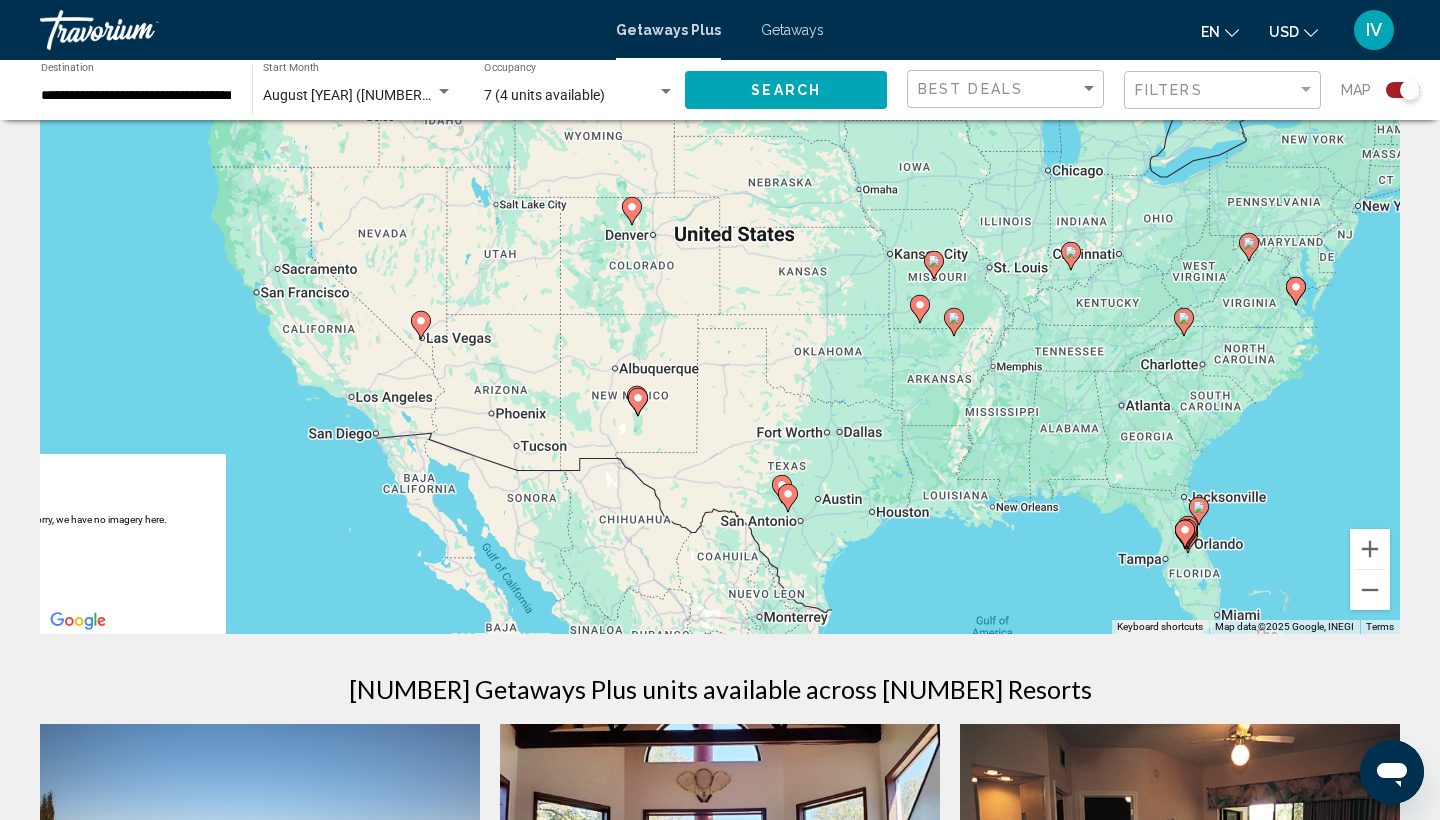 drag, startPoint x: 1037, startPoint y: 370, endPoint x: 1439, endPoint y: 464, distance: 412.8438 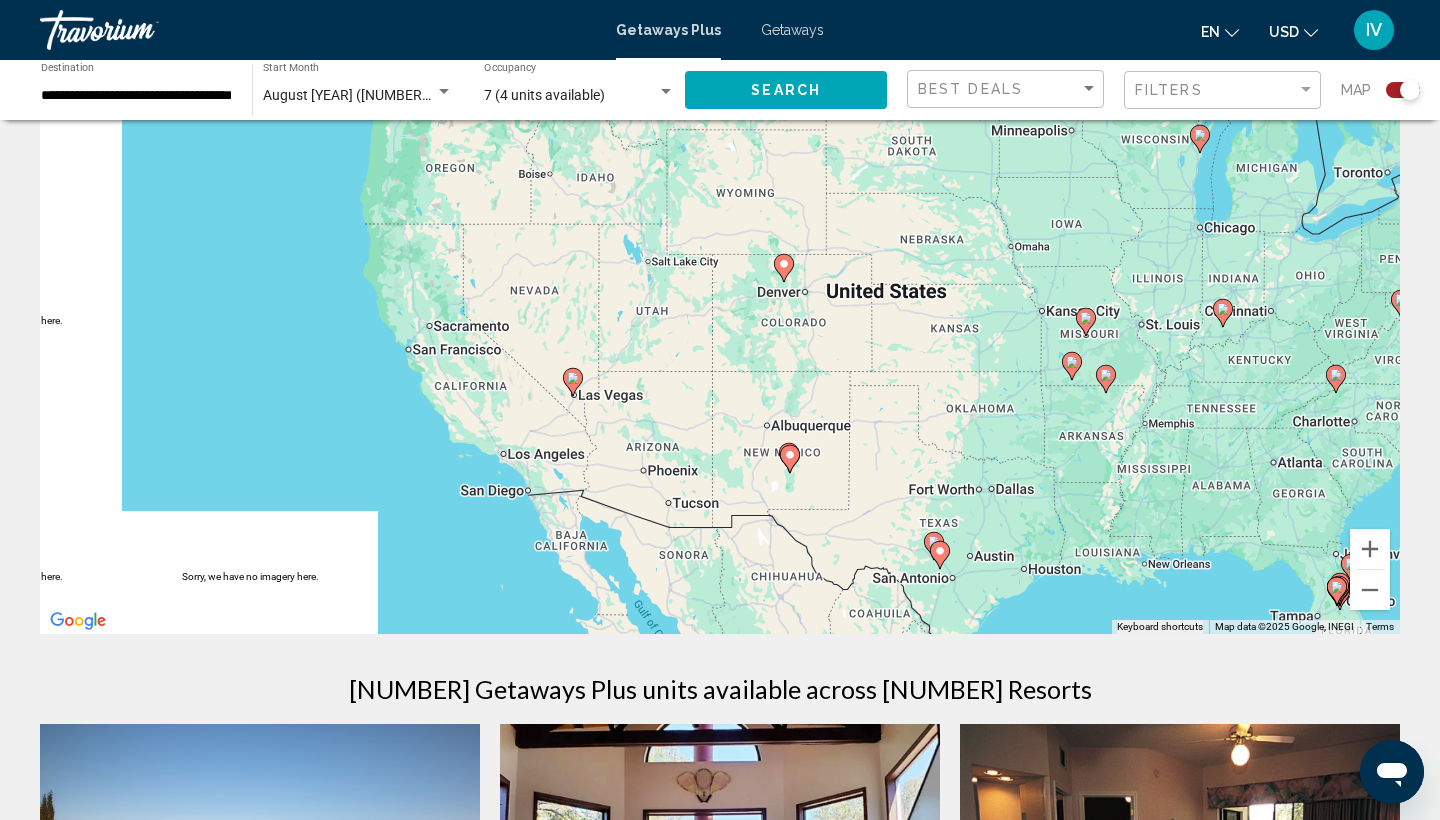 drag, startPoint x: 450, startPoint y: 338, endPoint x: 605, endPoint y: 388, distance: 162.86497 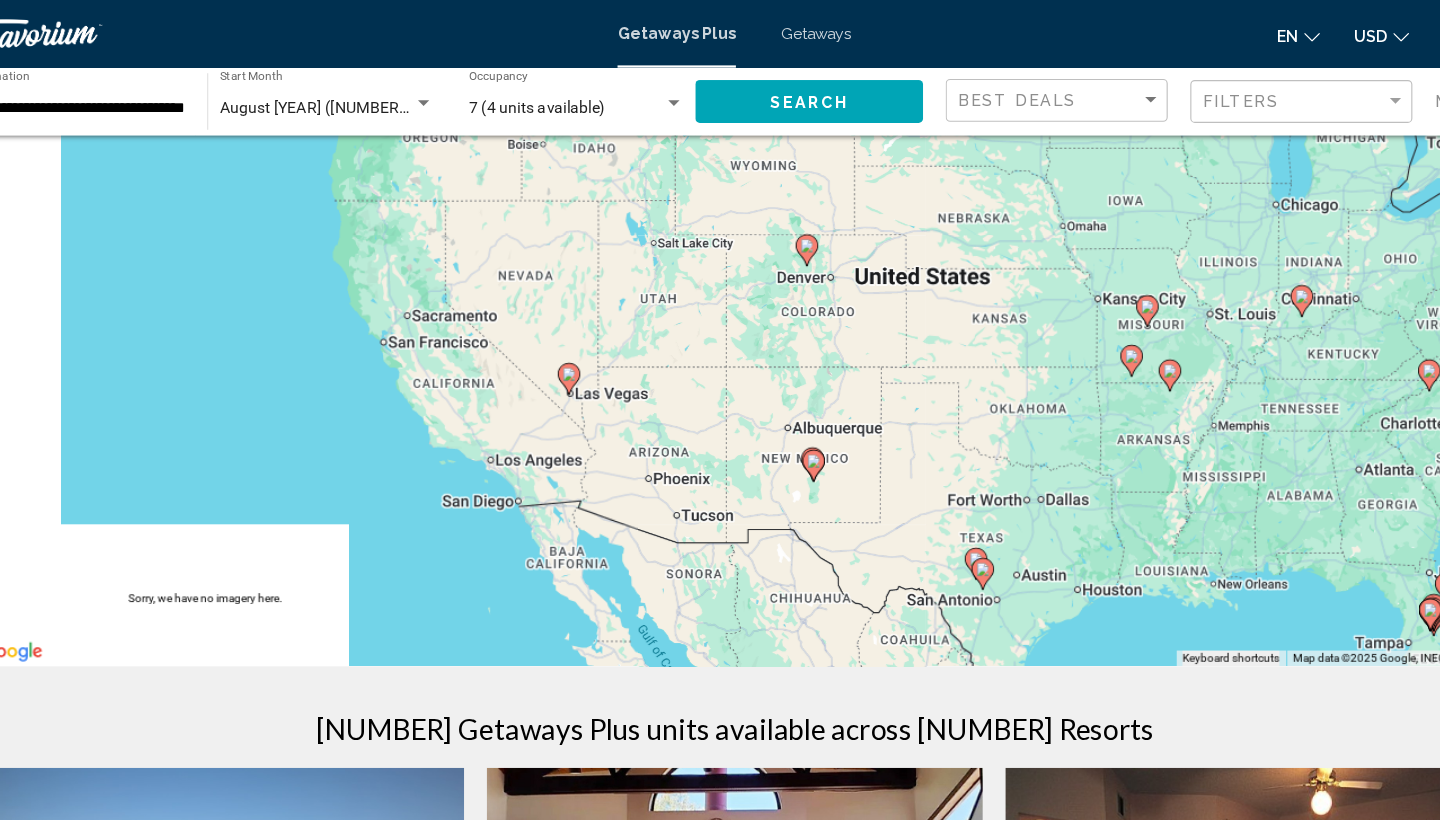 scroll, scrollTop: 106, scrollLeft: 0, axis: vertical 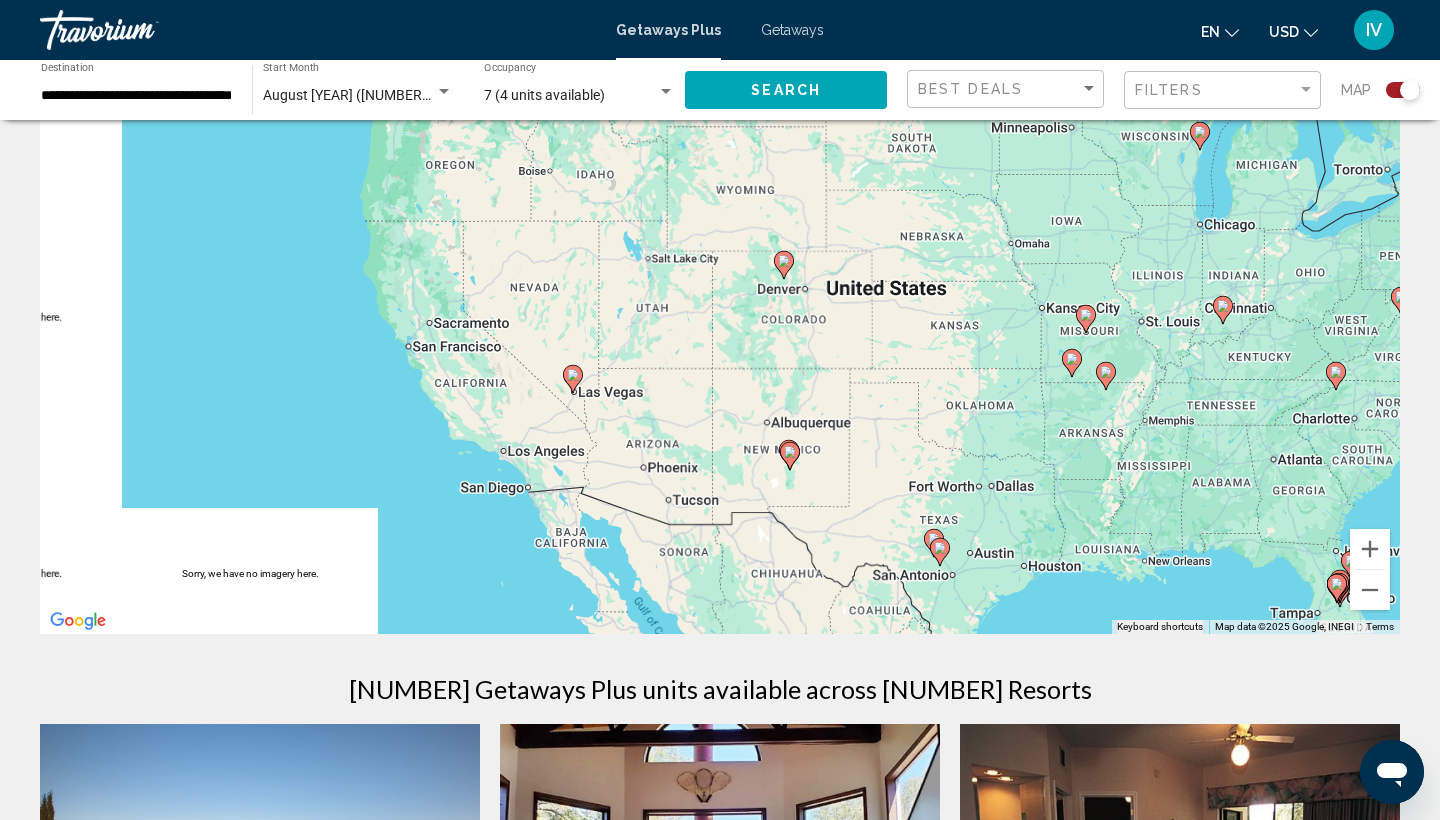 click at bounding box center [573, 379] 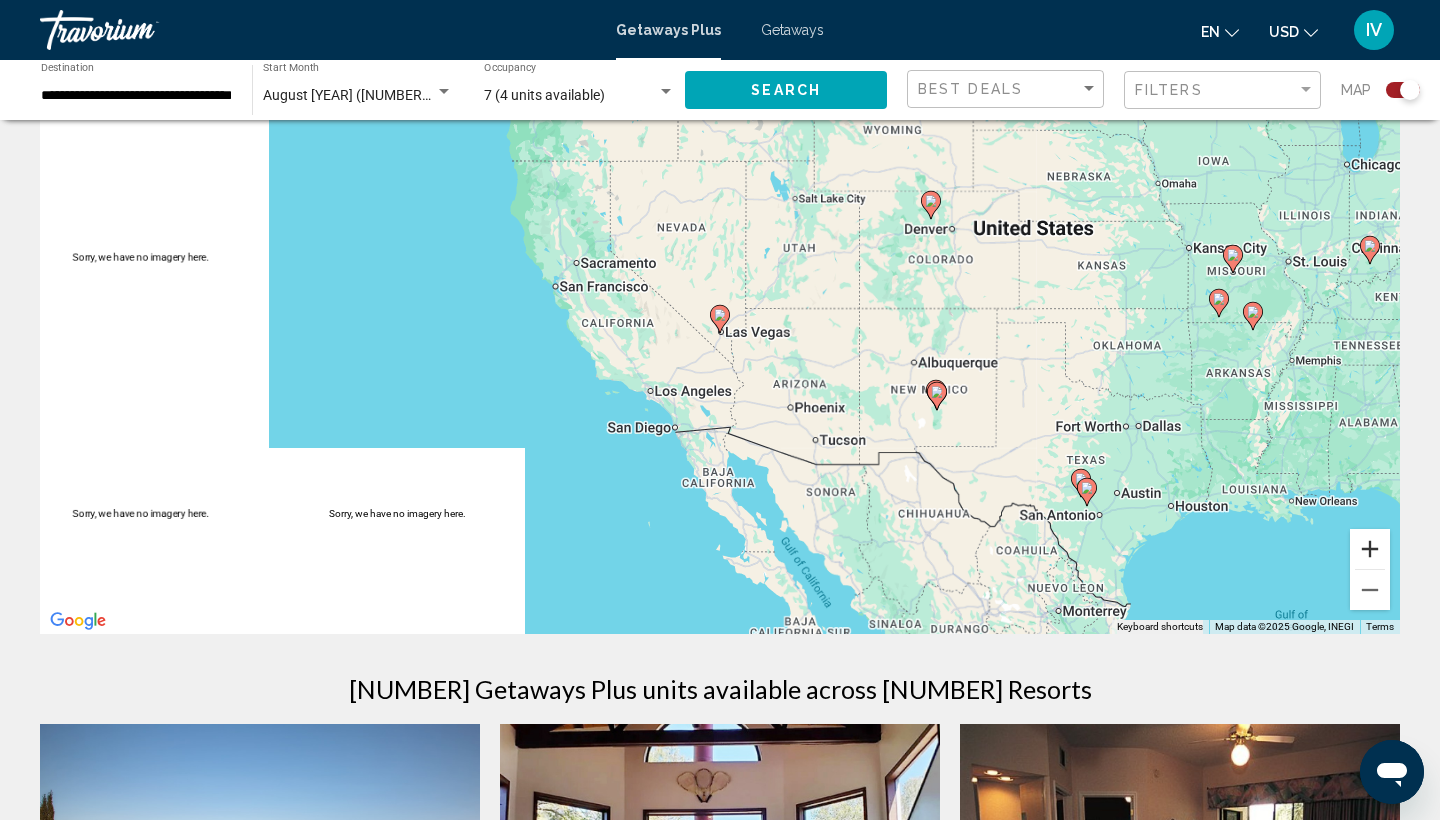 click at bounding box center (1370, 549) 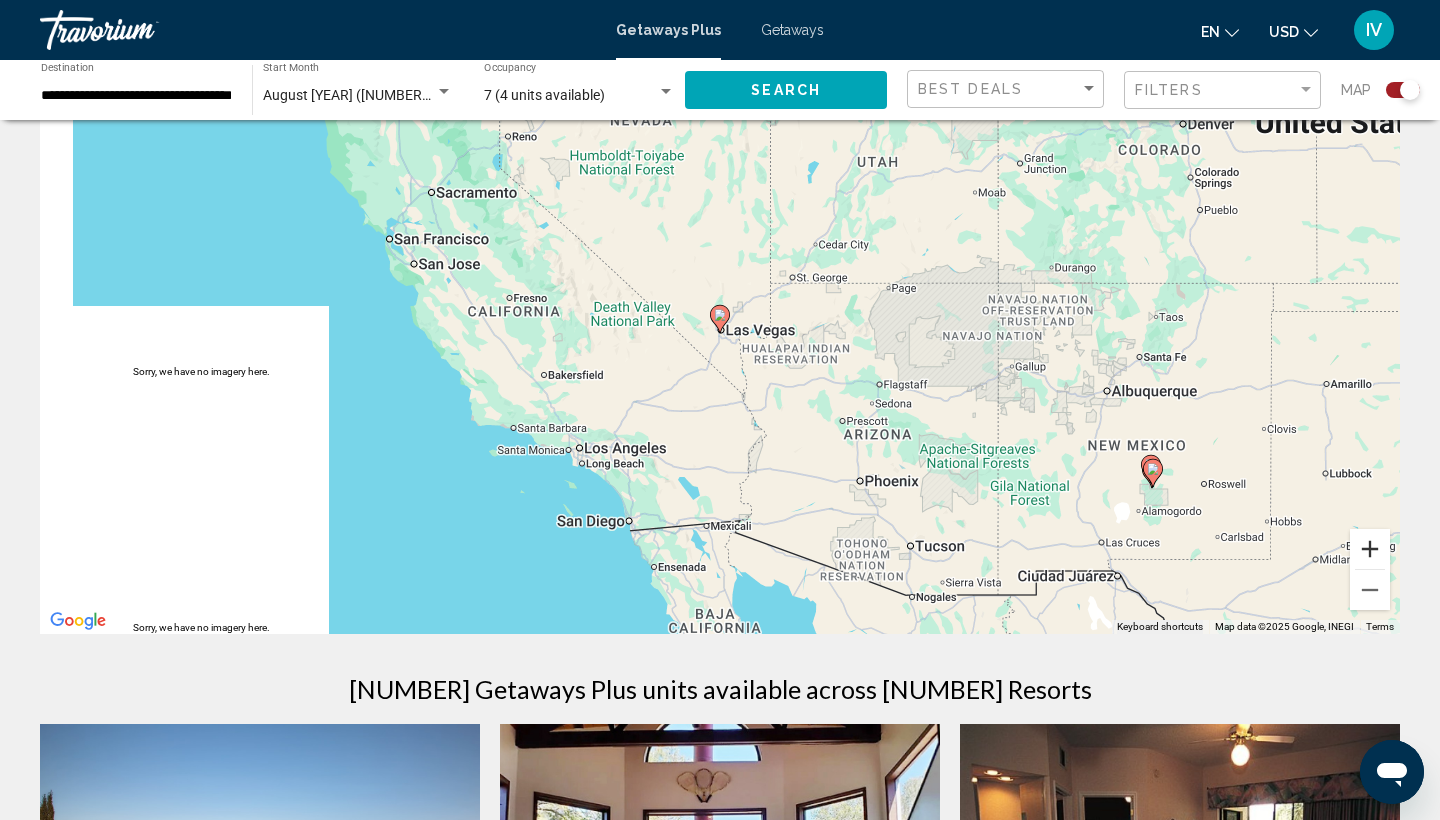 click at bounding box center [1370, 549] 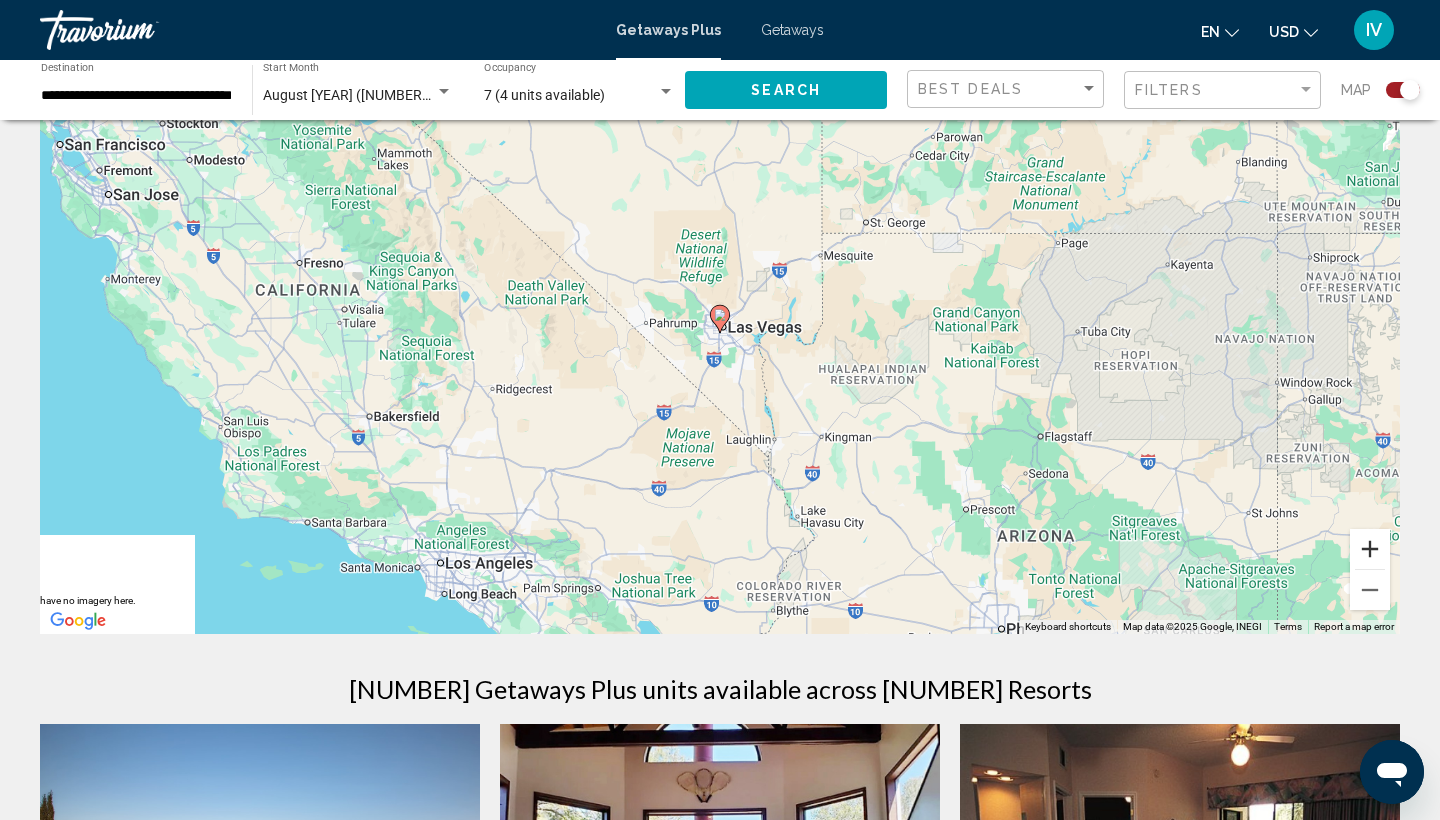 click at bounding box center (1370, 549) 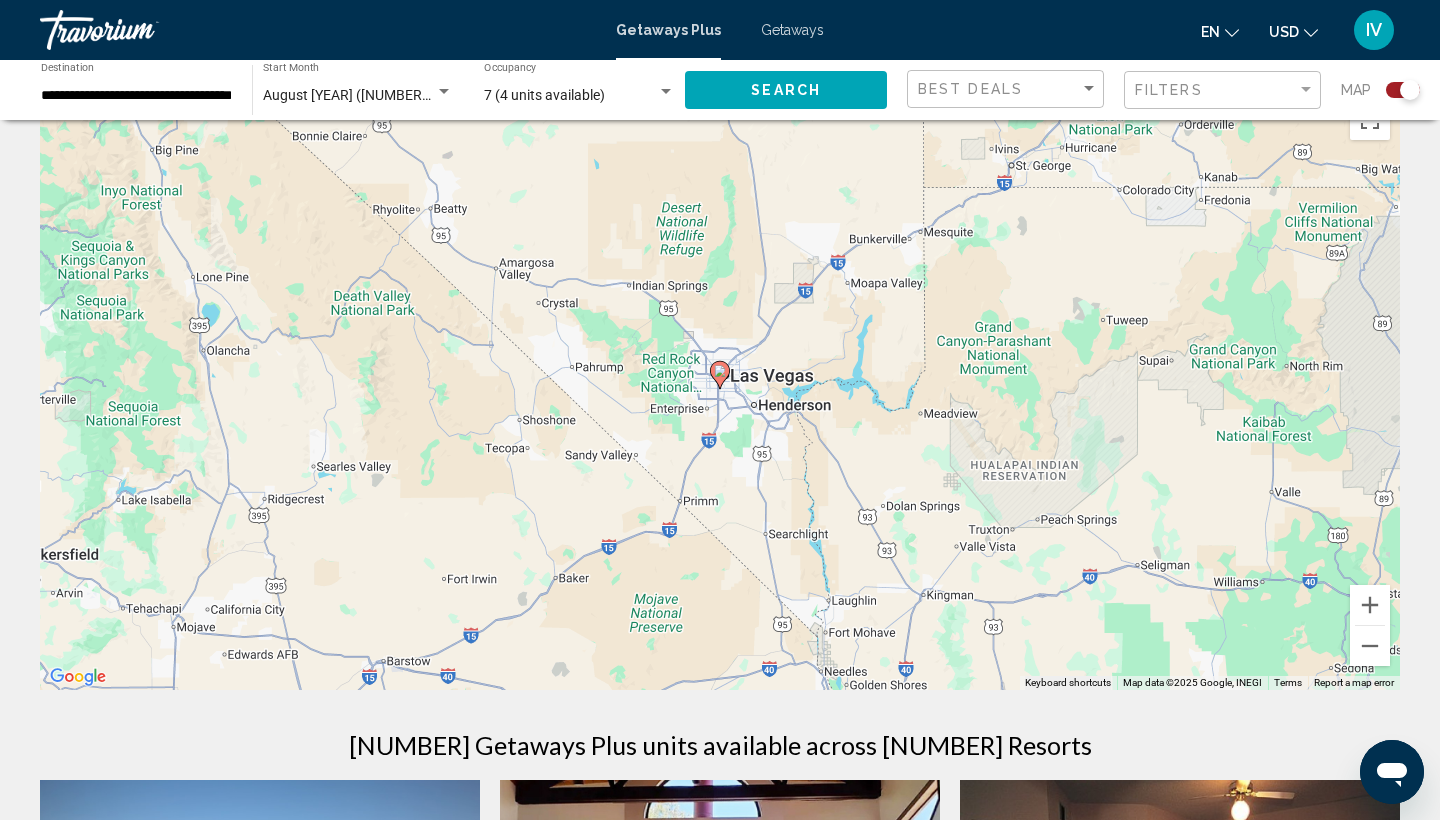 scroll, scrollTop: 50, scrollLeft: 0, axis: vertical 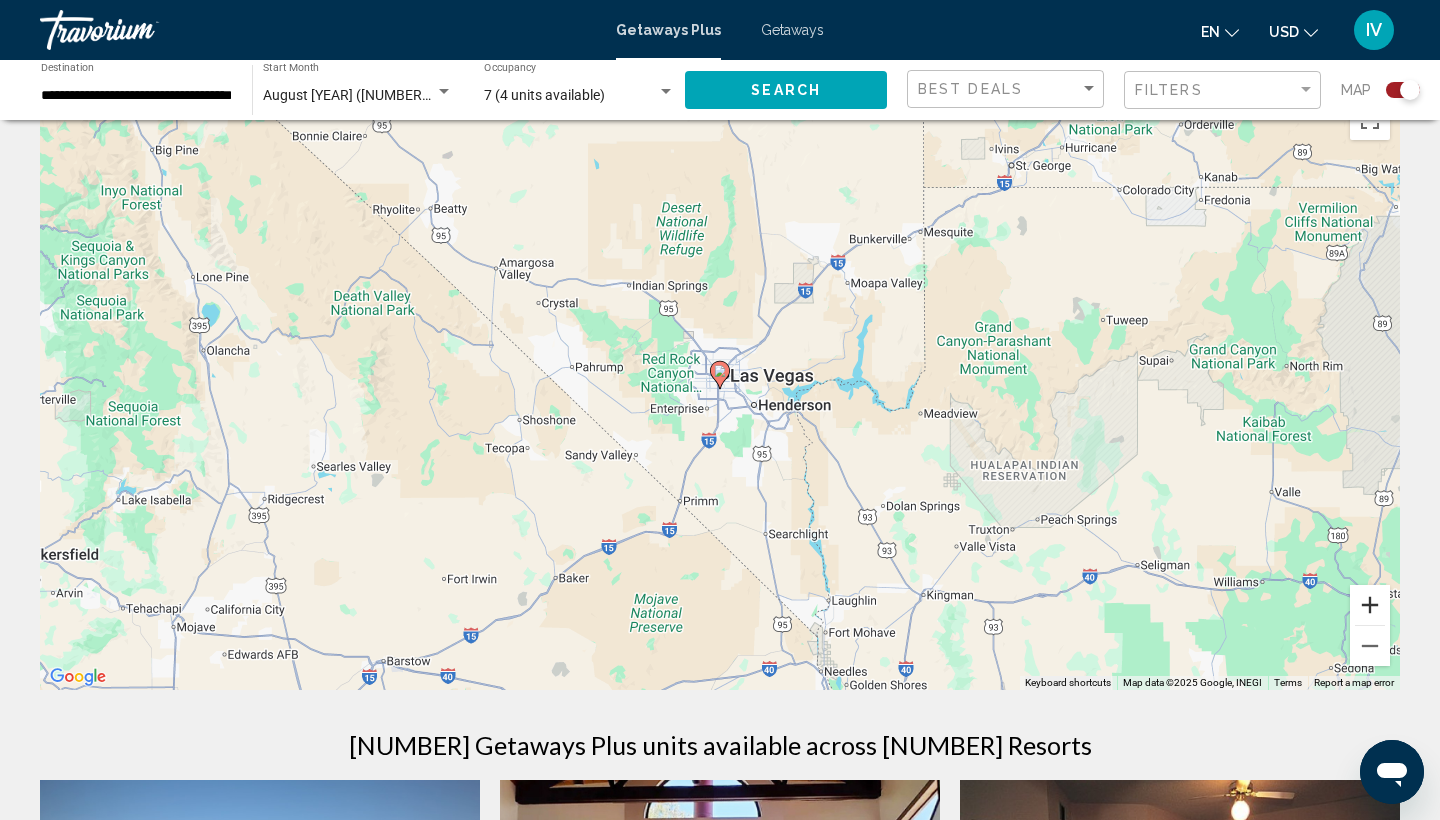click at bounding box center [1370, 605] 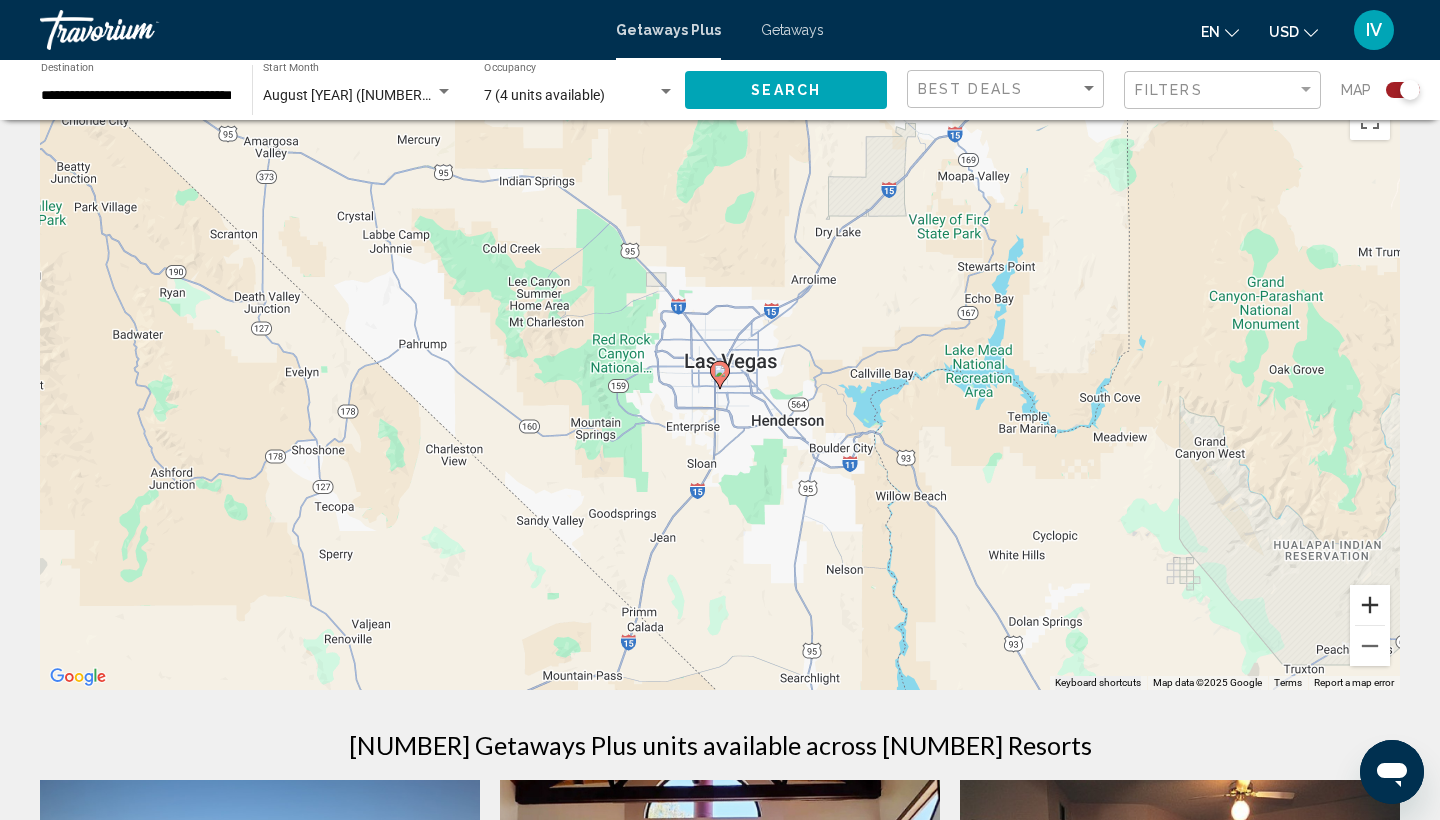 click at bounding box center (1370, 605) 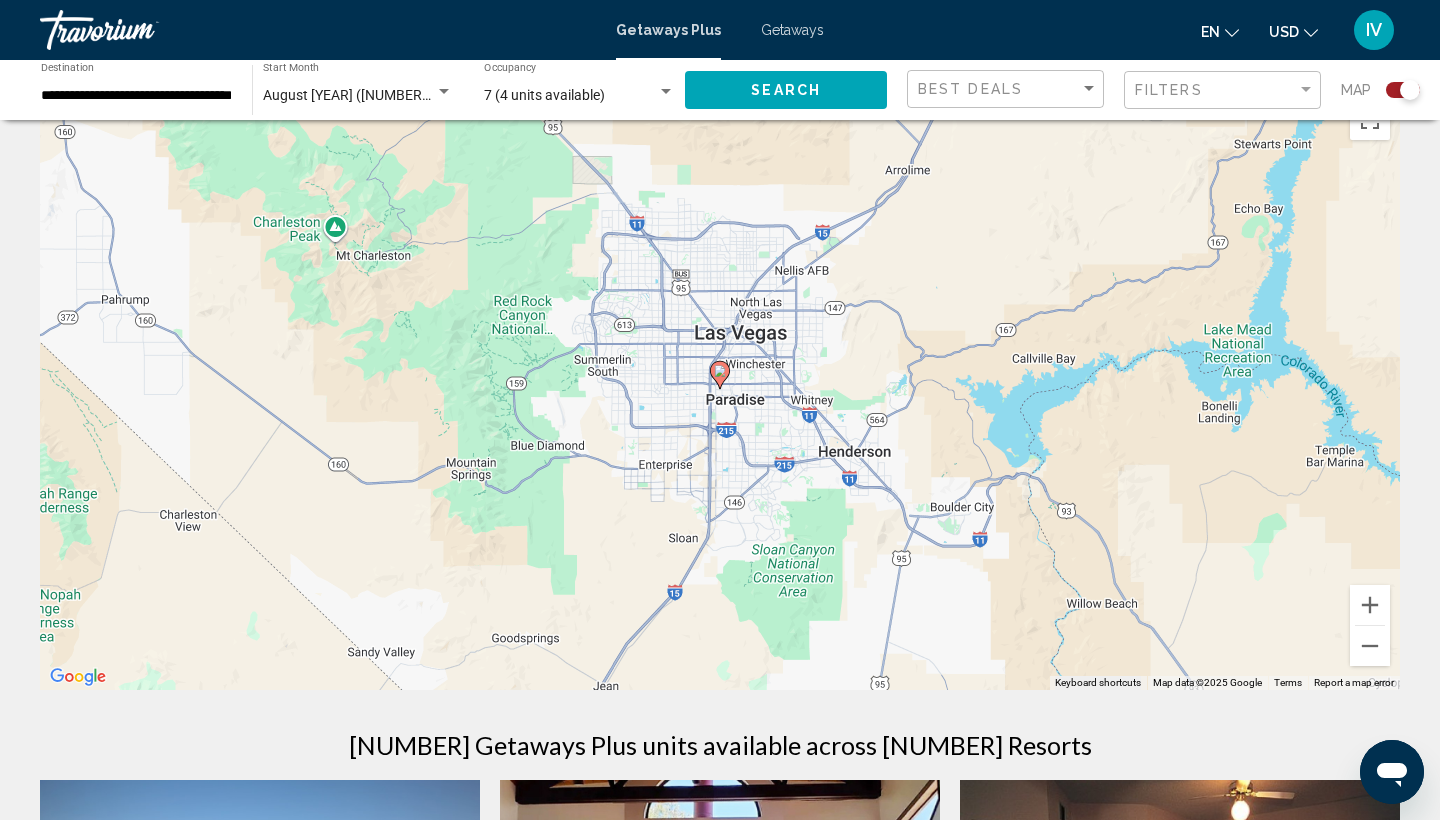 click 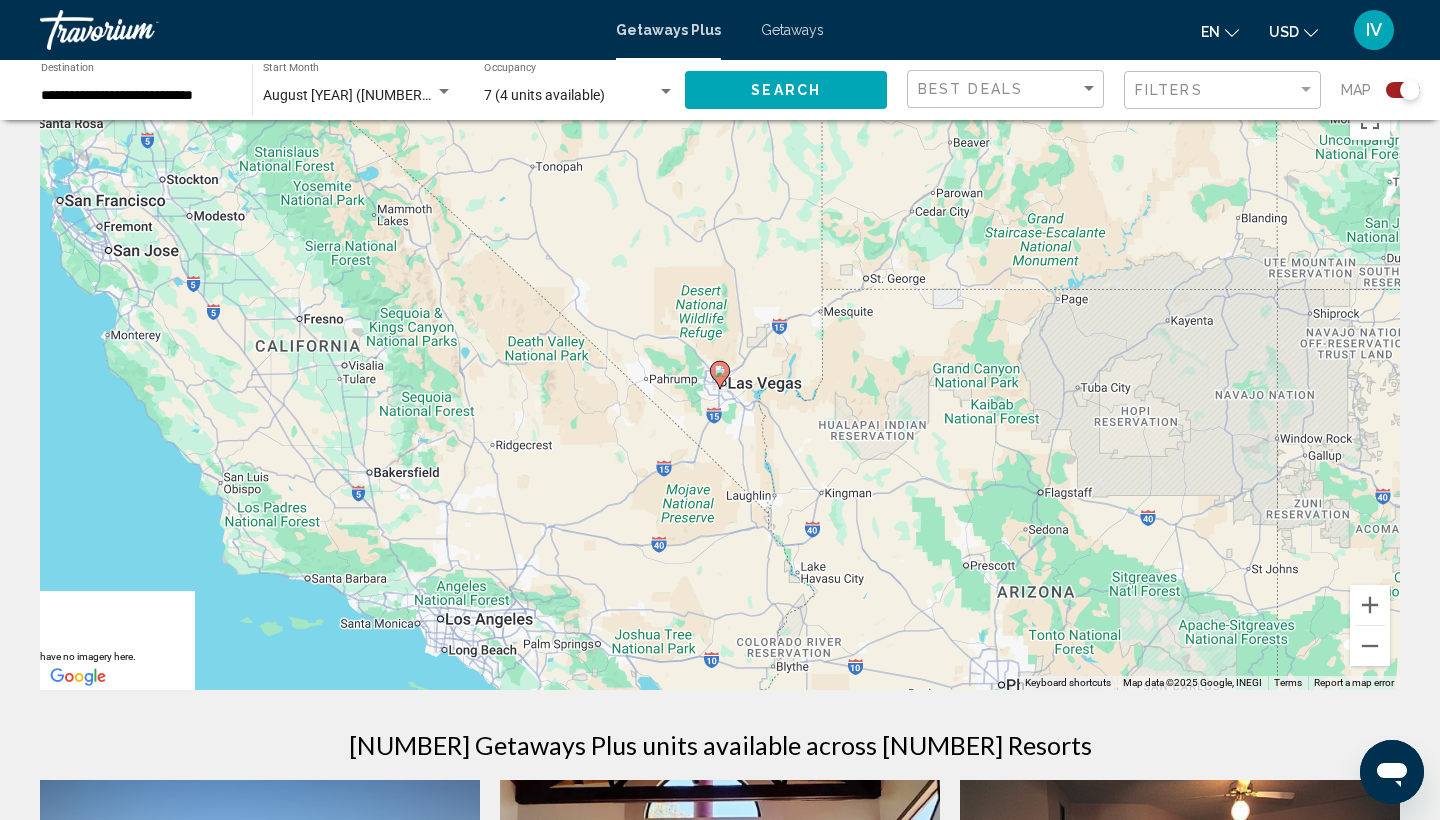 click 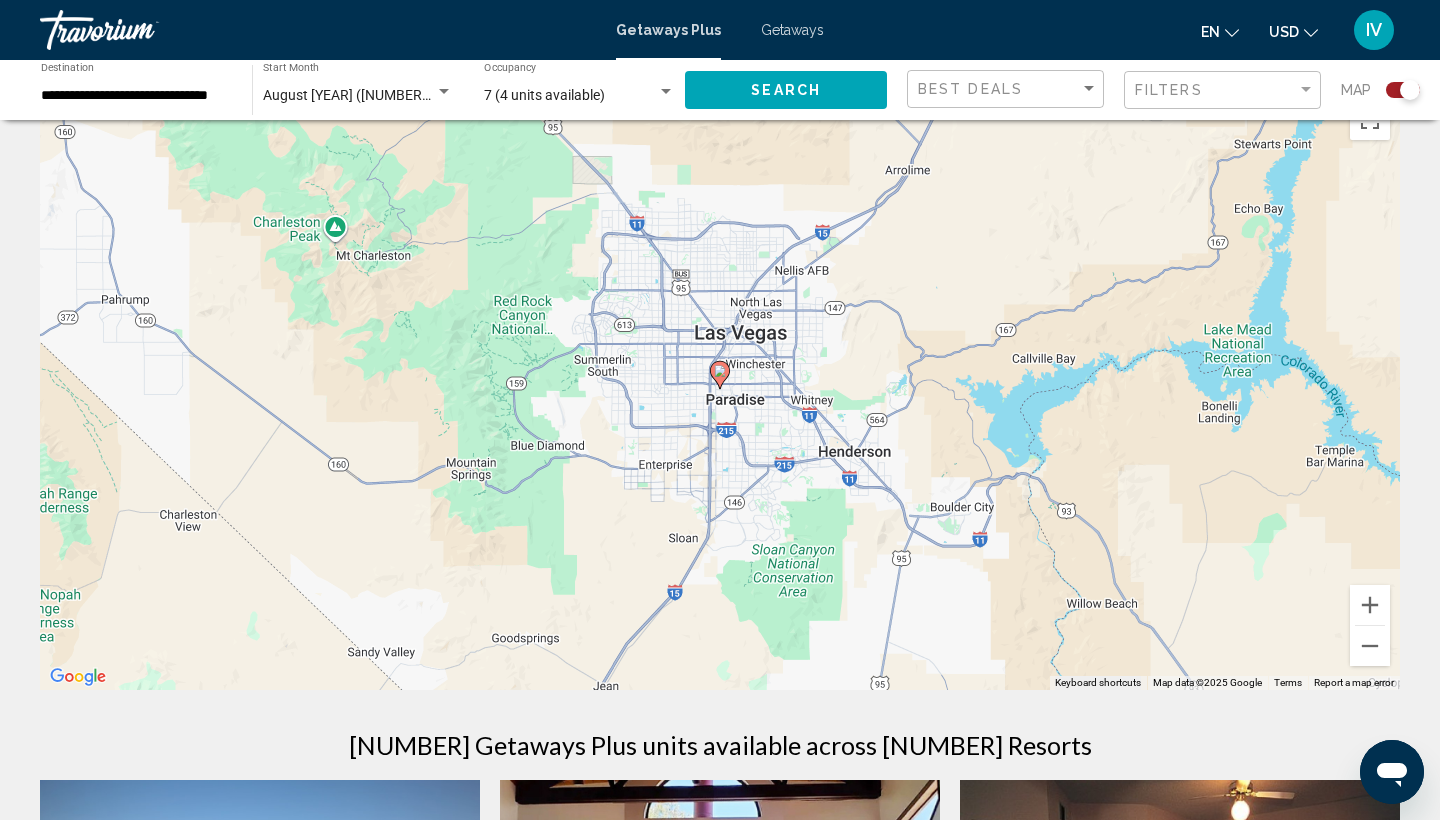 click 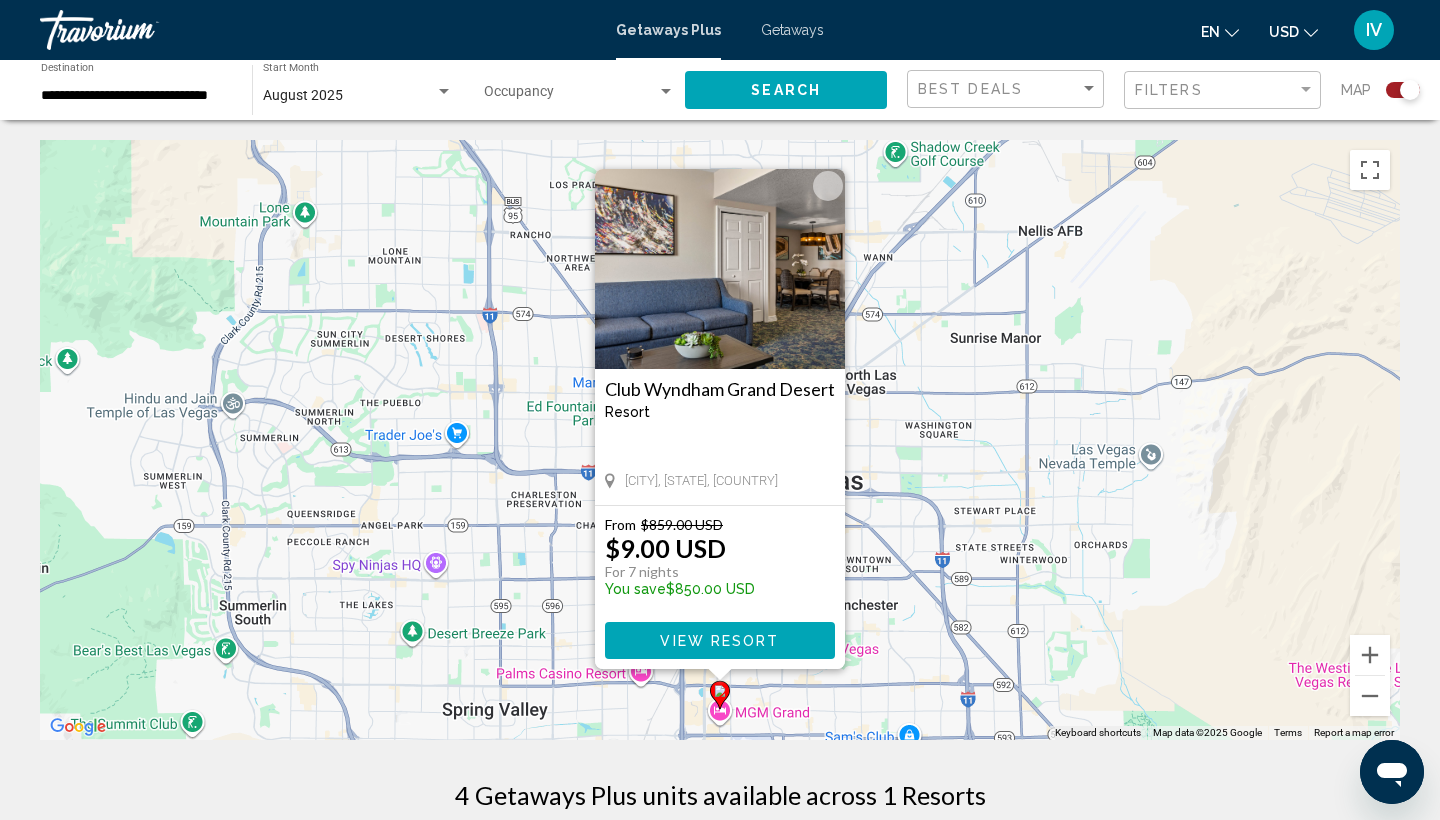 click on "View Resort" at bounding box center (719, 641) 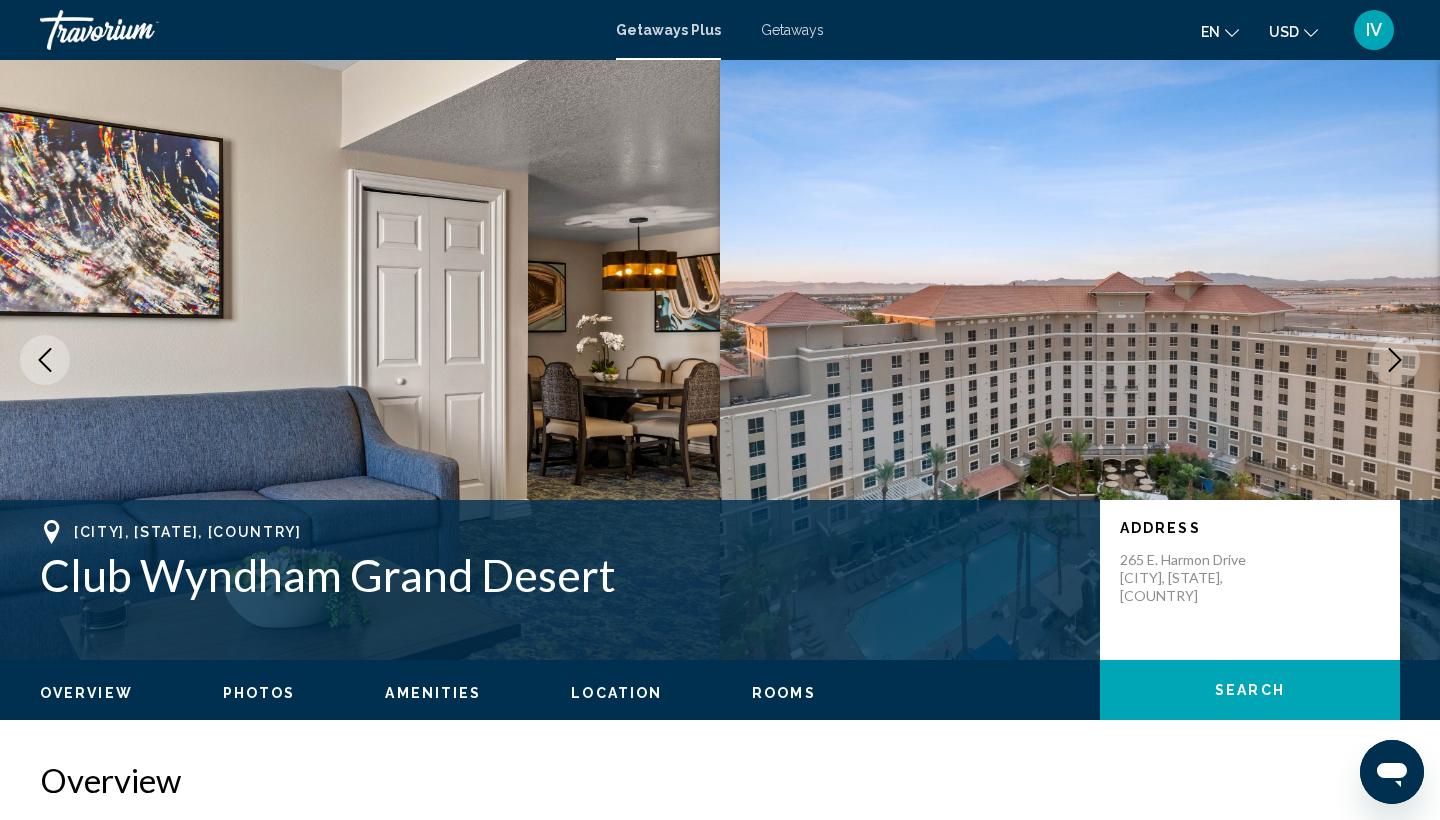 scroll, scrollTop: 0, scrollLeft: 0, axis: both 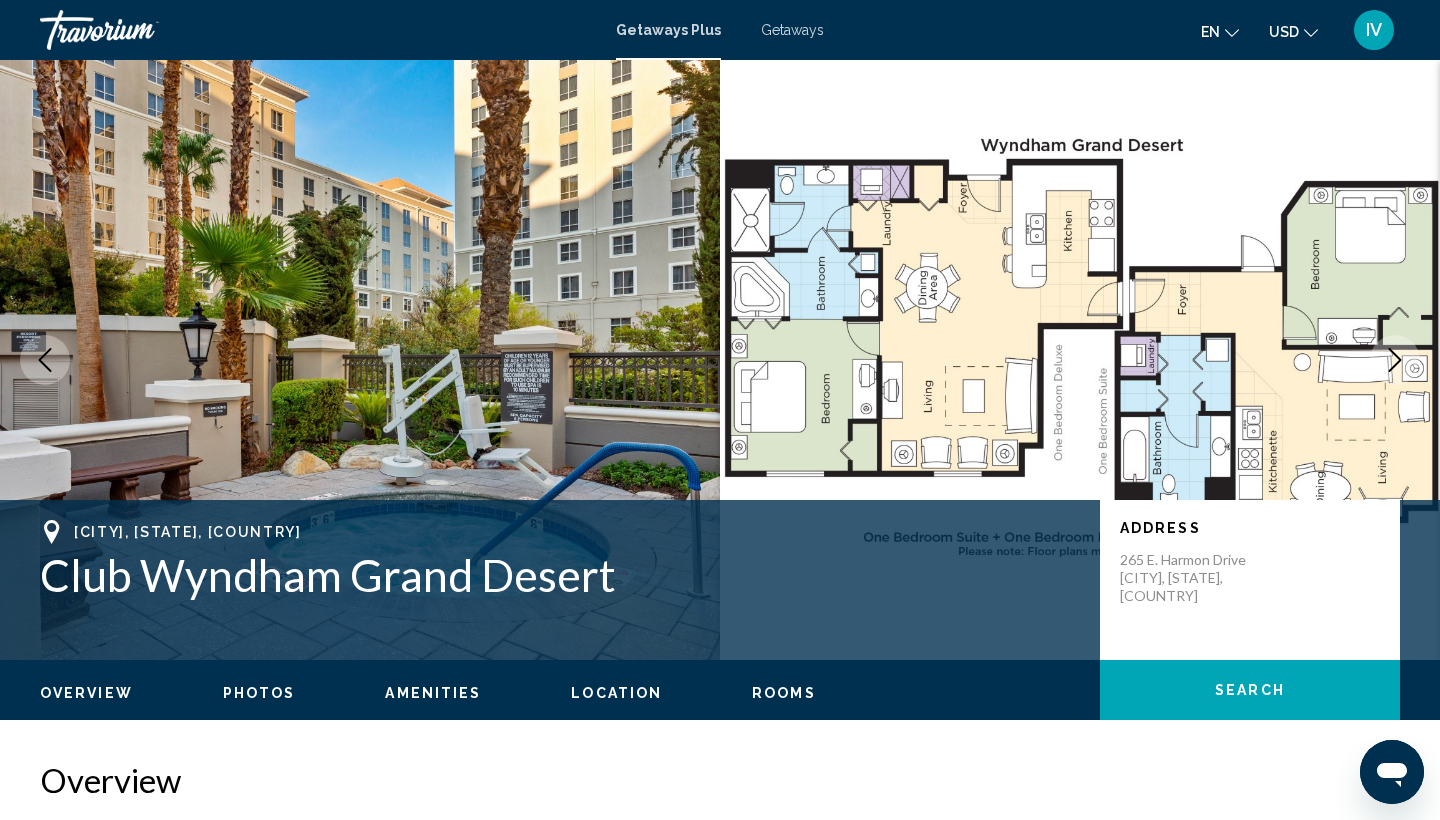 click 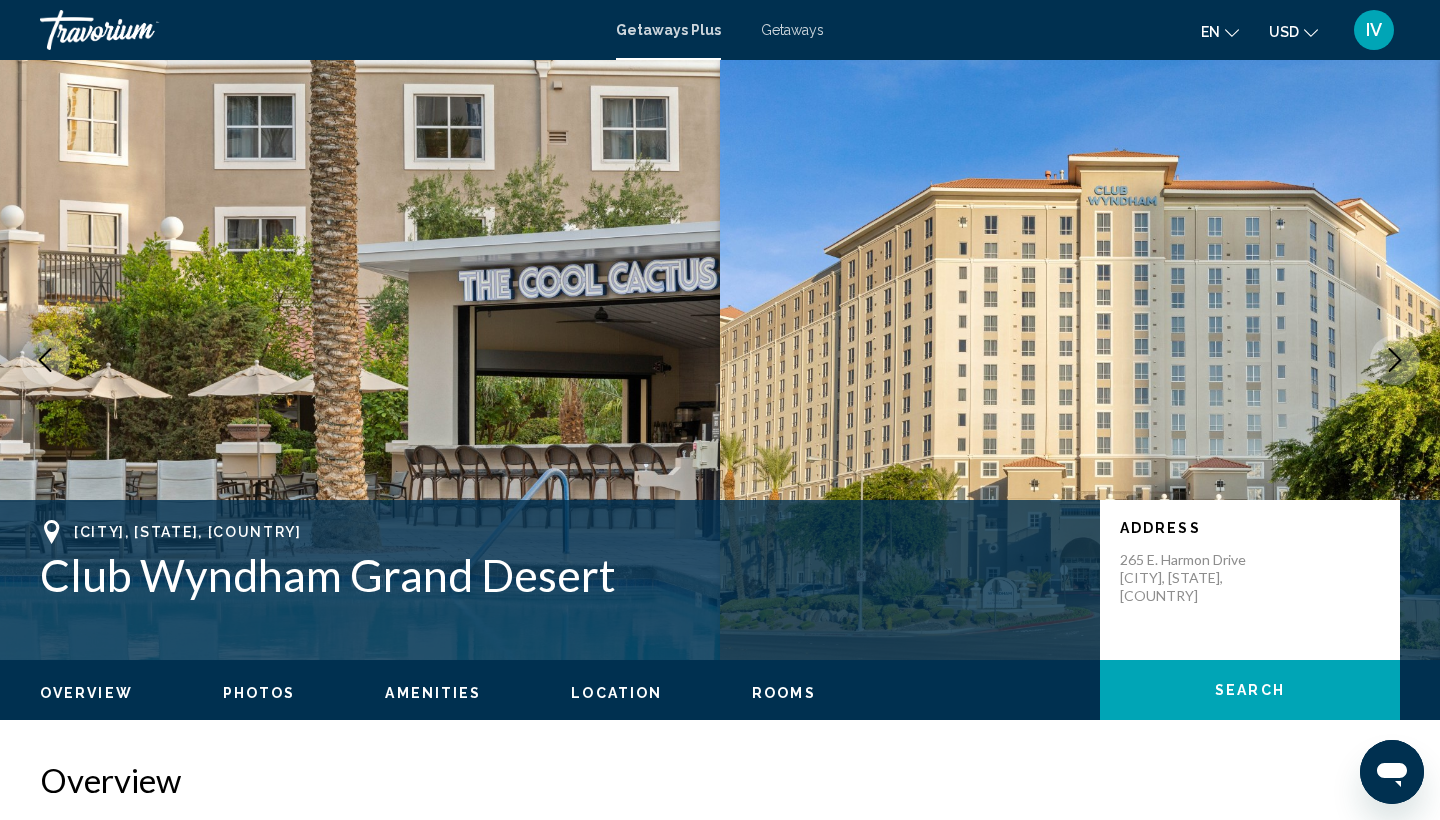 click 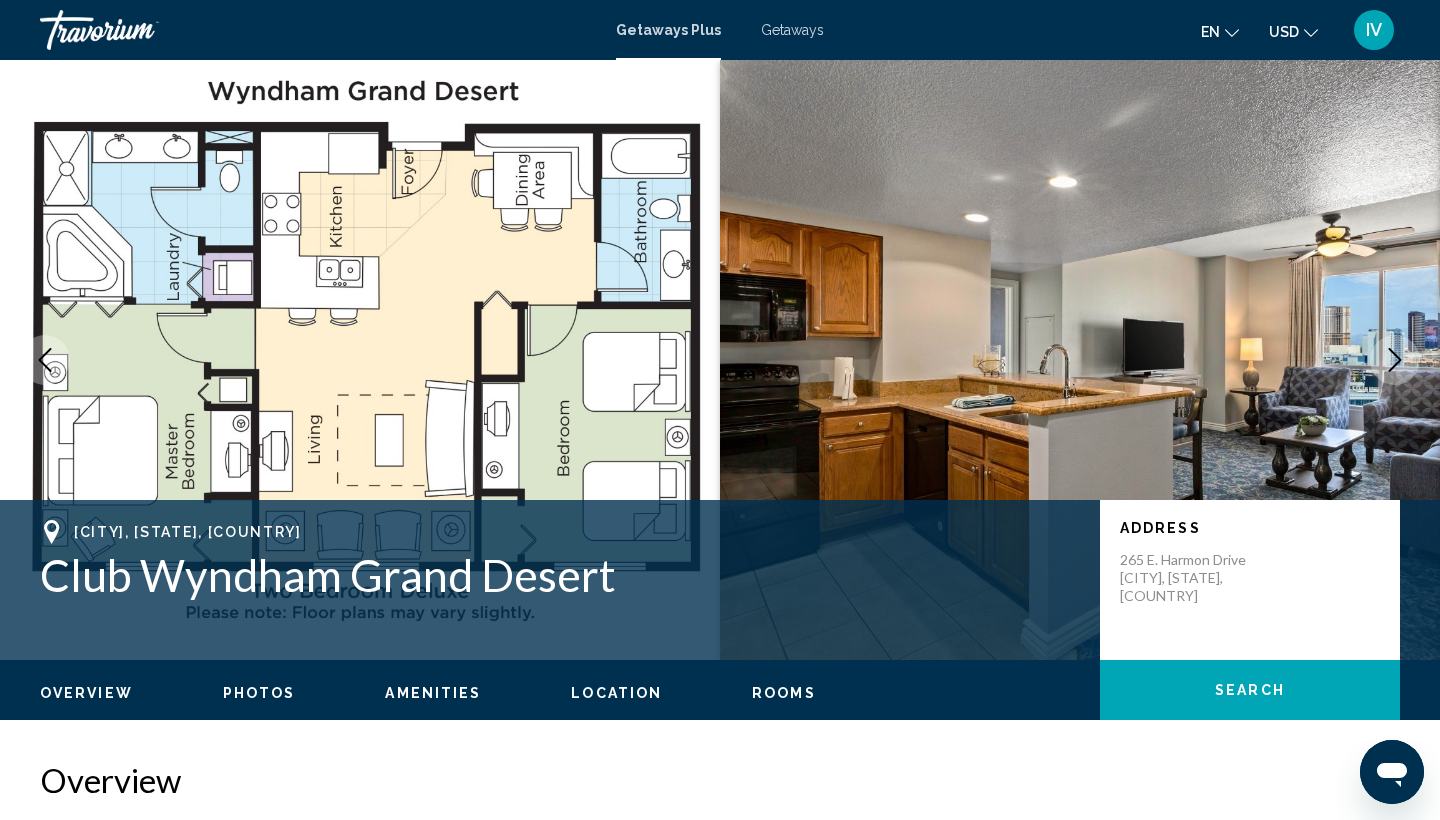 click 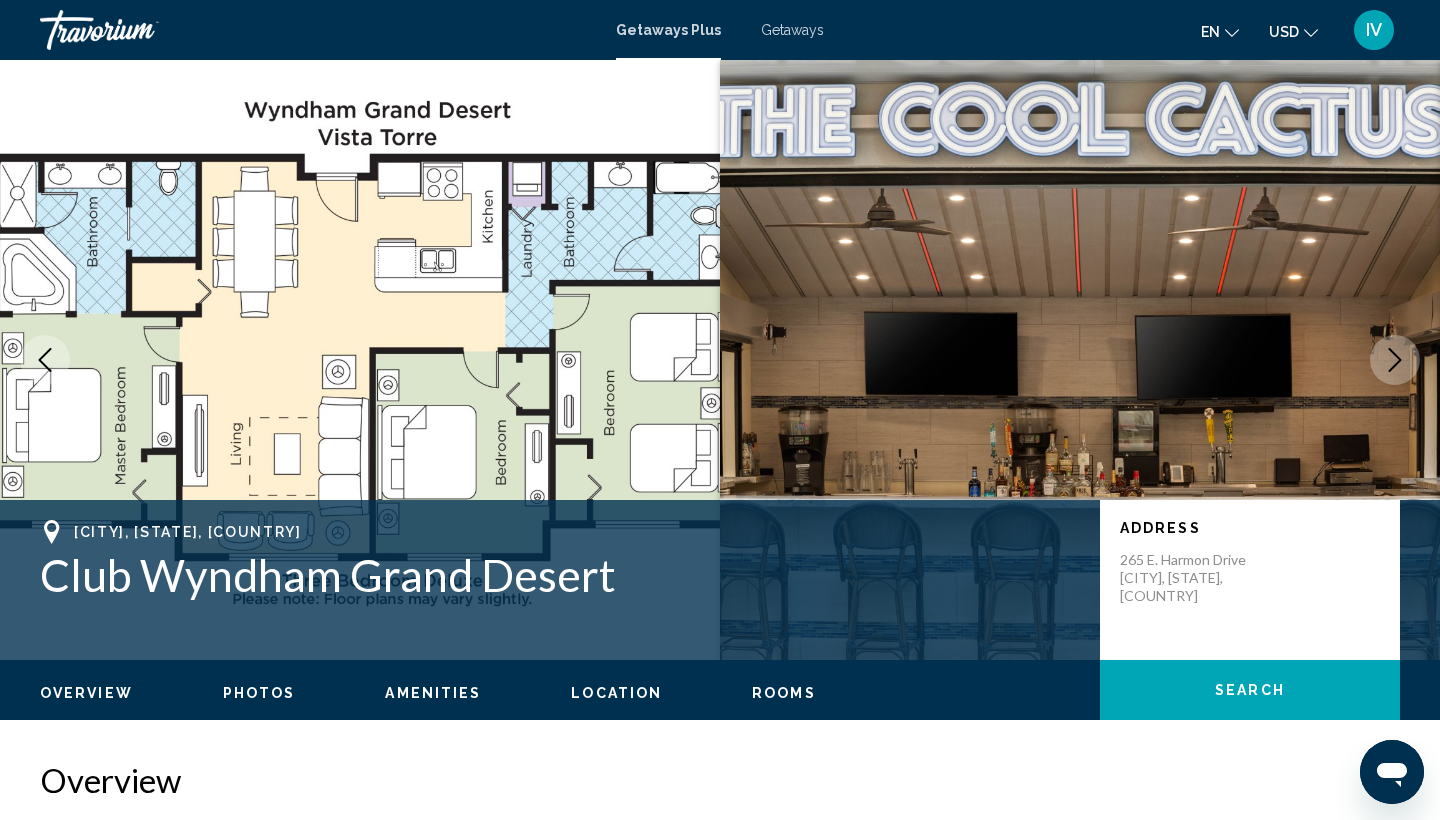 click 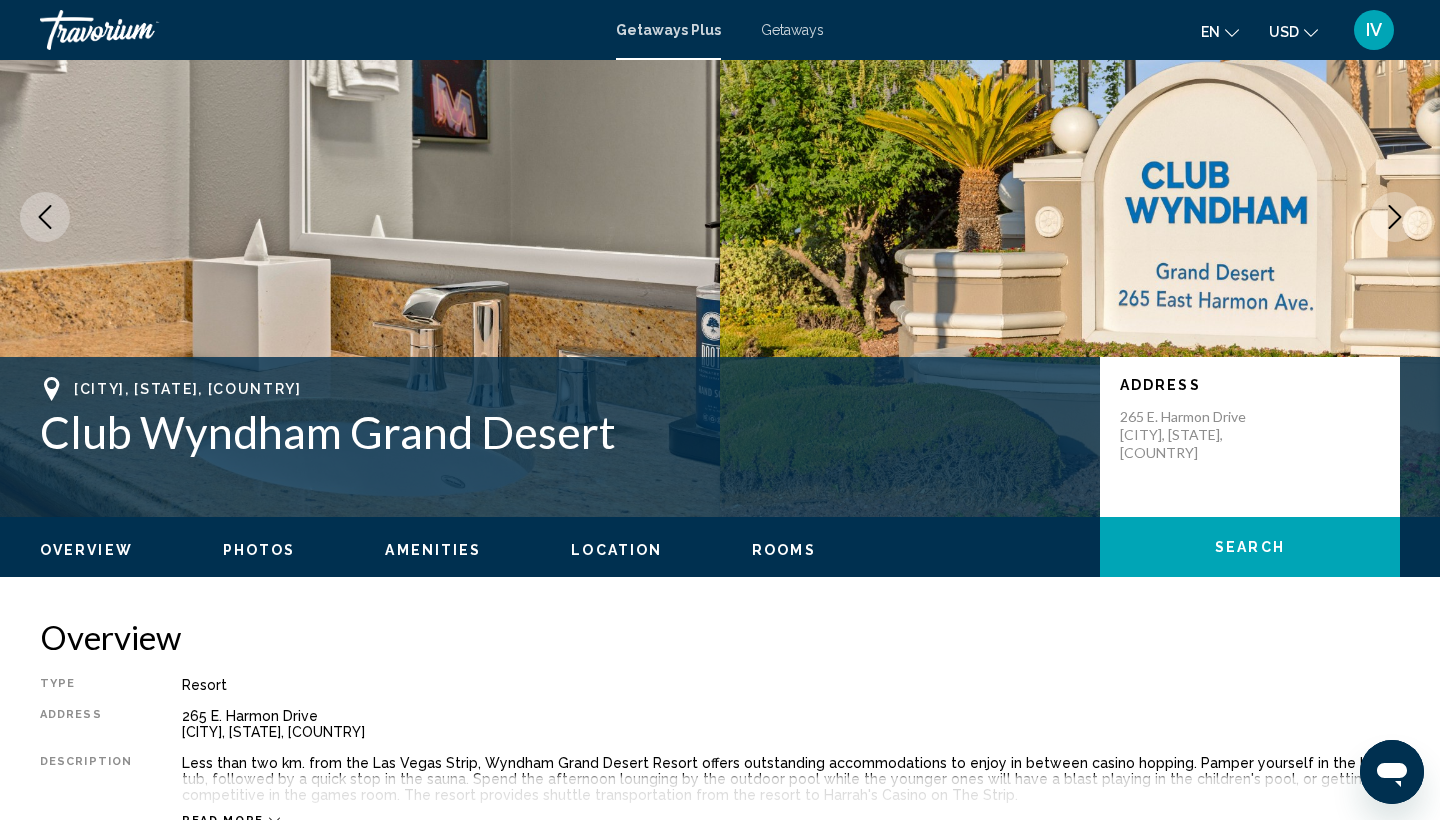 scroll, scrollTop: 0, scrollLeft: 0, axis: both 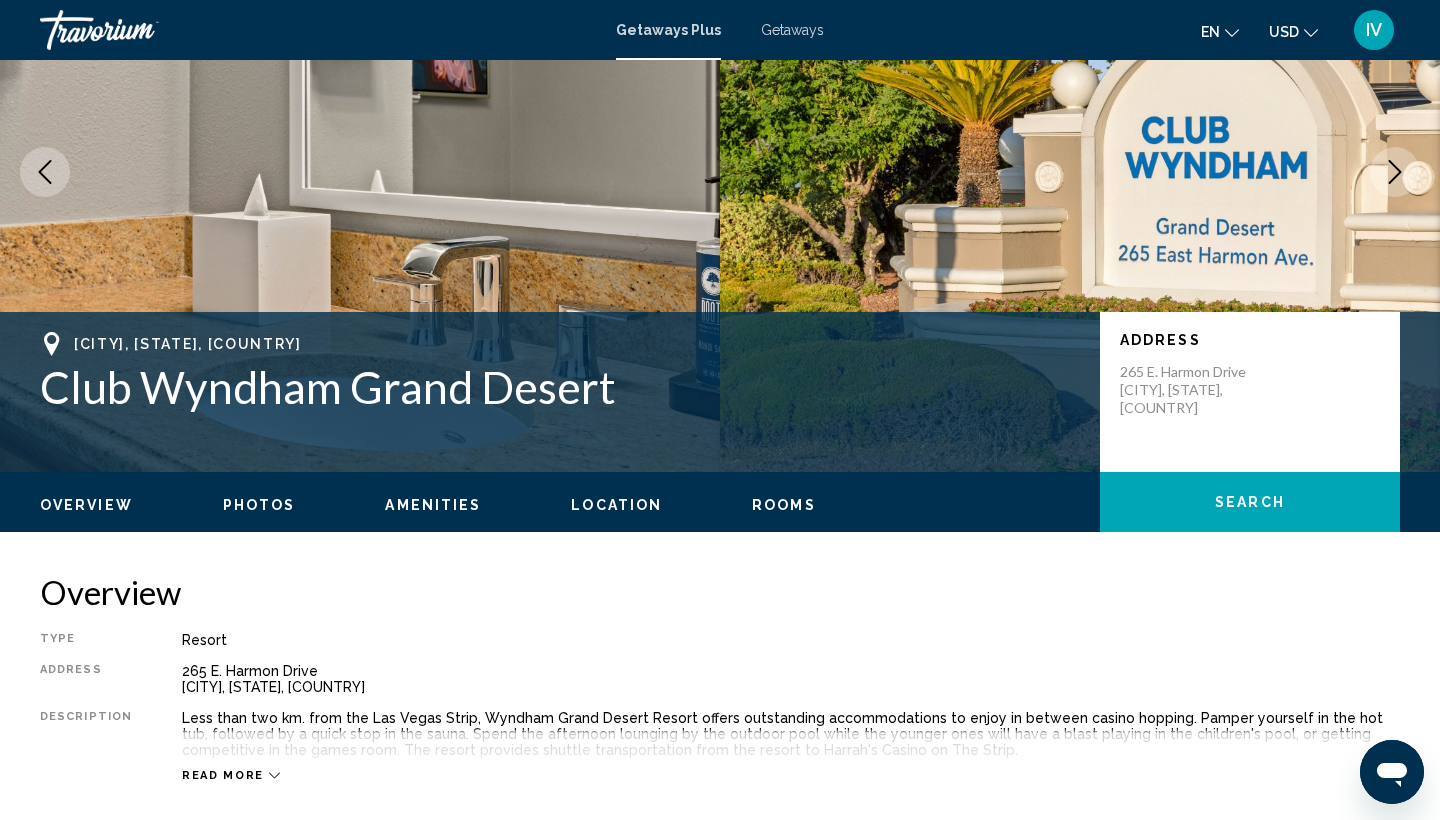 click on "Overview" at bounding box center [86, 505] 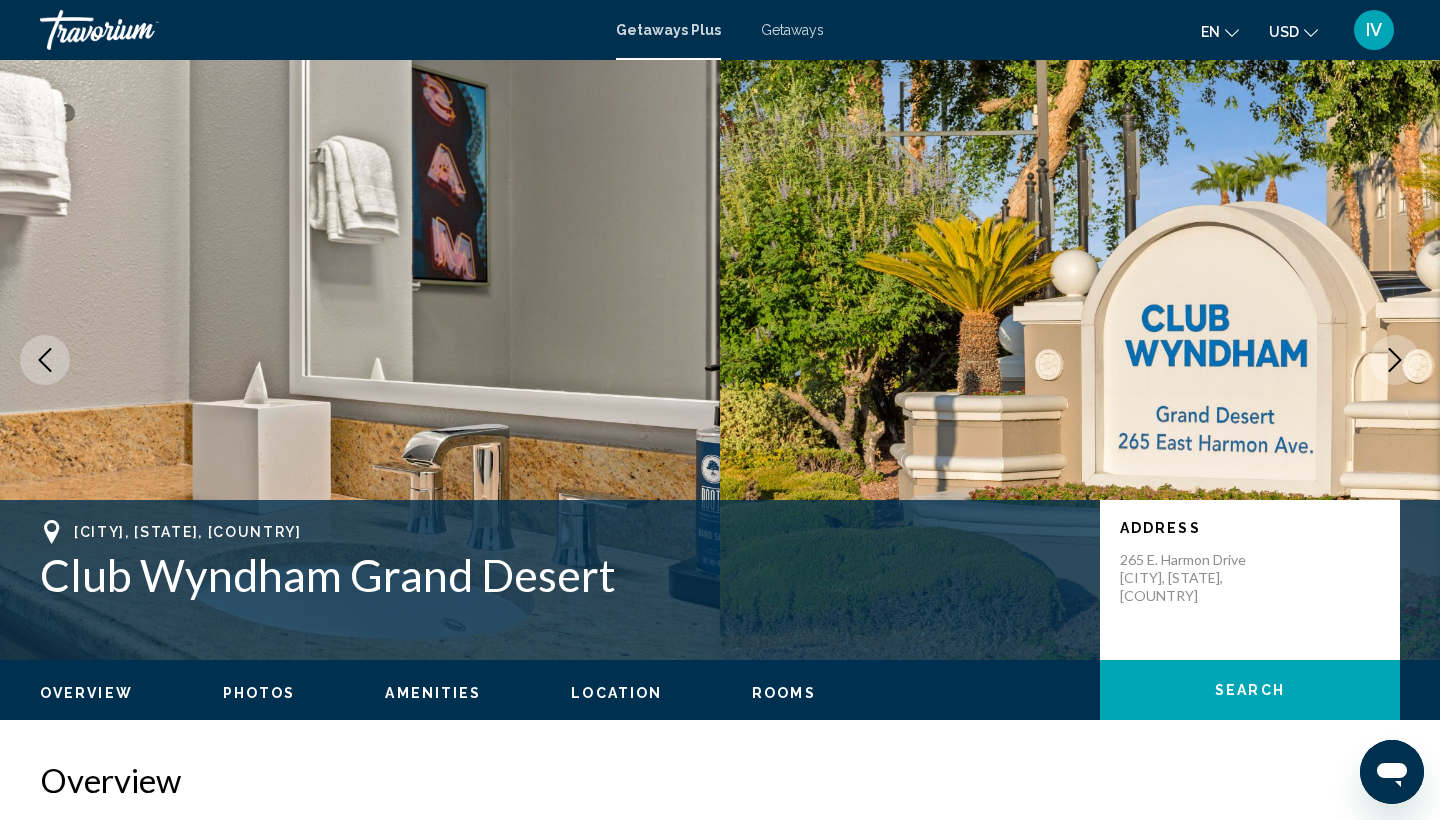 scroll, scrollTop: 0, scrollLeft: 0, axis: both 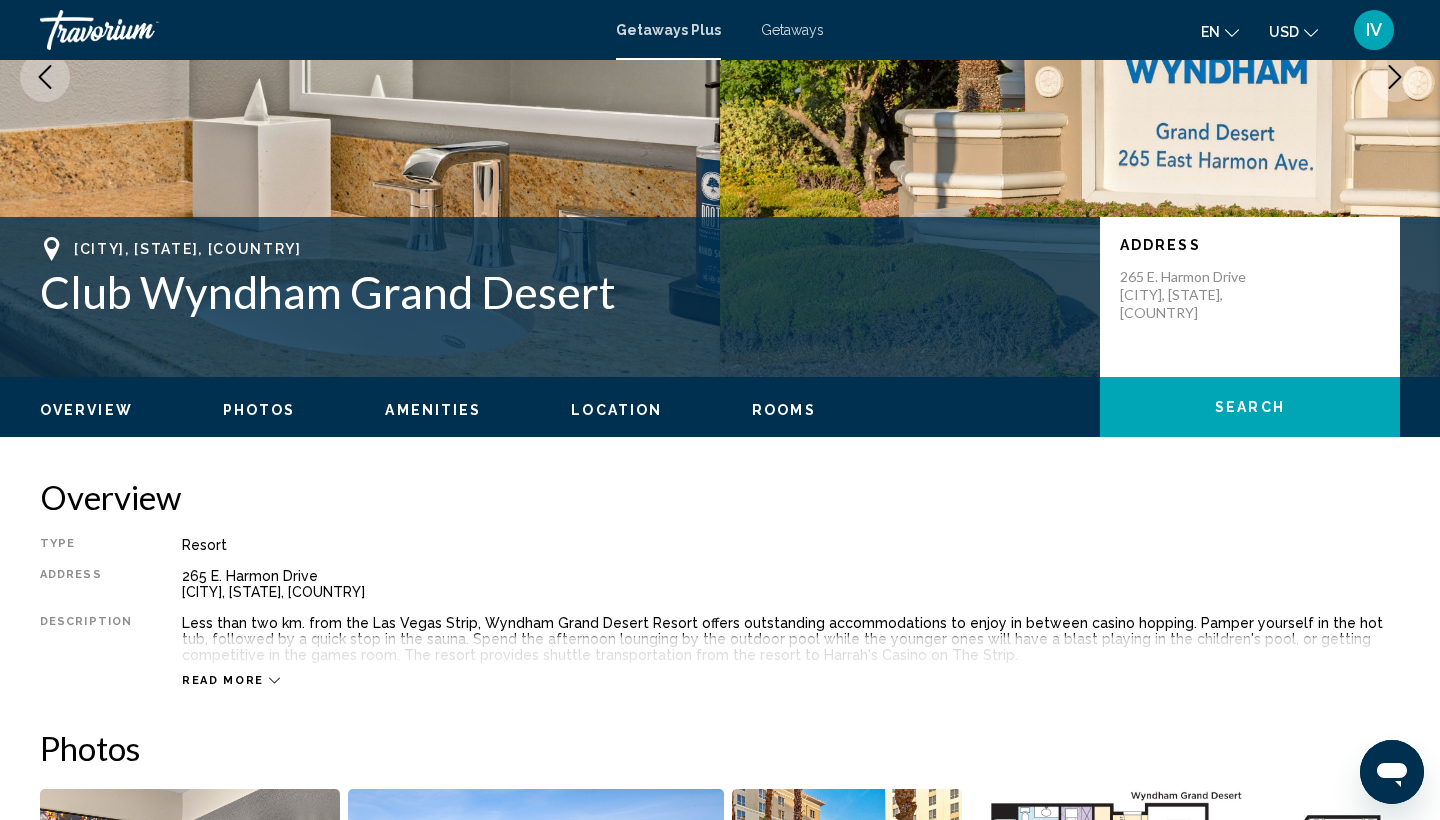click on "Rooms" at bounding box center [784, 410] 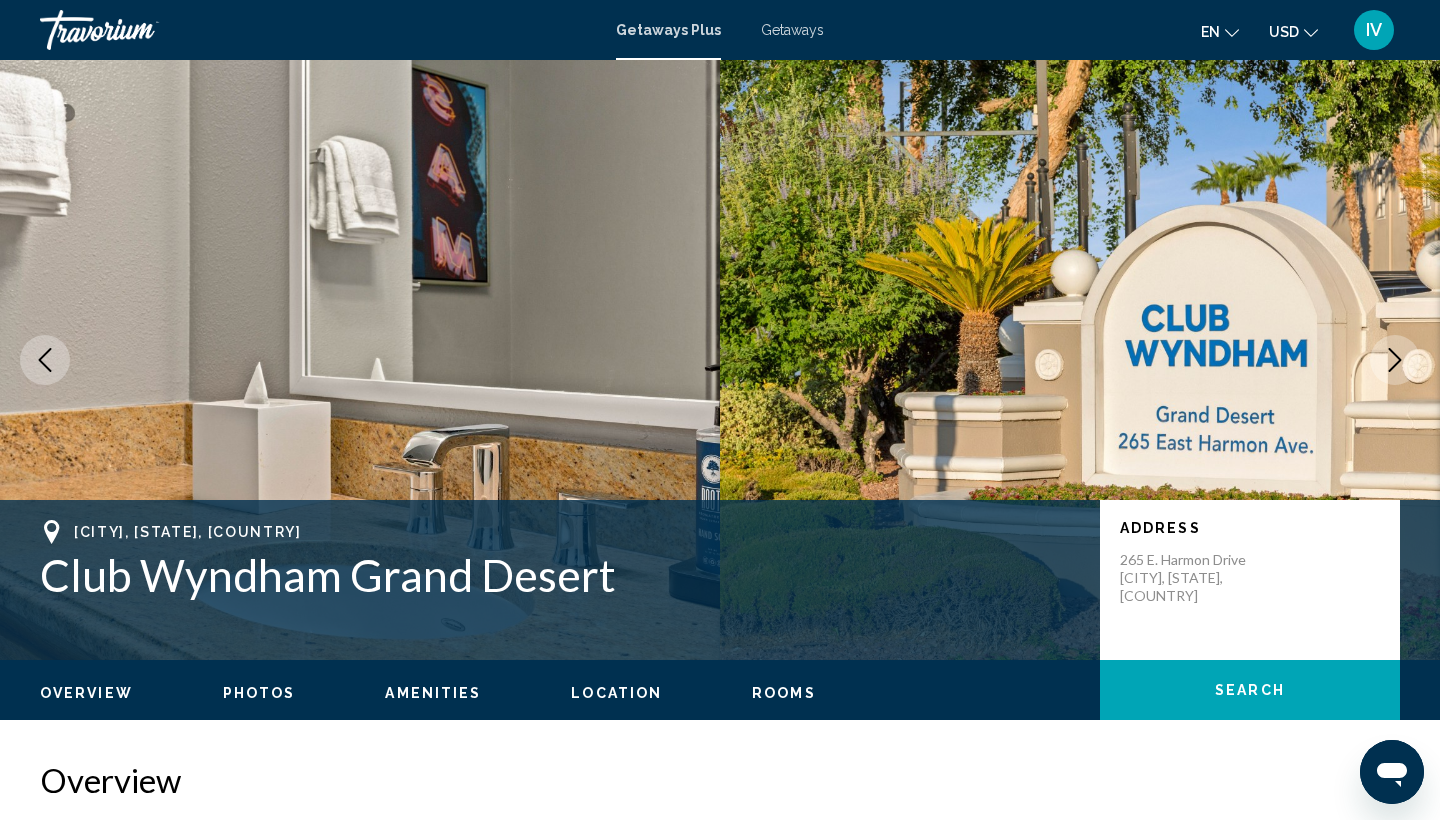 scroll, scrollTop: 0, scrollLeft: 0, axis: both 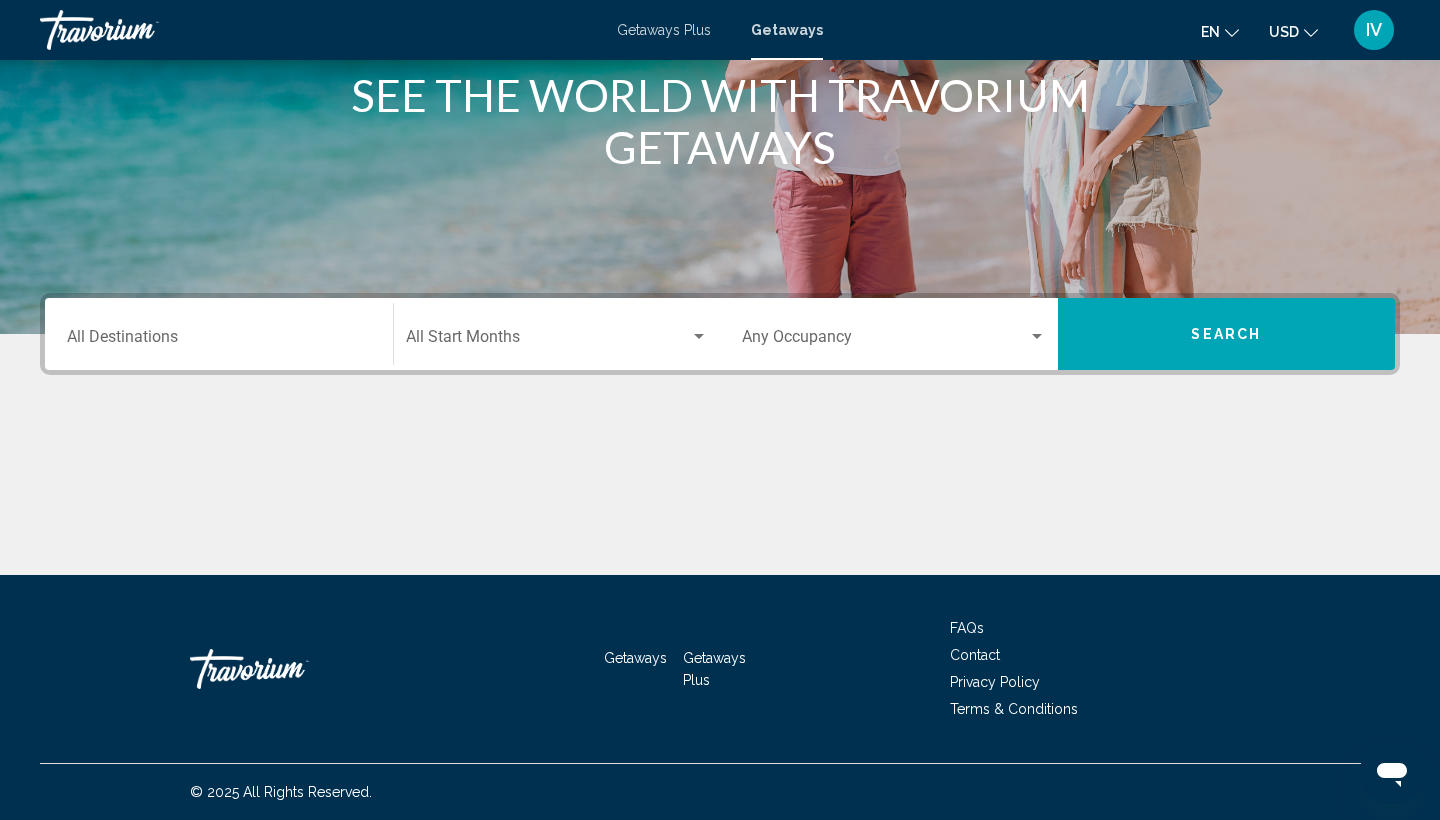 click on "Destination All Destinations" at bounding box center (219, 334) 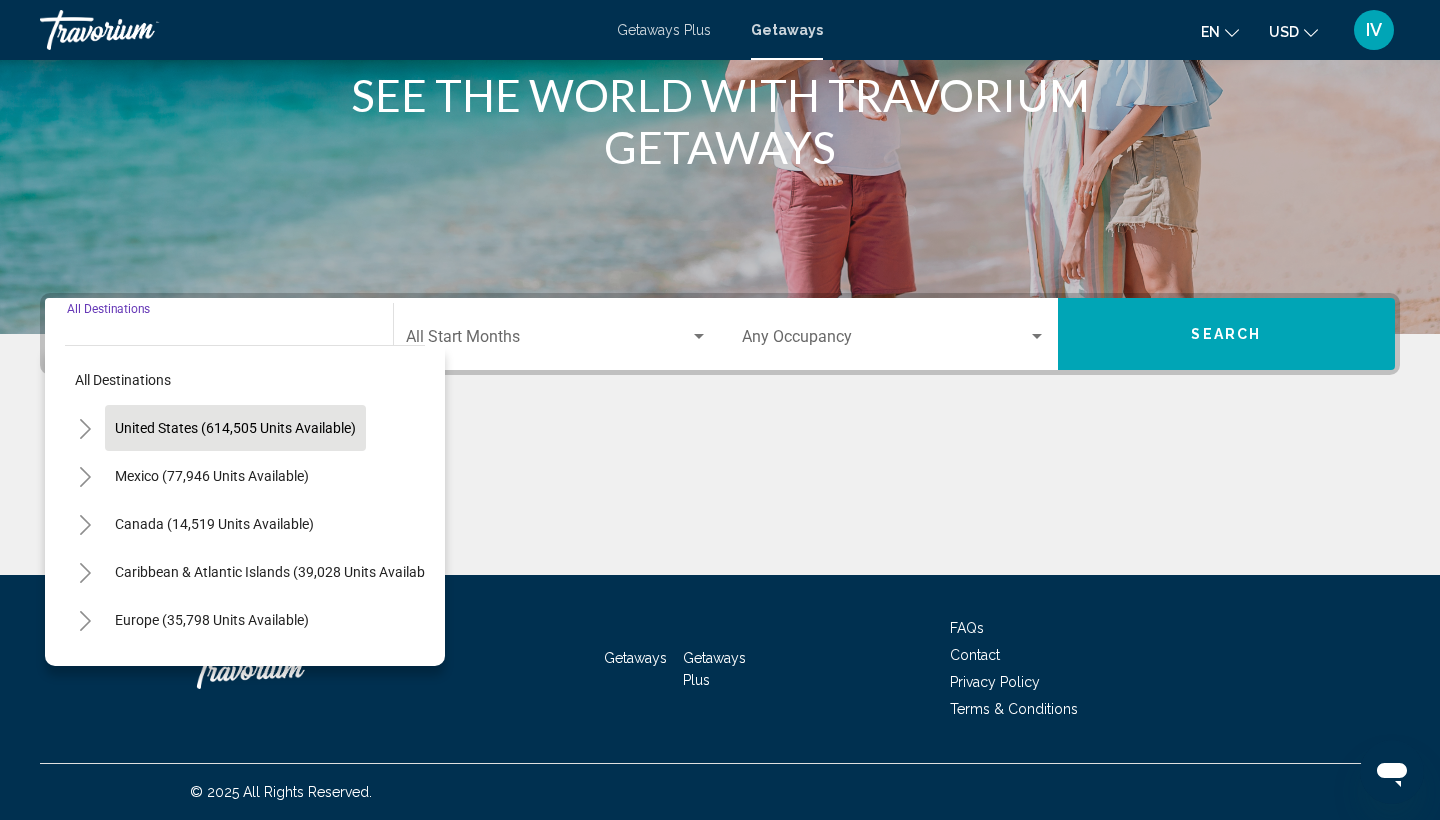 click on "United States (614,505 units available)" at bounding box center [212, 476] 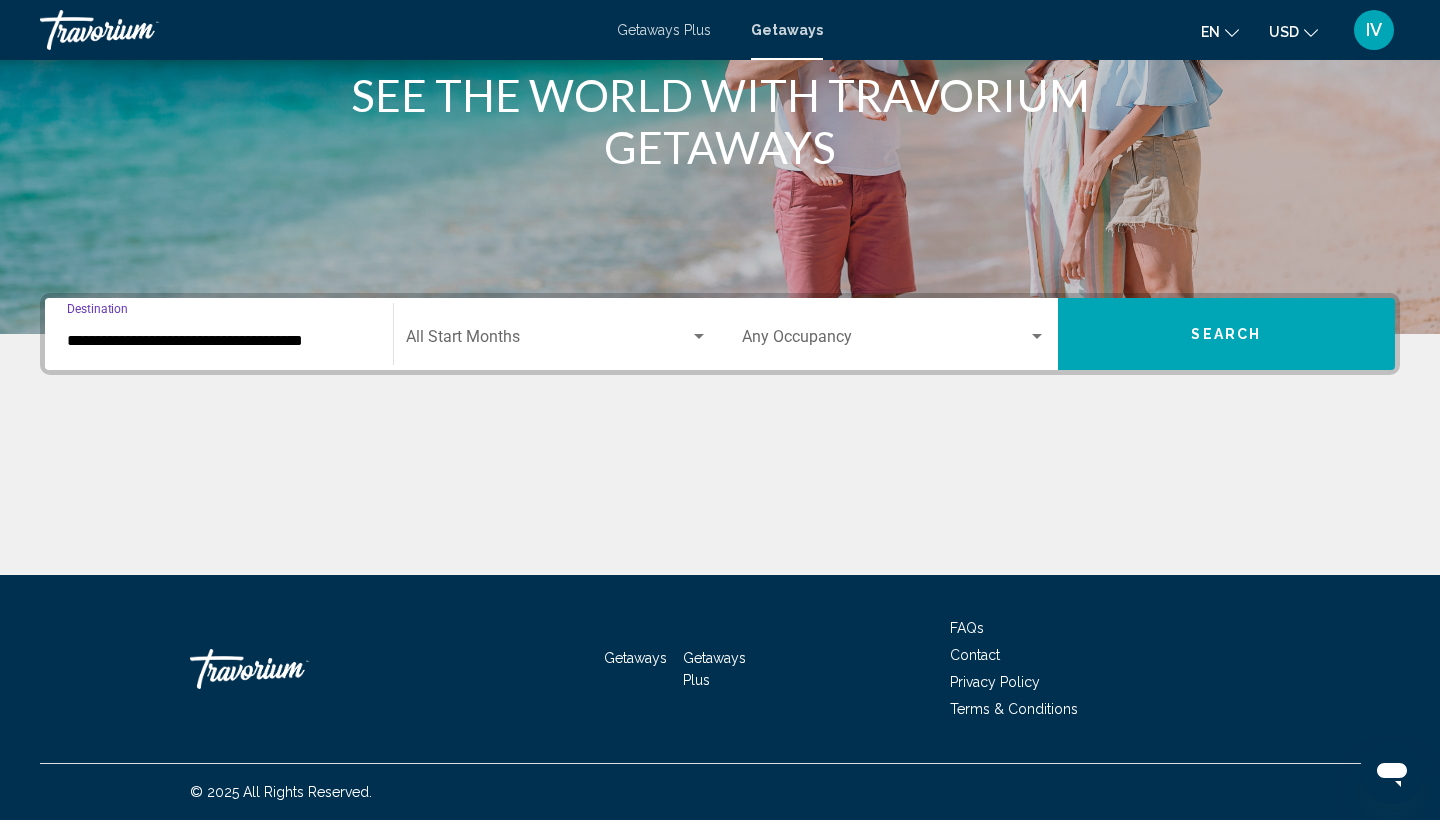 click at bounding box center [548, 341] 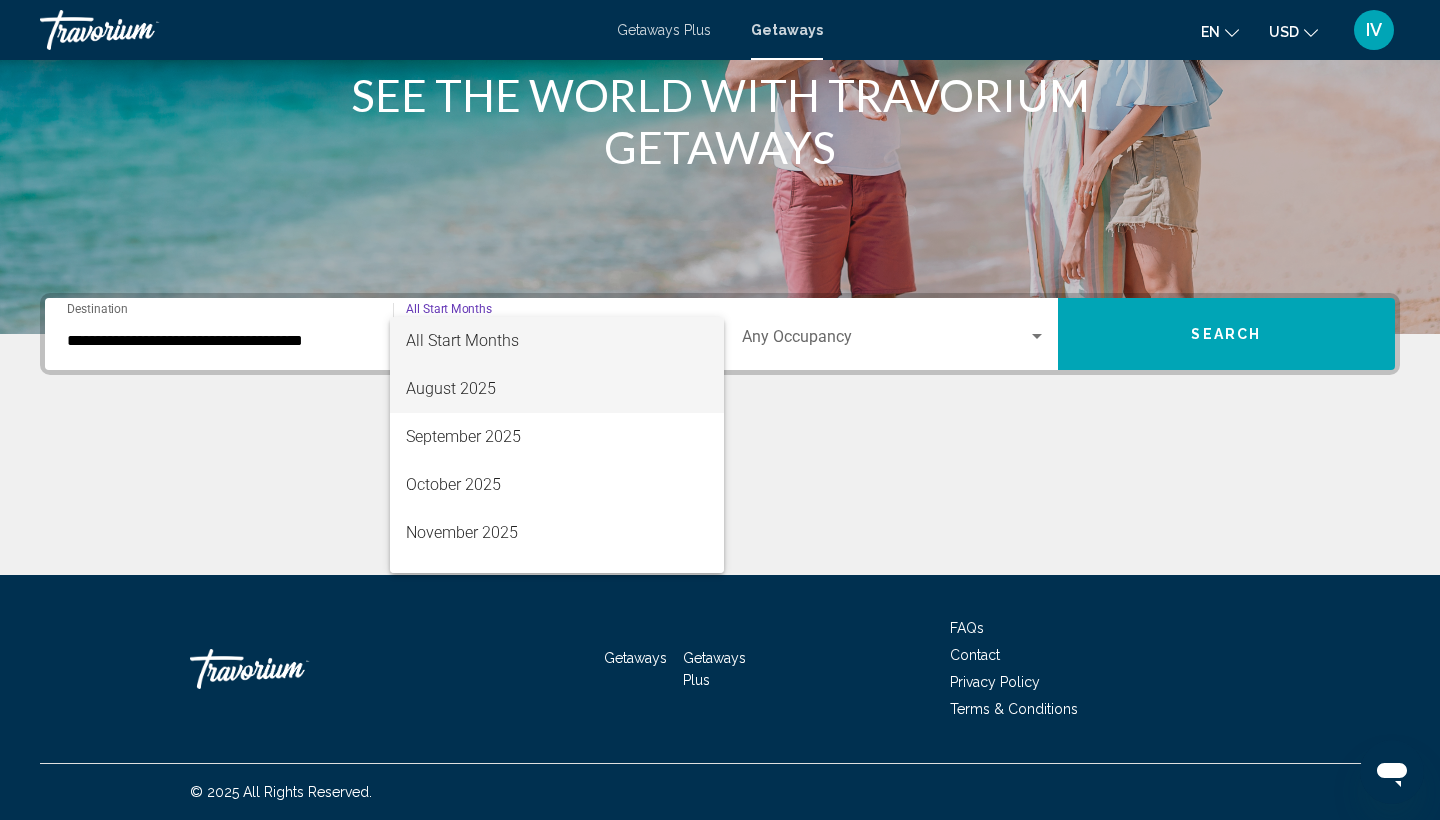 click on "August 2025" at bounding box center (557, 389) 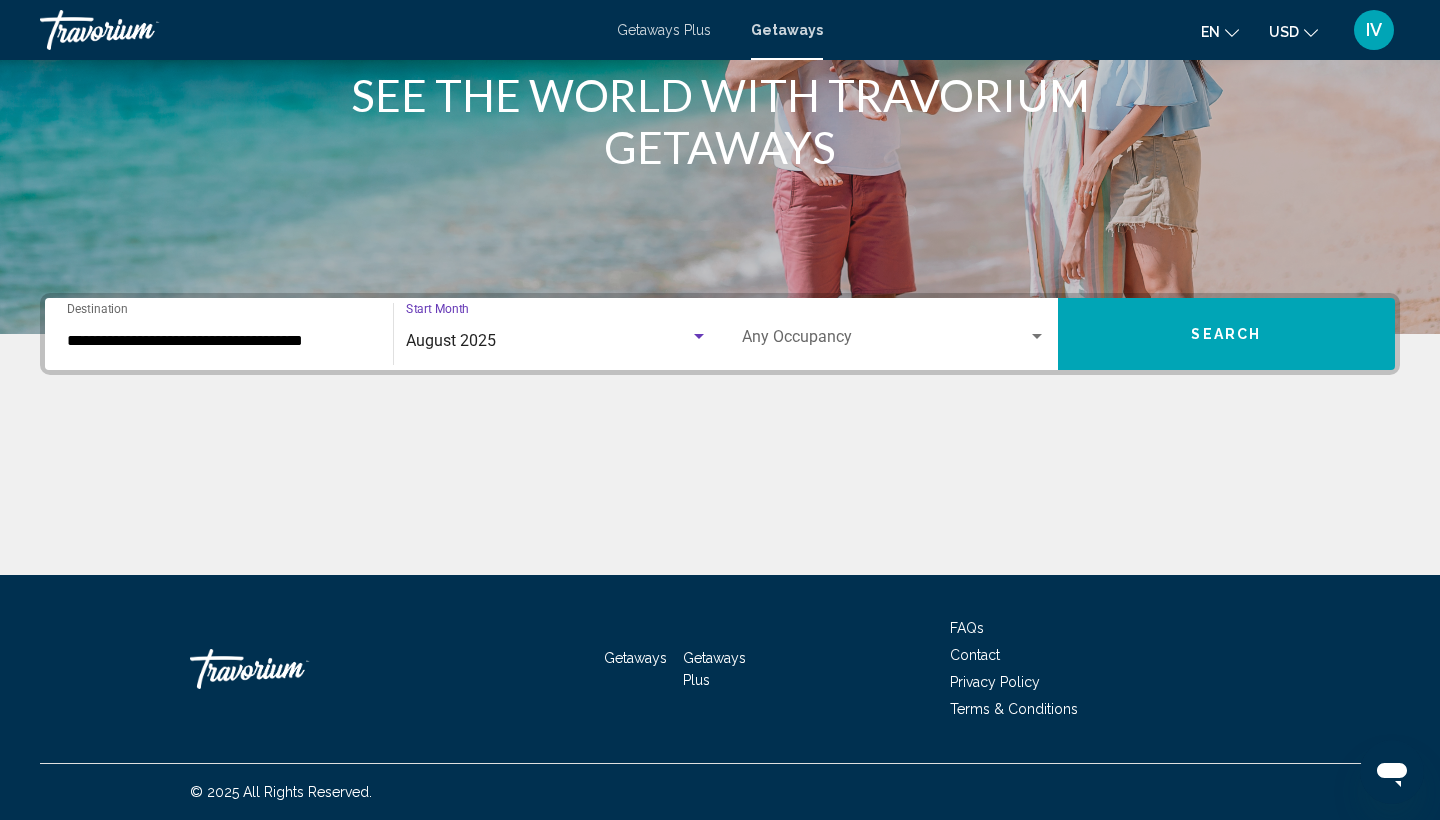 click at bounding box center [885, 341] 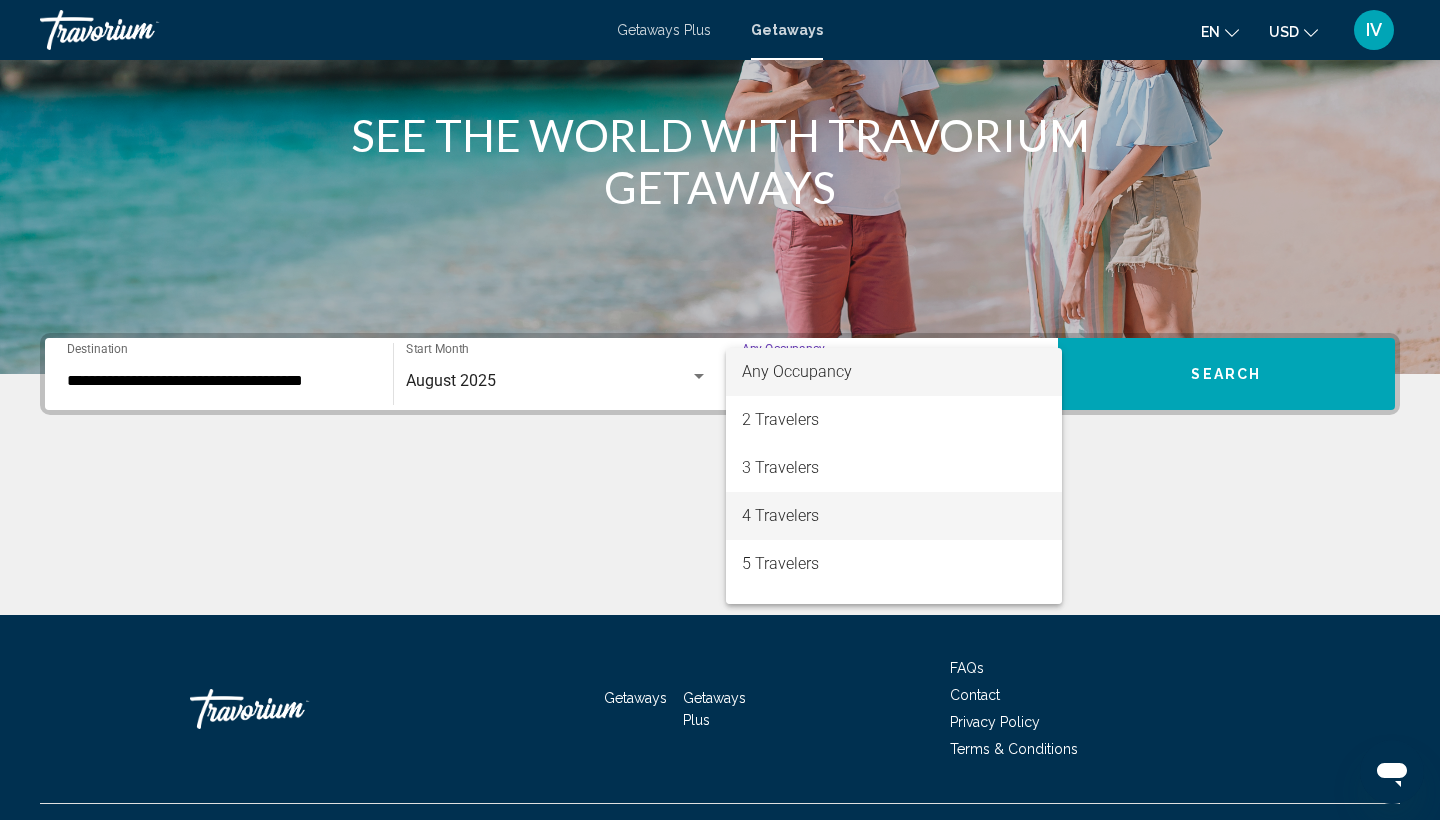 scroll, scrollTop: 217, scrollLeft: 0, axis: vertical 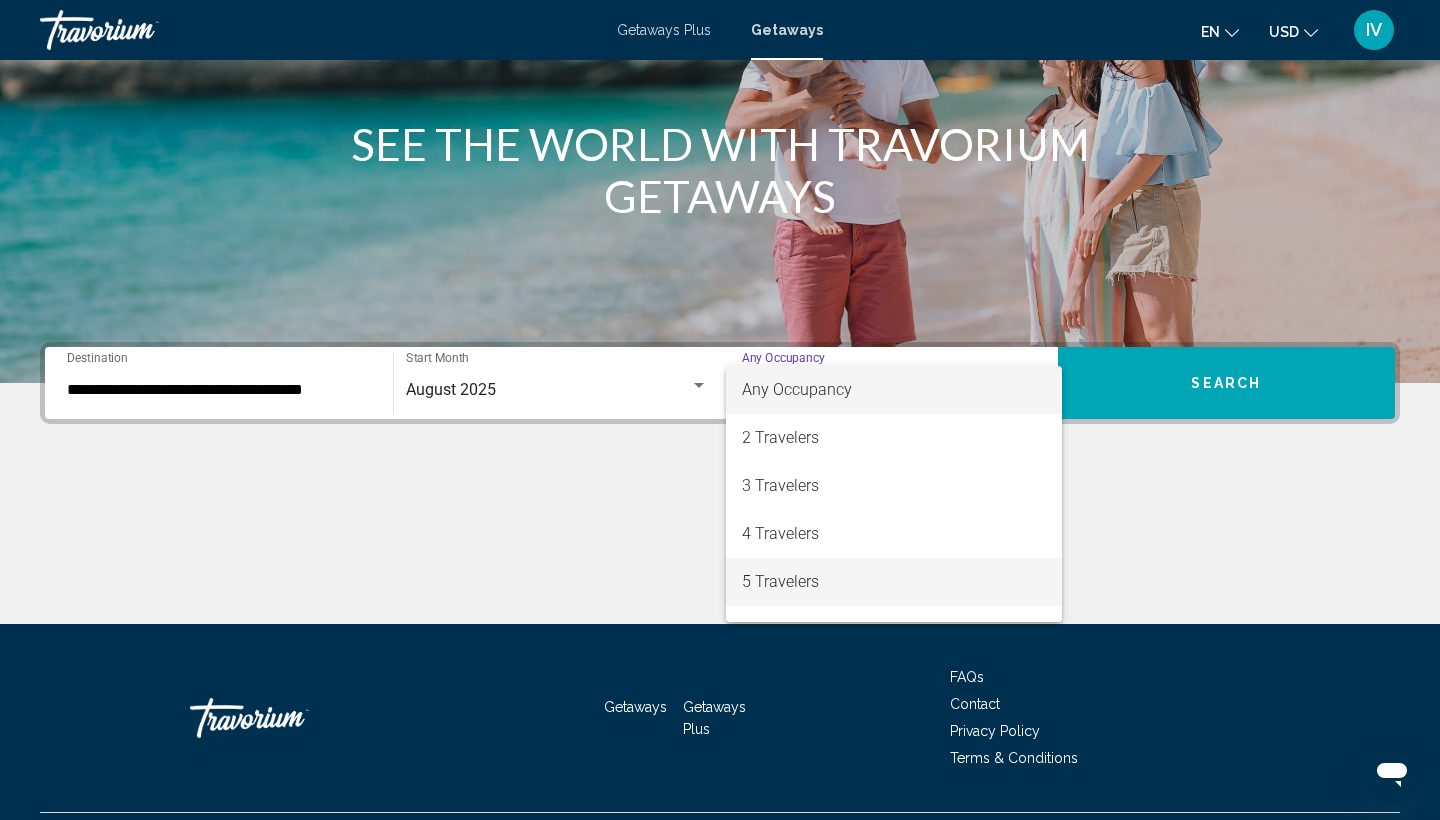 click on "5 Travelers" at bounding box center (894, 582) 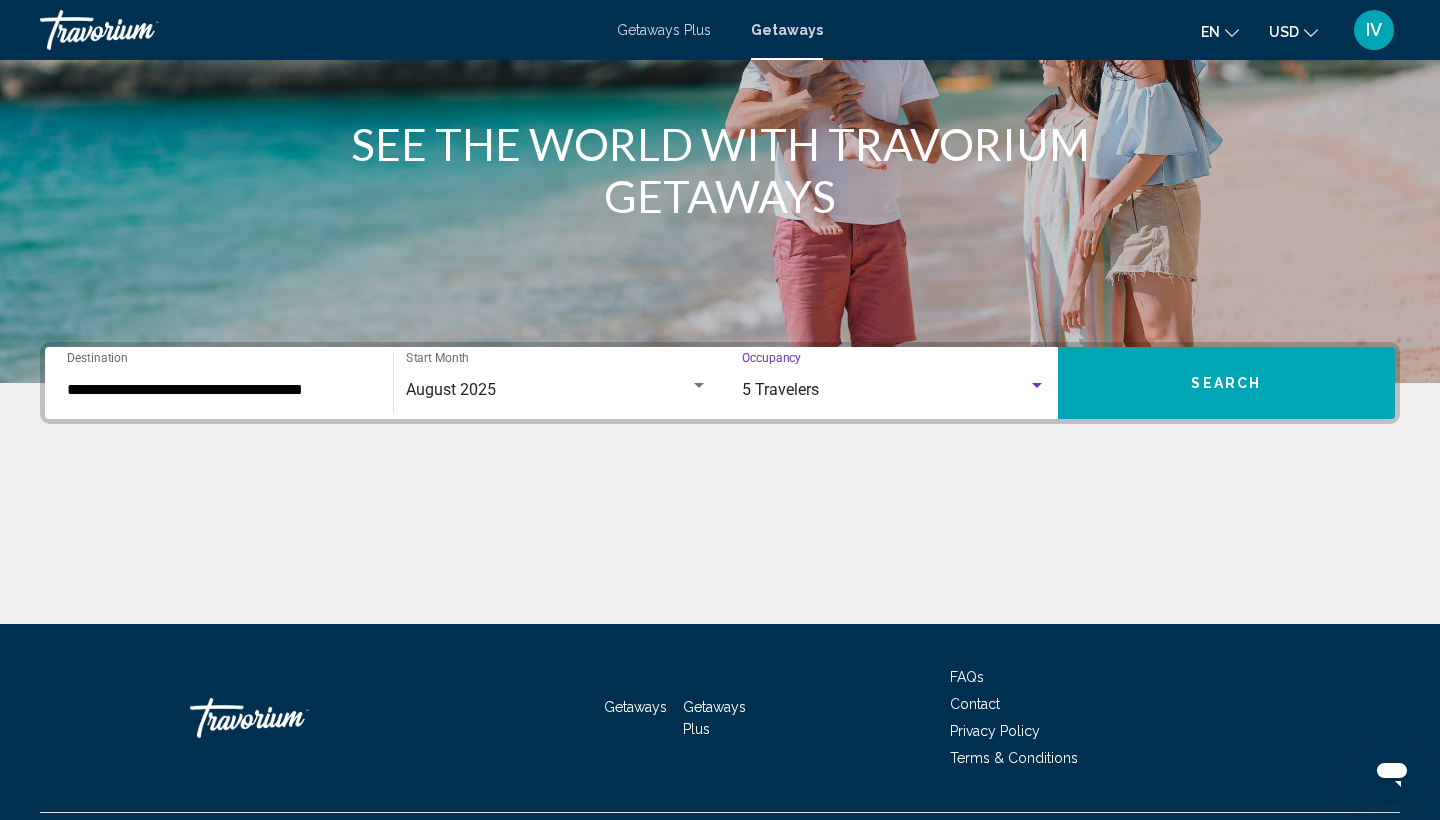 click on "Search" at bounding box center [1227, 383] 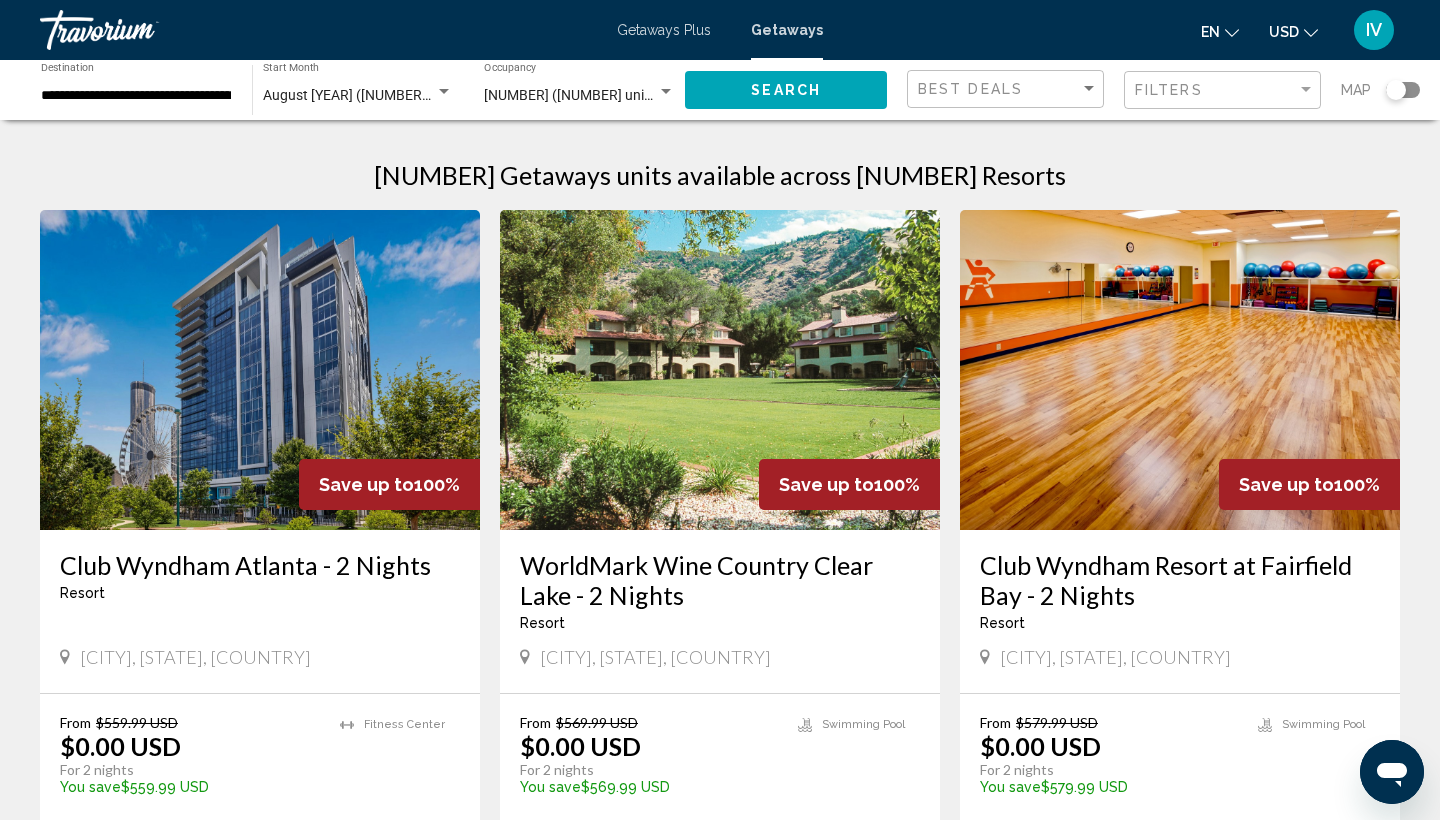 scroll, scrollTop: 0, scrollLeft: 0, axis: both 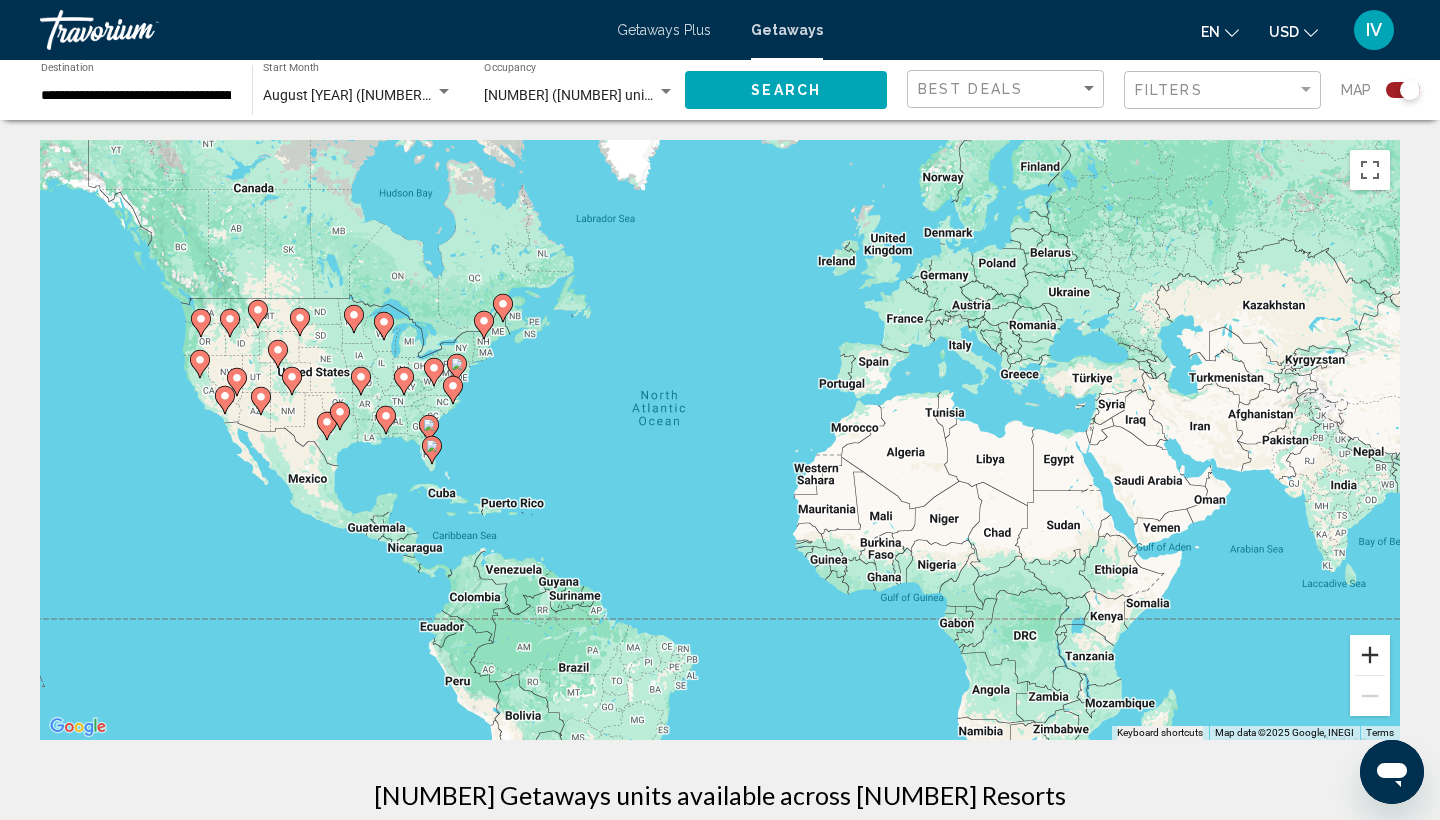 click at bounding box center (1370, 655) 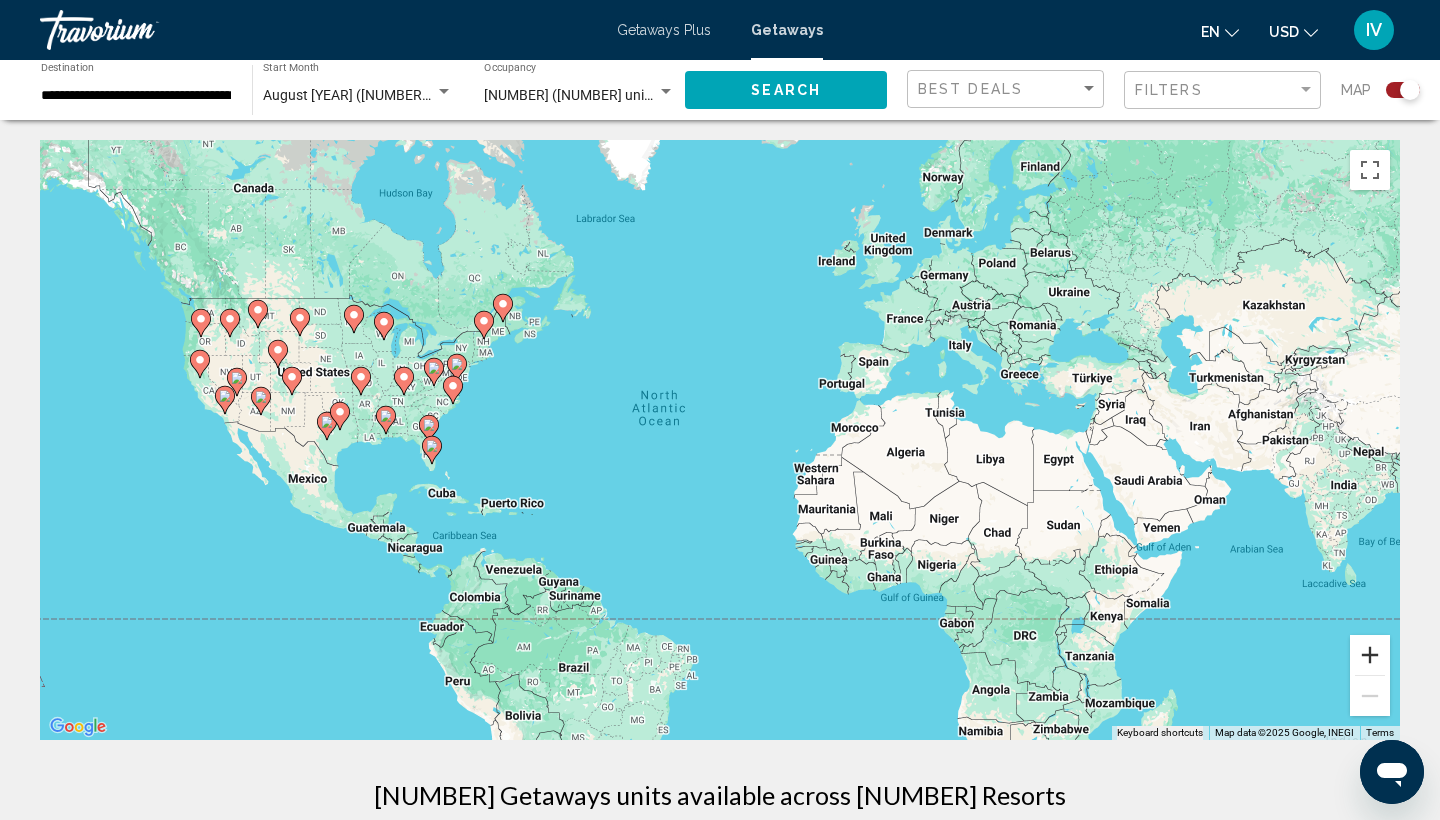 click at bounding box center (1370, 655) 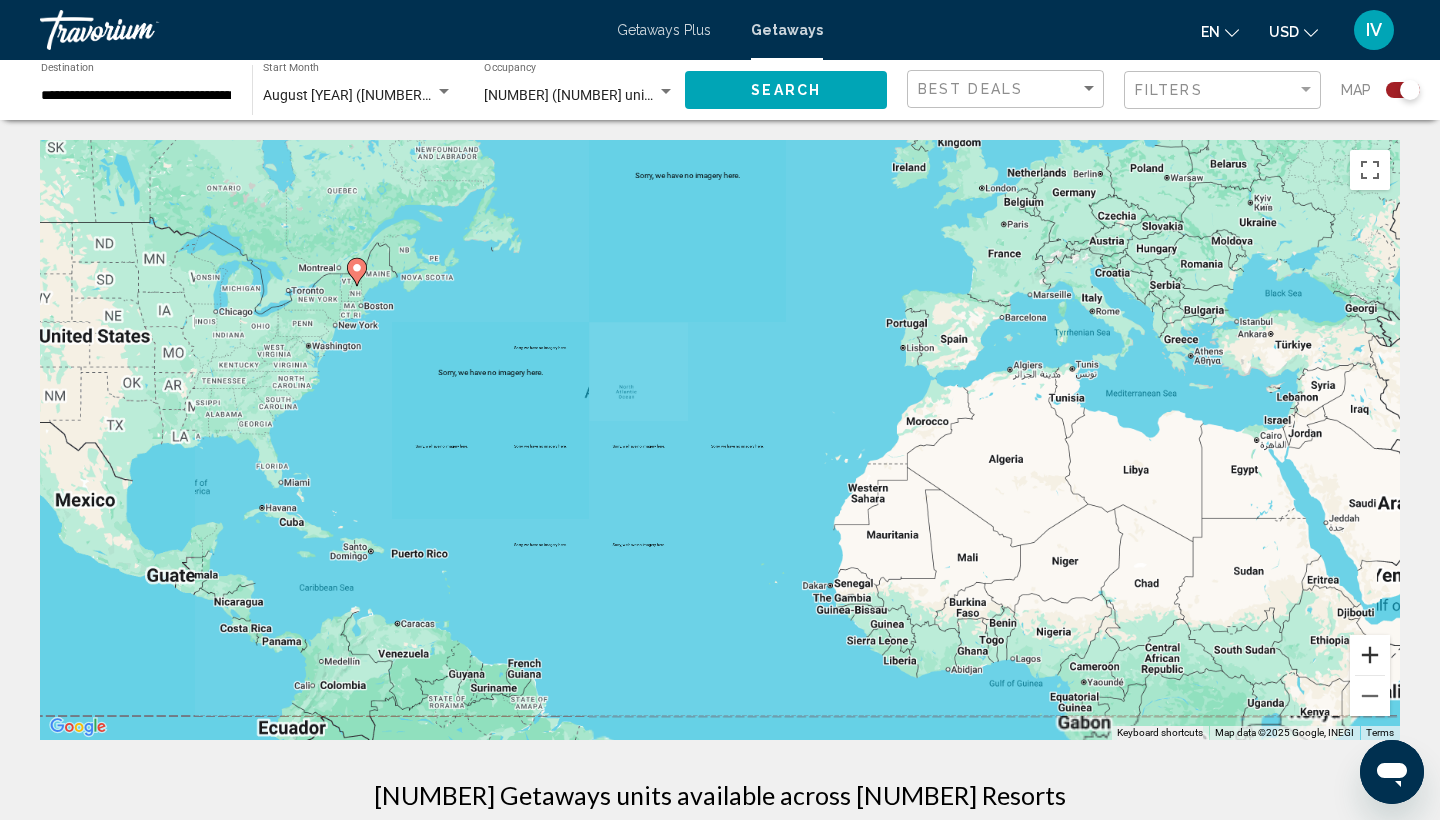 click at bounding box center [1370, 655] 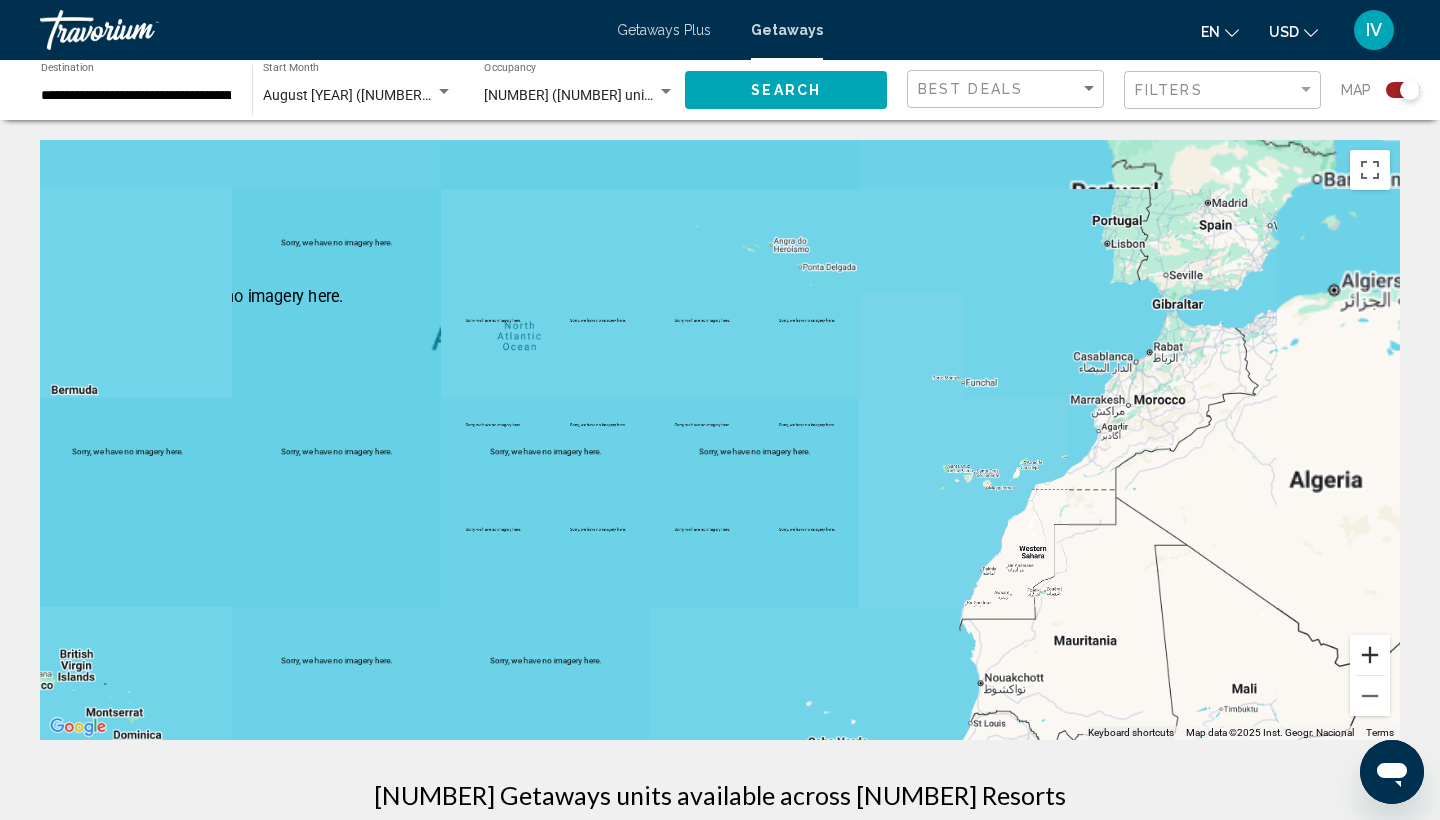 click at bounding box center (1370, 655) 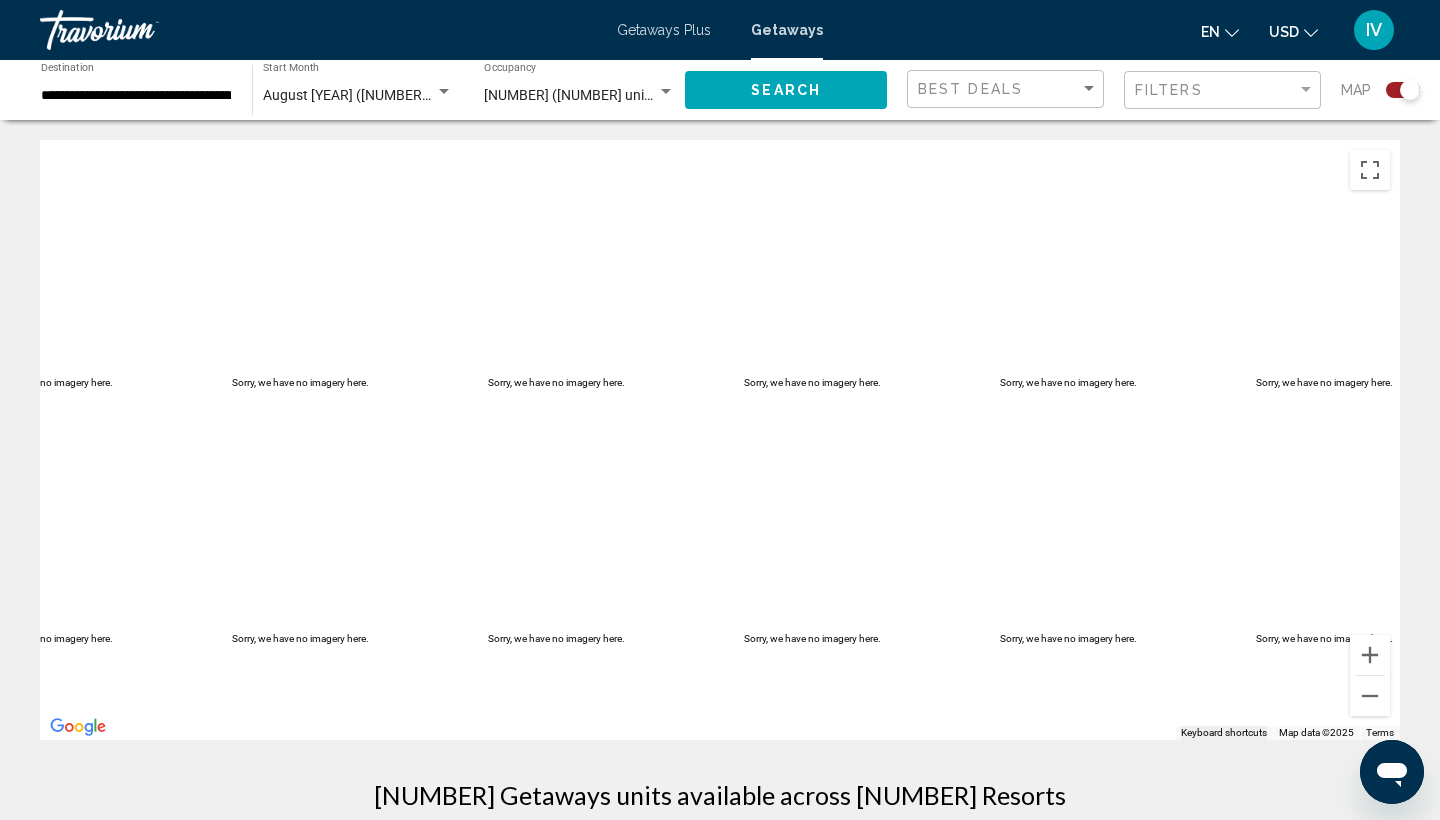 drag, startPoint x: 776, startPoint y: 546, endPoint x: 1117, endPoint y: 564, distance: 341.47473 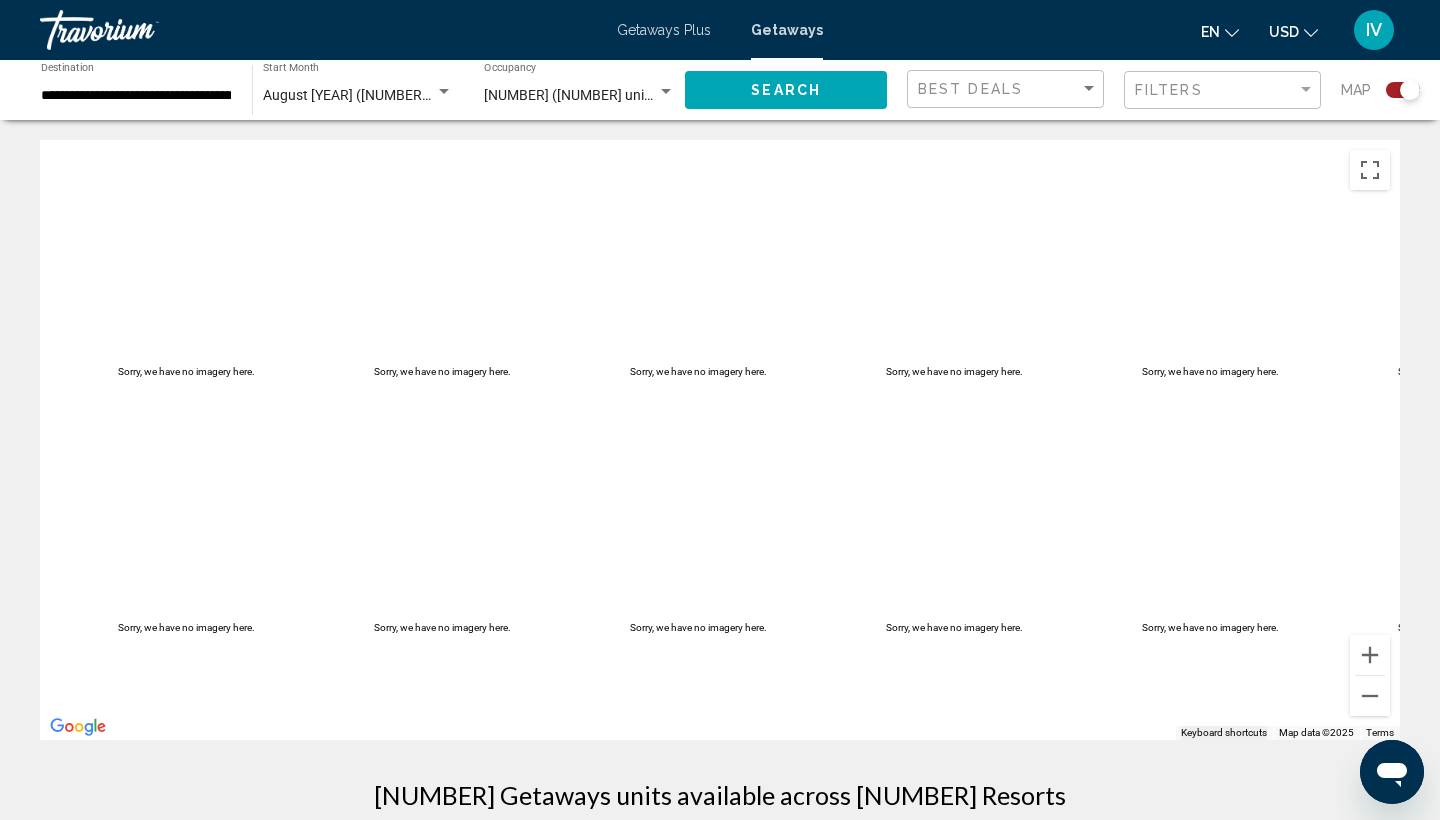 drag, startPoint x: 1117, startPoint y: 564, endPoint x: 1396, endPoint y: 623, distance: 285.17014 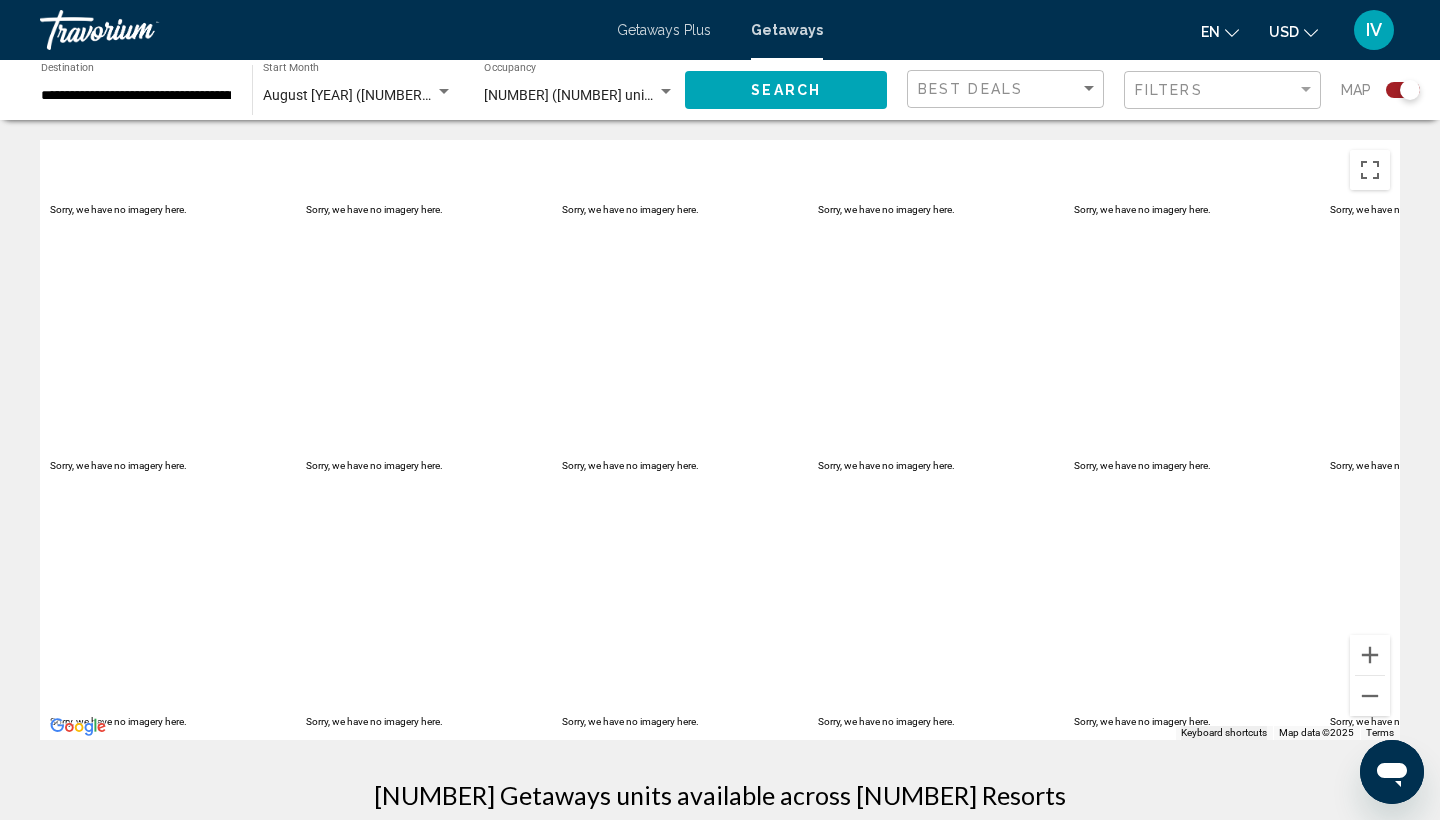 drag, startPoint x: 620, startPoint y: 491, endPoint x: 1068, endPoint y: 606, distance: 462.5246 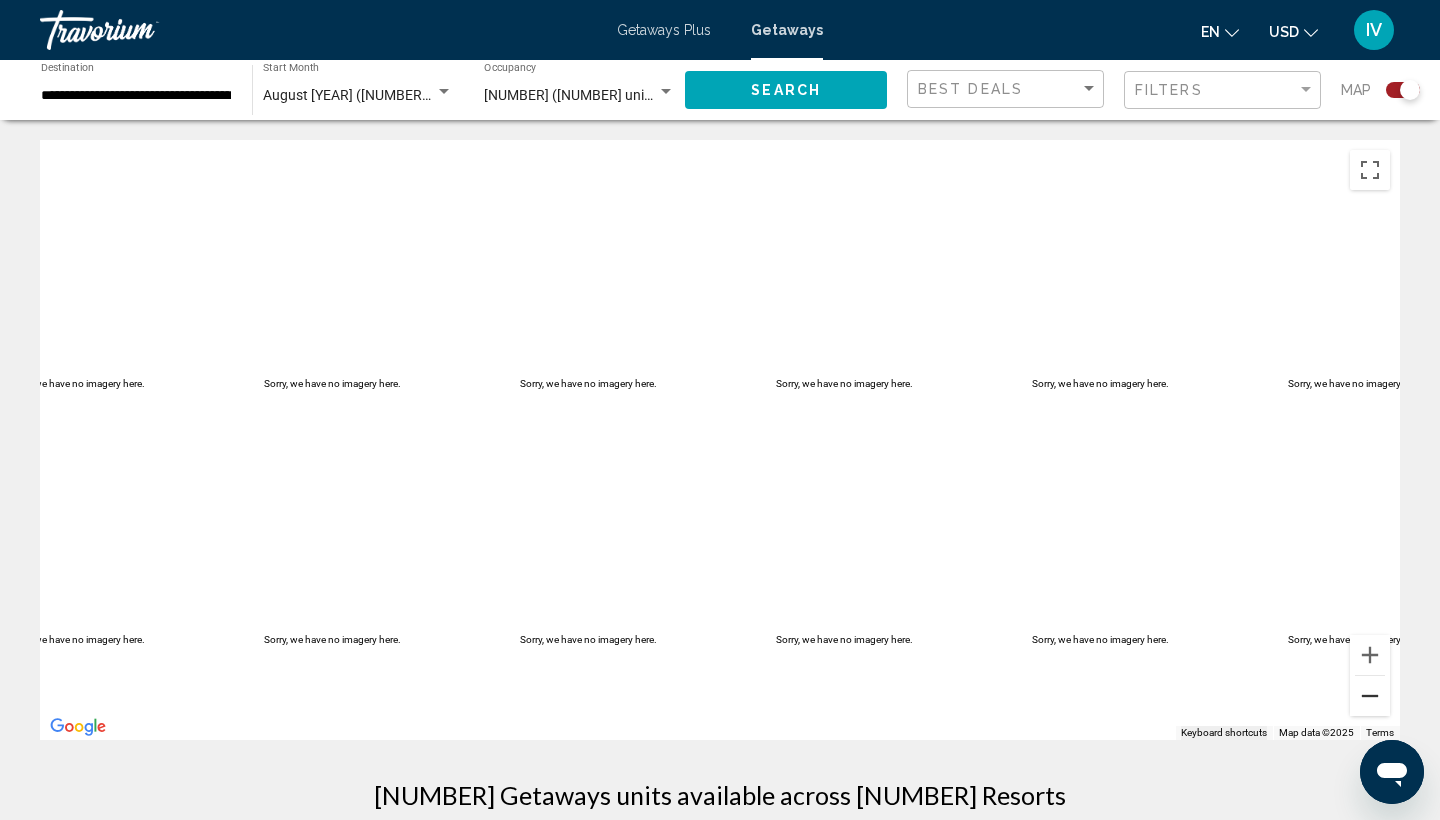 click at bounding box center [1370, 696] 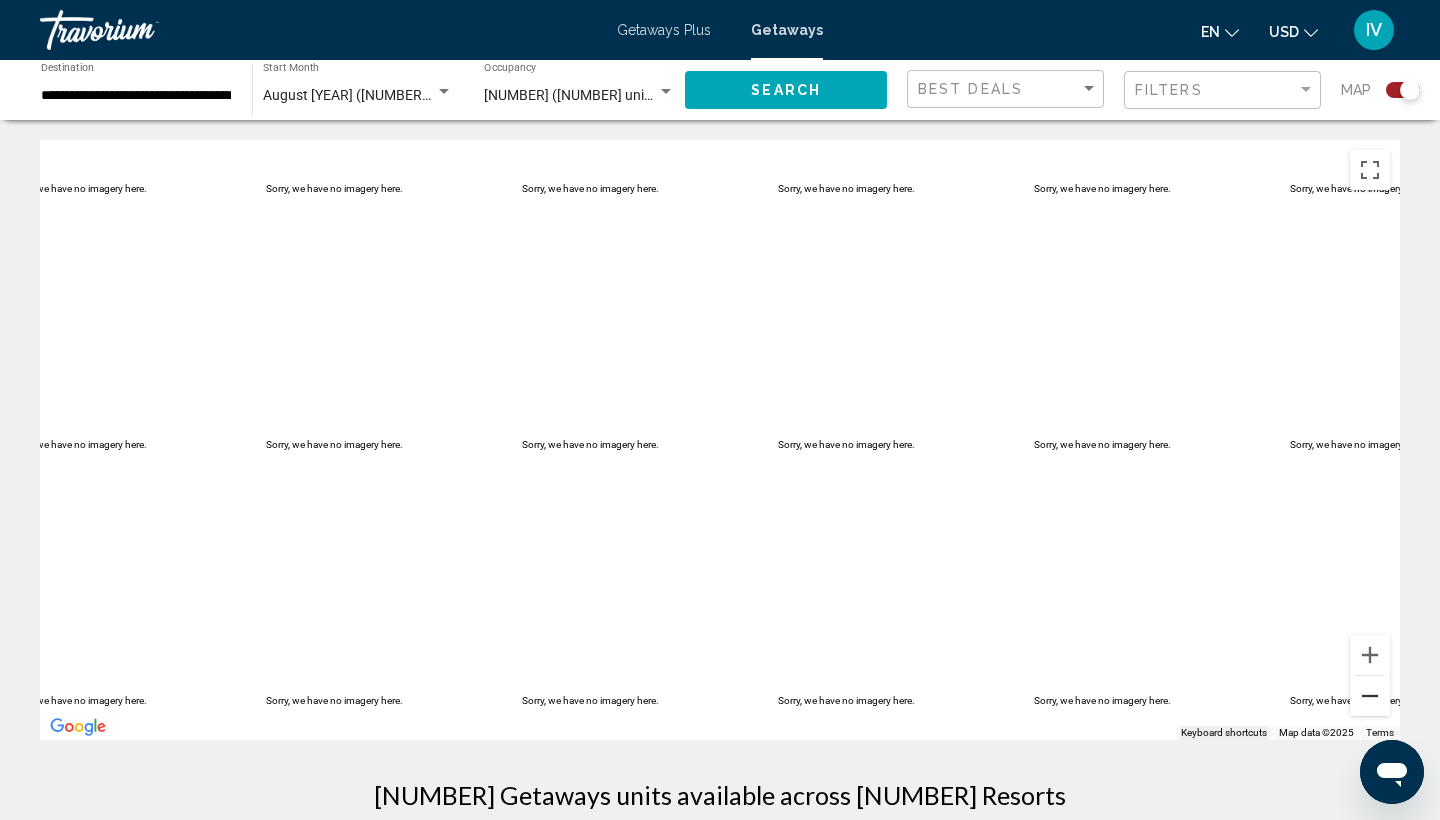 click at bounding box center (1370, 696) 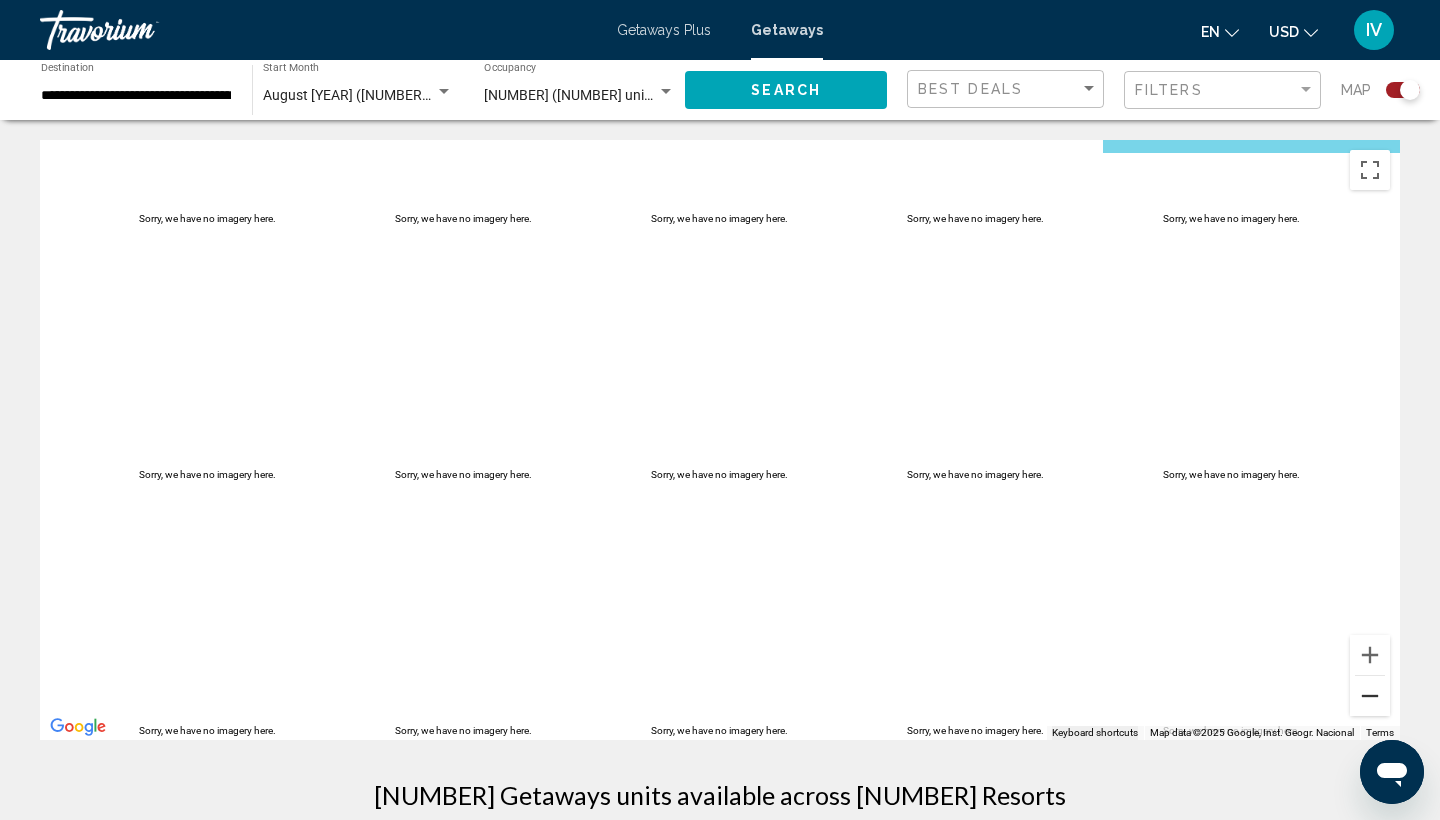 click at bounding box center [1370, 696] 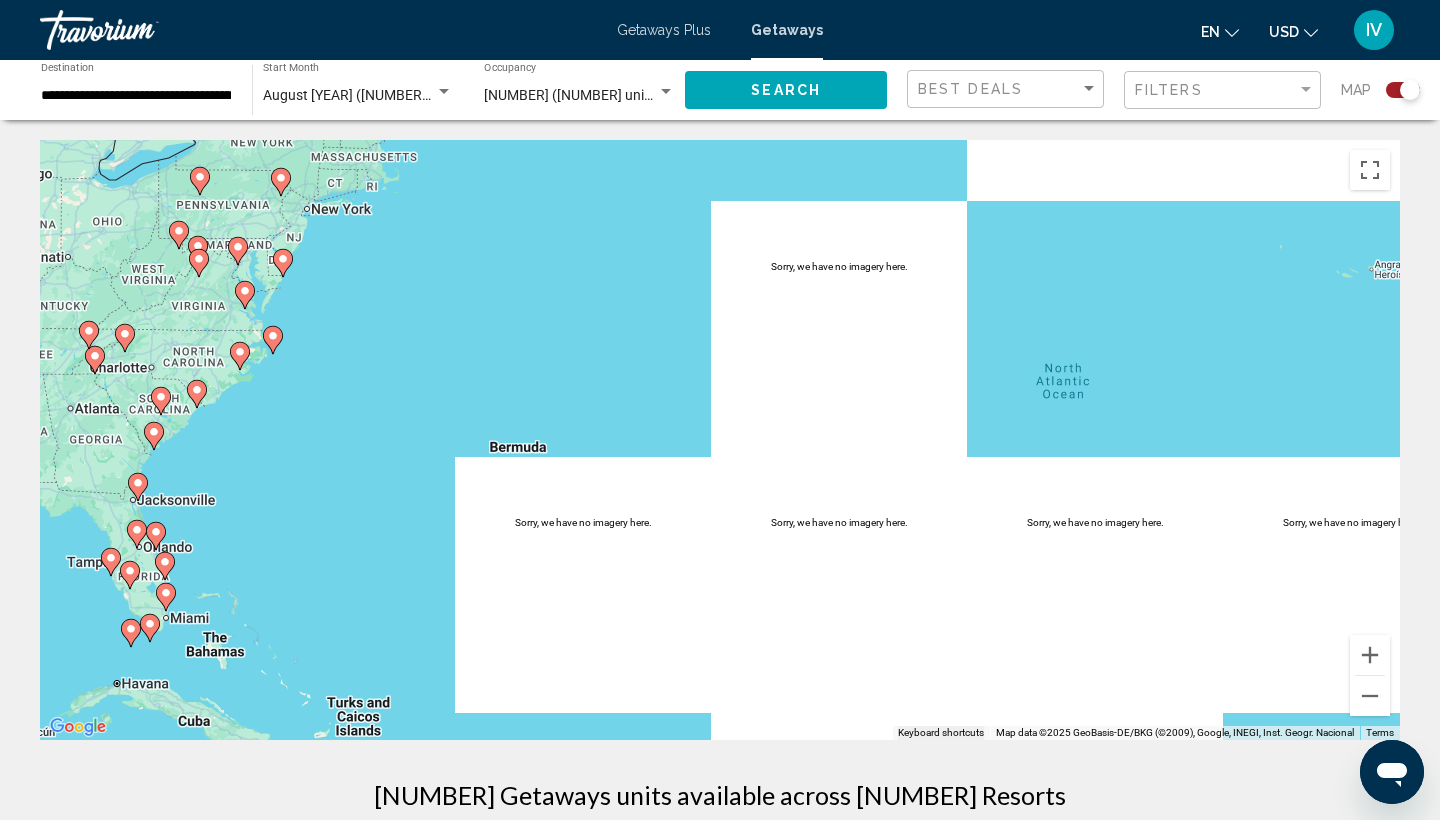 drag, startPoint x: 784, startPoint y: 535, endPoint x: 1439, endPoint y: 569, distance: 655.88184 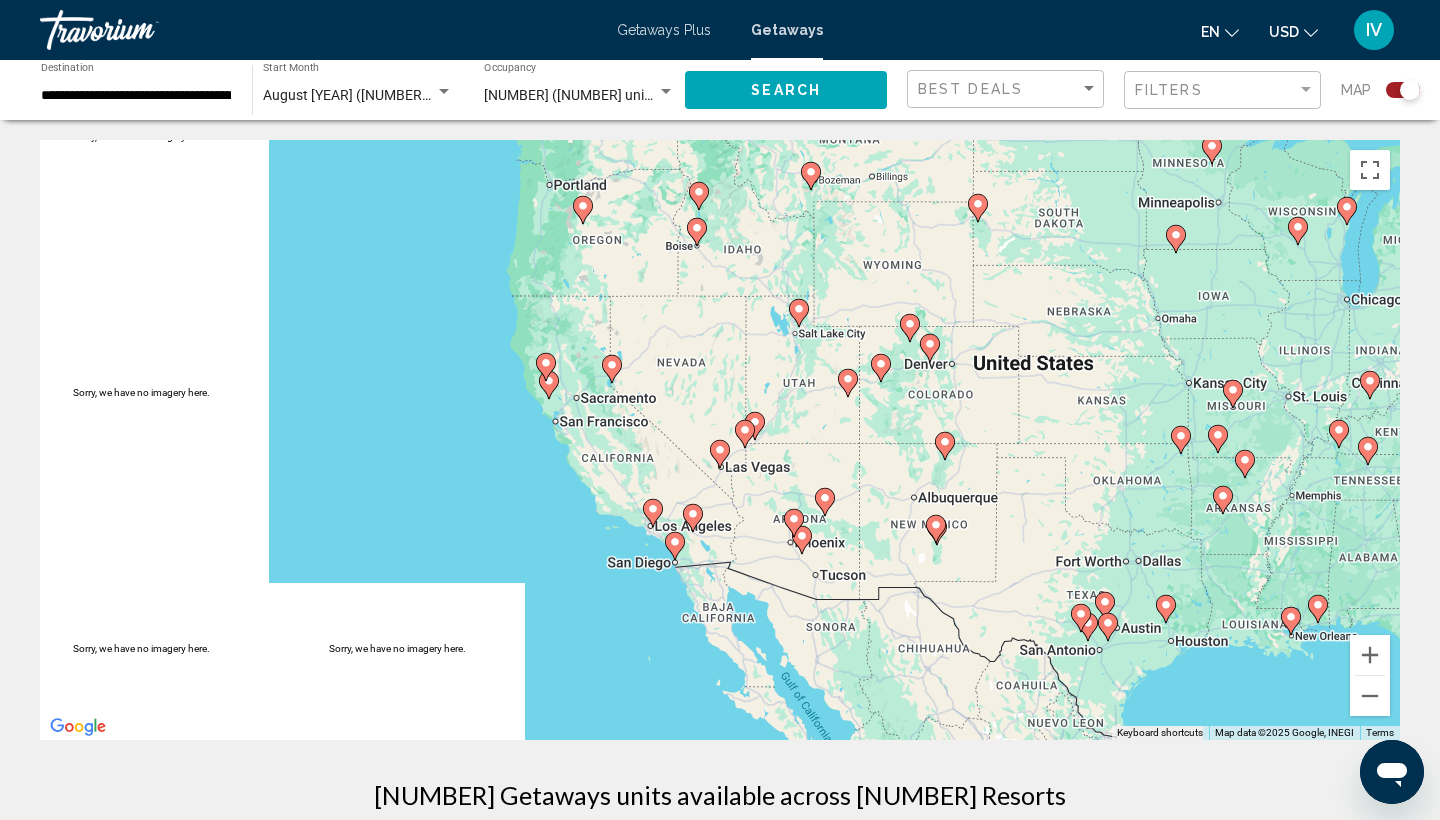 drag, startPoint x: 458, startPoint y: 363, endPoint x: 1065, endPoint y: 492, distance: 620.5562 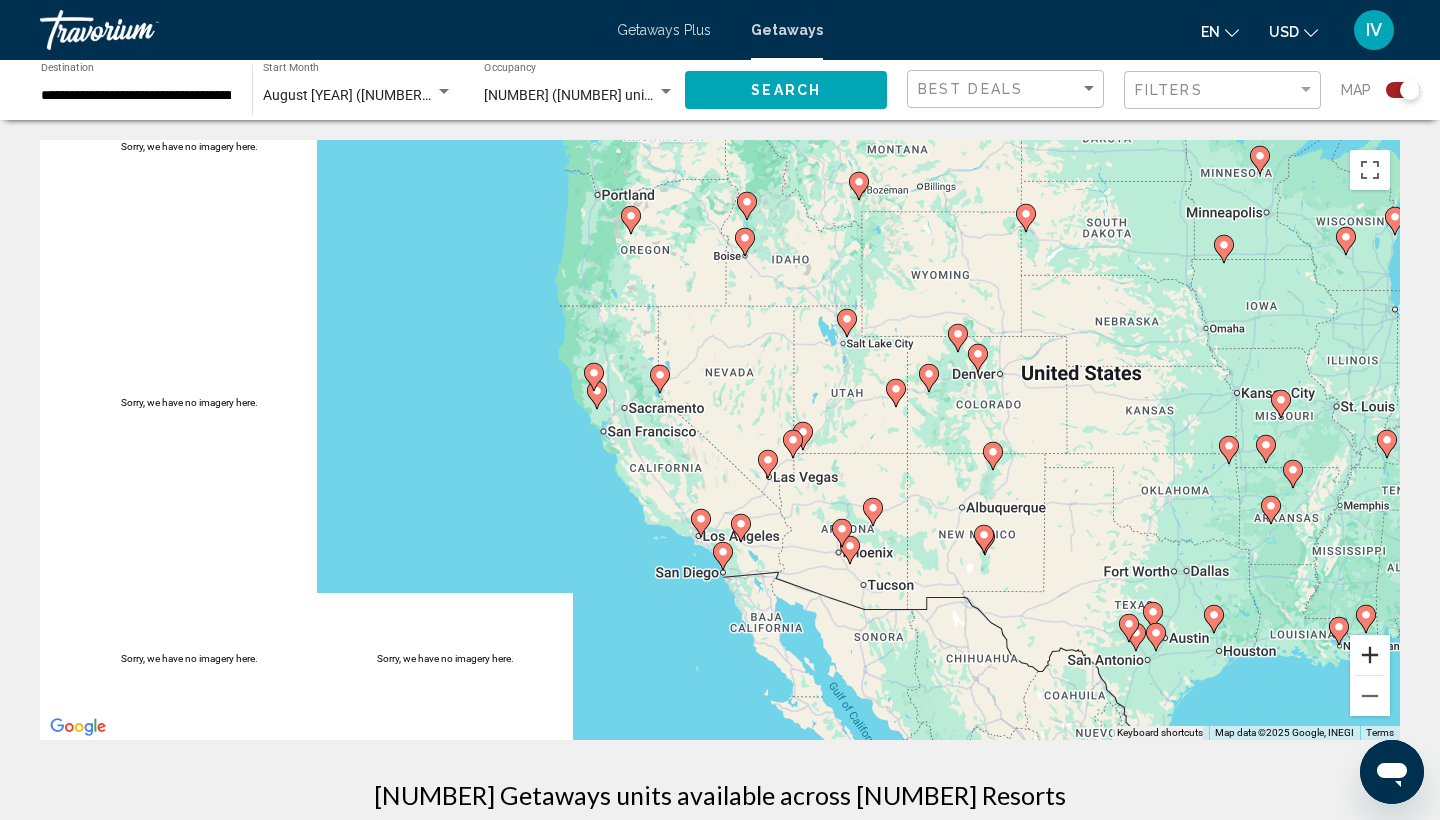 click at bounding box center (1370, 655) 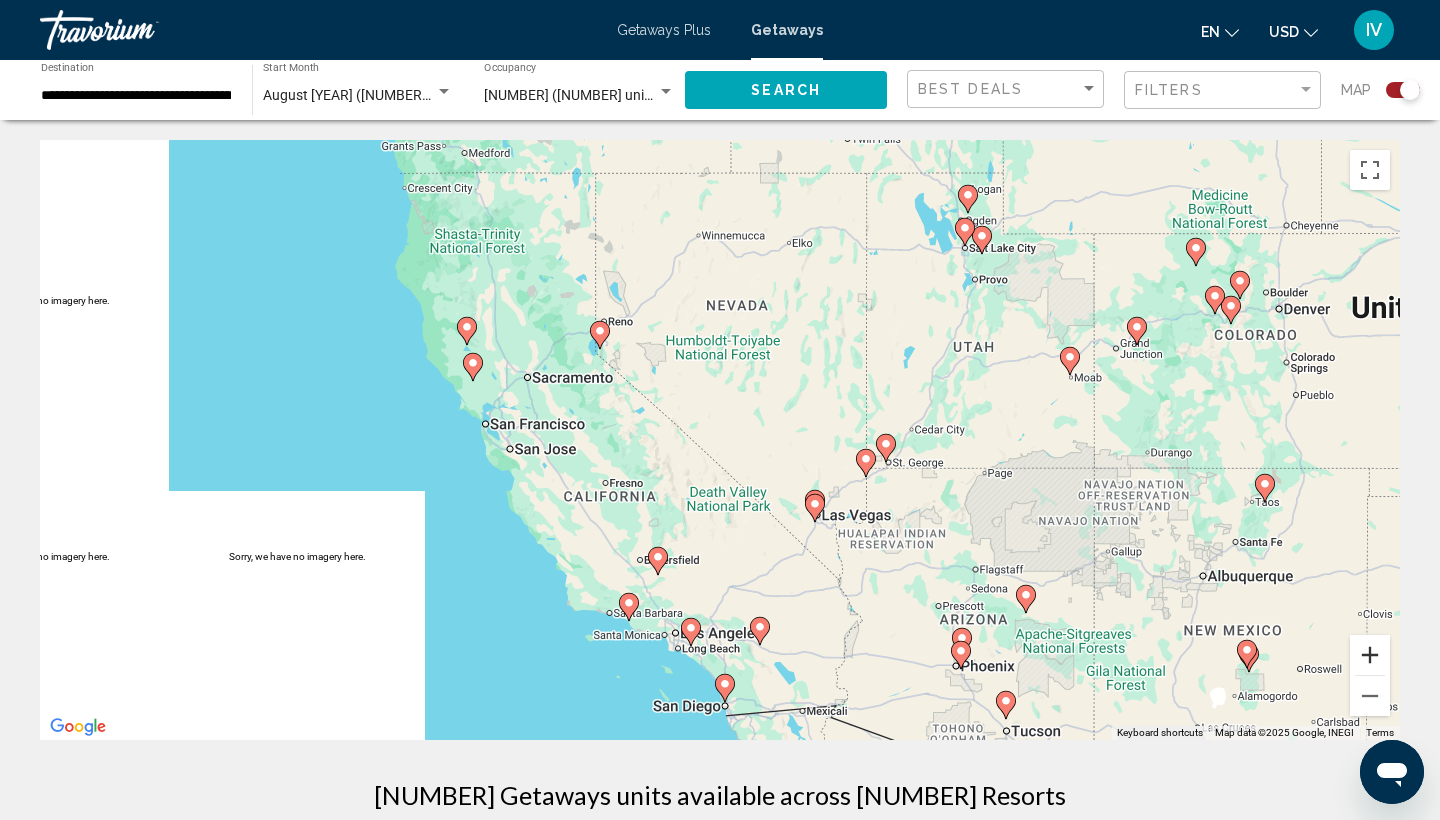 click at bounding box center [1370, 655] 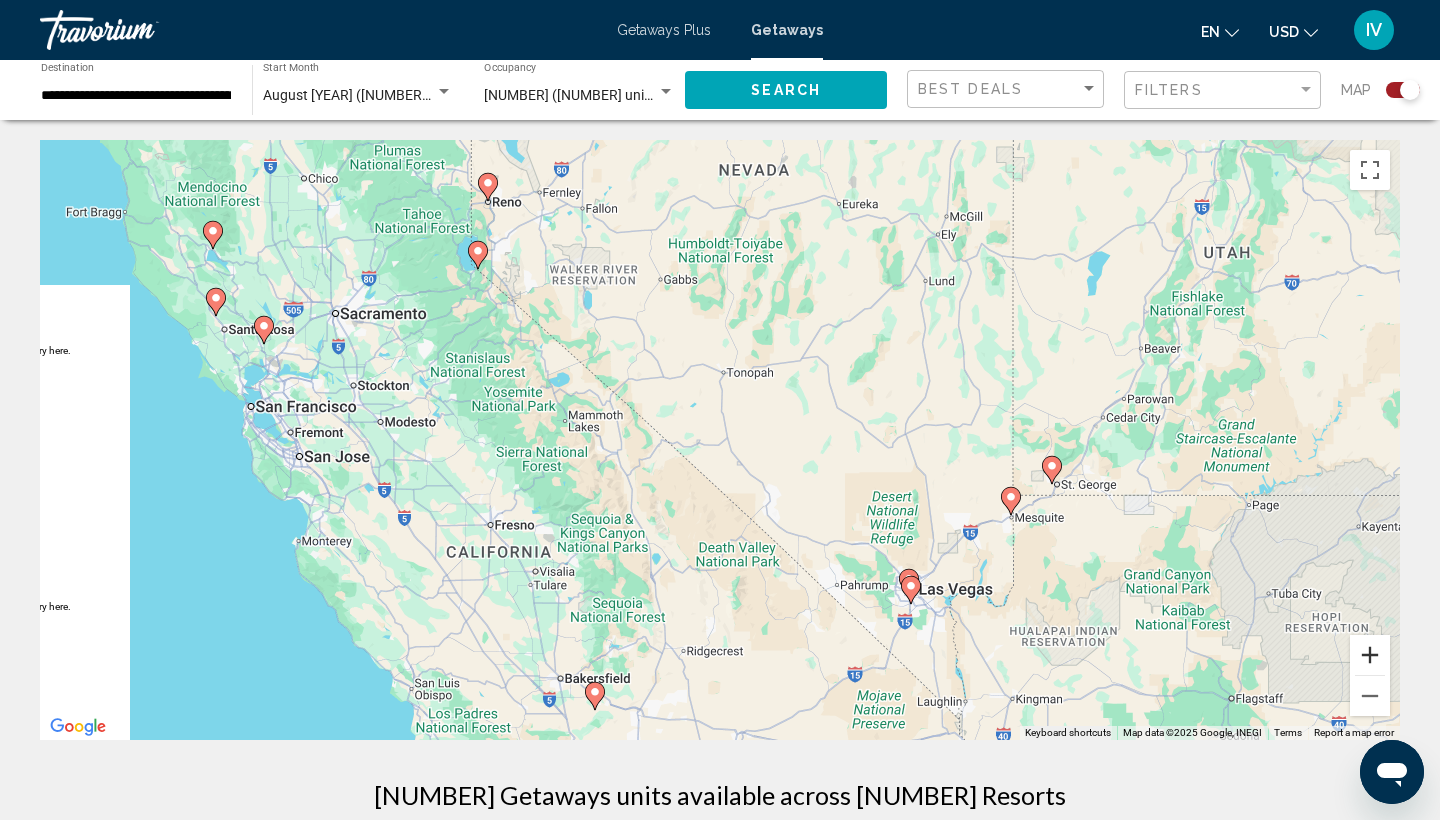 click at bounding box center [1370, 655] 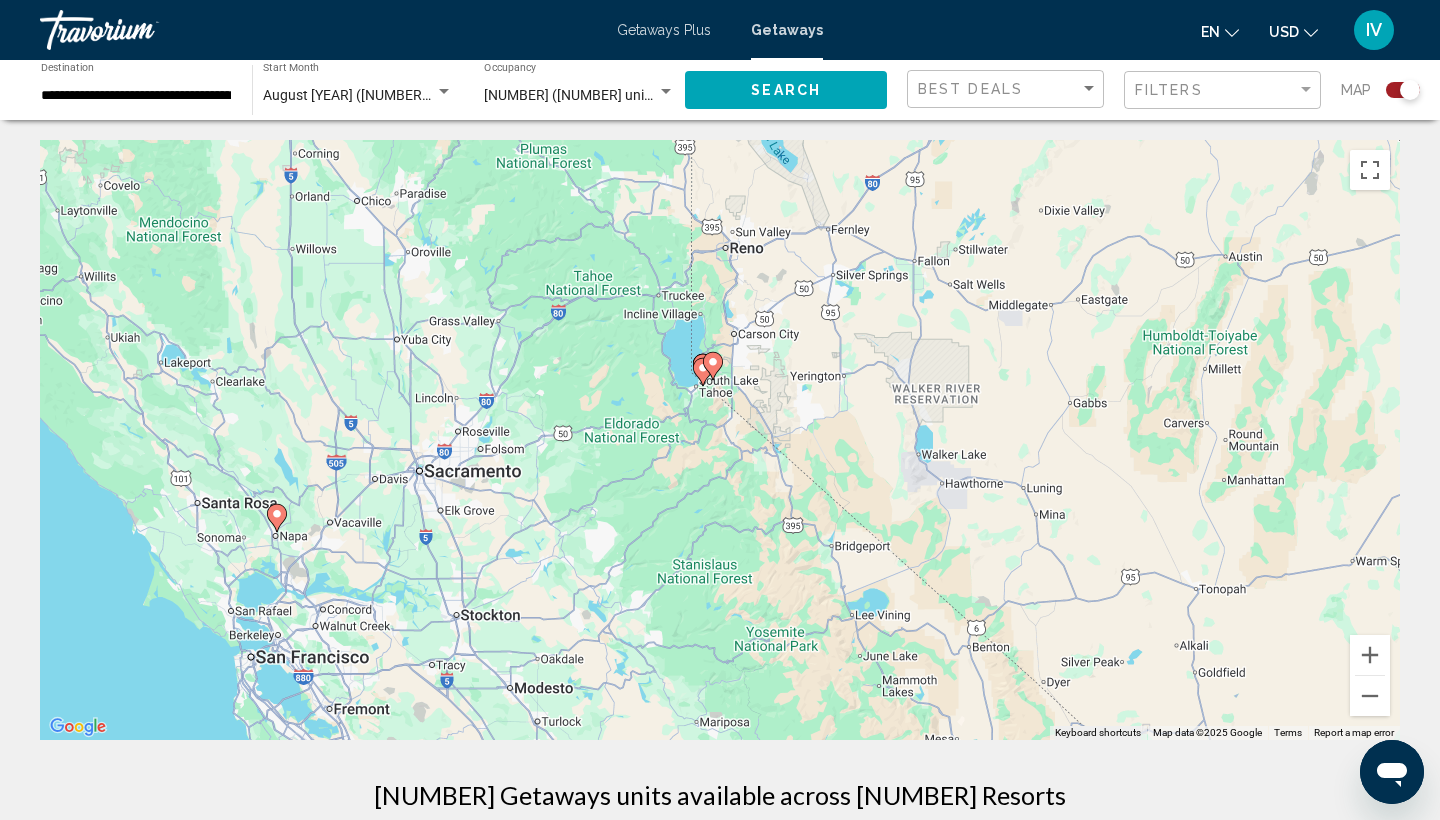 drag, startPoint x: 346, startPoint y: 318, endPoint x: 817, endPoint y: 606, distance: 552.07336 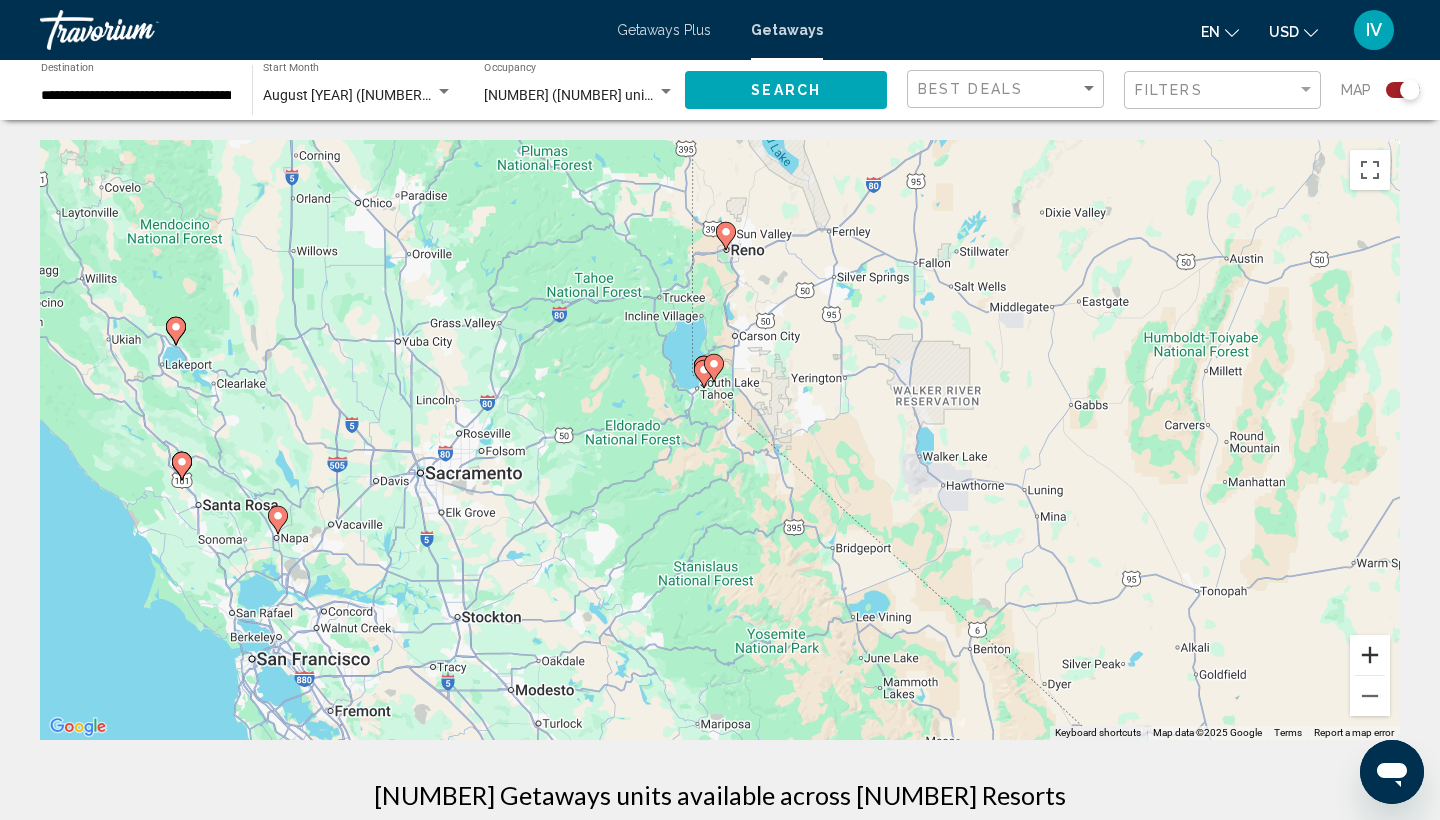 click at bounding box center (1370, 655) 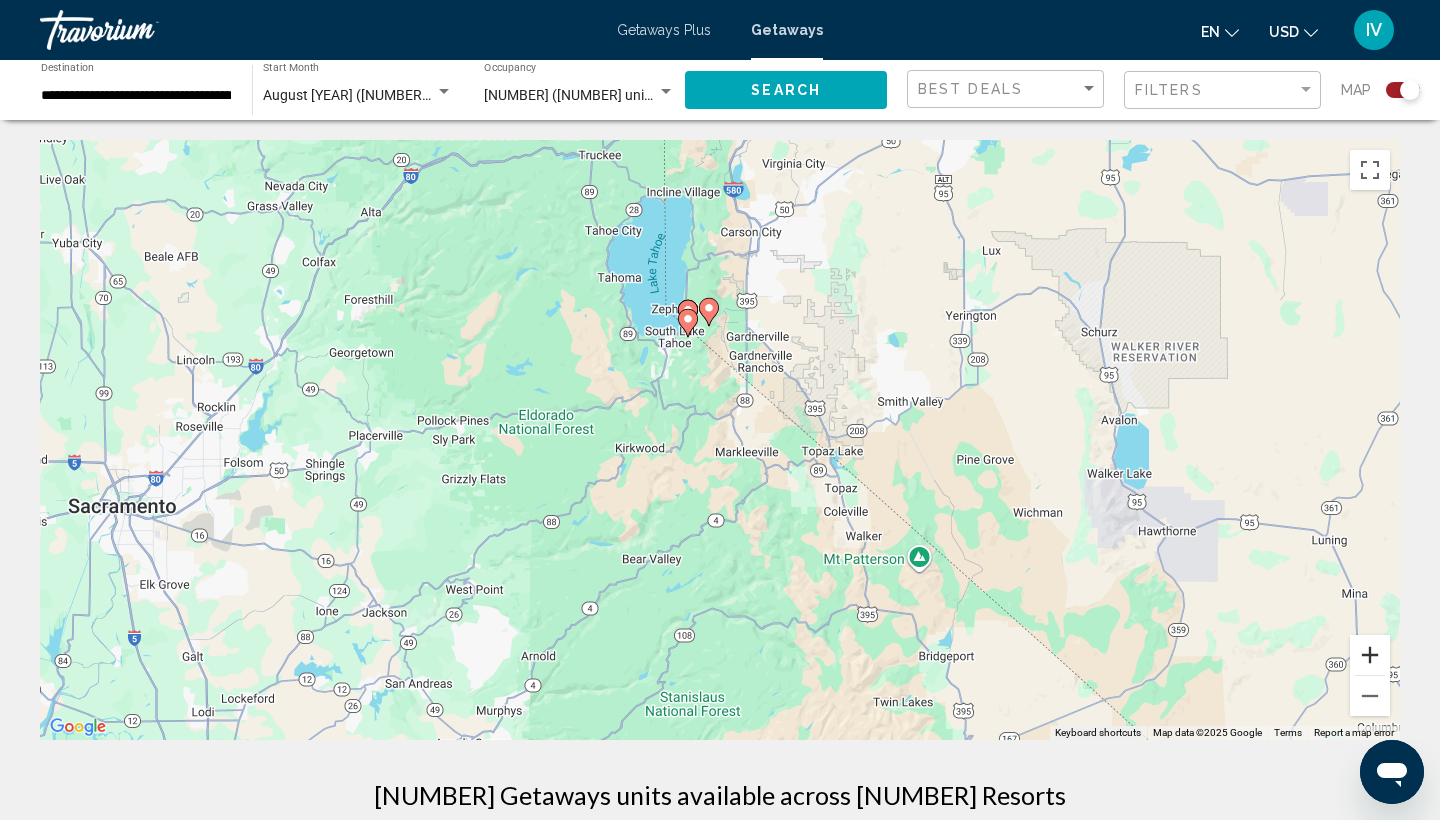 click at bounding box center [1370, 655] 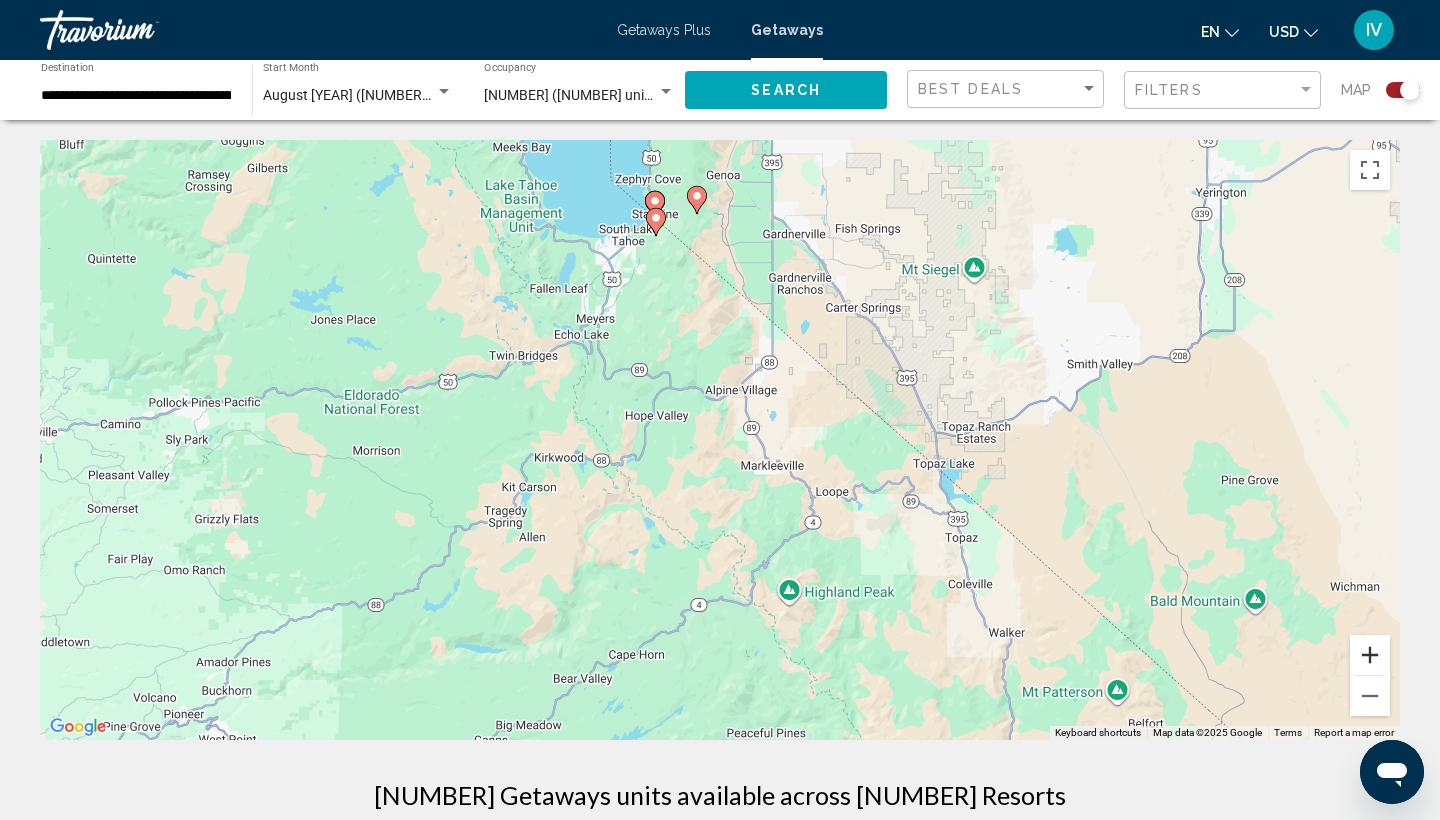 click at bounding box center [1370, 655] 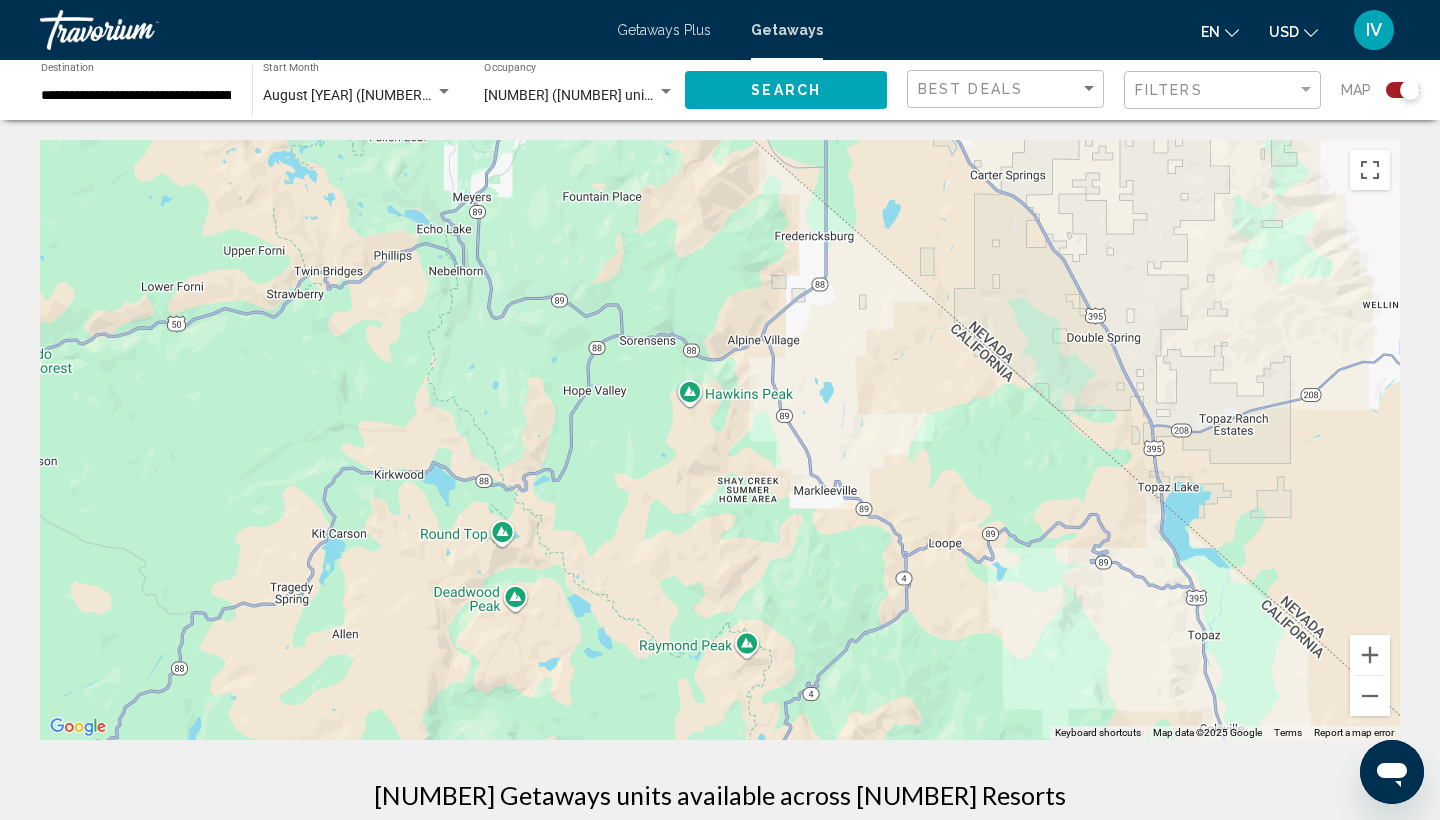 scroll, scrollTop: 0, scrollLeft: 0, axis: both 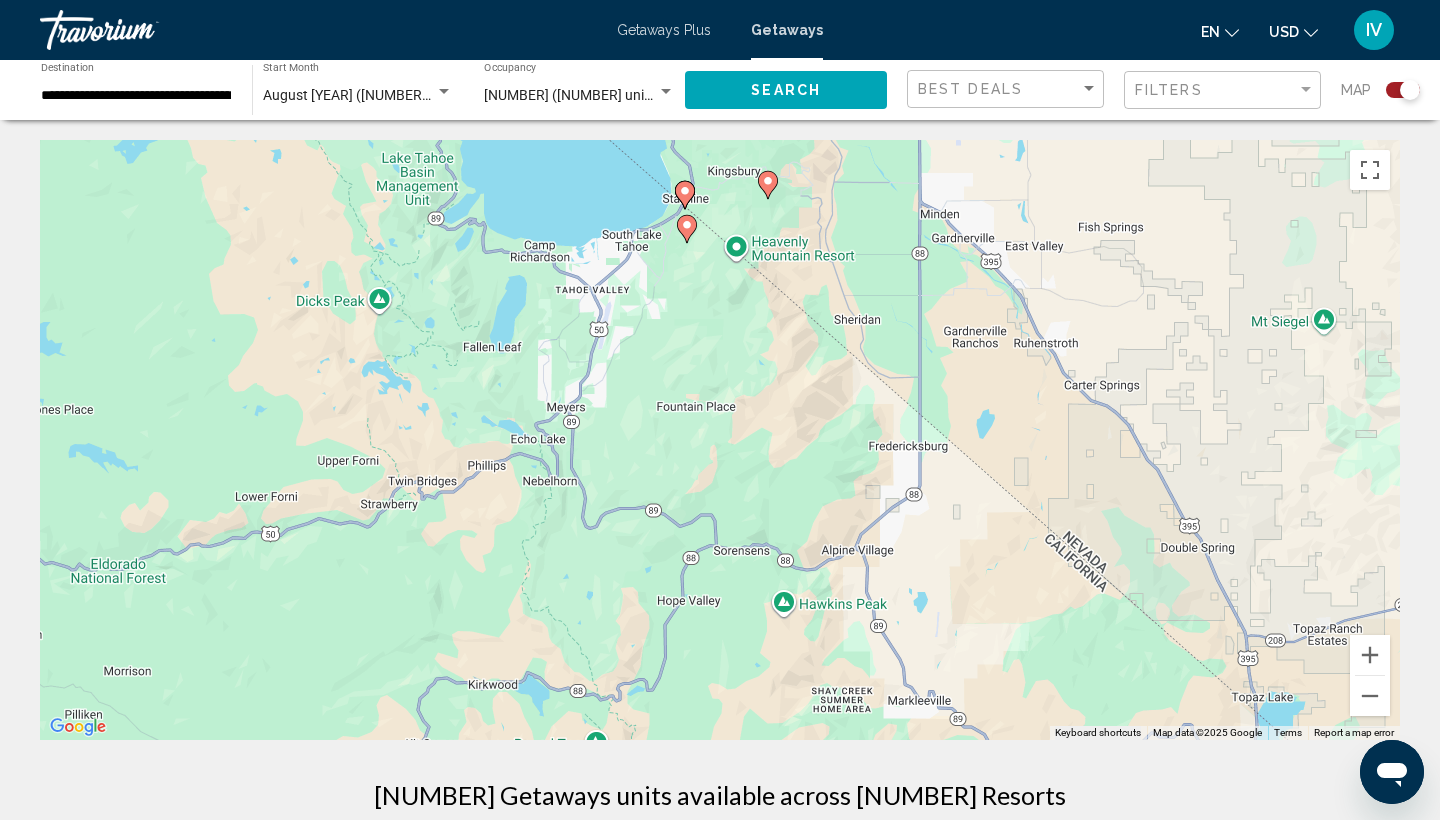 drag, startPoint x: 719, startPoint y: 289, endPoint x: 834, endPoint y: 554, distance: 288.87714 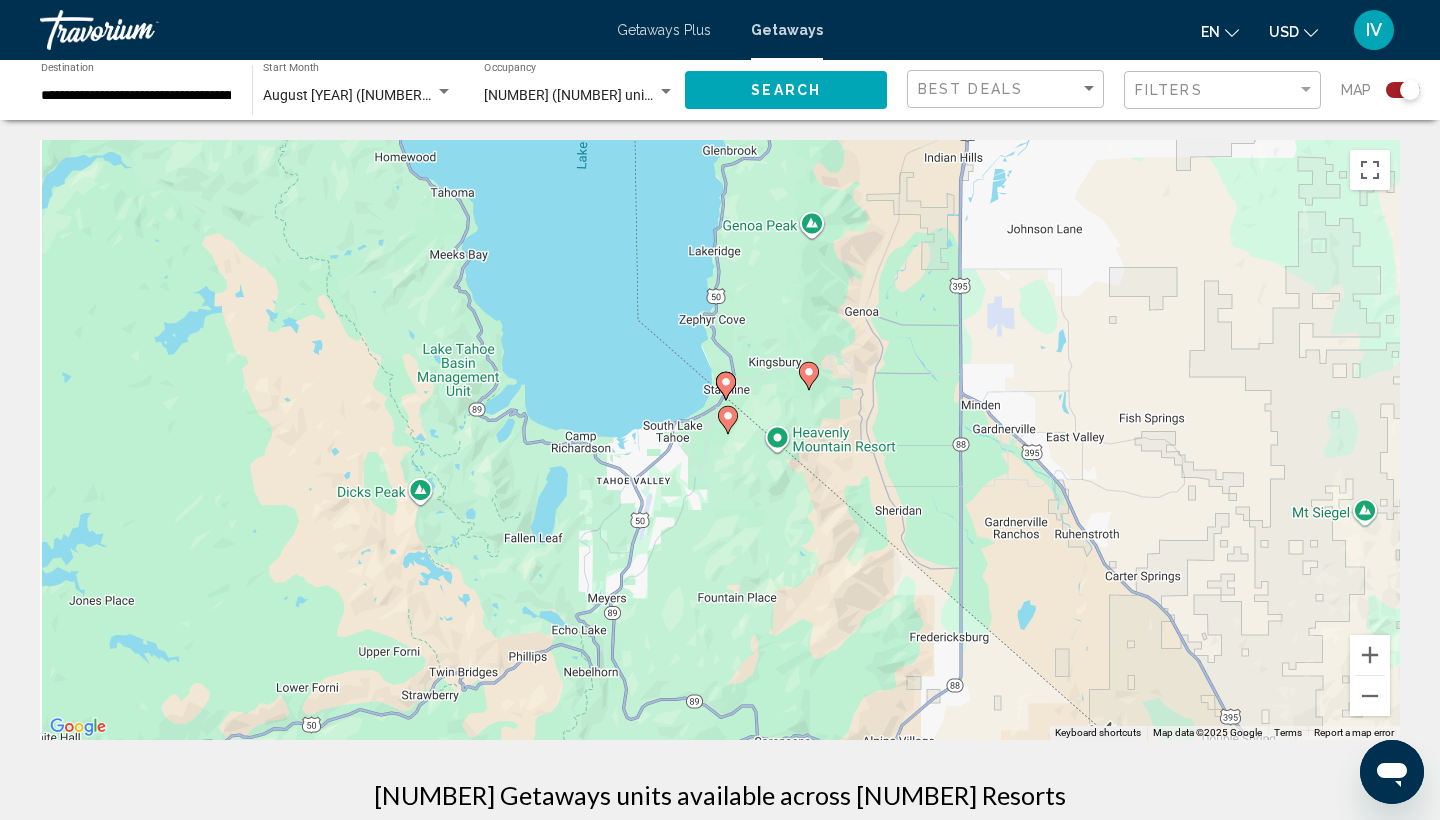 drag, startPoint x: 834, startPoint y: 554, endPoint x: 850, endPoint y: 683, distance: 129.98846 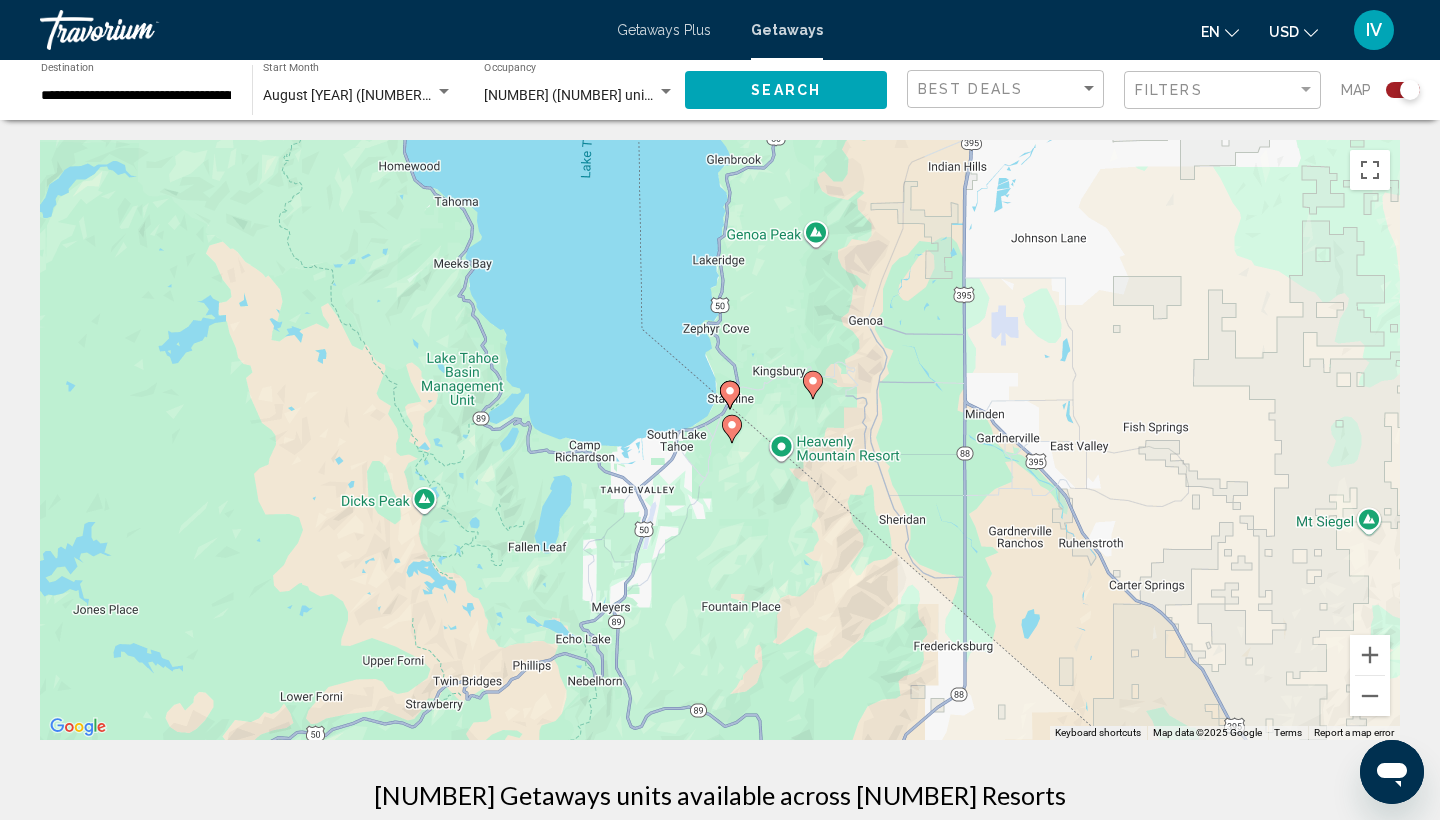 click 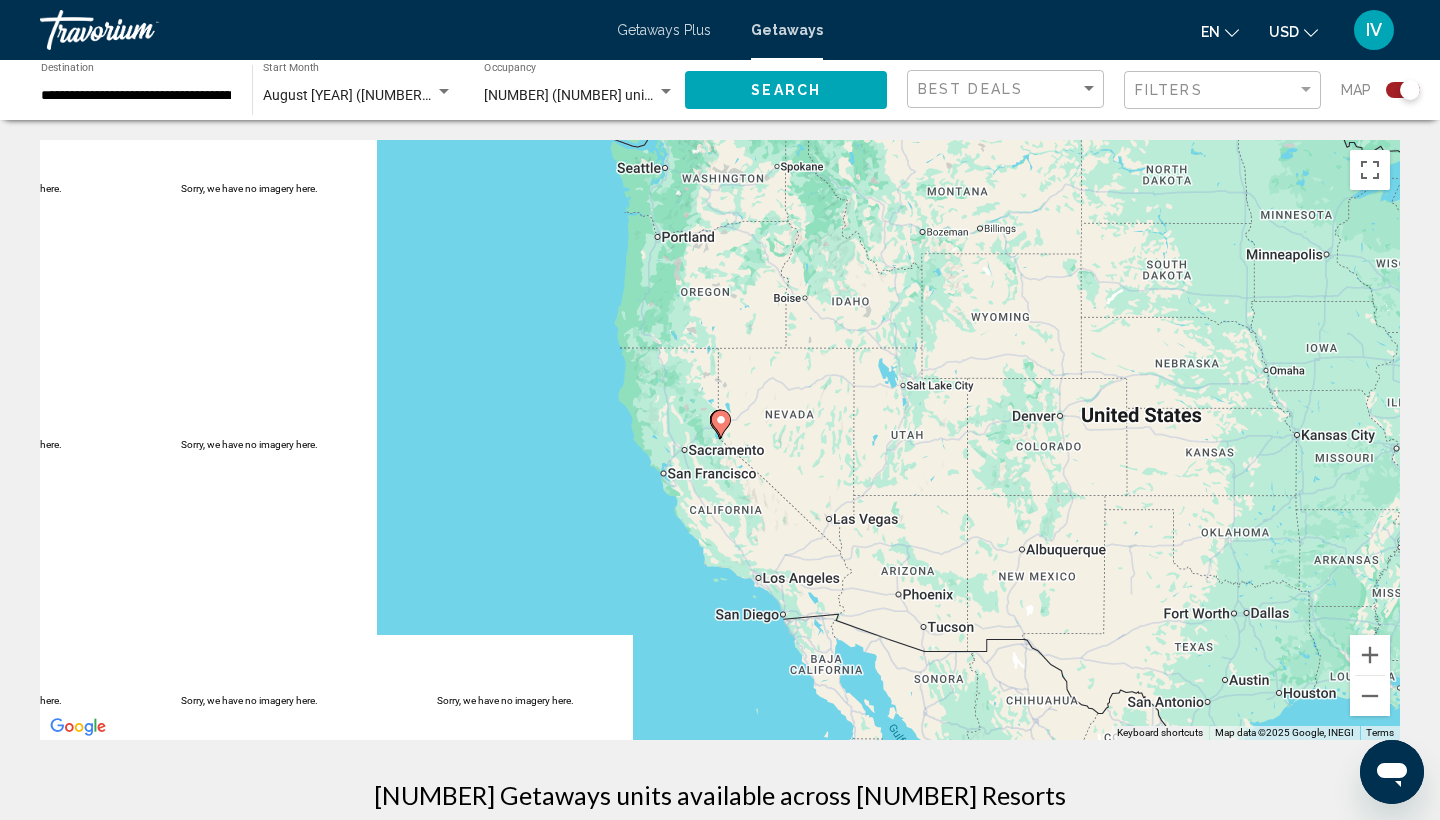 click 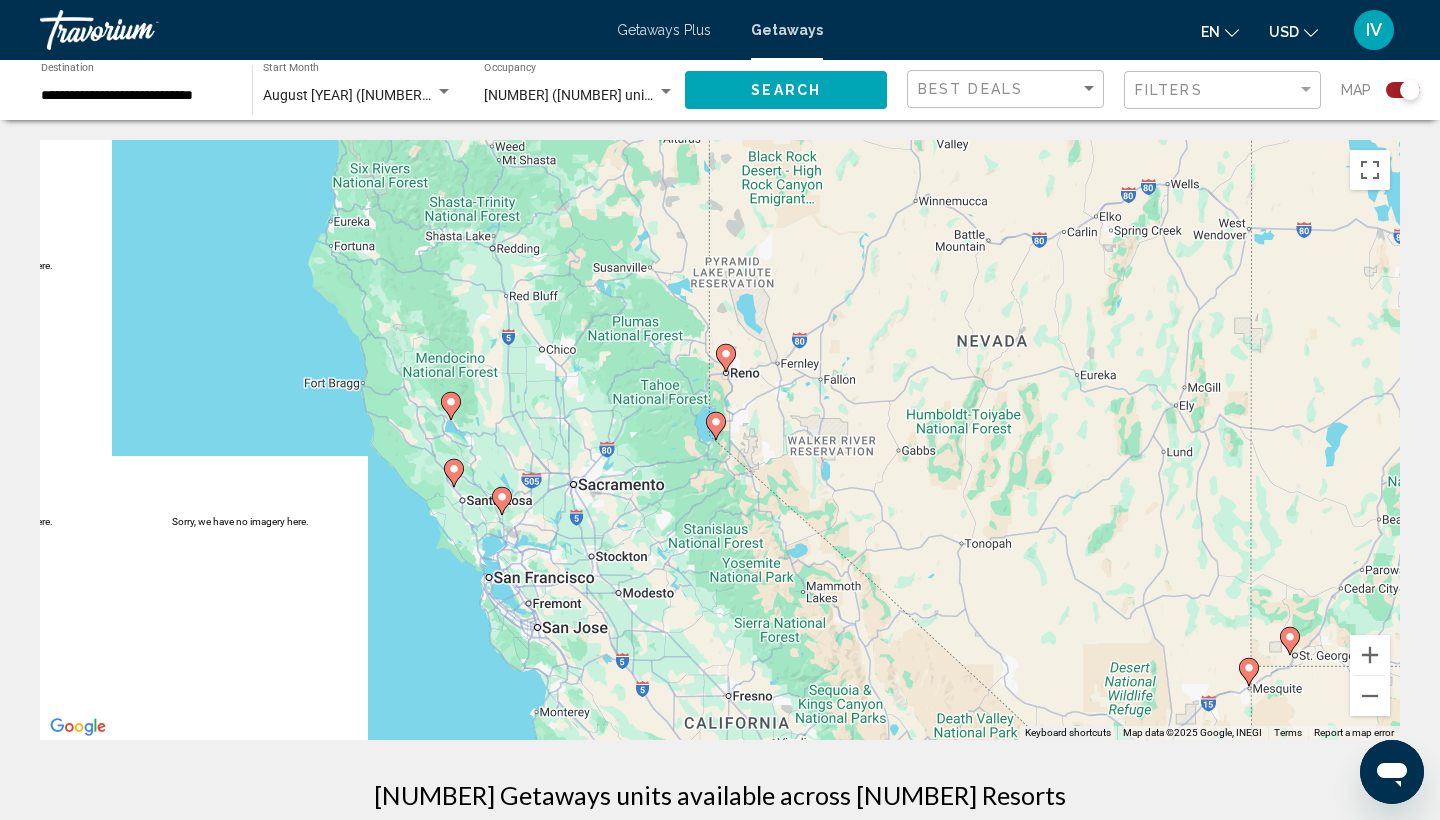 click 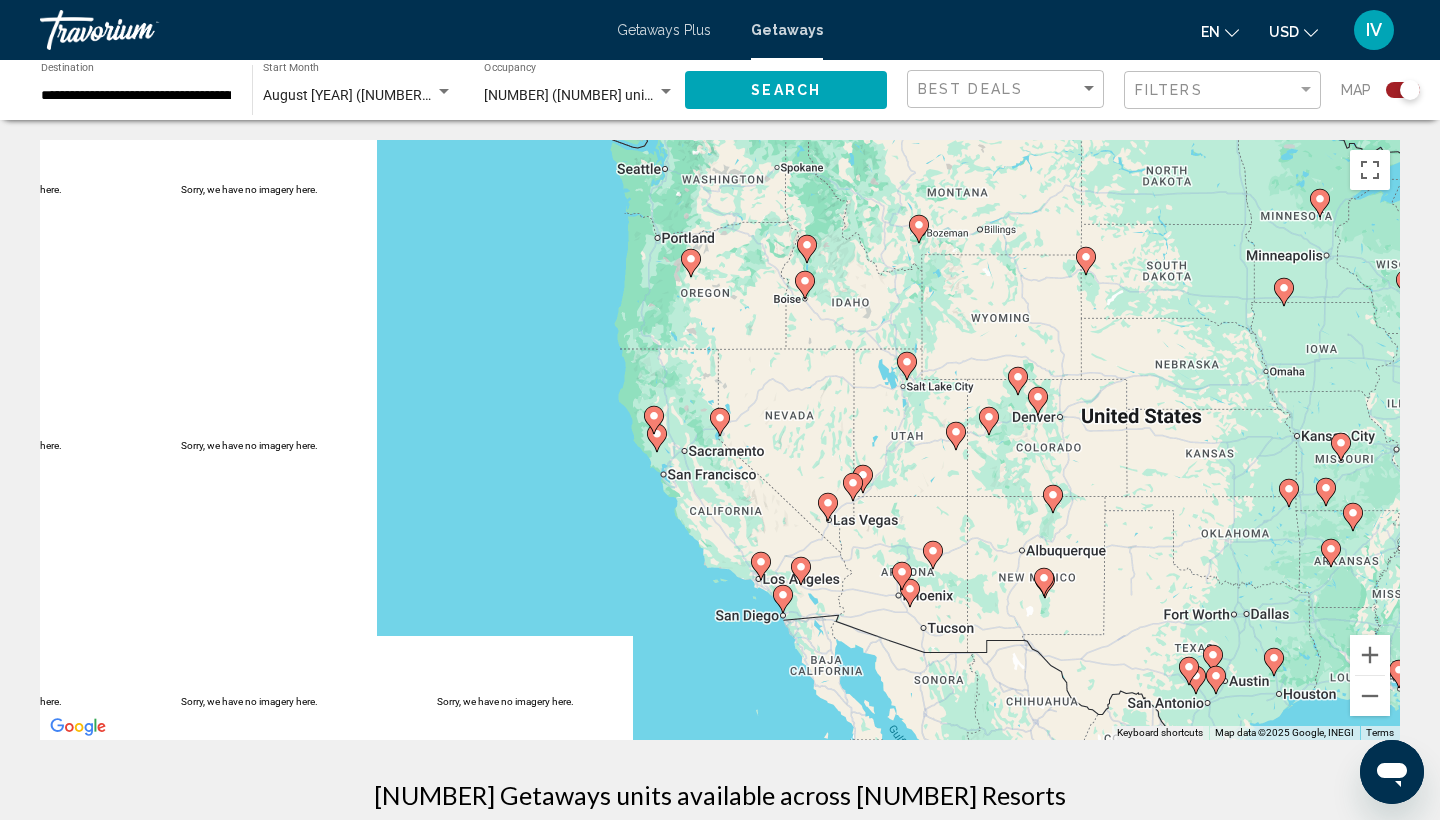 click 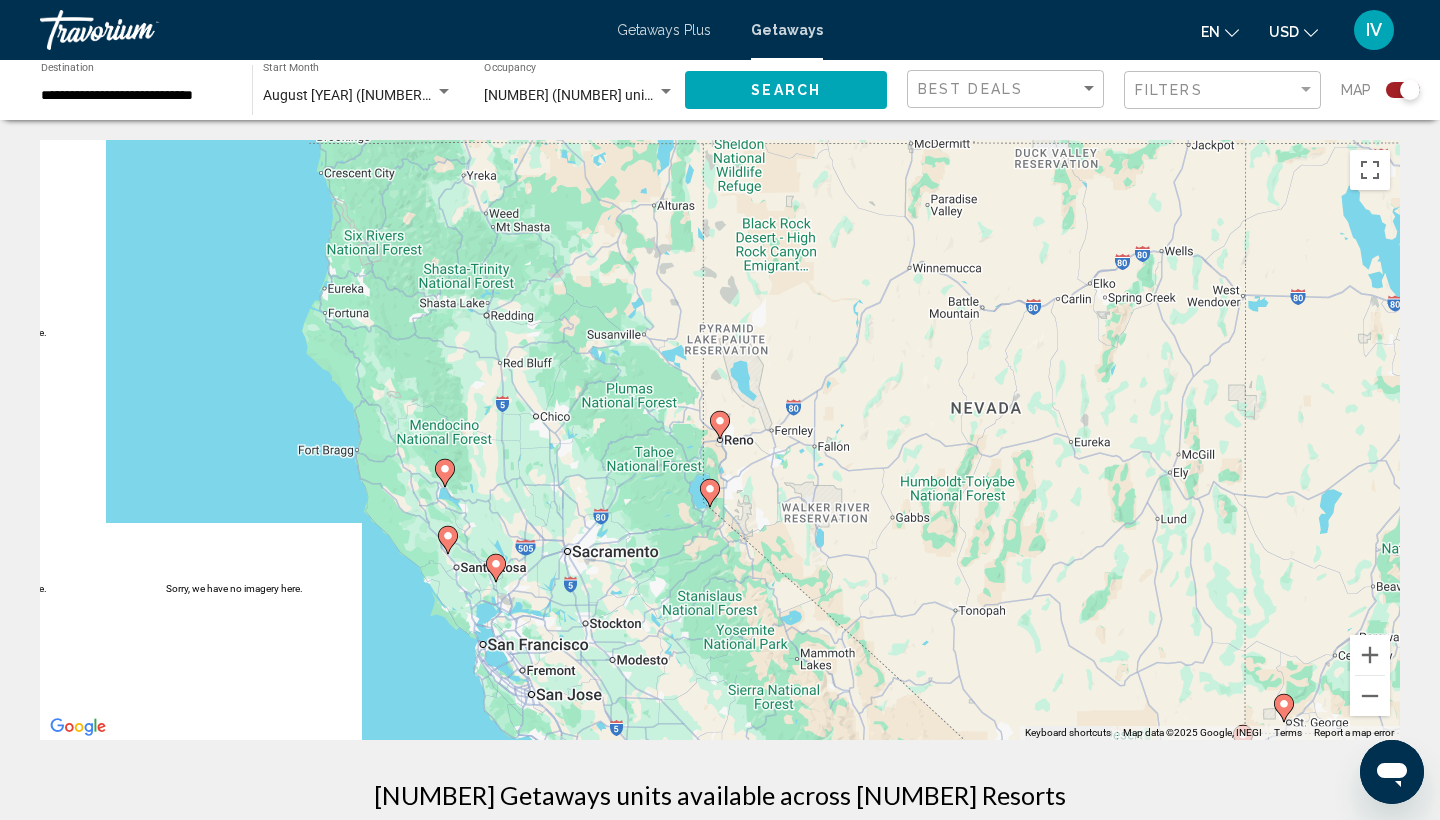click 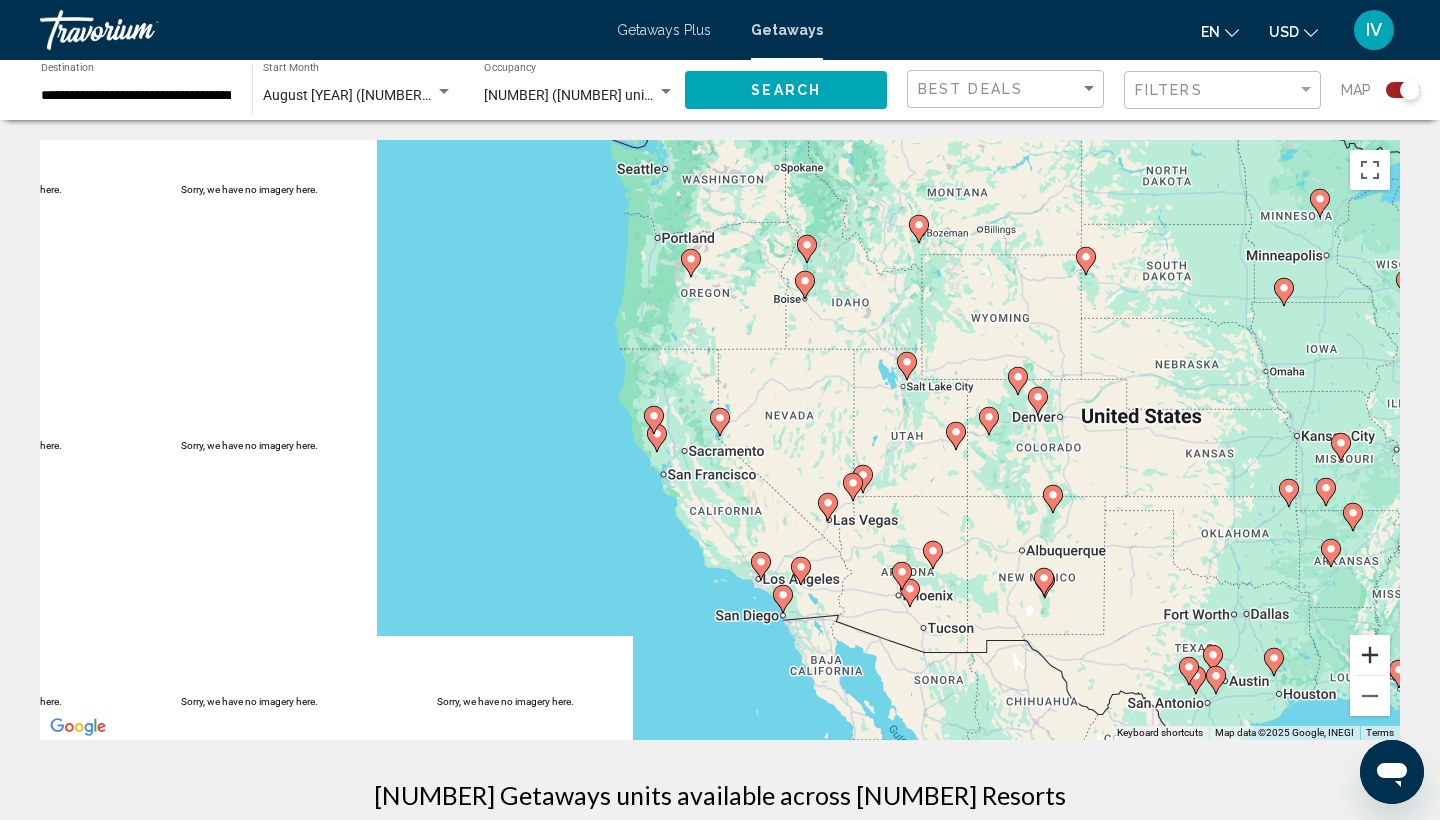 click at bounding box center (1370, 655) 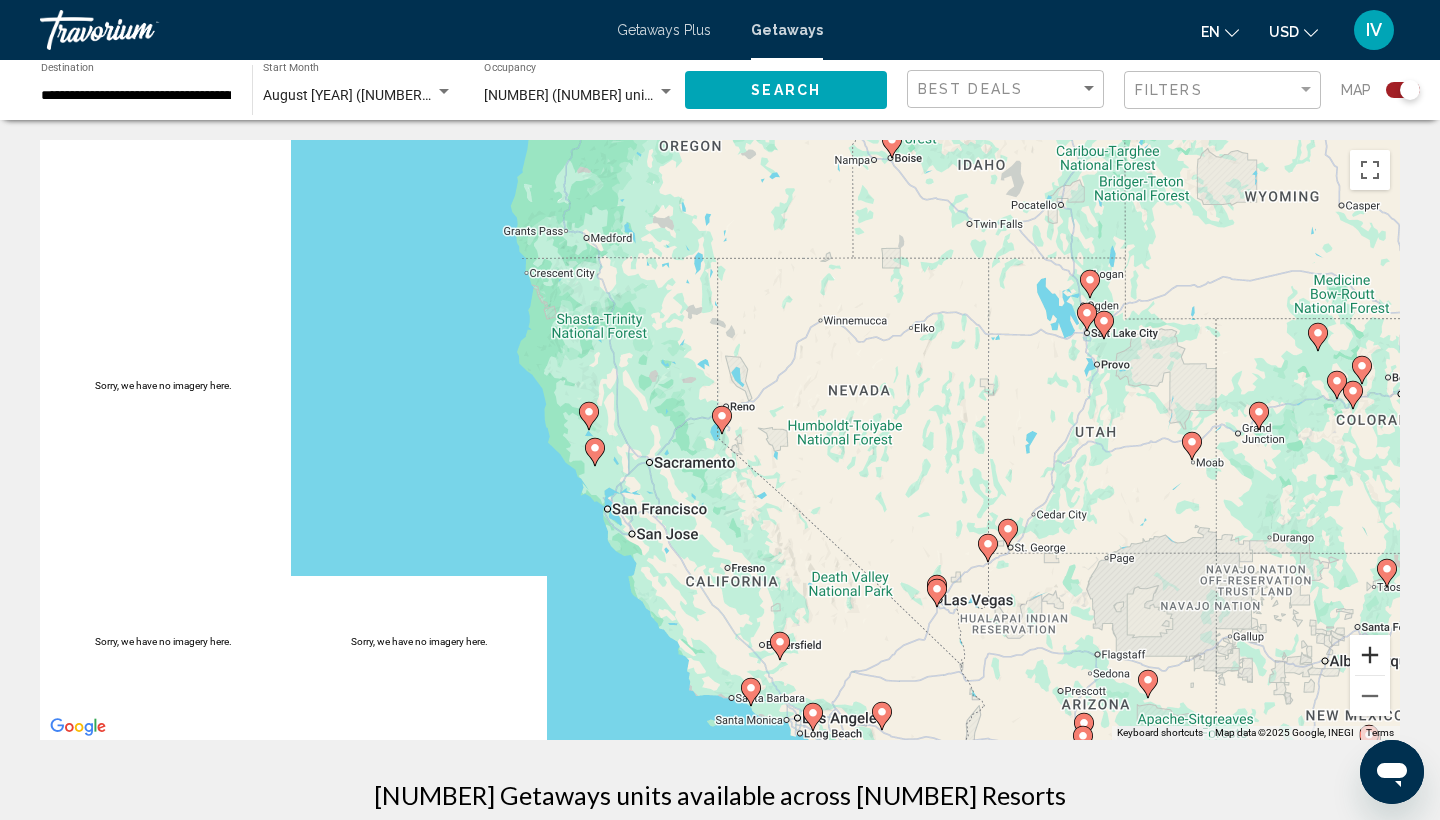click at bounding box center (1370, 655) 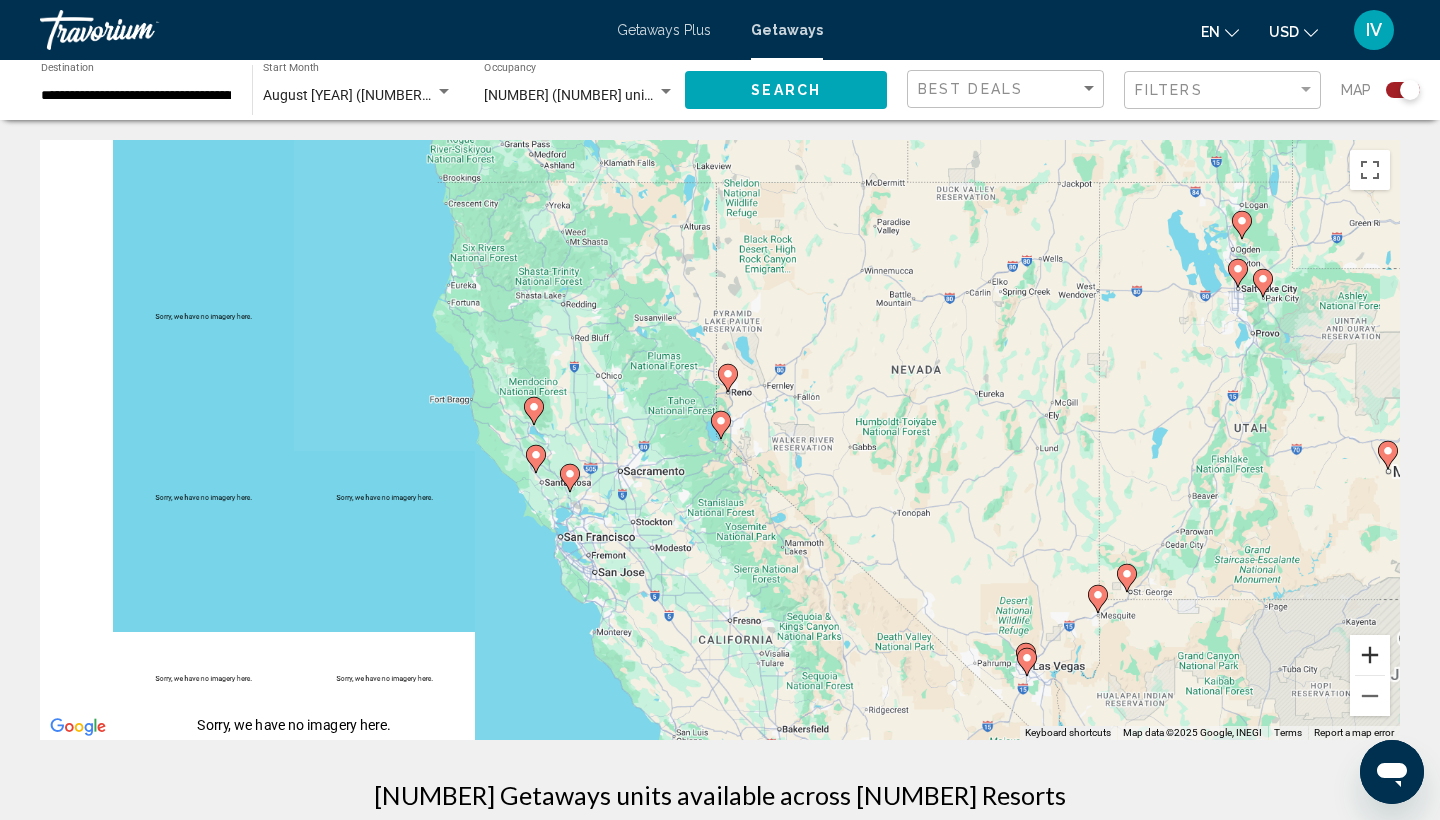 click at bounding box center (1370, 655) 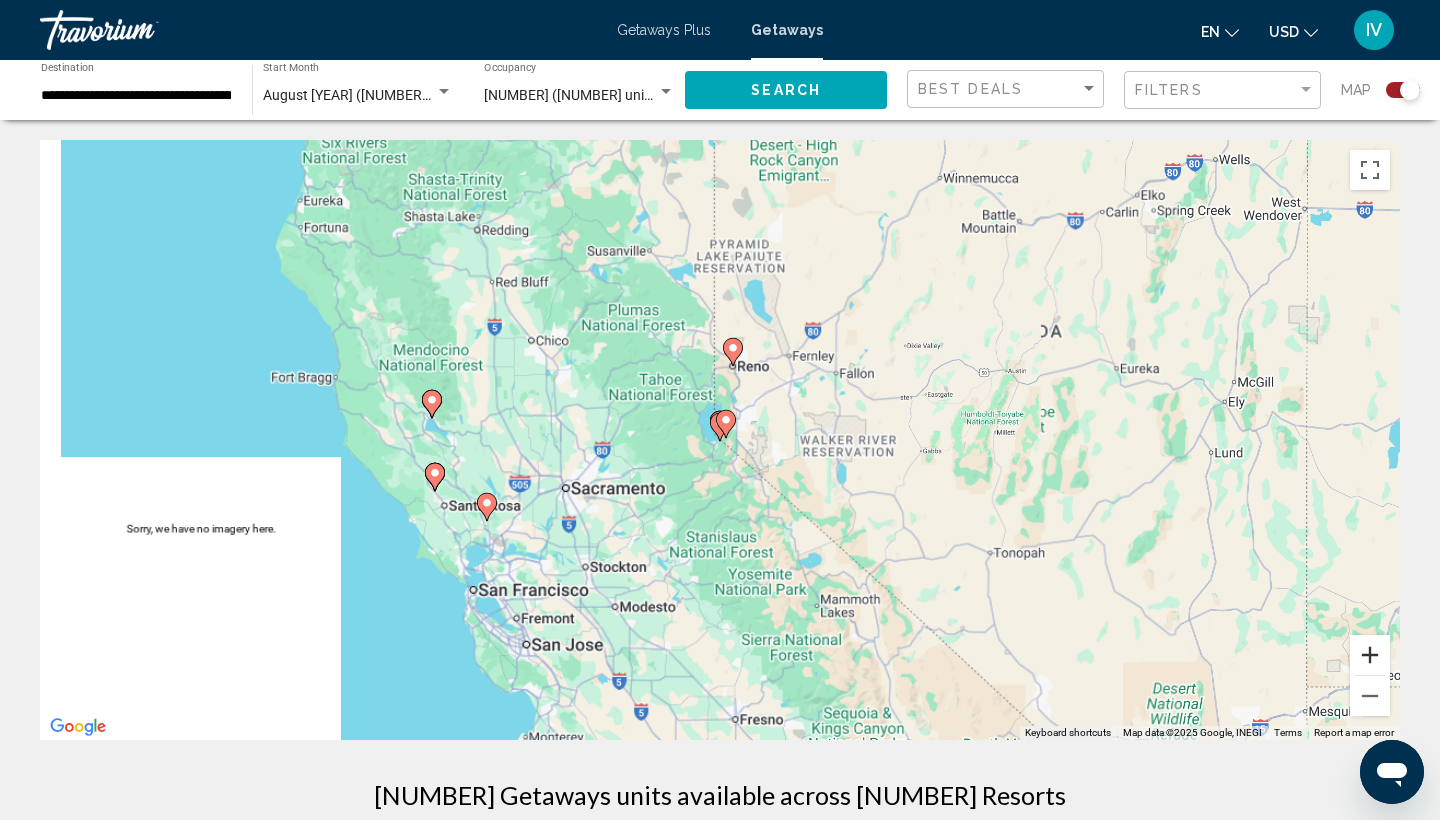 click at bounding box center (1370, 655) 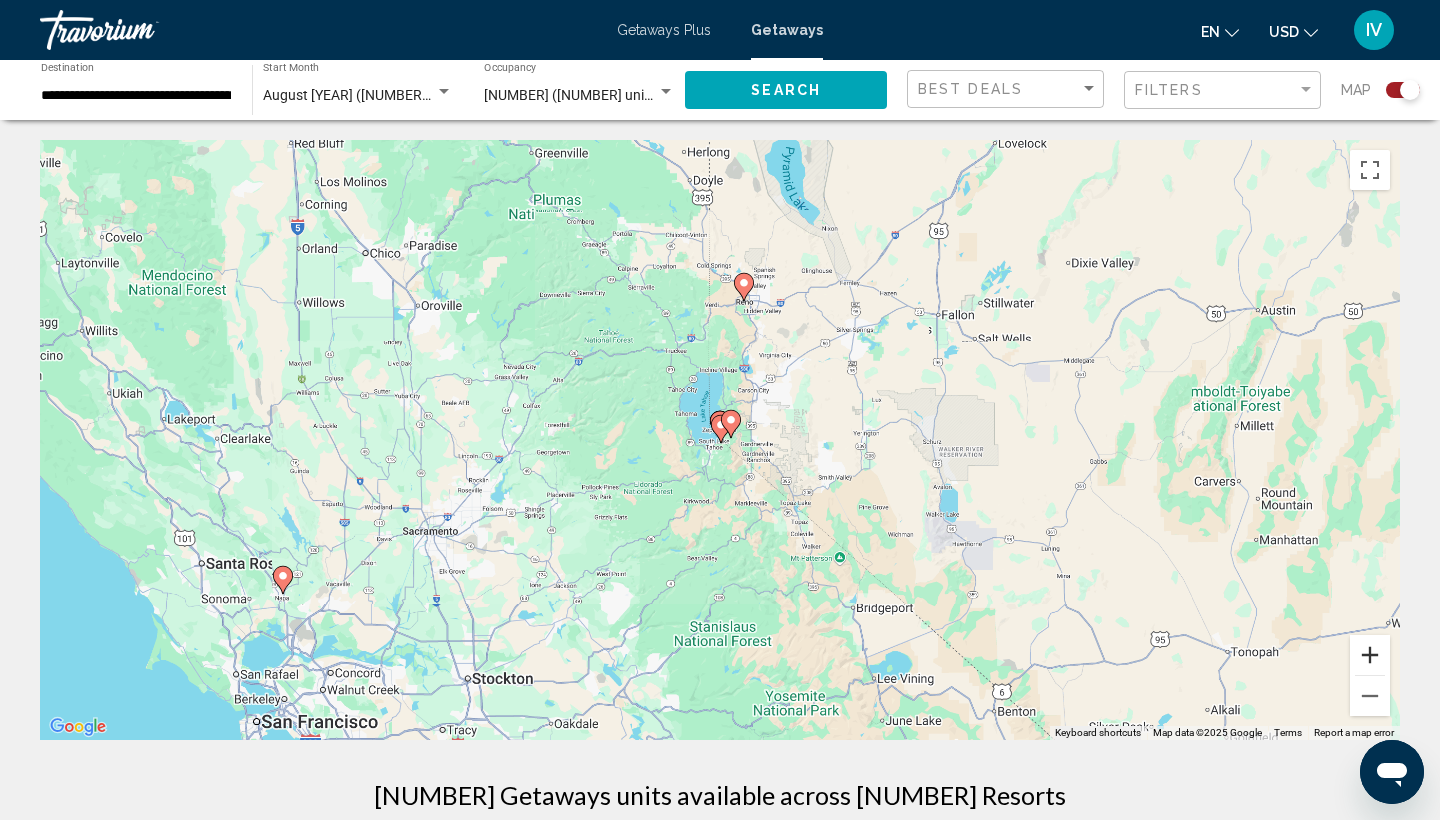 click at bounding box center [1370, 655] 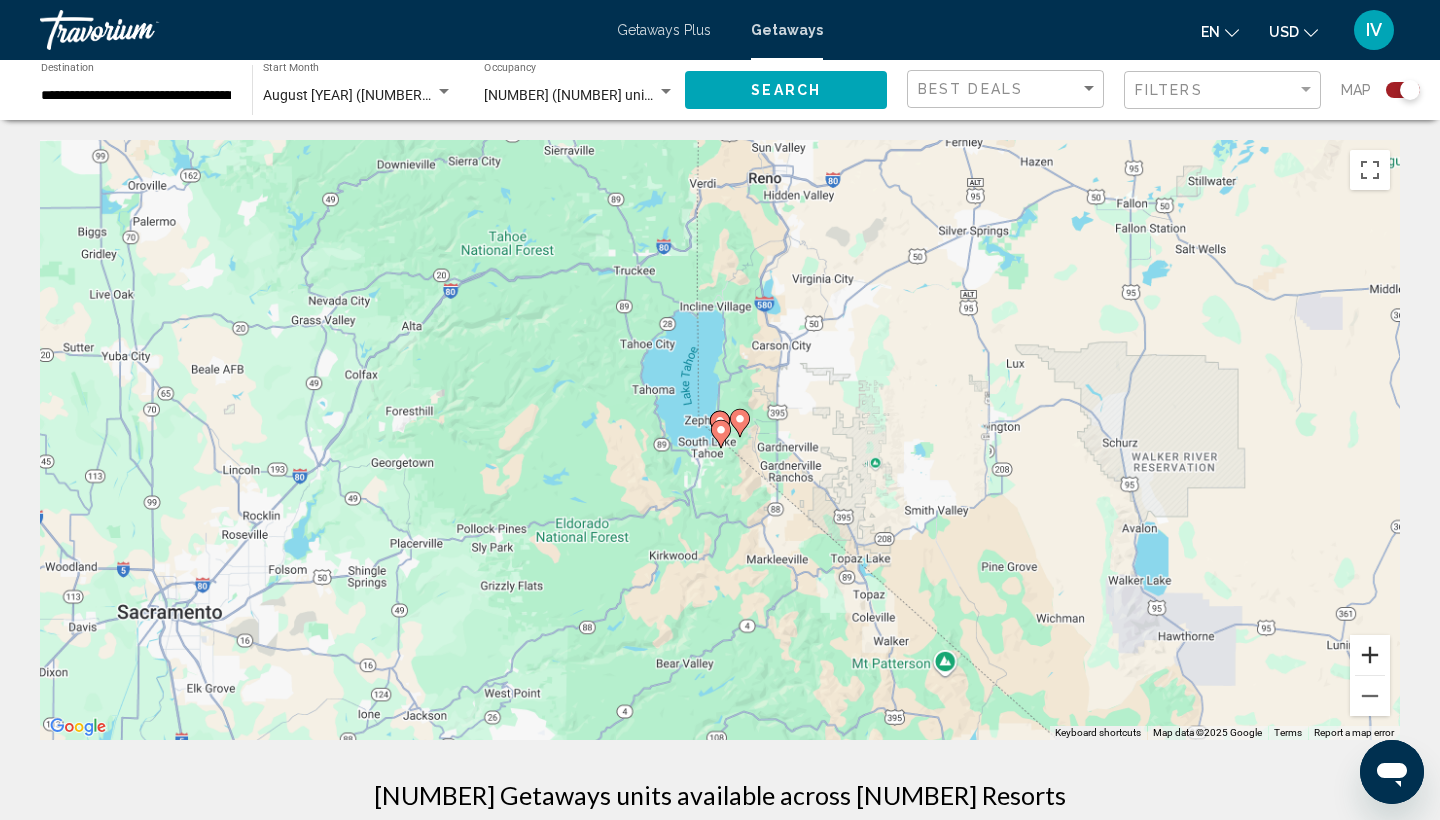 click at bounding box center [1370, 655] 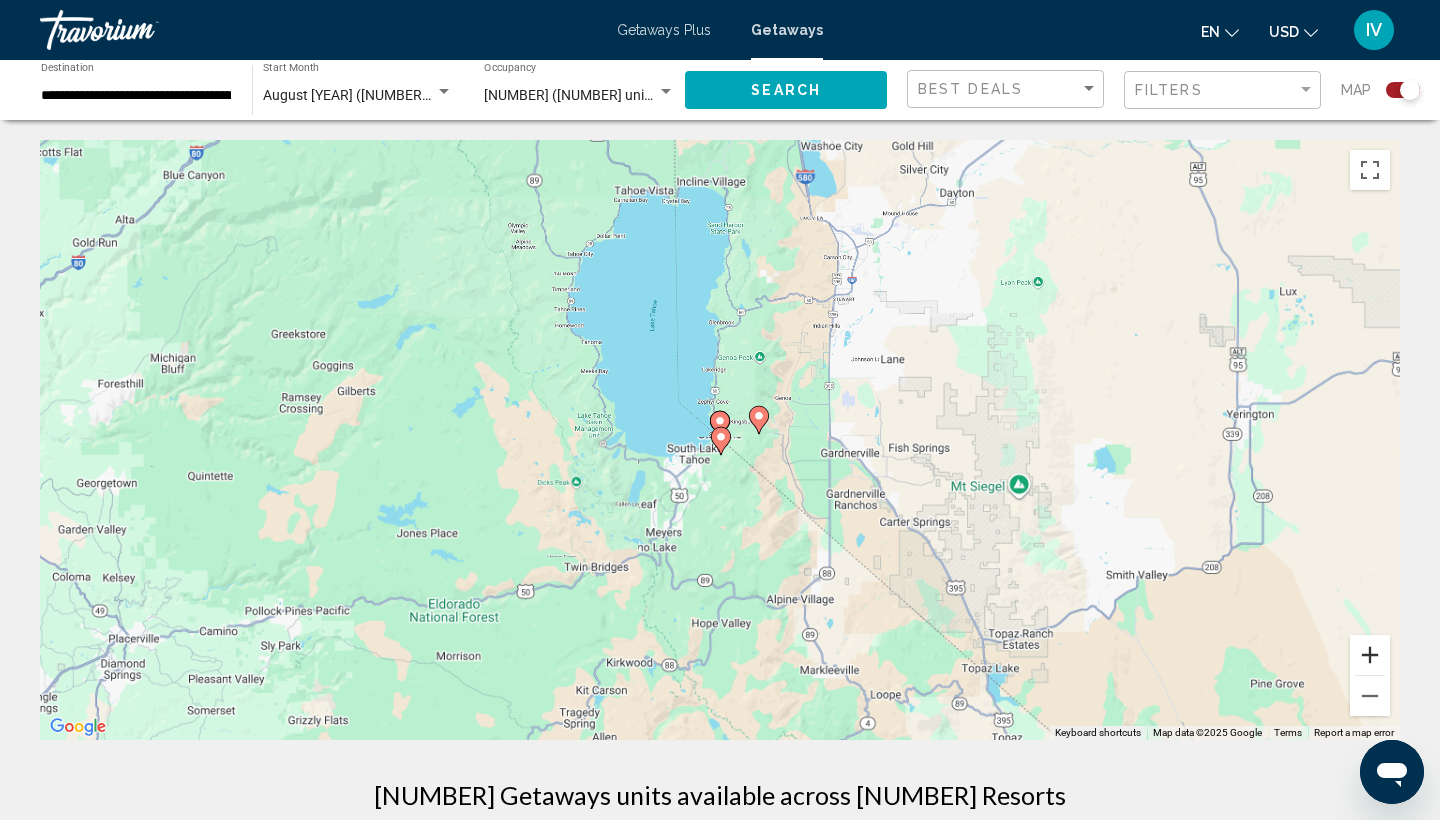 click at bounding box center [1370, 655] 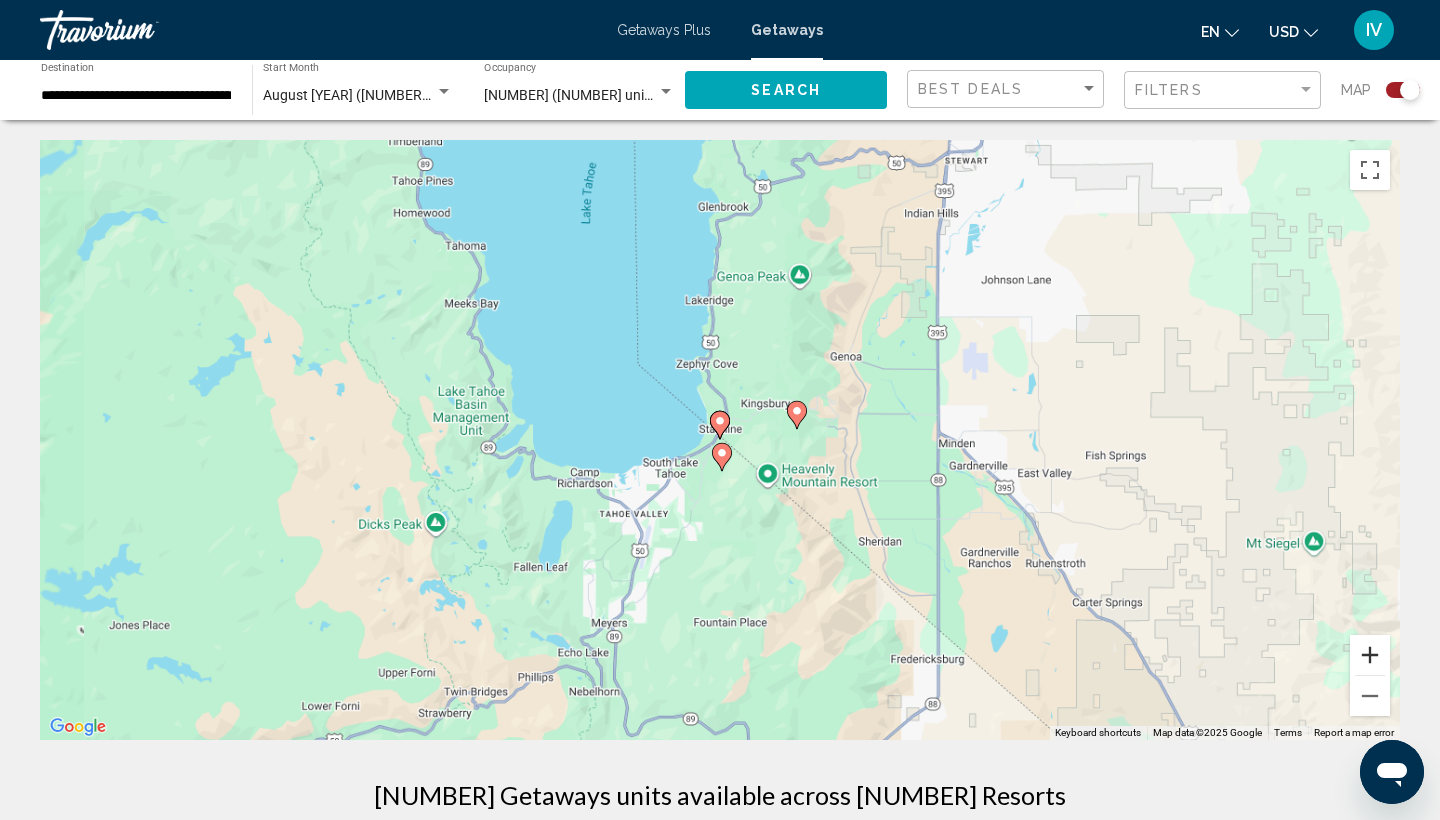 click at bounding box center [1370, 655] 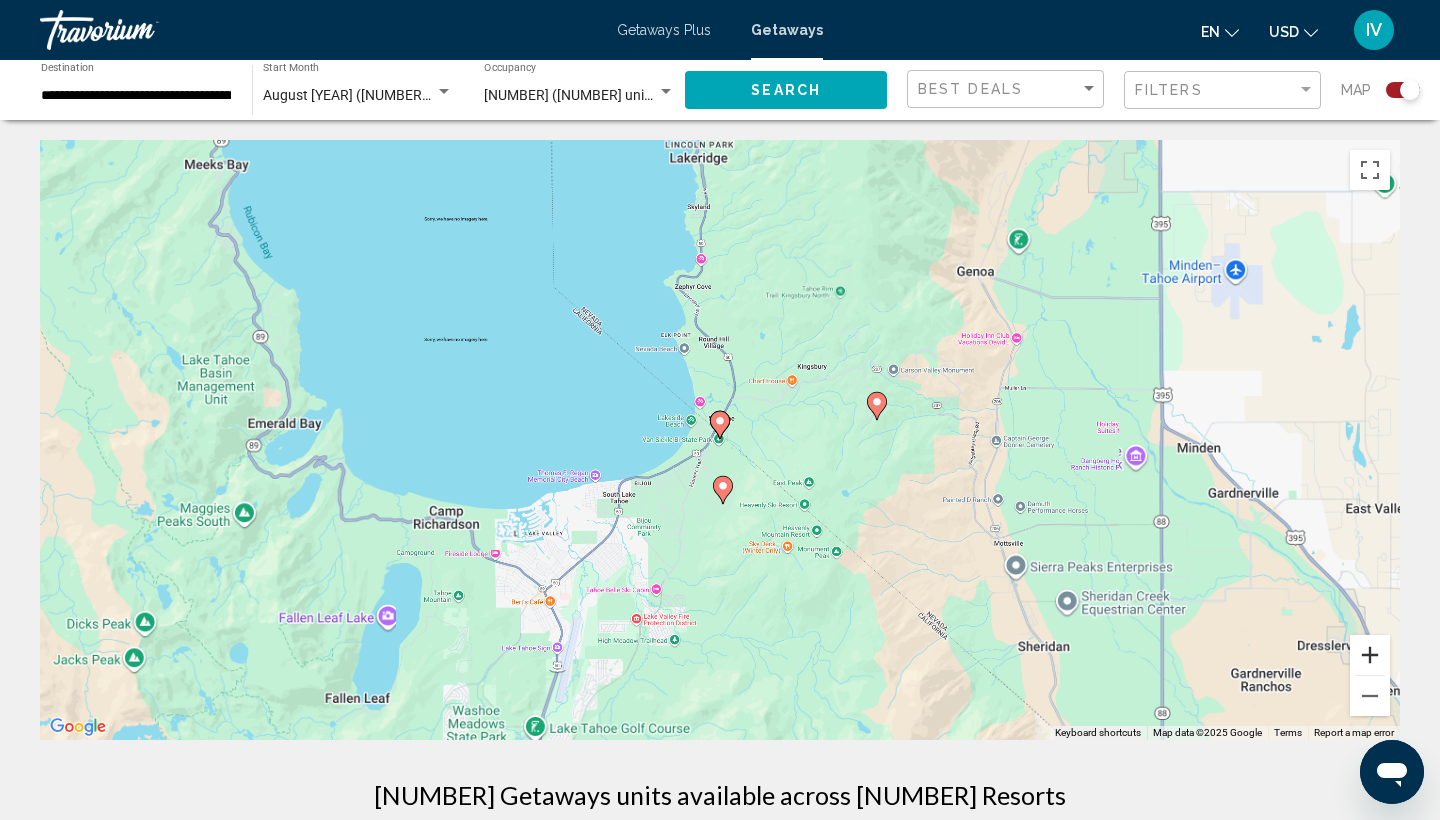 click at bounding box center (1370, 655) 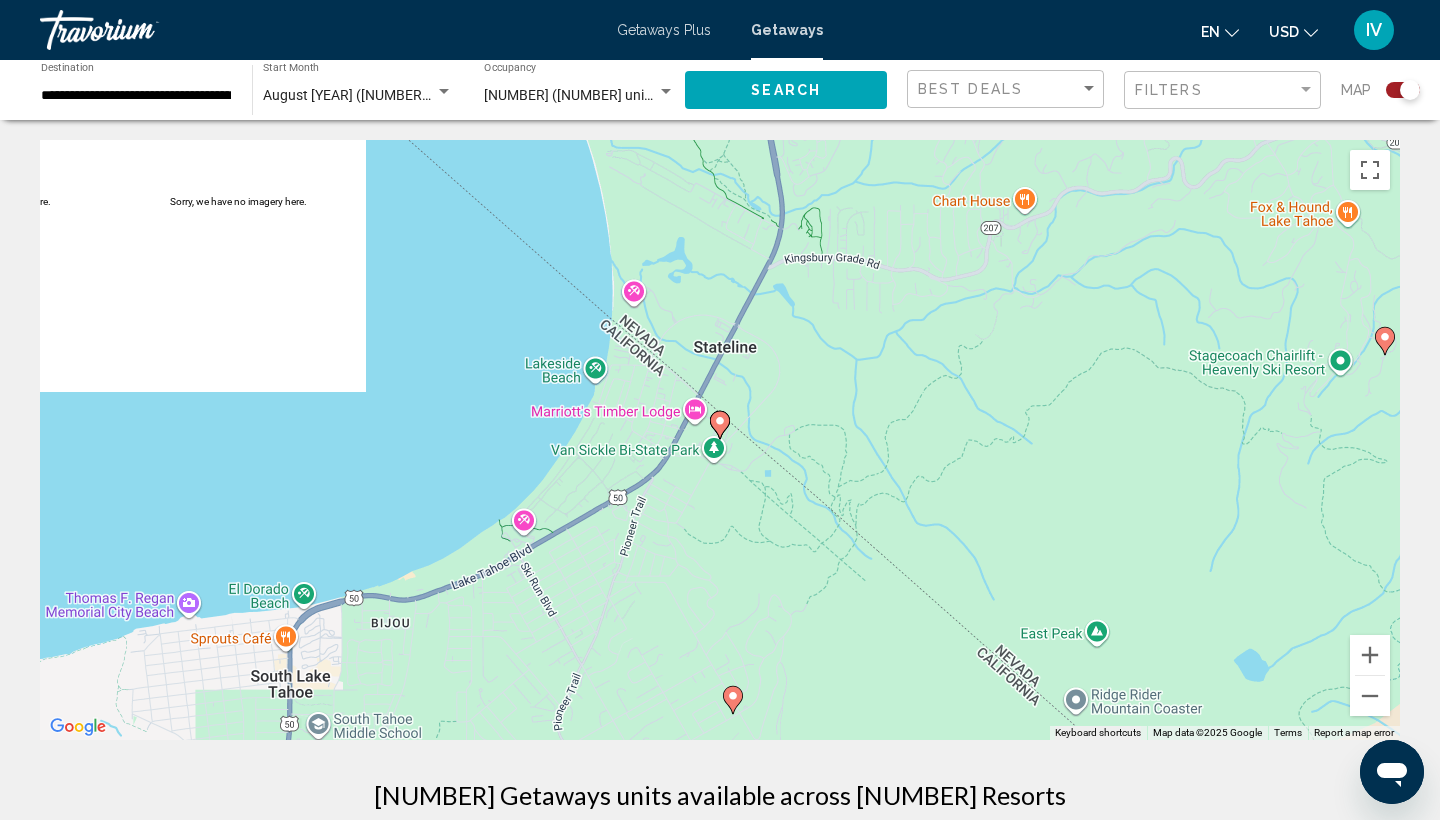 click 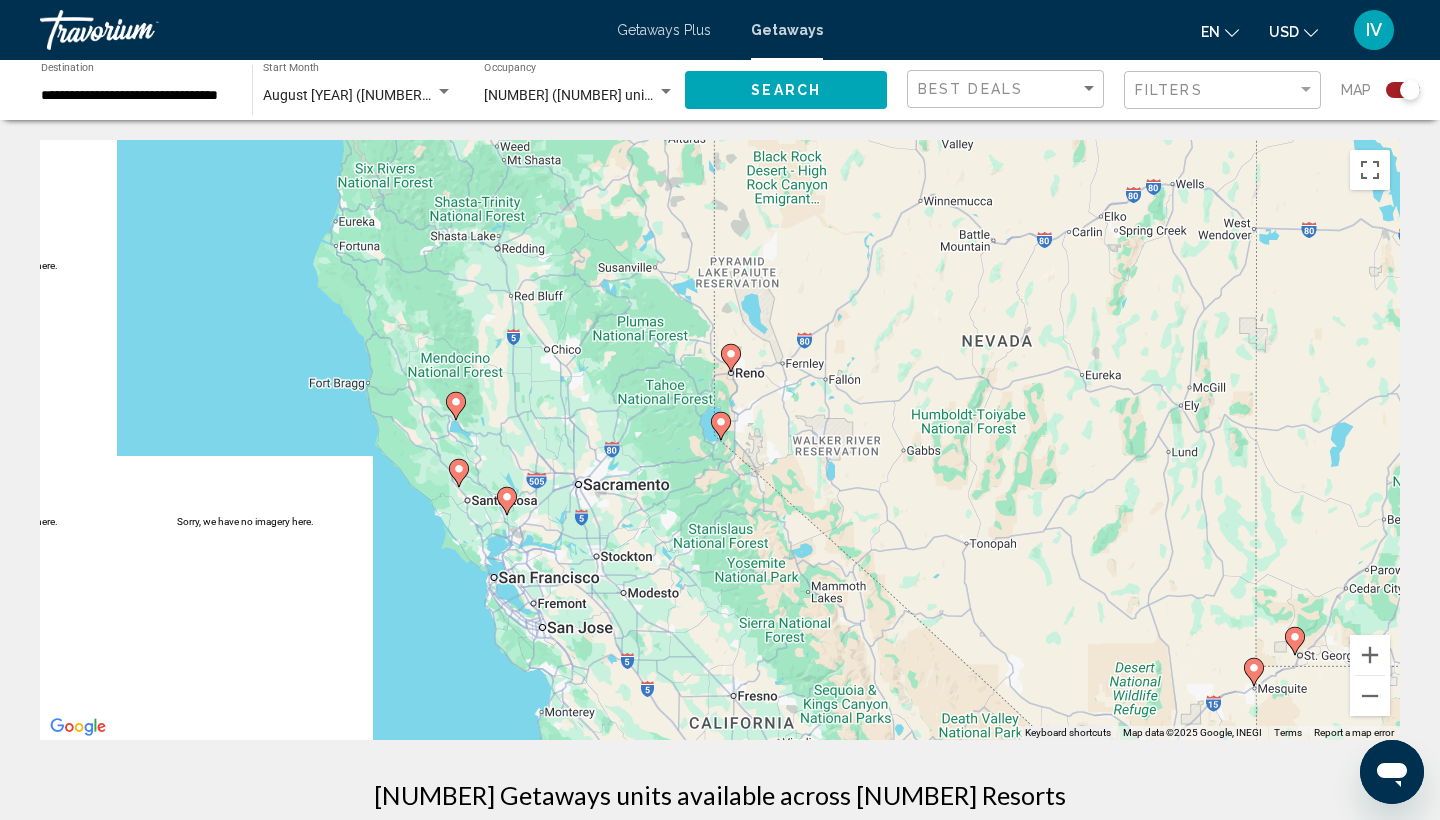 click 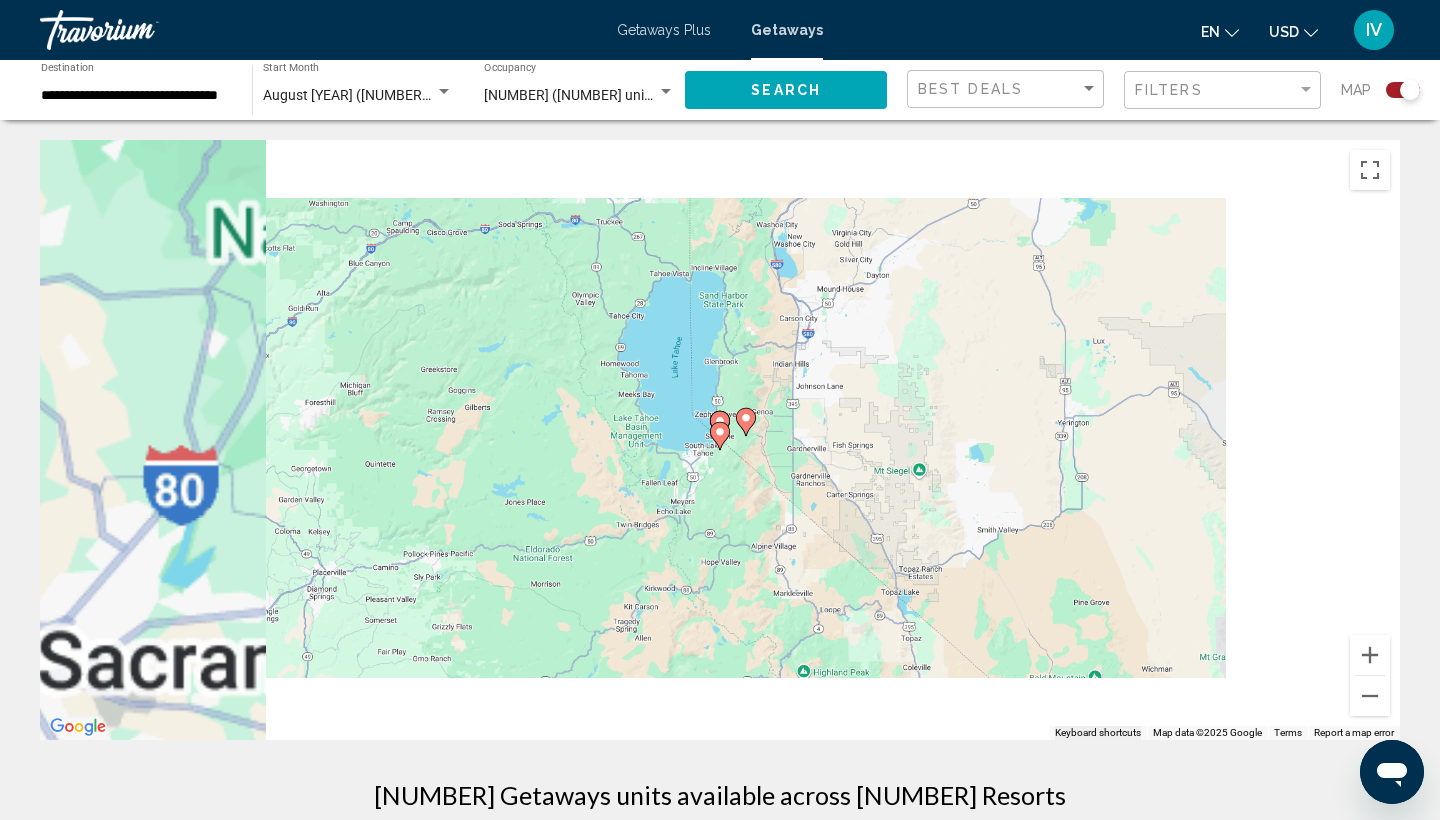 click 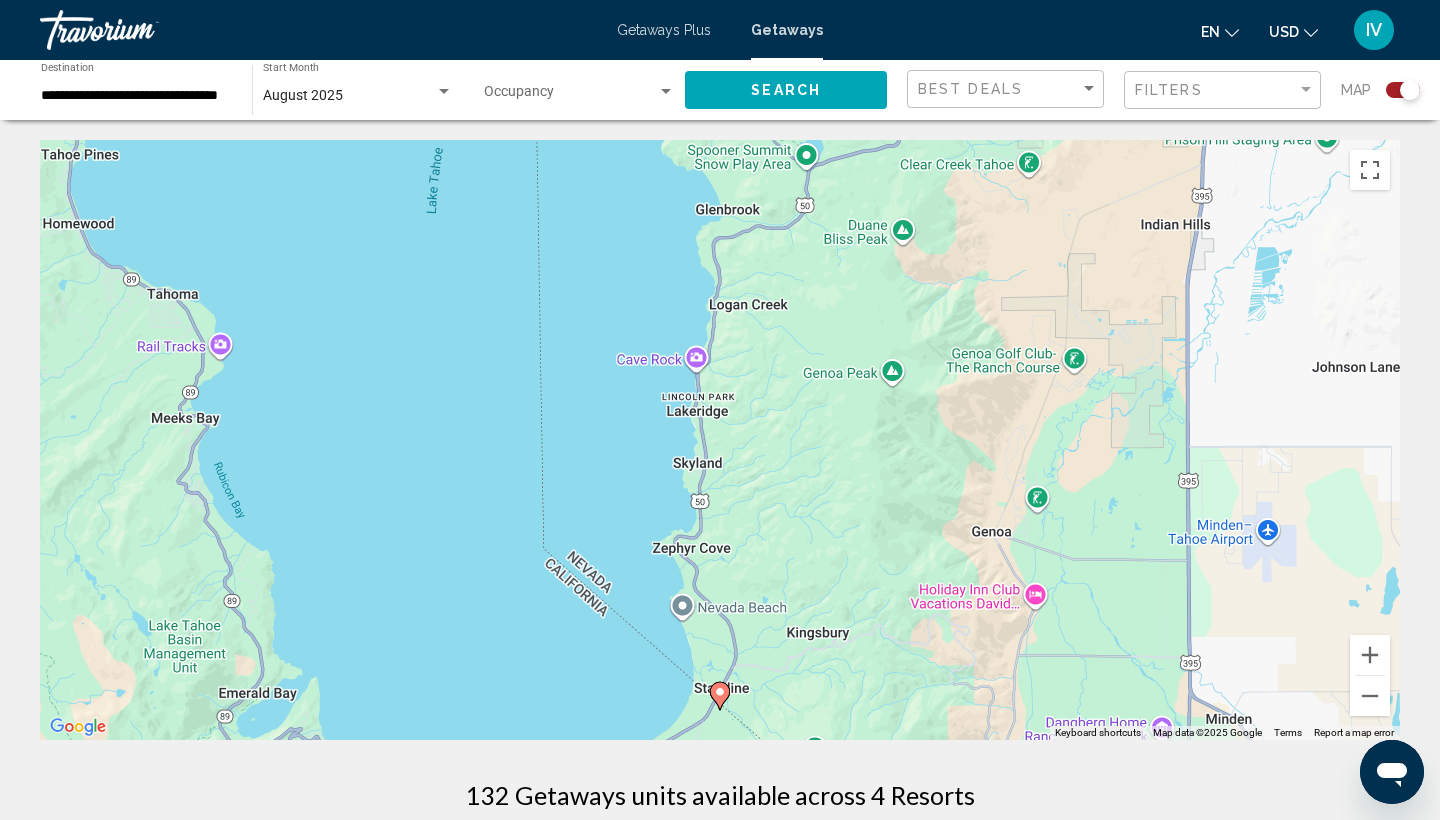 click 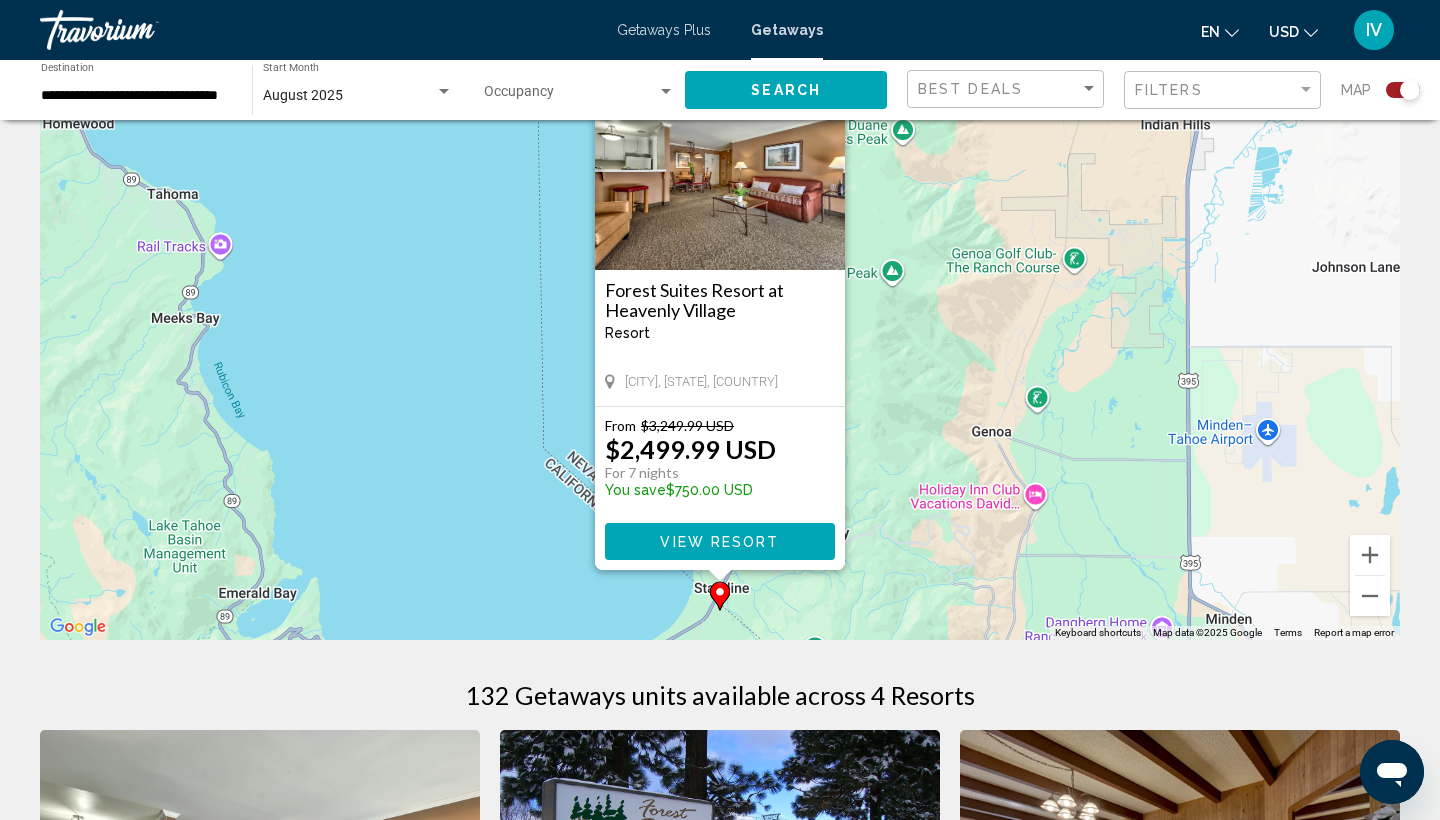 scroll, scrollTop: 105, scrollLeft: 0, axis: vertical 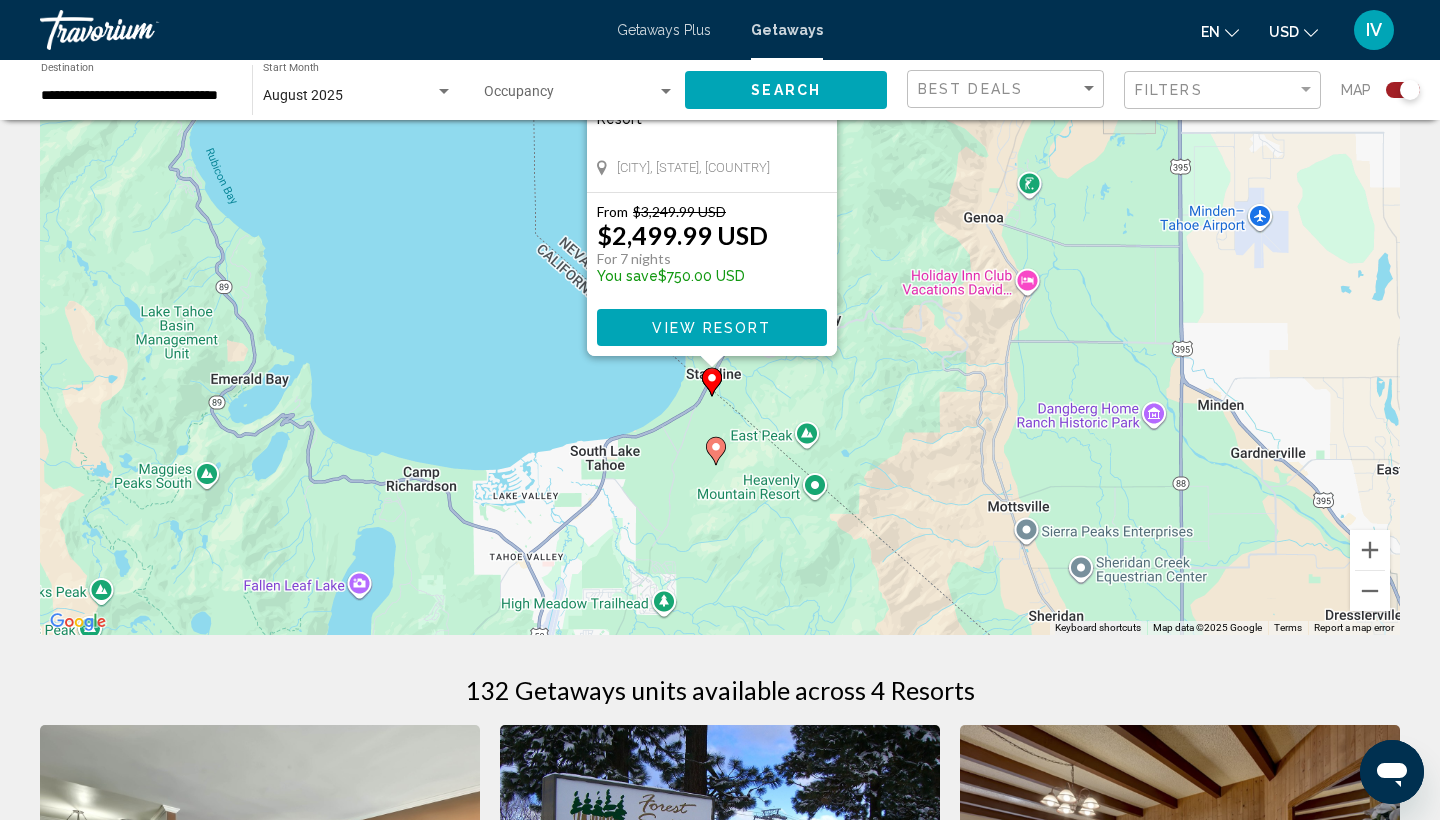 drag, startPoint x: 1205, startPoint y: 480, endPoint x: 1194, endPoint y: 250, distance: 230.2629 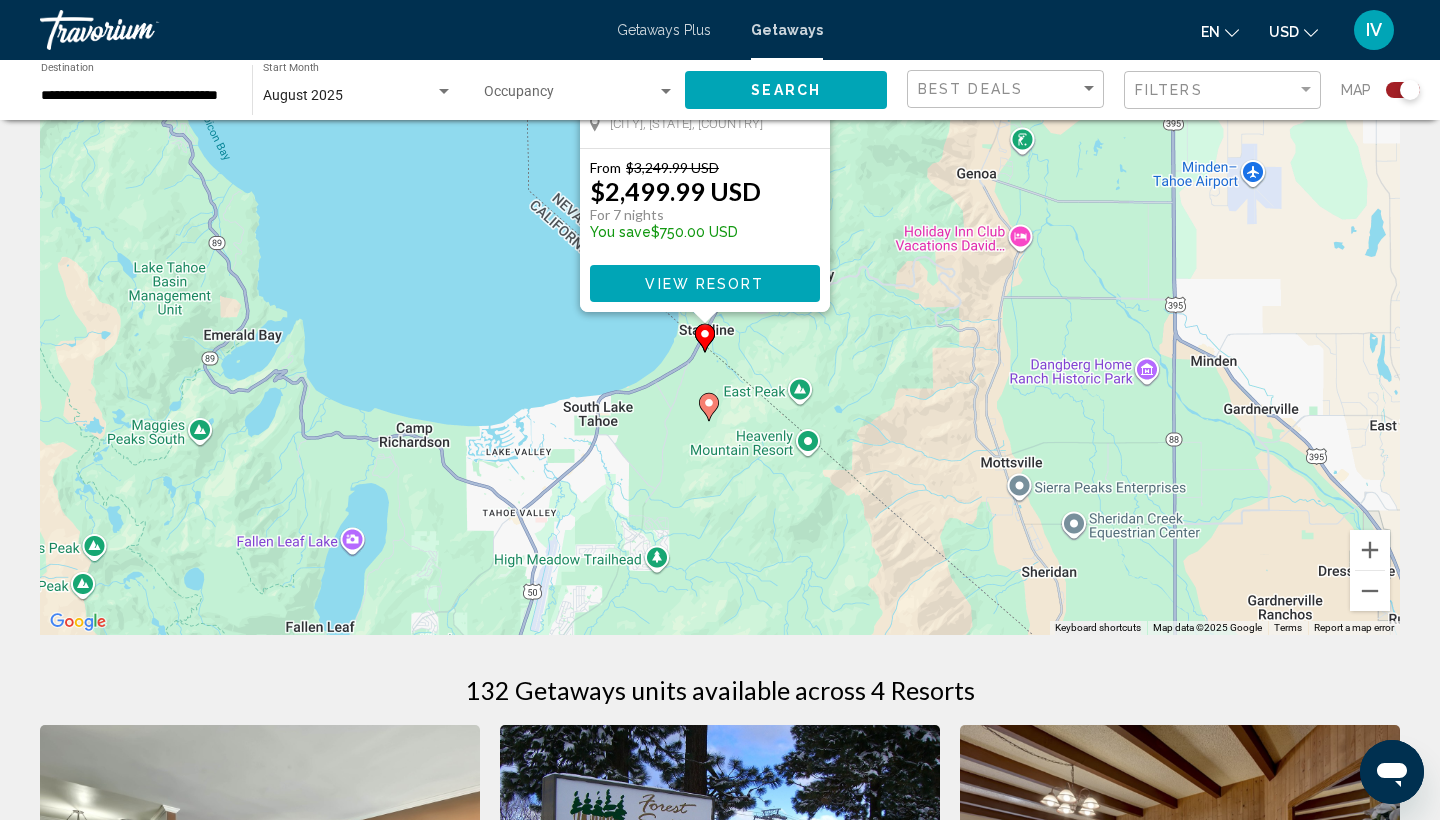 click 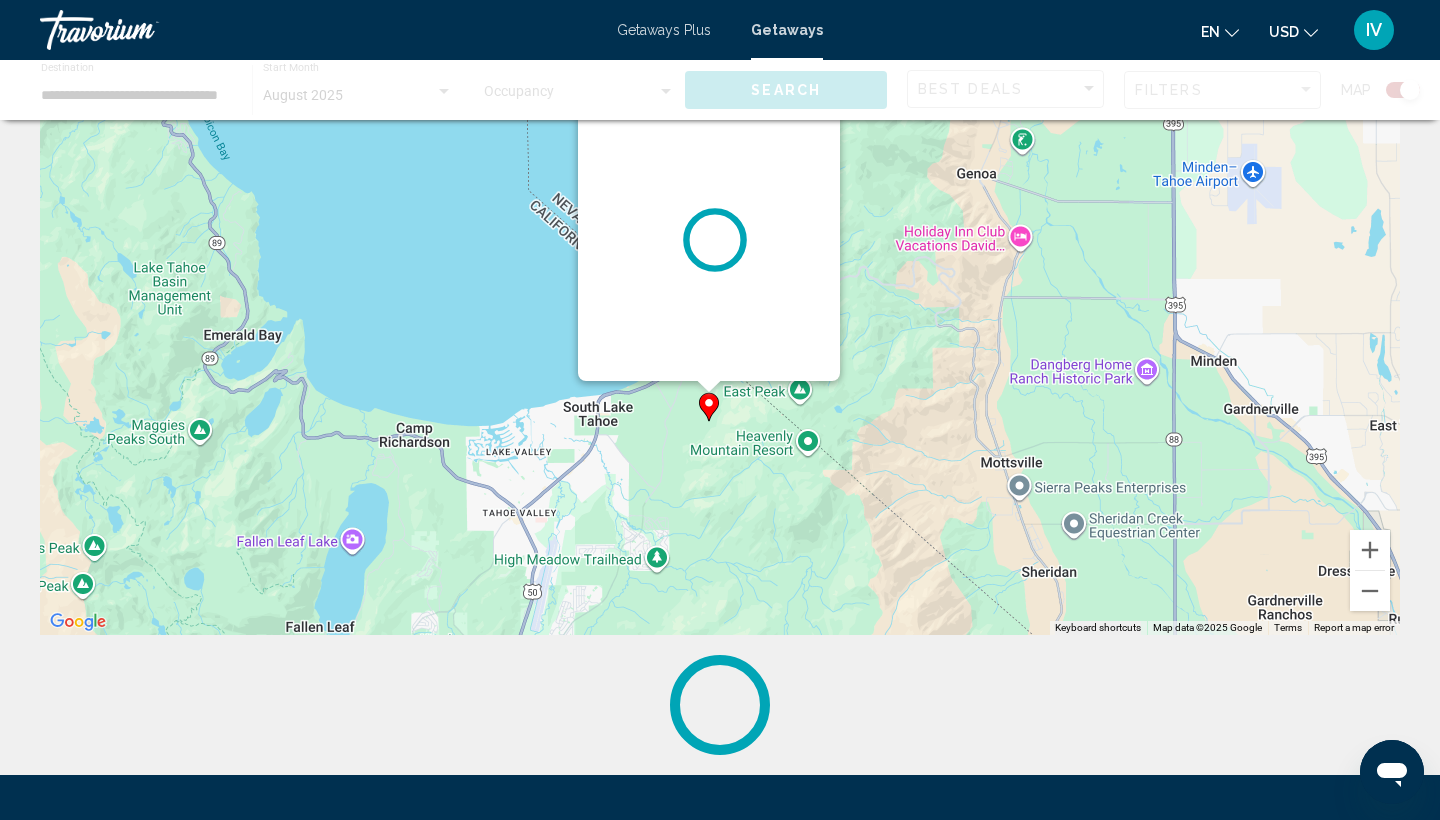 scroll, scrollTop: 0, scrollLeft: 0, axis: both 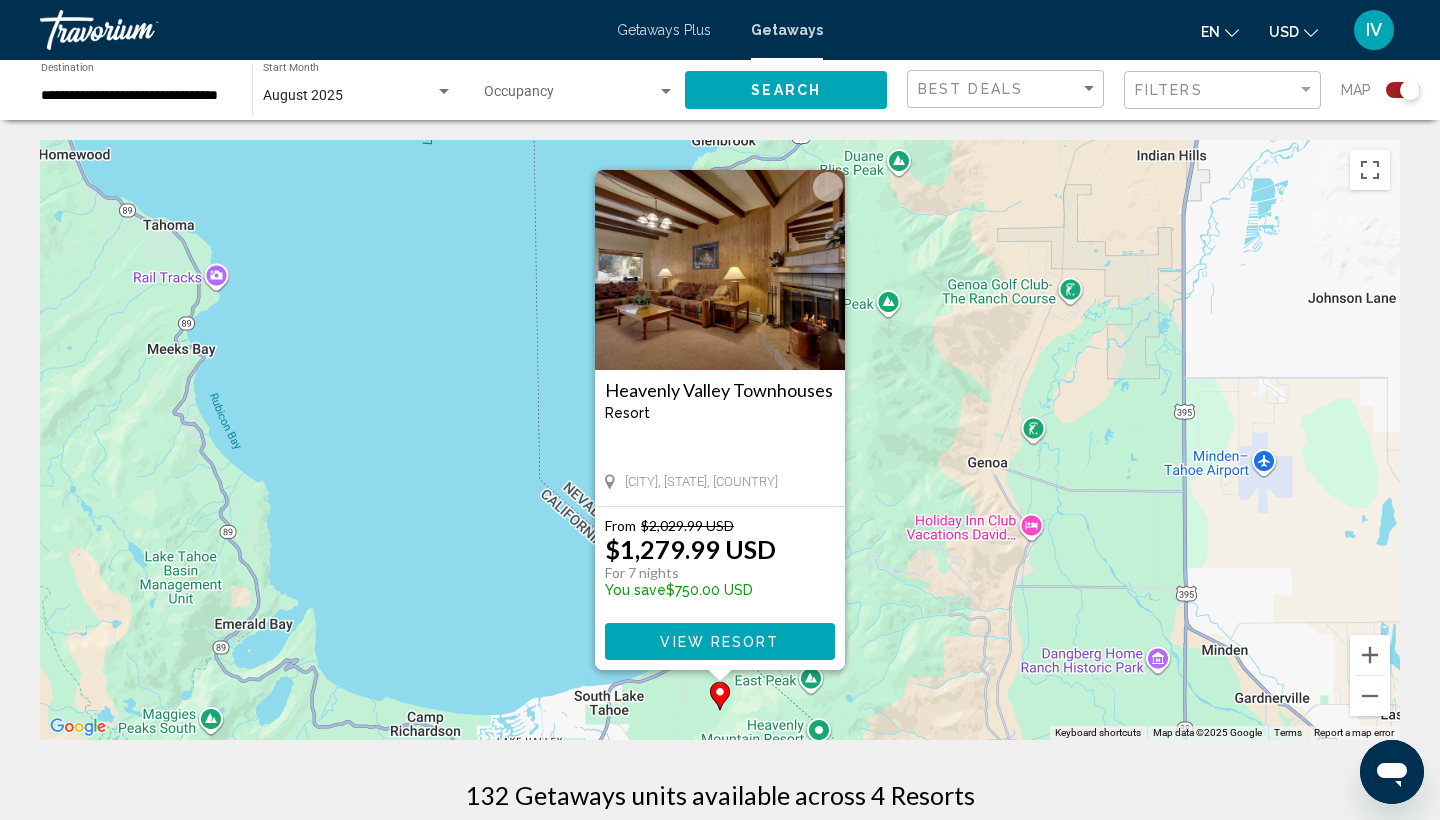 click on "To navigate, press the arrow keys. To activate drag with keyboard, press Alt + Enter. Once in keyboard drag state, use the arrow keys to move the marker. To complete the drag, press the Enter key. To cancel, press Escape.  Heavenly Valley Townhouses  Resort  -  This is an adults only resort
South Lake Tahoe, [STATE], [COUNTRY] From $2,029.99 USD $1,279.99 USD For 7 nights You save  $750.00 USD  View Resort" at bounding box center [720, 440] 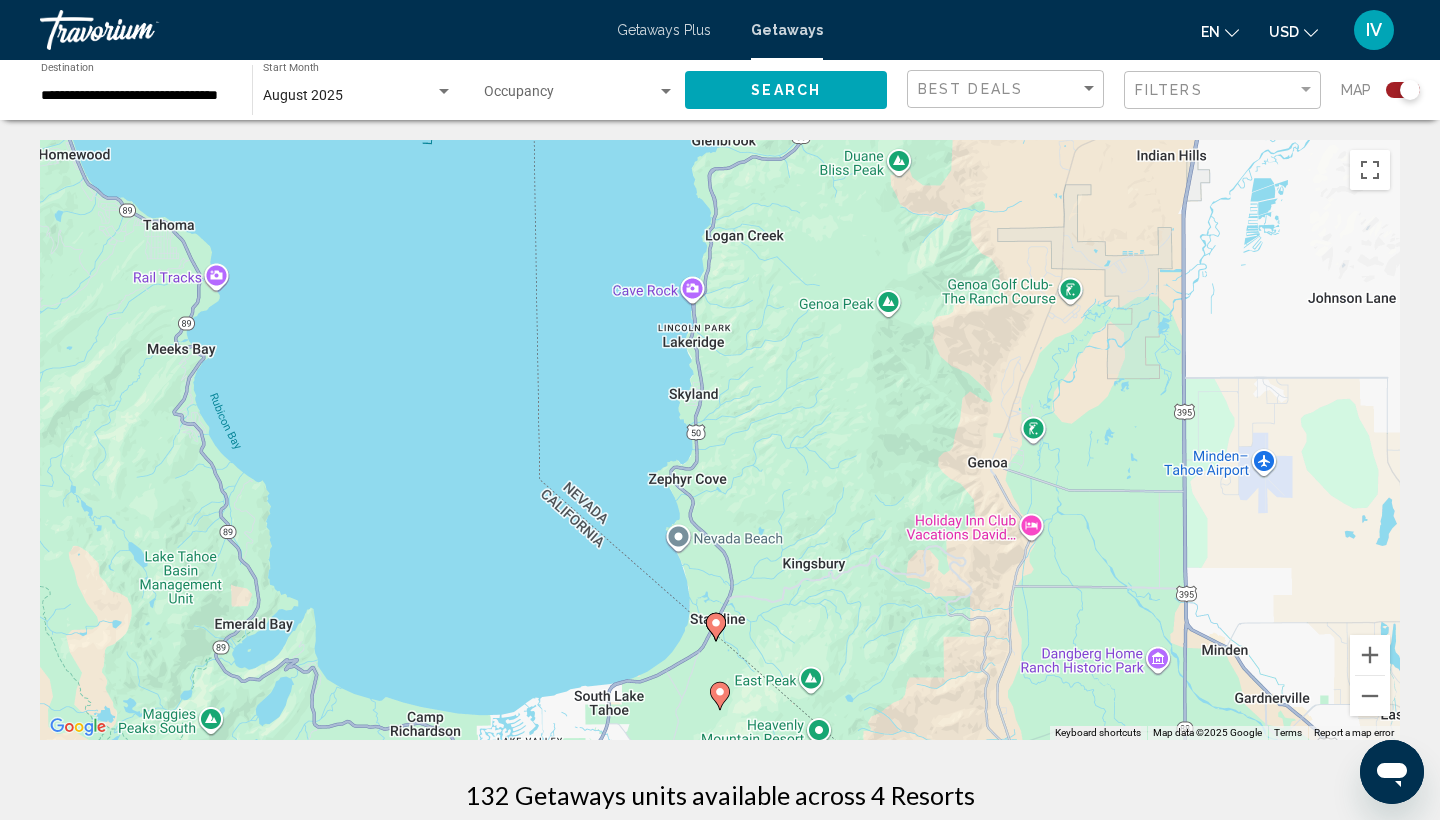 scroll, scrollTop: 6, scrollLeft: 0, axis: vertical 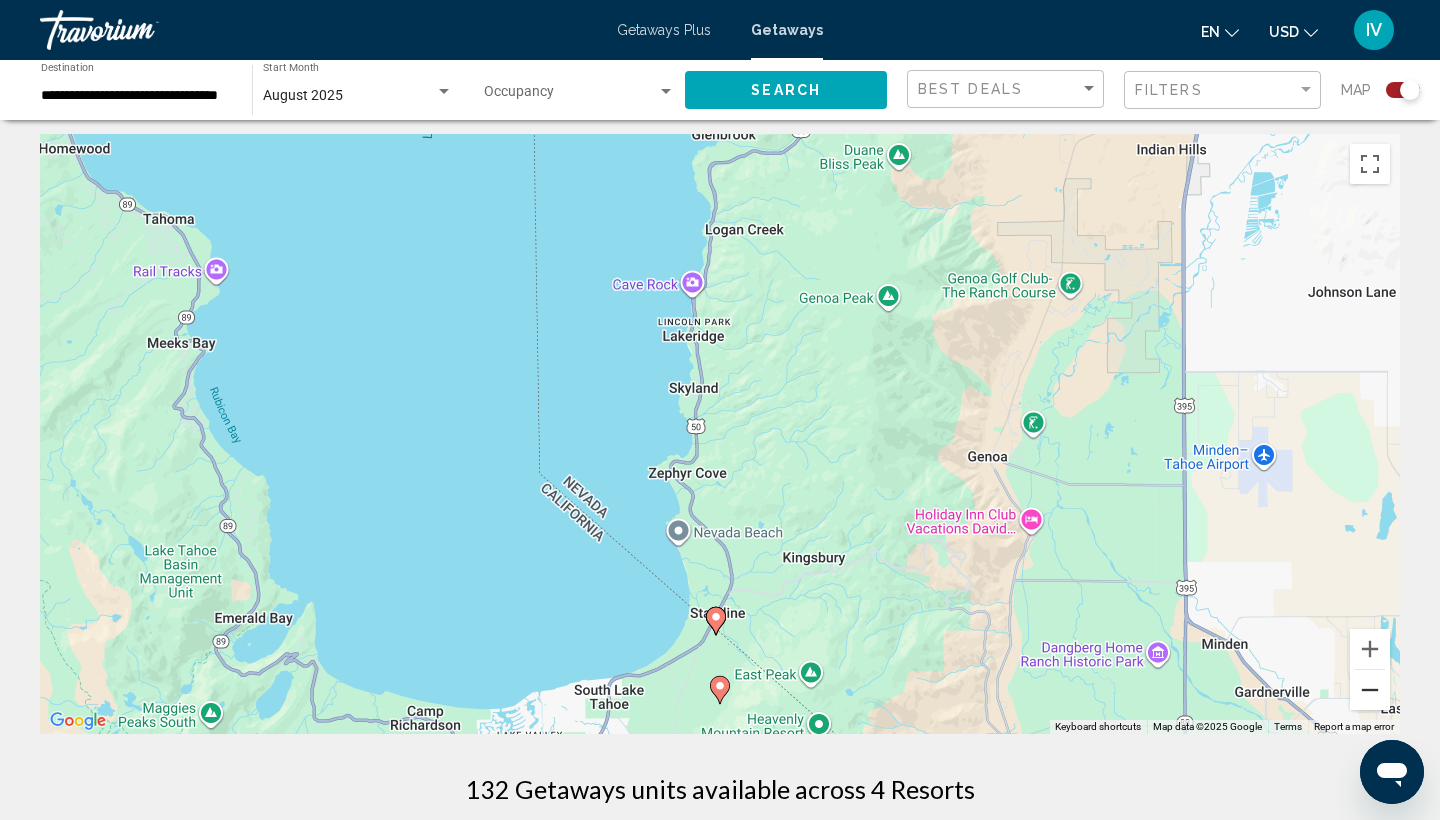 click at bounding box center [1370, 690] 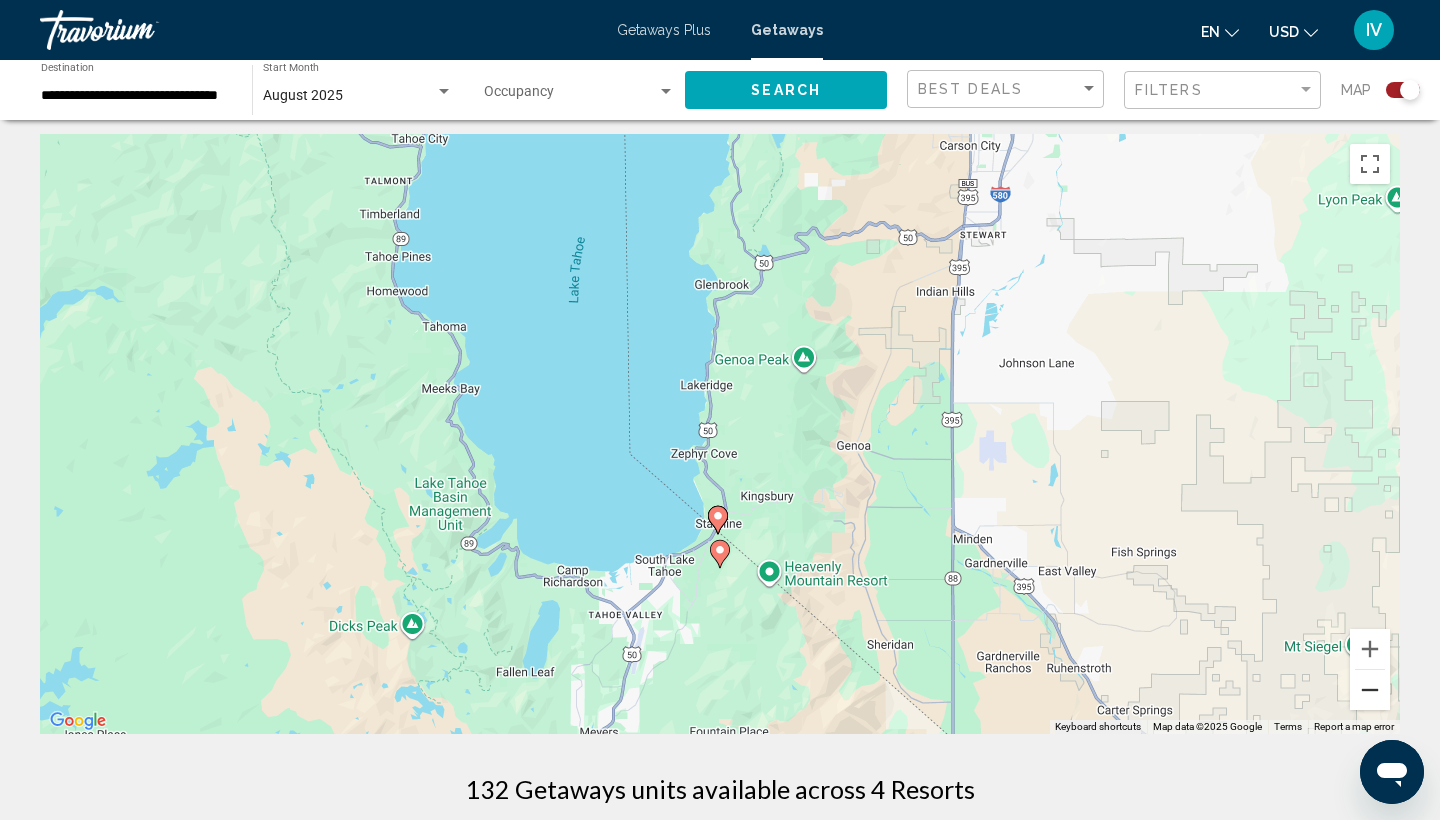 click at bounding box center [1370, 690] 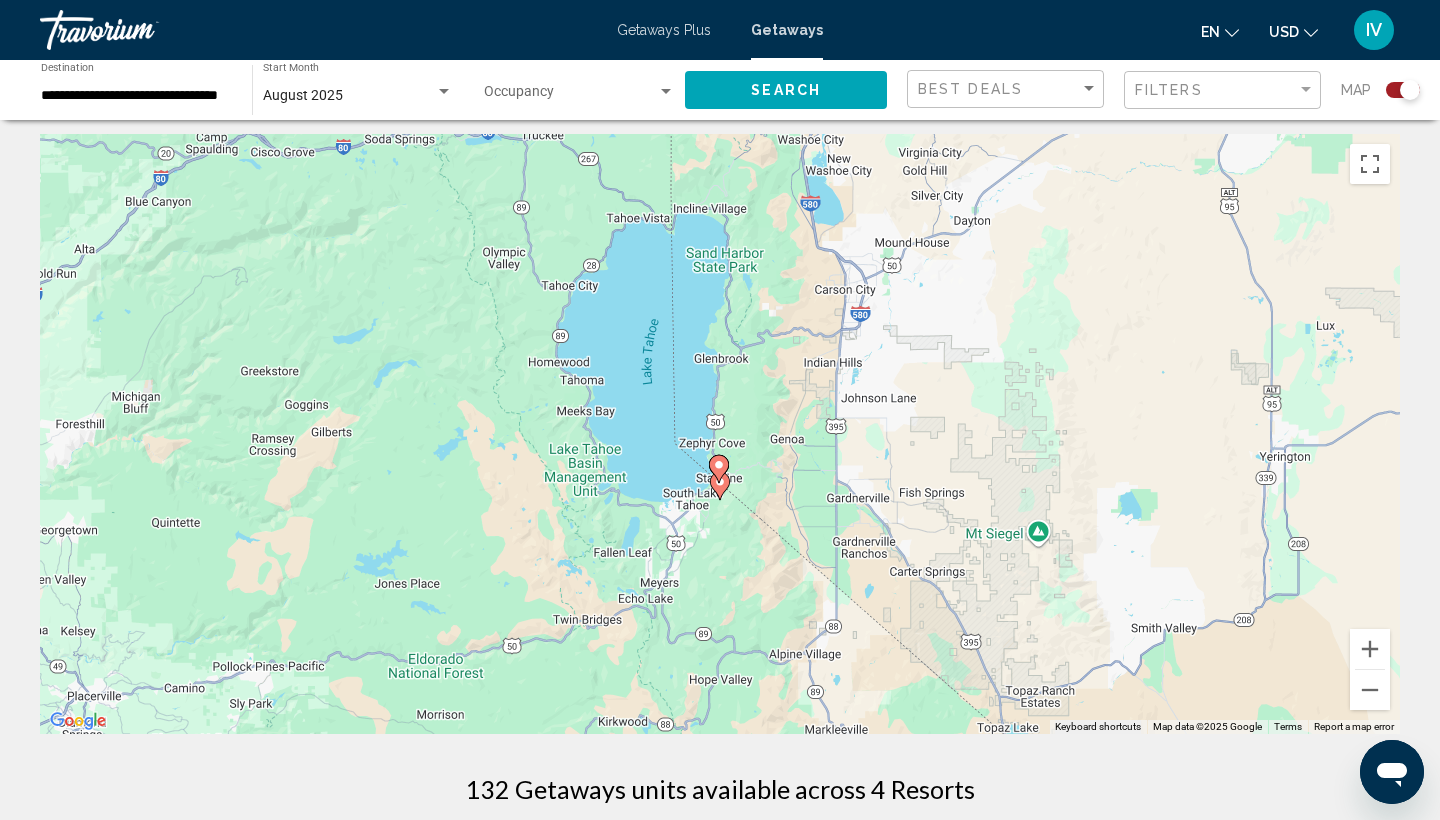 click 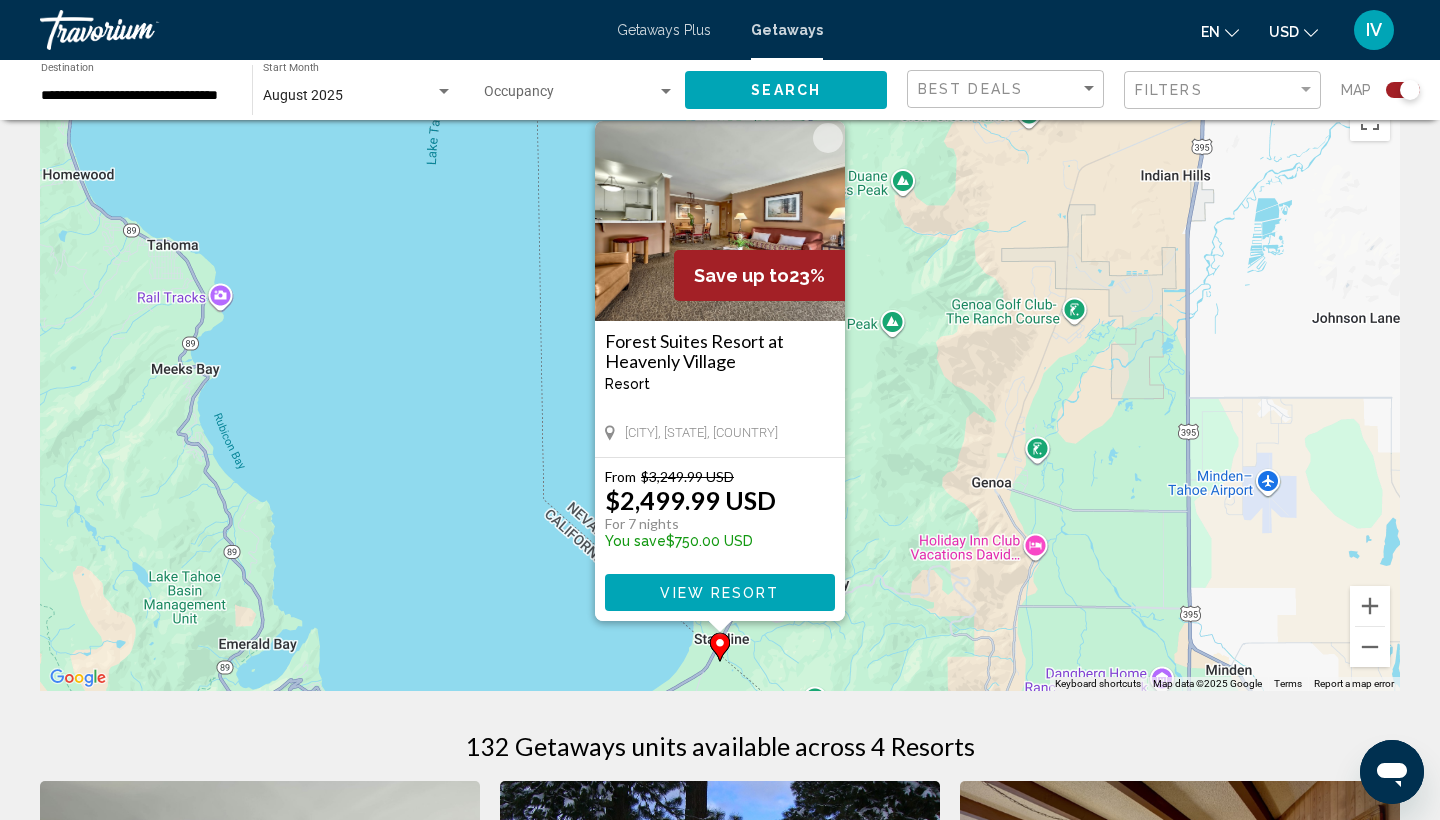 scroll, scrollTop: 51, scrollLeft: 0, axis: vertical 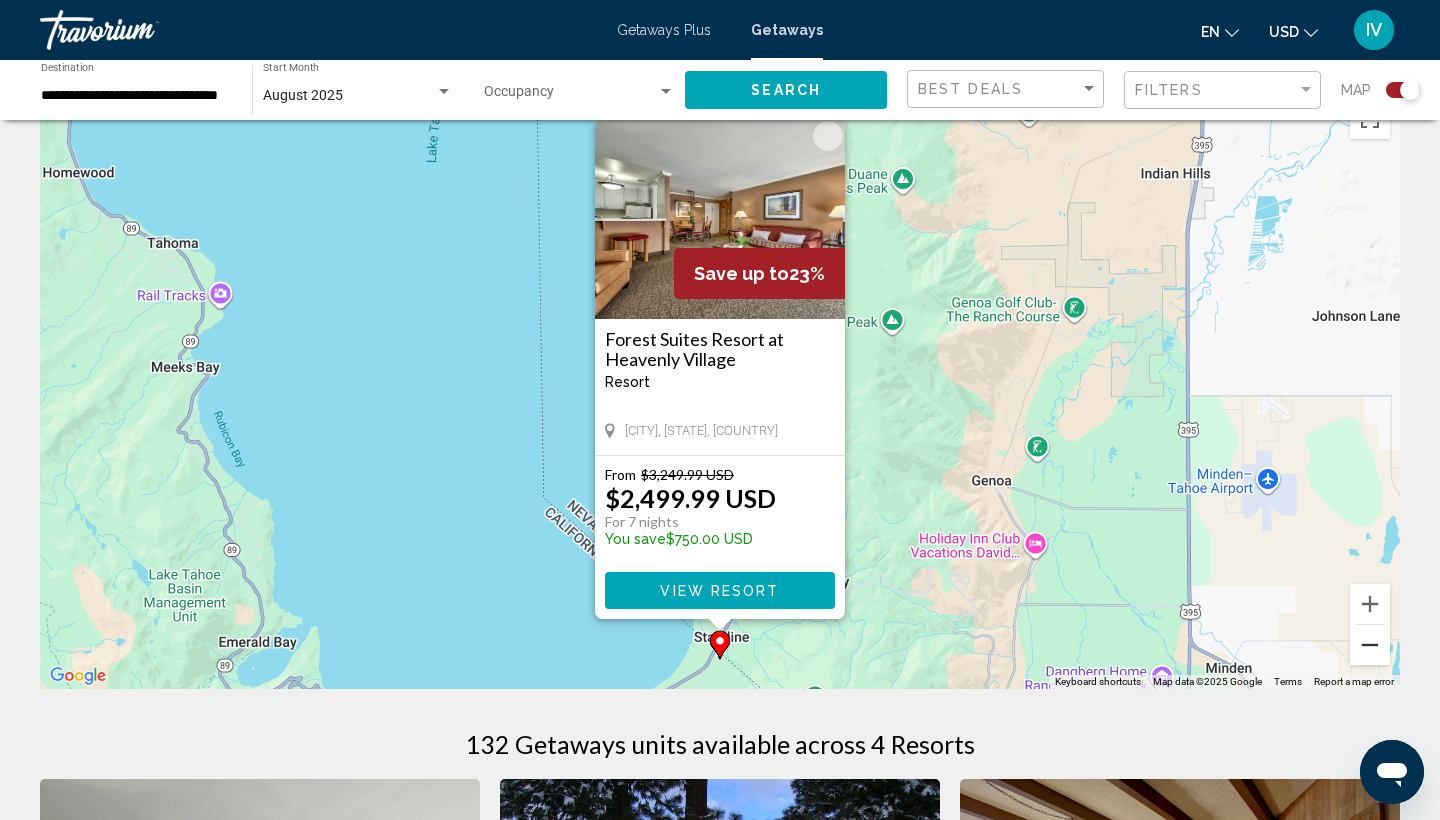click at bounding box center [1370, 645] 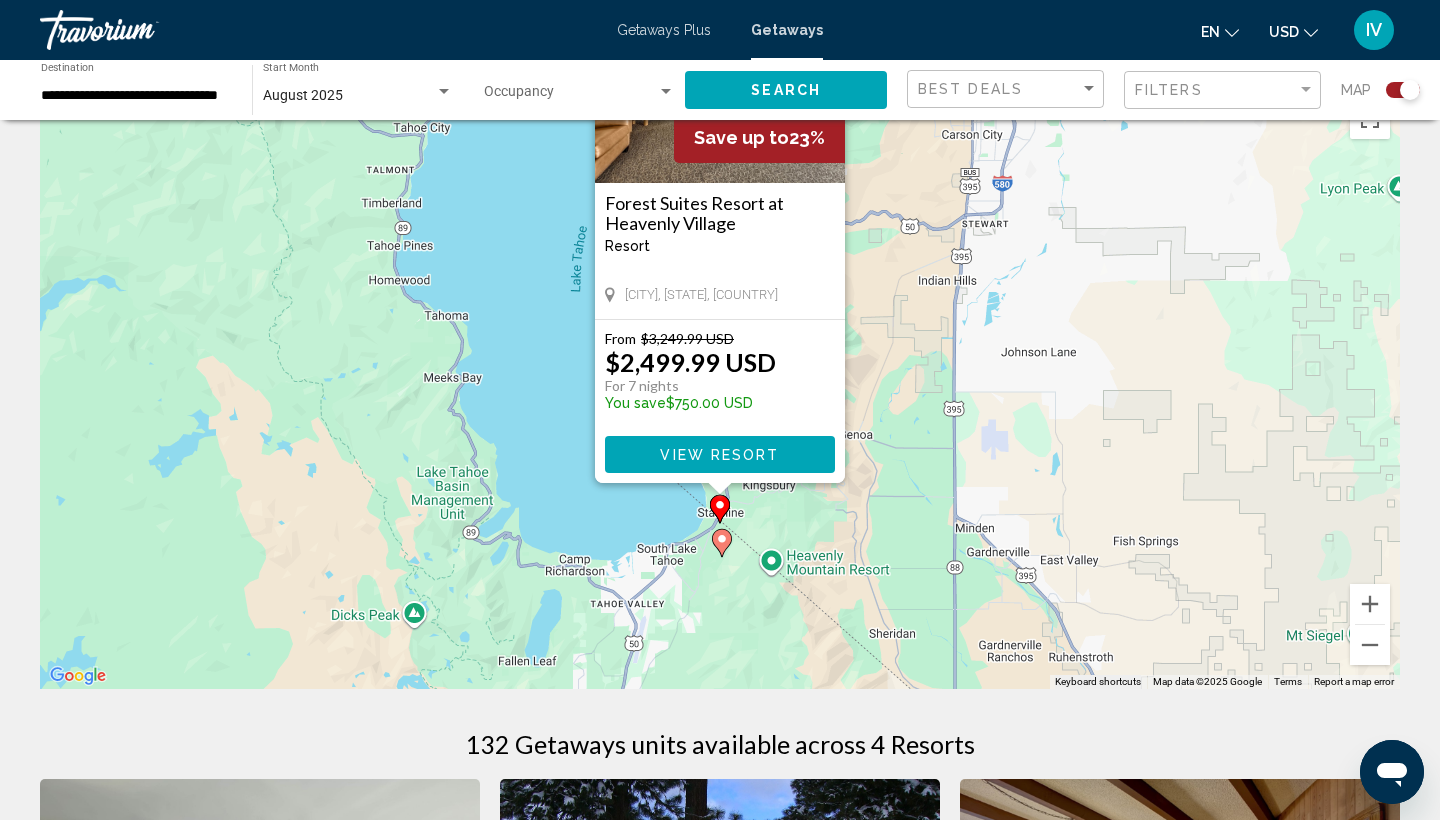 click at bounding box center (722, 543) 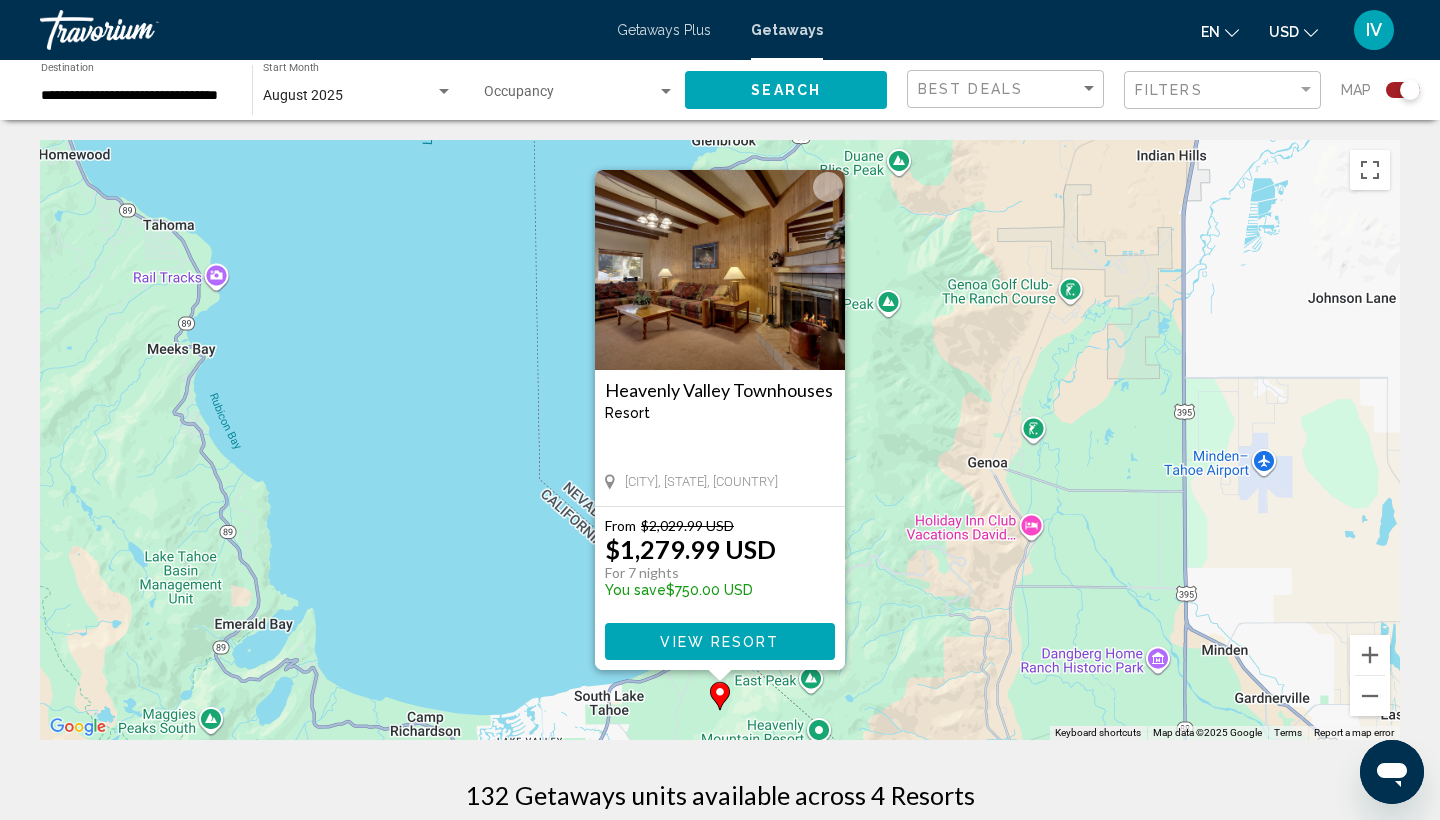click on "To activate drag with keyboard, press Alt + Enter. Once in keyboard drag state, use the arrow keys to move the marker. To complete the drag, press the Enter key. To cancel, press Escape.  Heavenly Valley Townhouses  Resort  -  This is an adults only resort
[CITY], [STATE], [COUNTRY] From $2,029.99 USD $1,279.99 USD For 7 nights You save  $750.00 USD  View Resort" at bounding box center (720, 440) 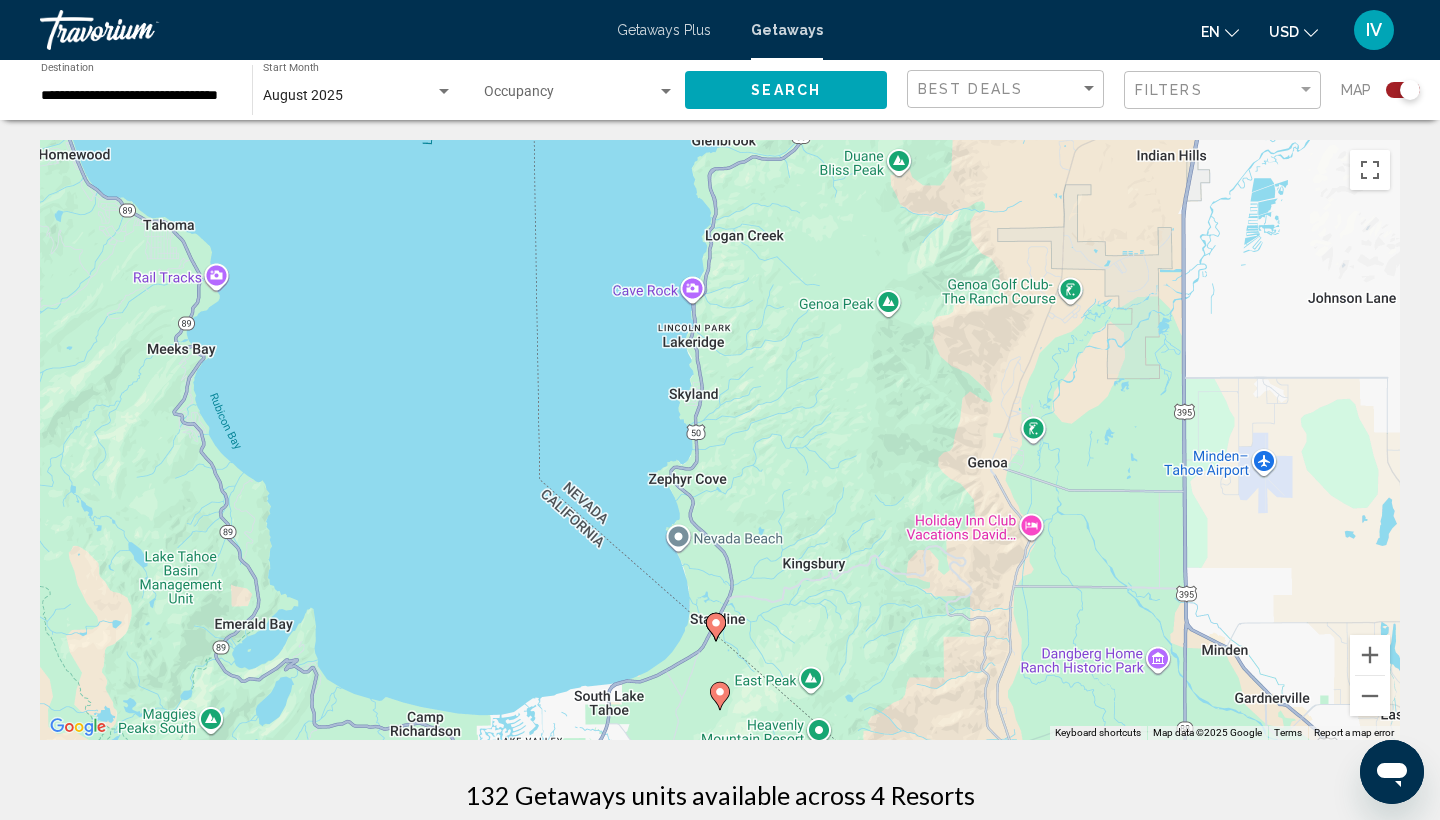 click 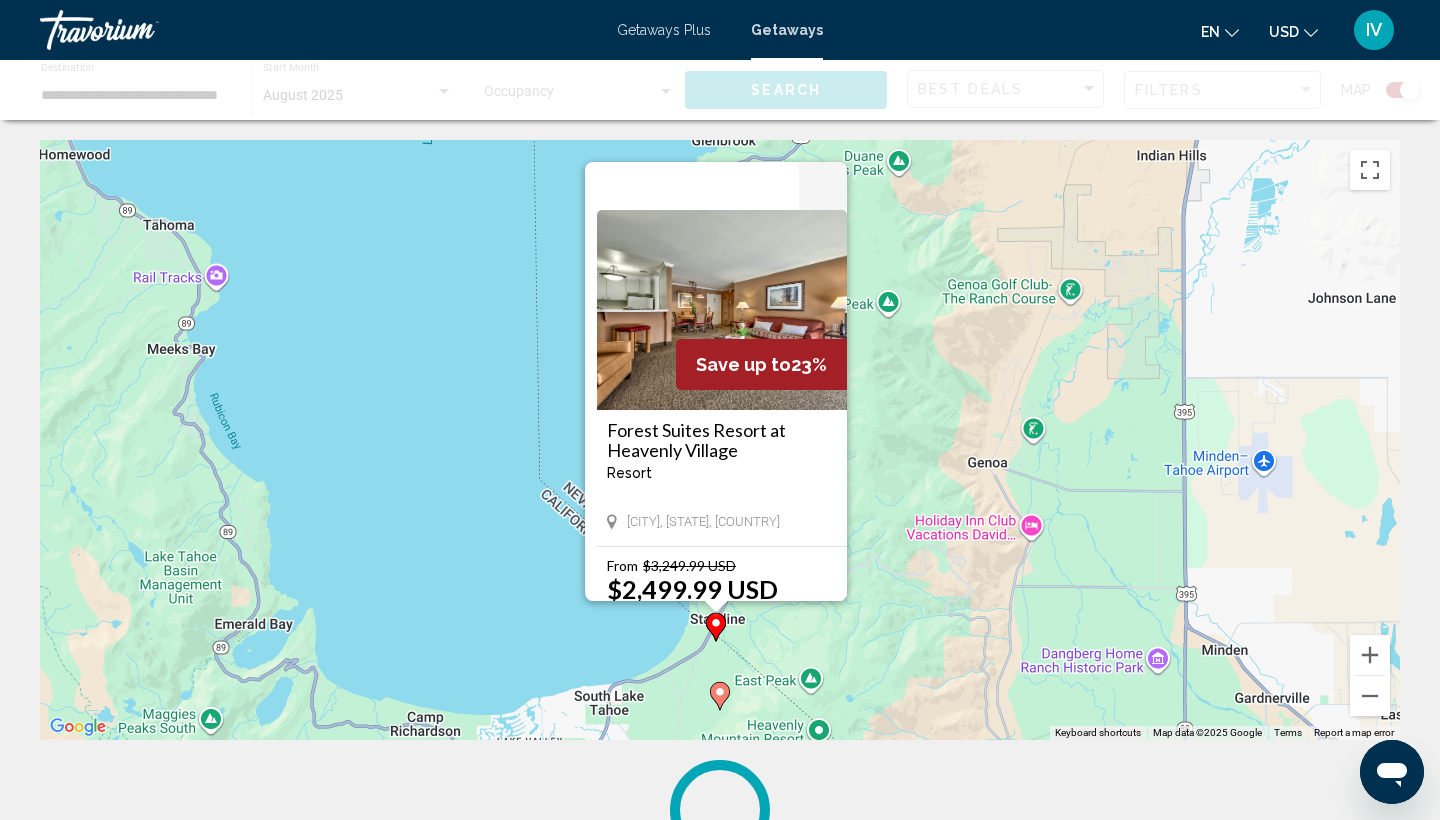 click on "To activate drag with keyboard, press Alt + Enter. Once in keyboard drag state, use the arrow keys to move the marker. To complete the drag, press the Enter key. To cancel, press Escape. Save up to  23%   Forest Suites Resort at Heavenly Village  Resort  -  This is an adults only resort
[CITY], [STATE], [COUNTRY] From $3,249.99 USD $2,499.99 USD For 7 nights You save  $750.00 USD  View Resort" at bounding box center (720, 440) 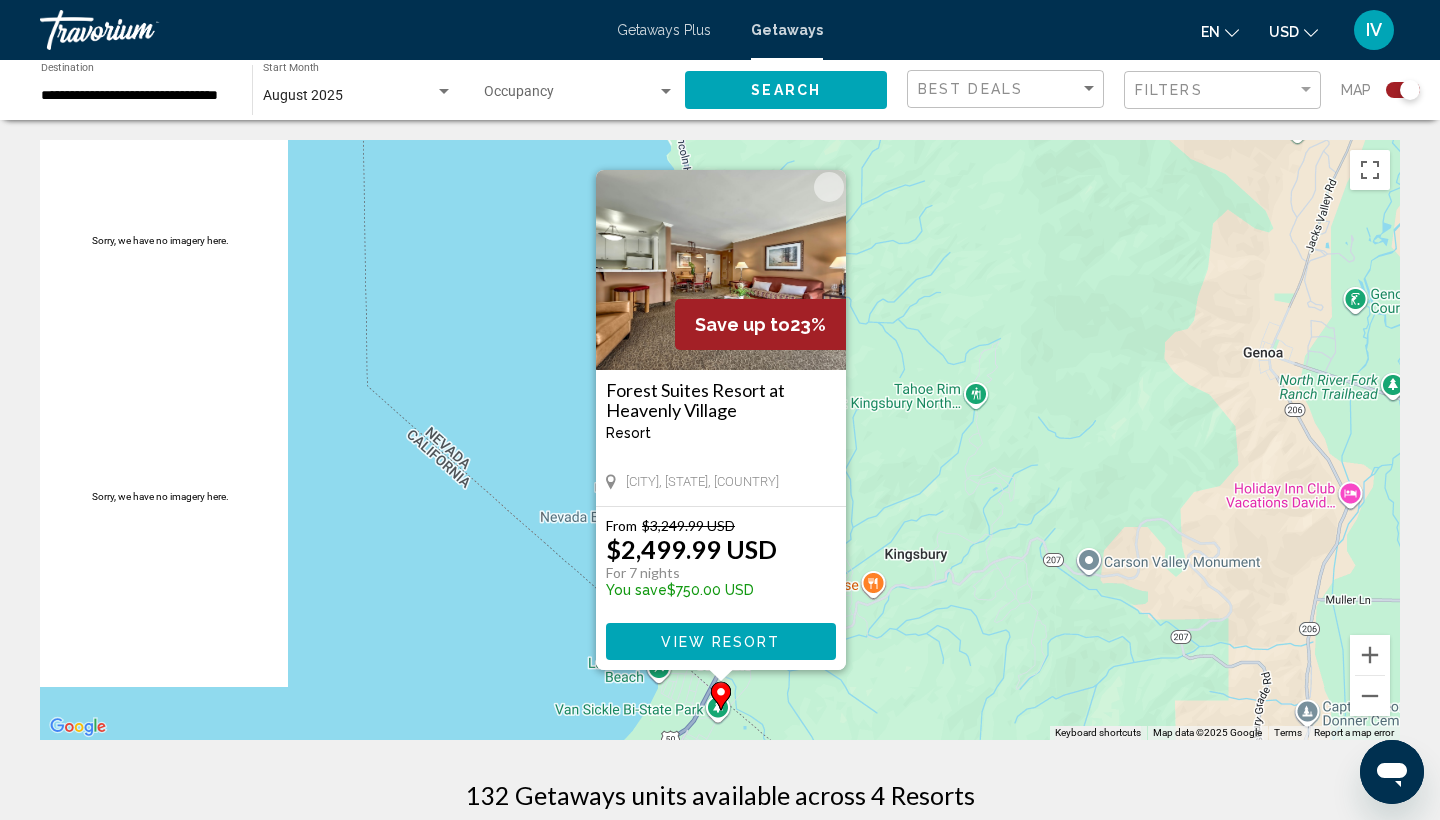 click on "To activate drag with keyboard, press Alt + Enter. Once in keyboard drag state, use the arrow keys to move the marker. To complete the drag, press the Enter key. To cancel, press Escape. Save up to  23%   Forest Suites Resort at Heavenly Village  Resort  -  This is an adults only resort
[CITY], [STATE], [COUNTRY] From $3,249.99 USD $2,499.99 USD For 7 nights You save  $750.00 USD  View Resort" at bounding box center [720, 440] 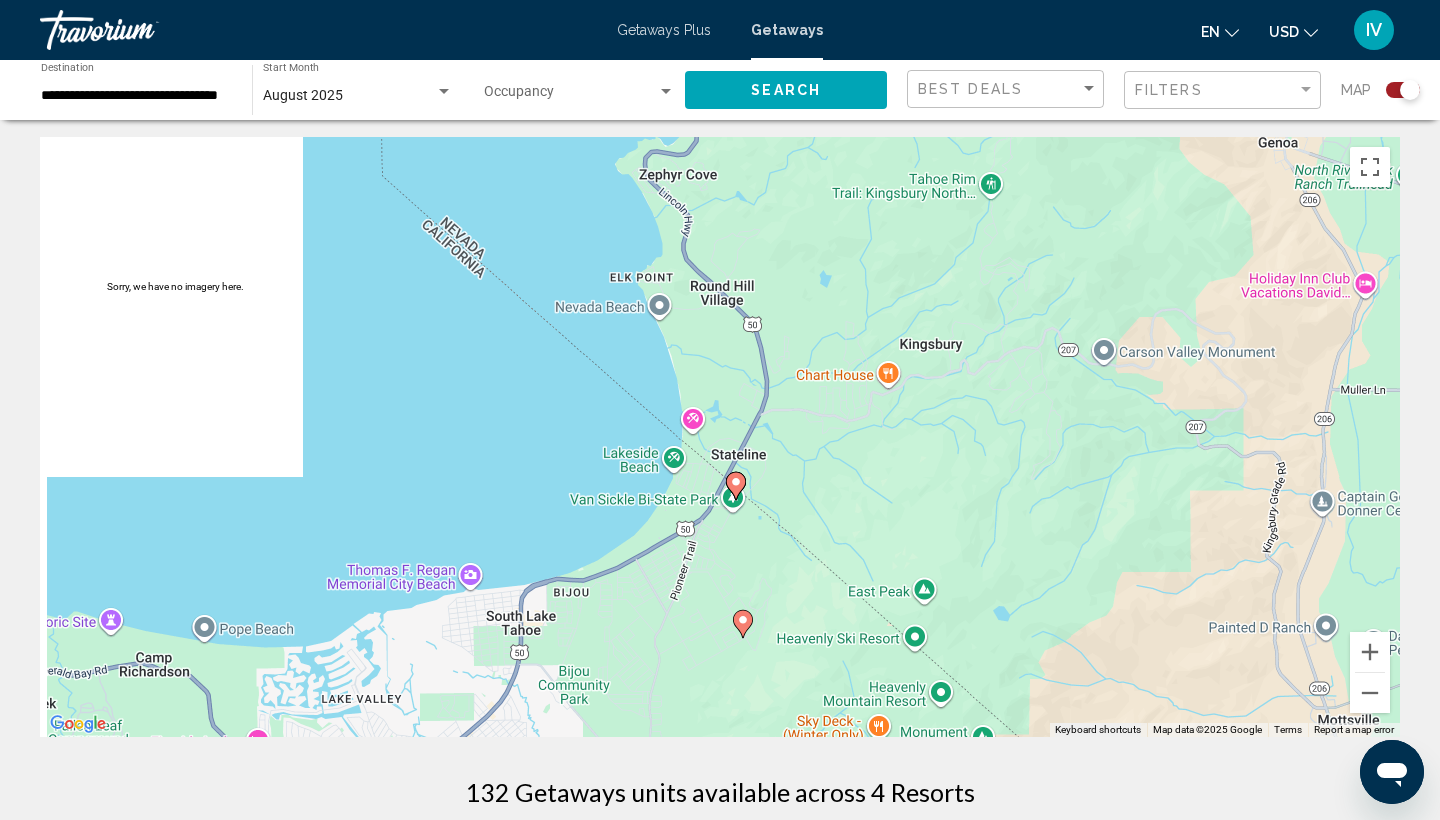 scroll, scrollTop: 4, scrollLeft: 0, axis: vertical 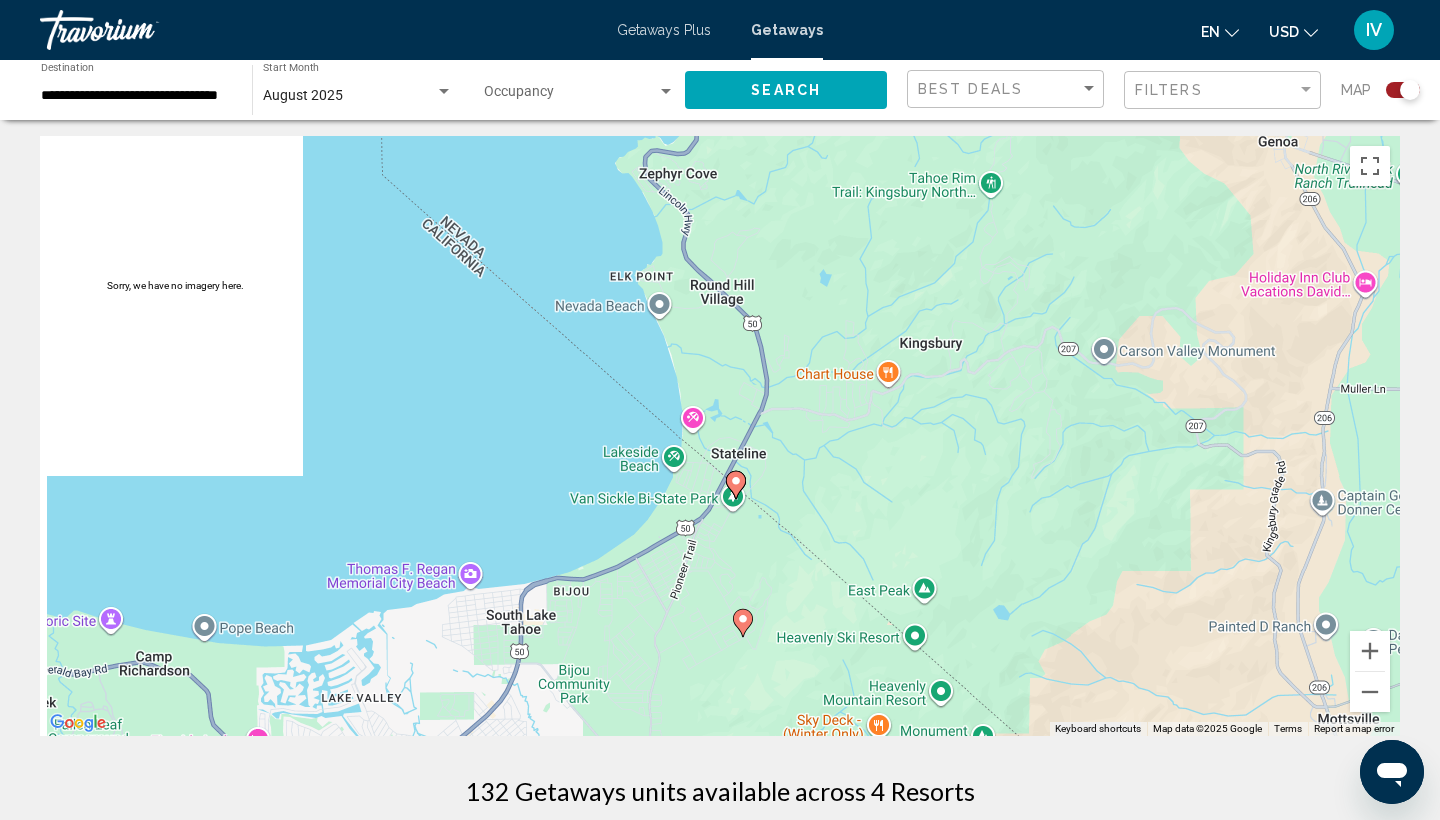 drag, startPoint x: 899, startPoint y: 631, endPoint x: 939, endPoint y: 356, distance: 277.89386 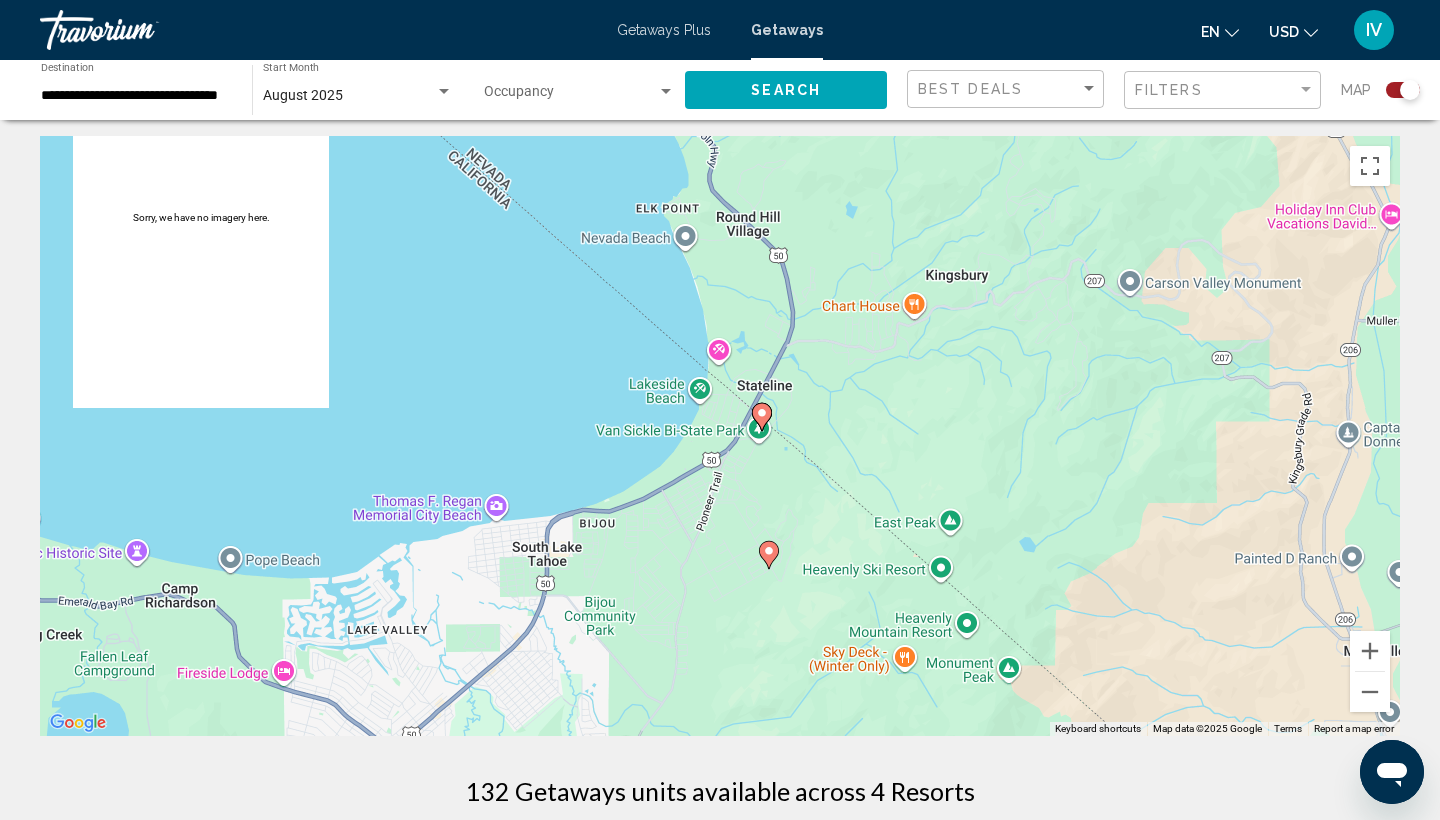 click 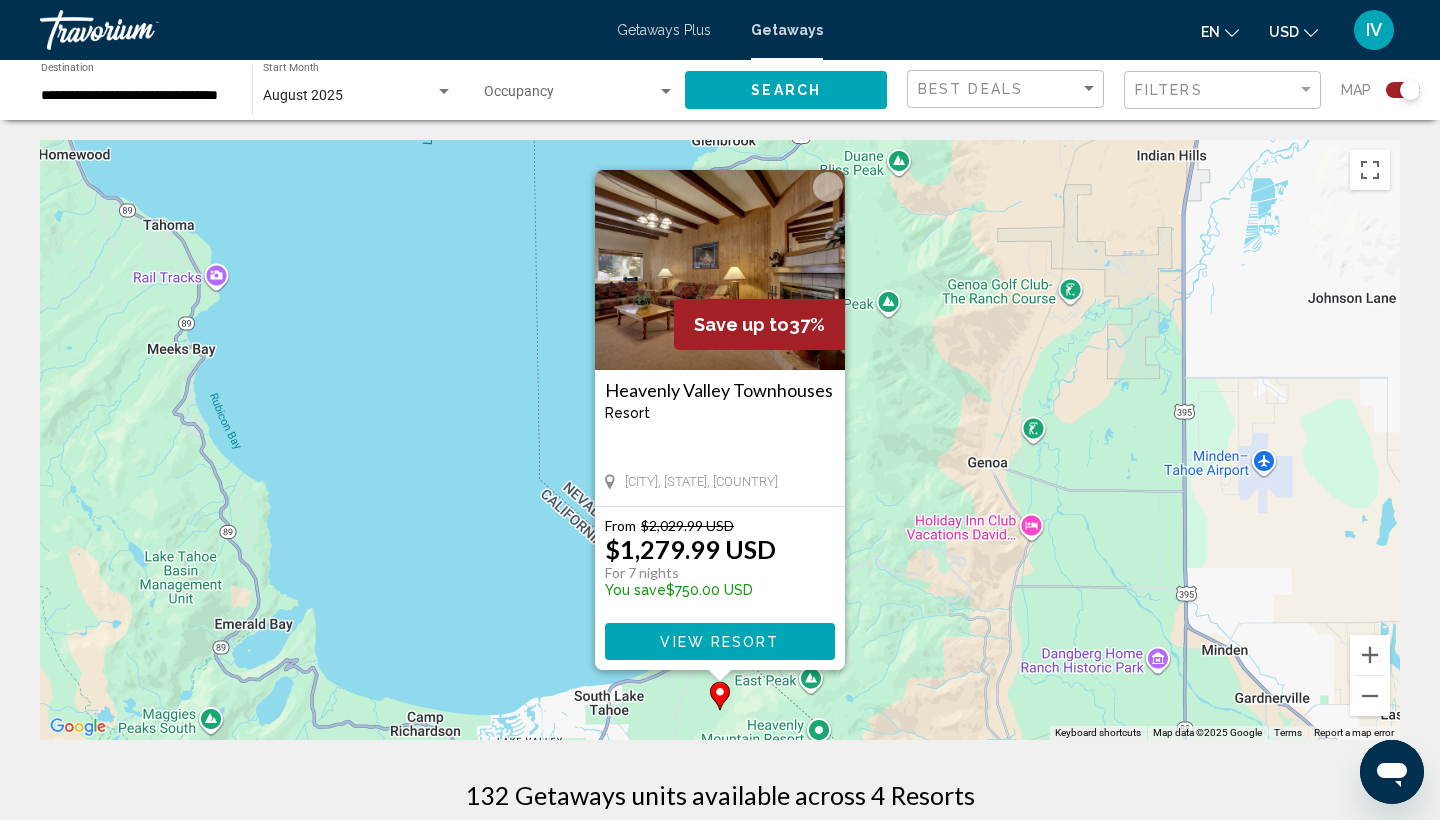 click on "South Lake Tahoe, [STATE], [COUNTRY]" at bounding box center [720, 440] 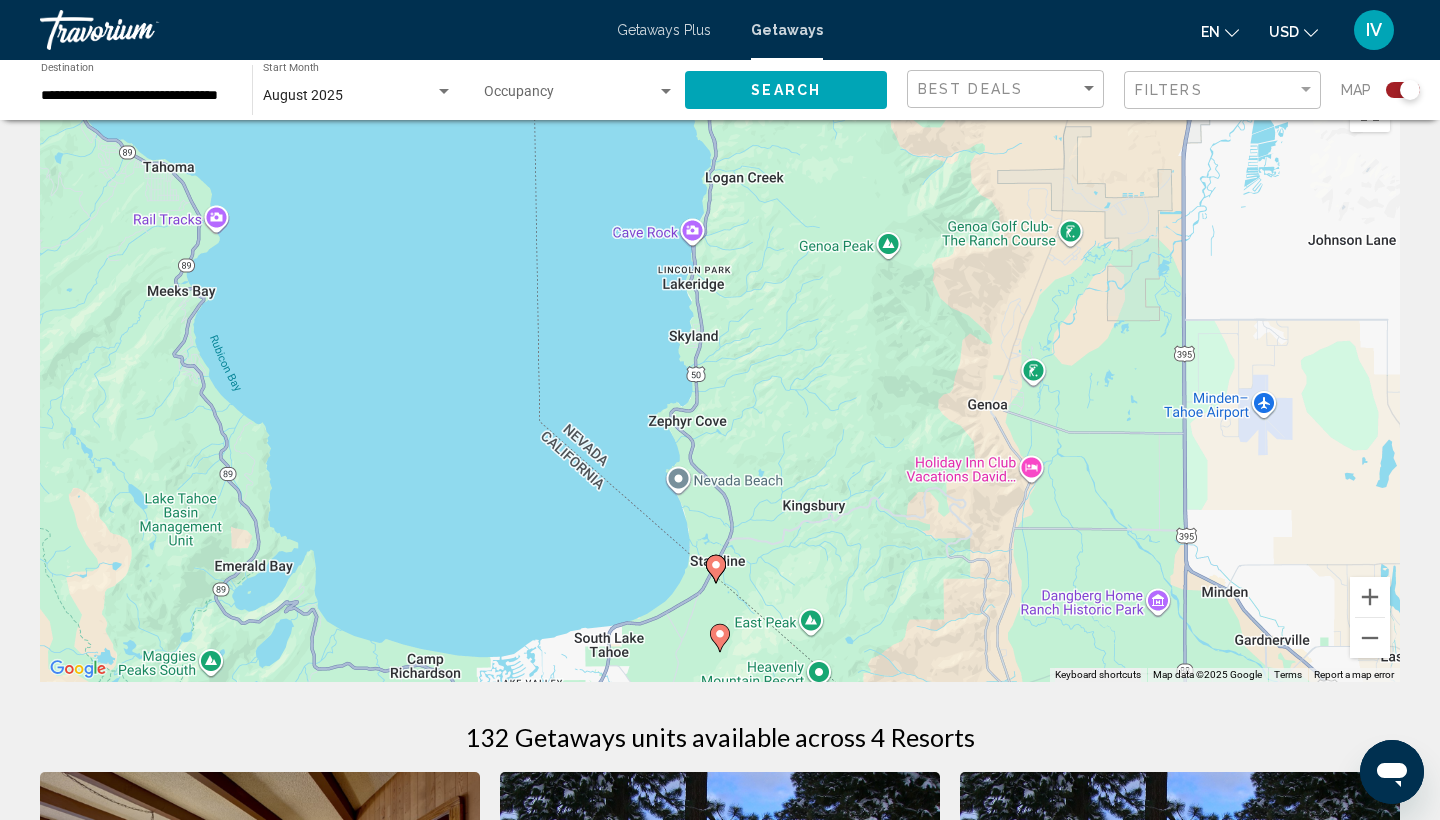 scroll, scrollTop: 29, scrollLeft: 0, axis: vertical 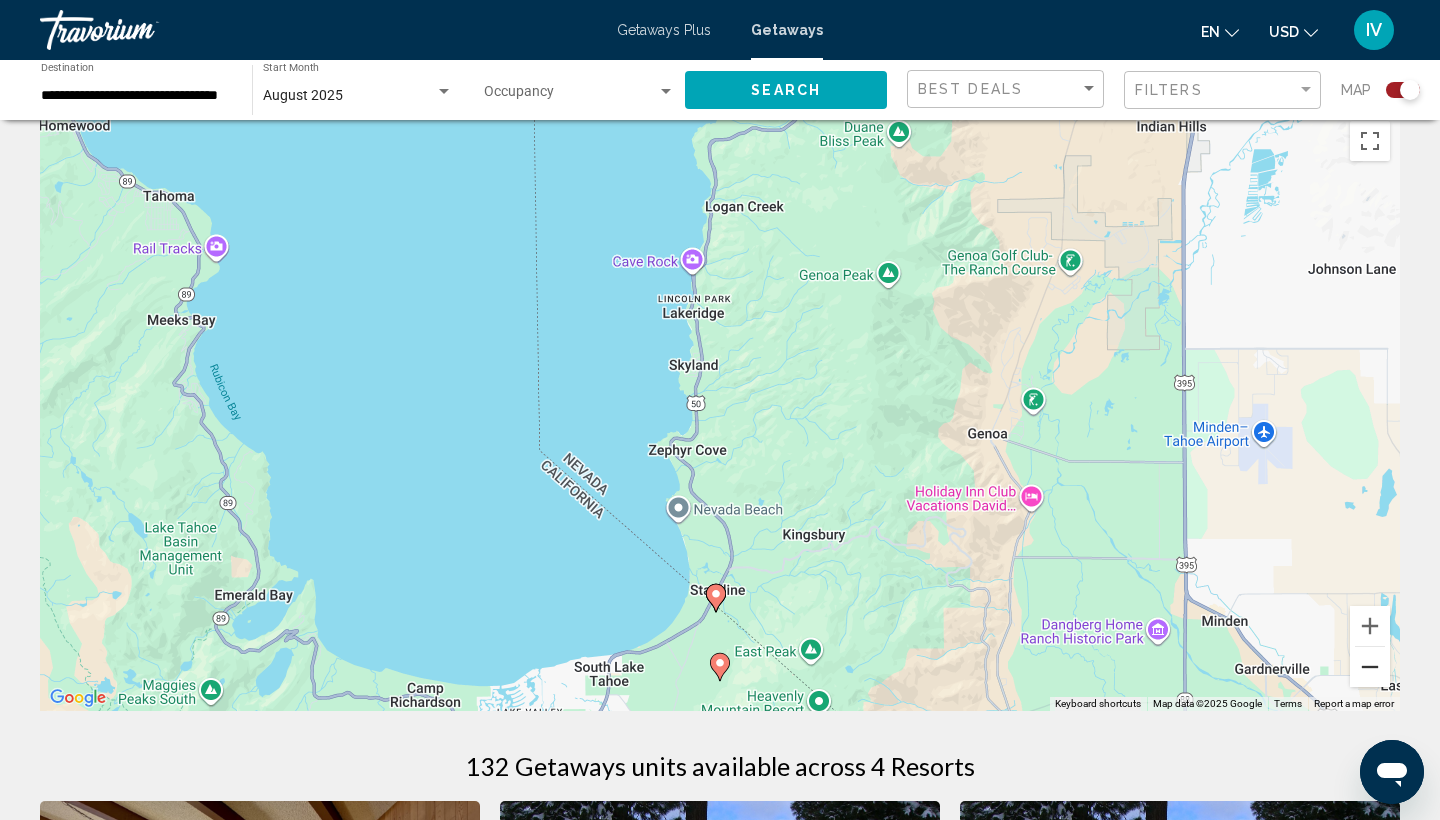 click at bounding box center [1370, 667] 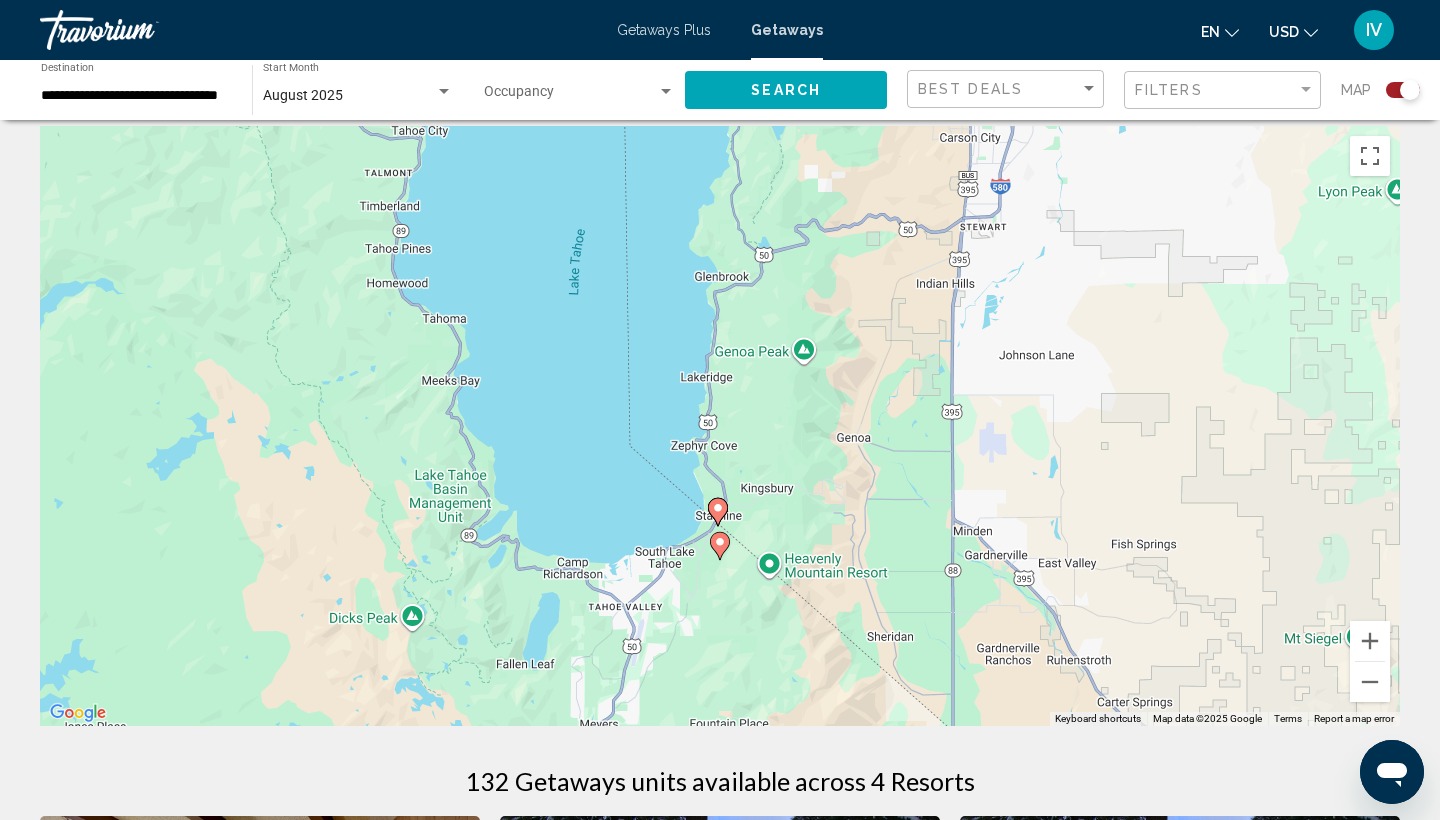 scroll, scrollTop: 10, scrollLeft: 0, axis: vertical 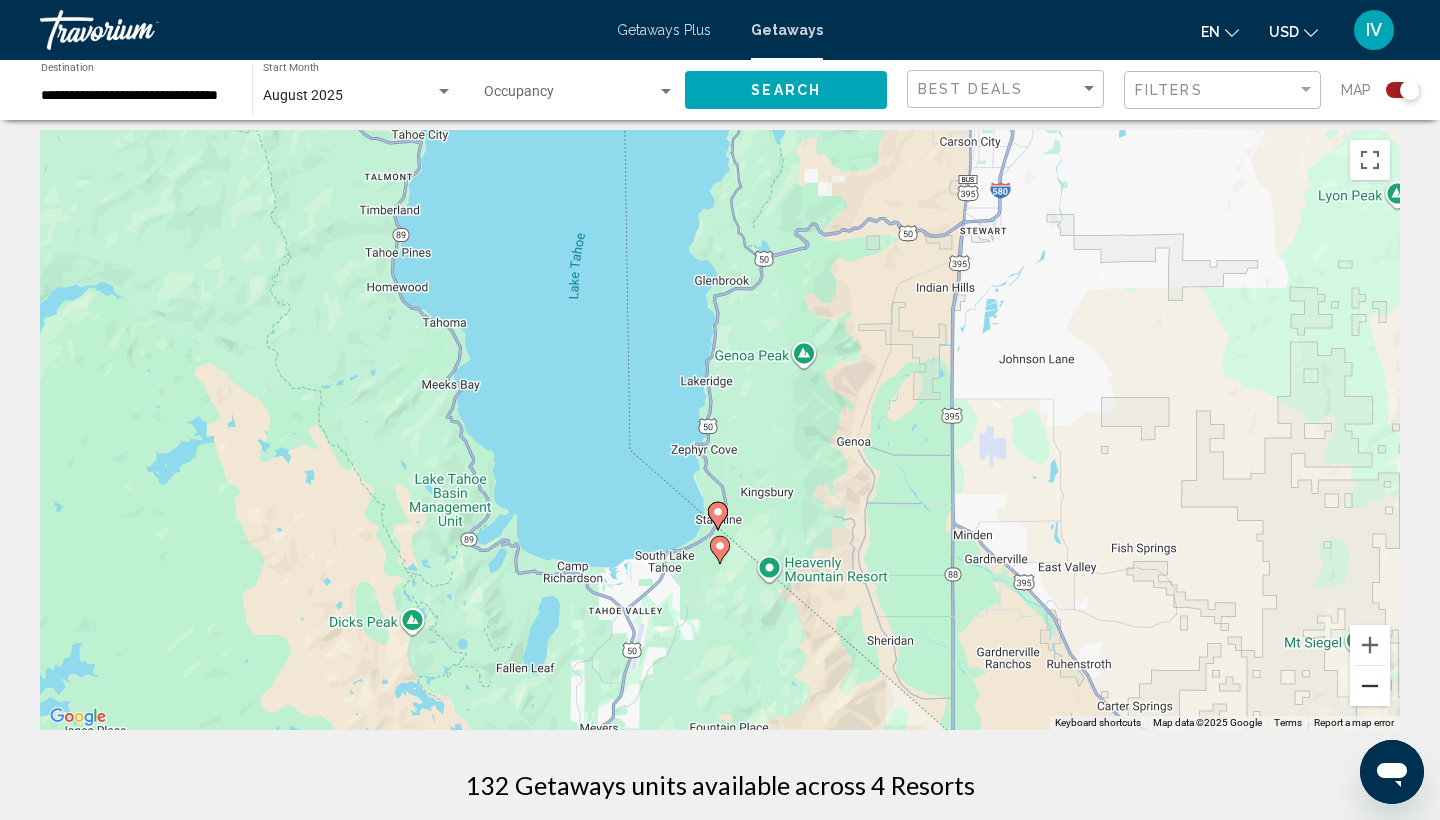 click at bounding box center [1370, 686] 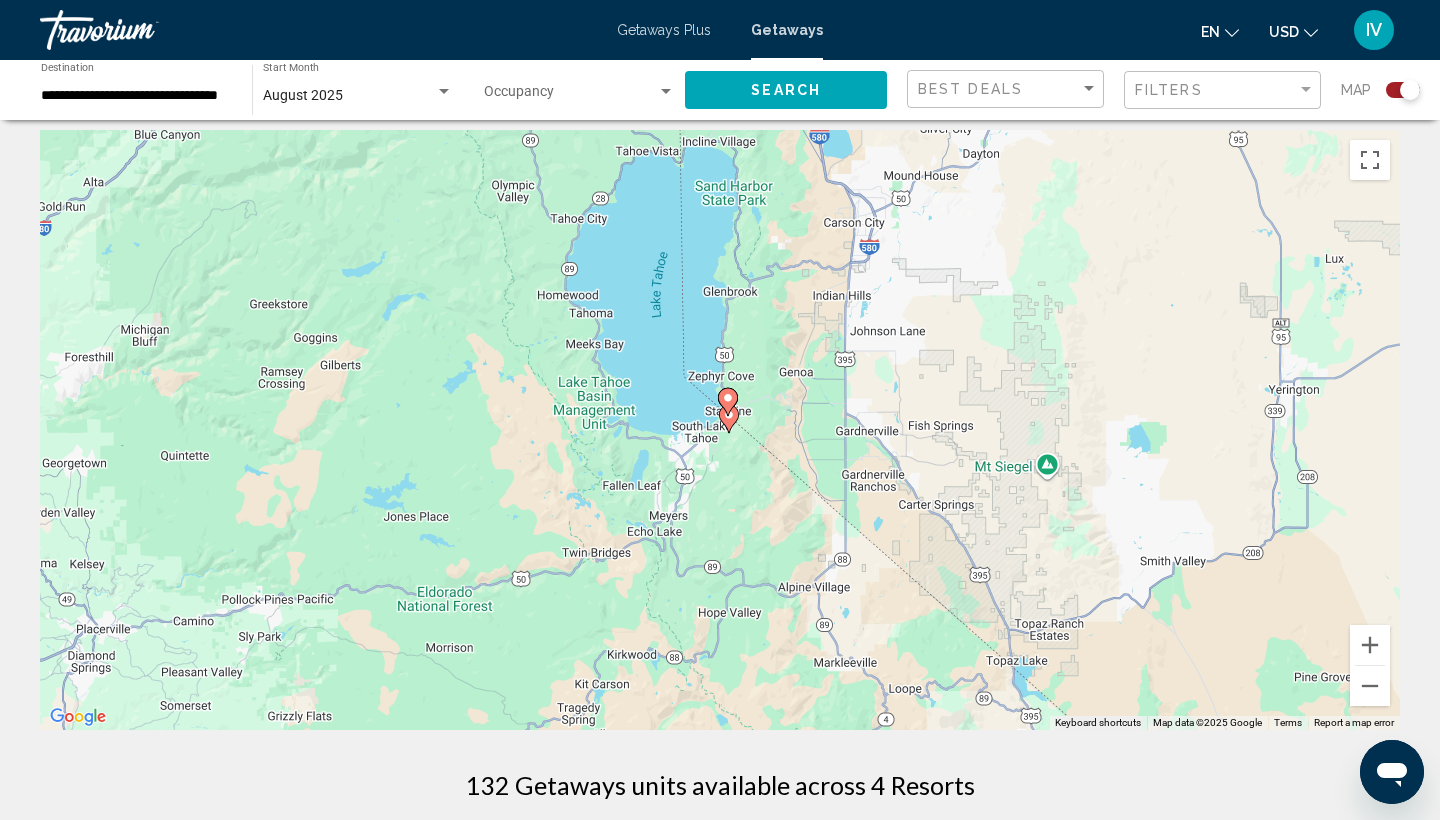 drag, startPoint x: 816, startPoint y: 563, endPoint x: 825, endPoint y: 499, distance: 64.629715 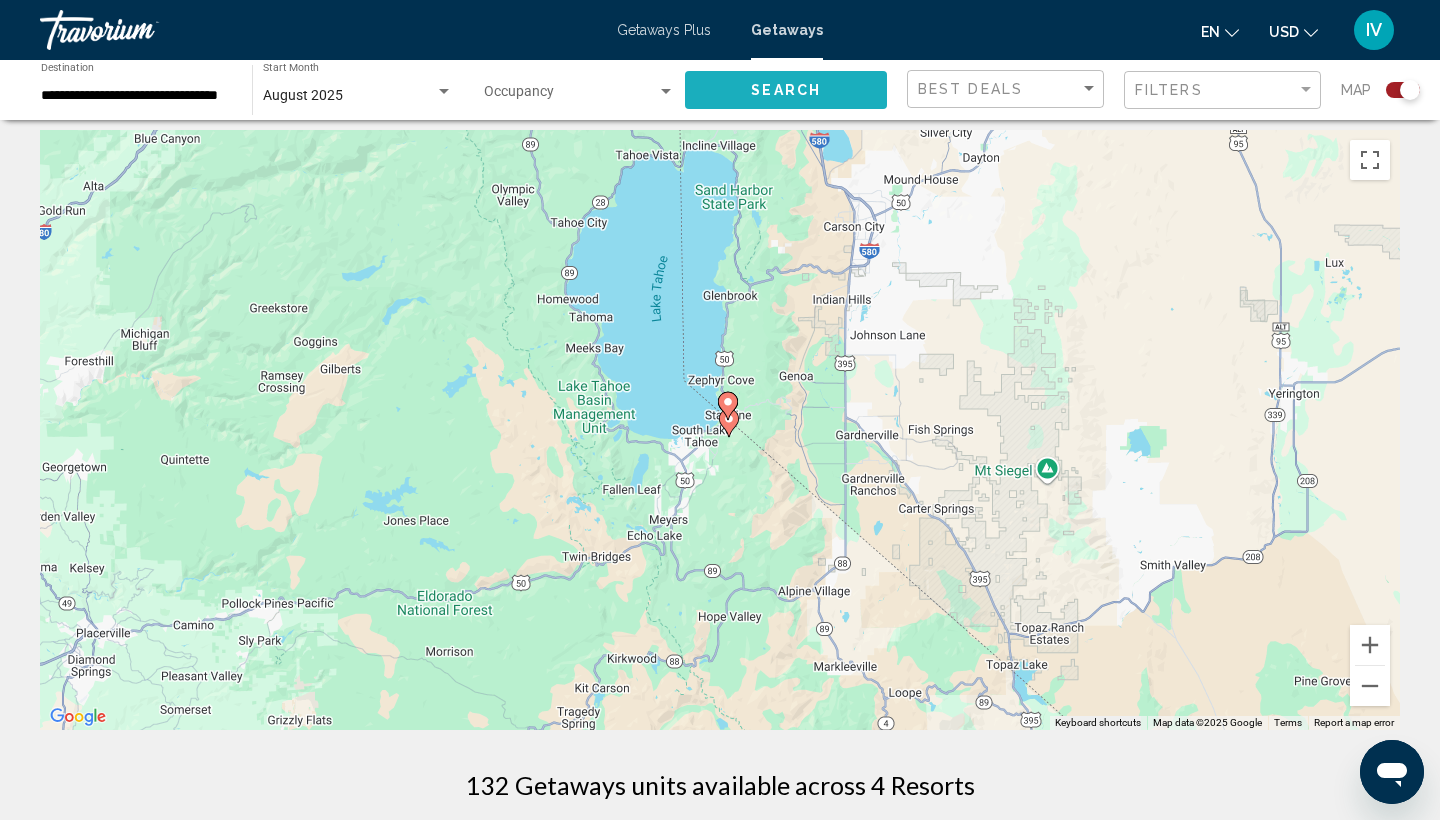click on "Search" 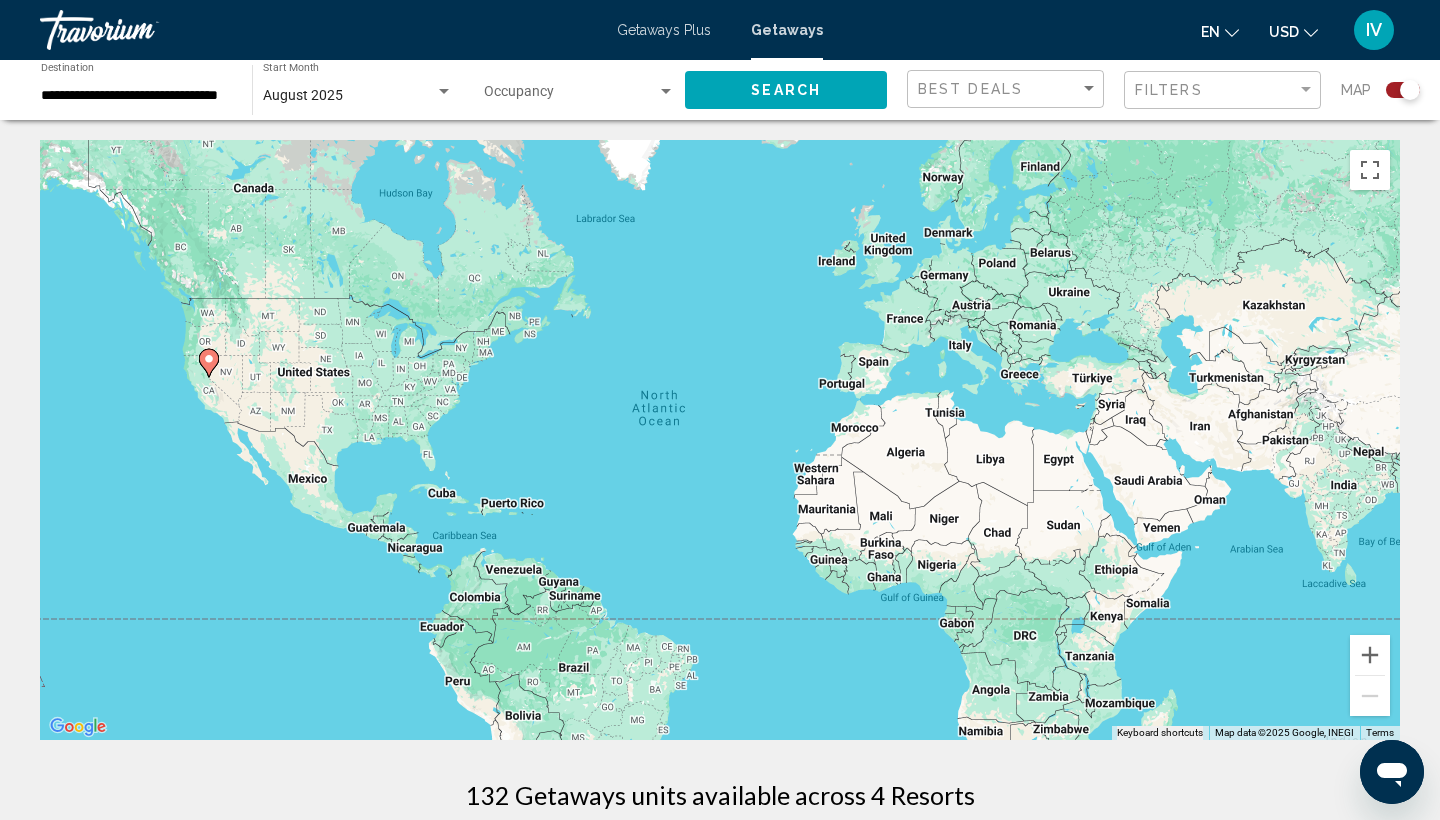 click on "Search" 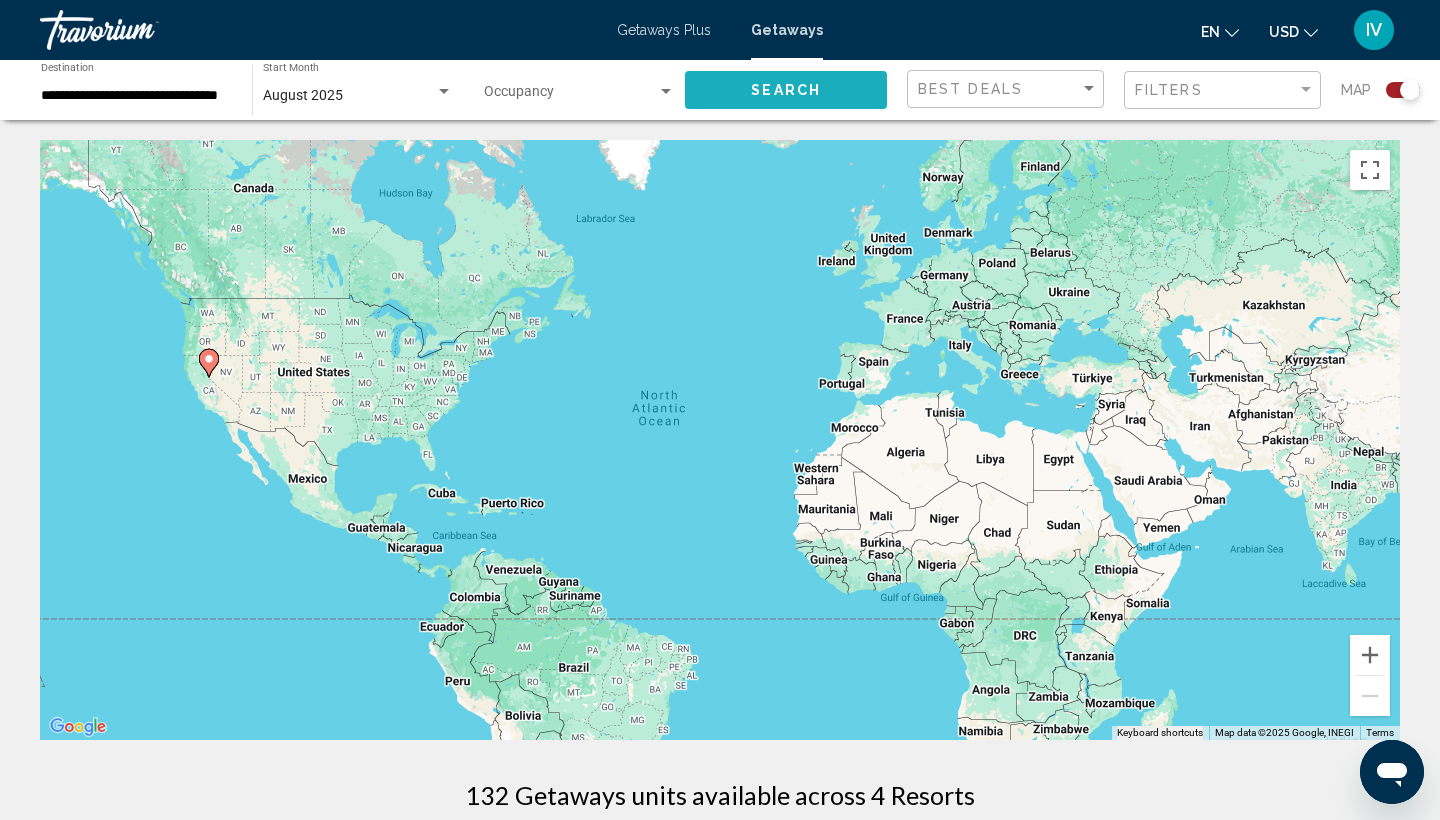 click on "Search" 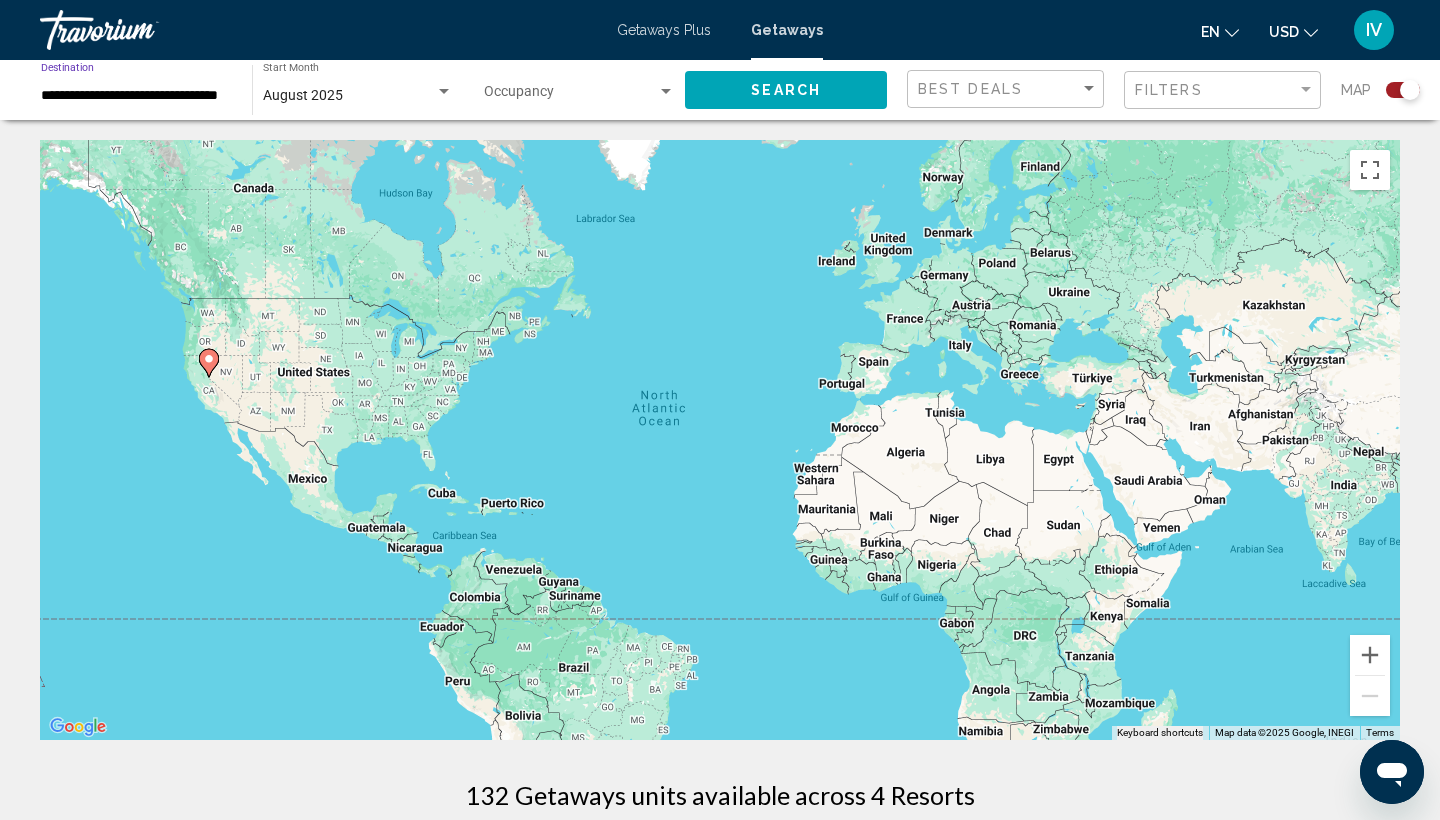 click on "**********" at bounding box center [136, 96] 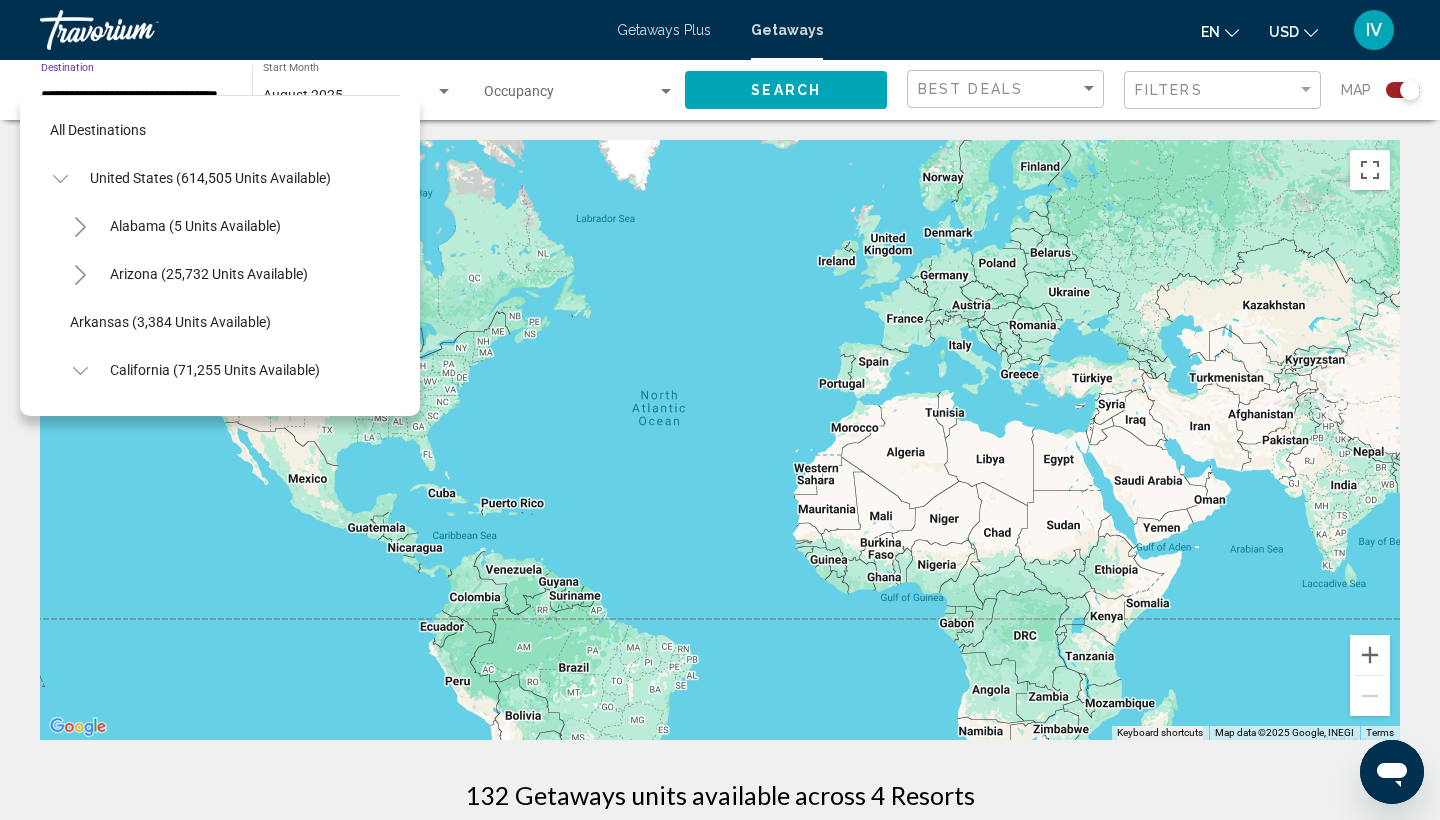 scroll, scrollTop: 215, scrollLeft: 0, axis: vertical 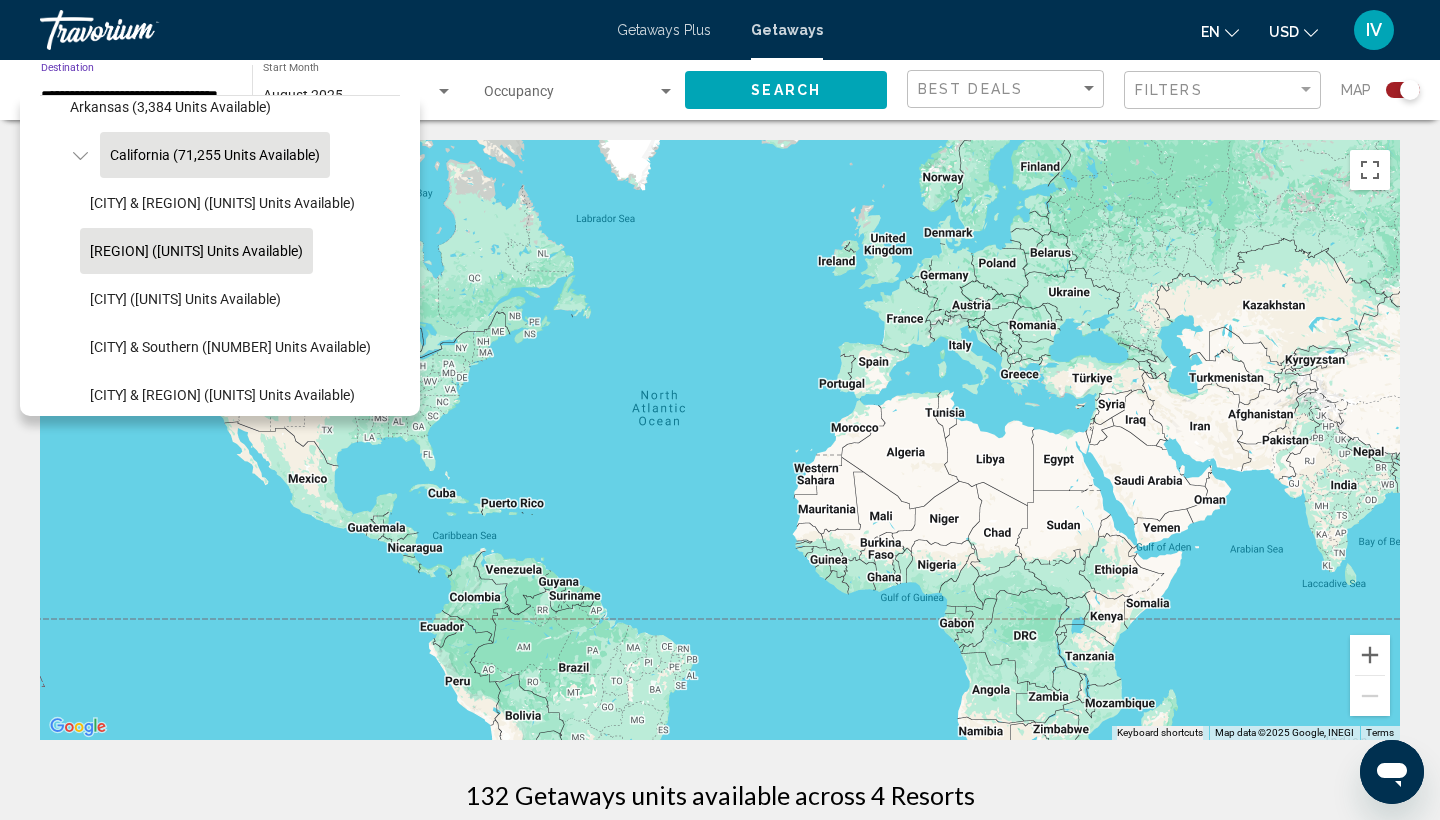 click on "California (71,255 units available)" 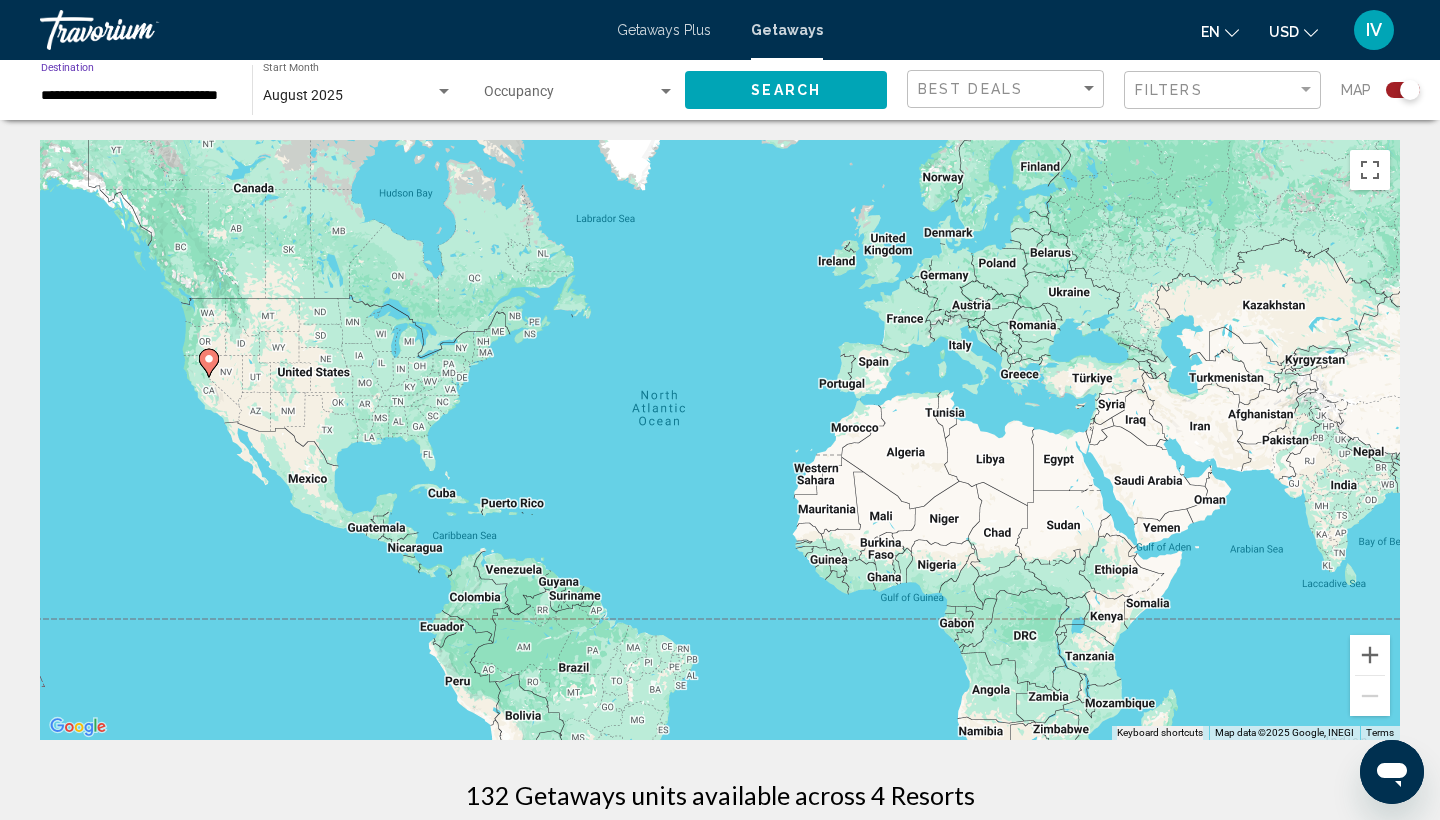 click on "Search" 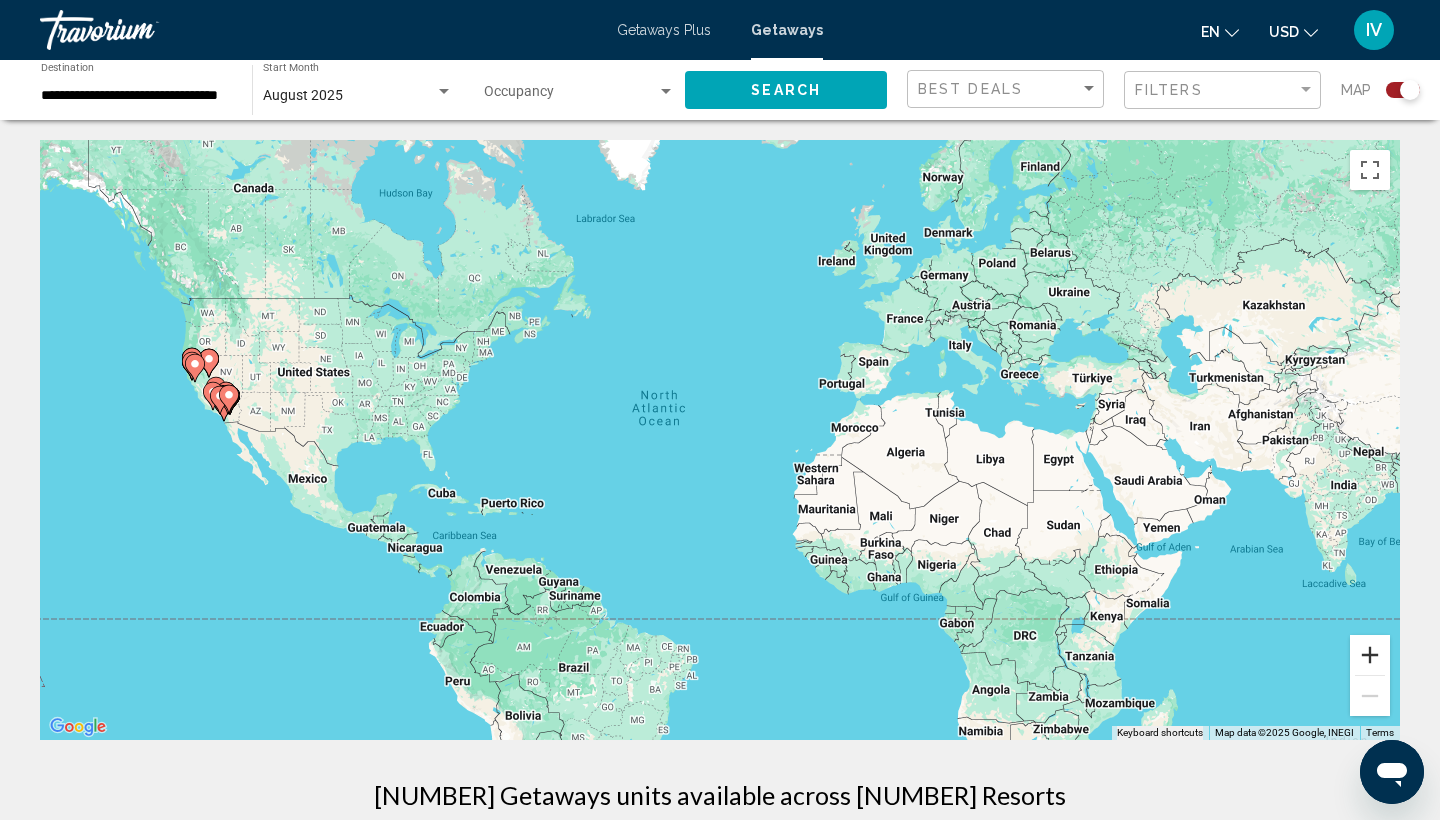 click at bounding box center [1370, 655] 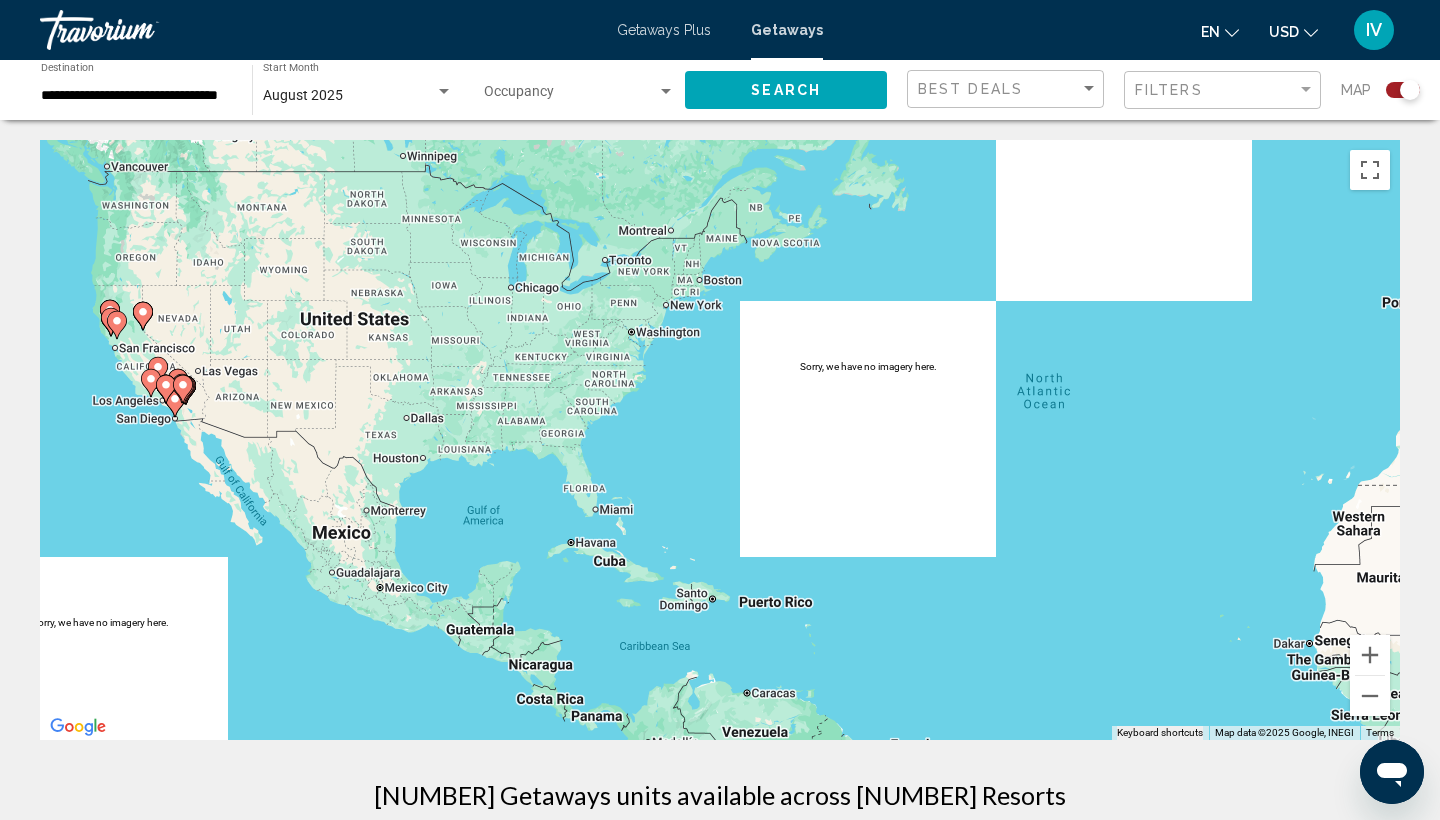 drag, startPoint x: 876, startPoint y: 562, endPoint x: 1392, endPoint y: 580, distance: 516.31384 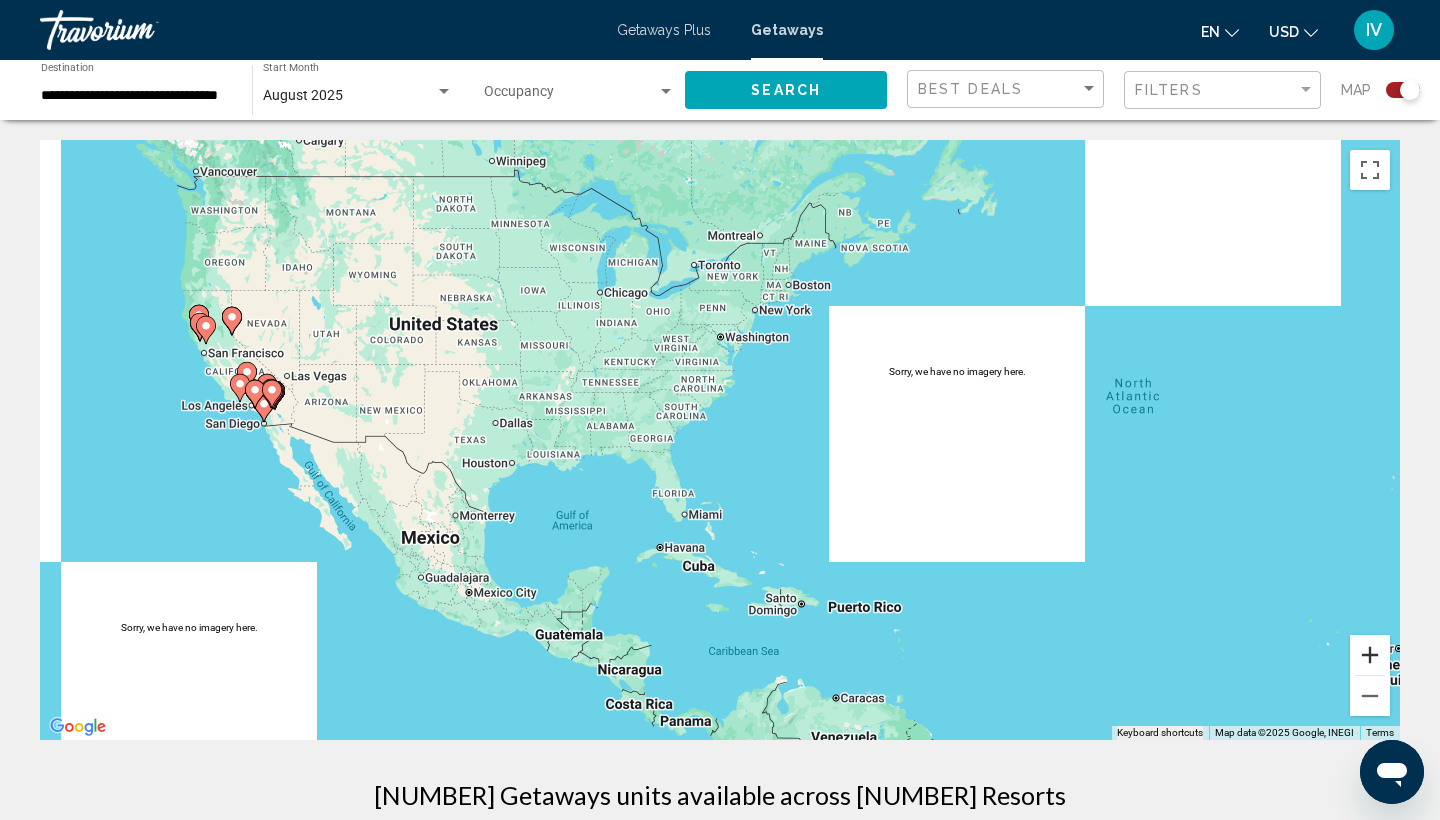 click at bounding box center (1370, 655) 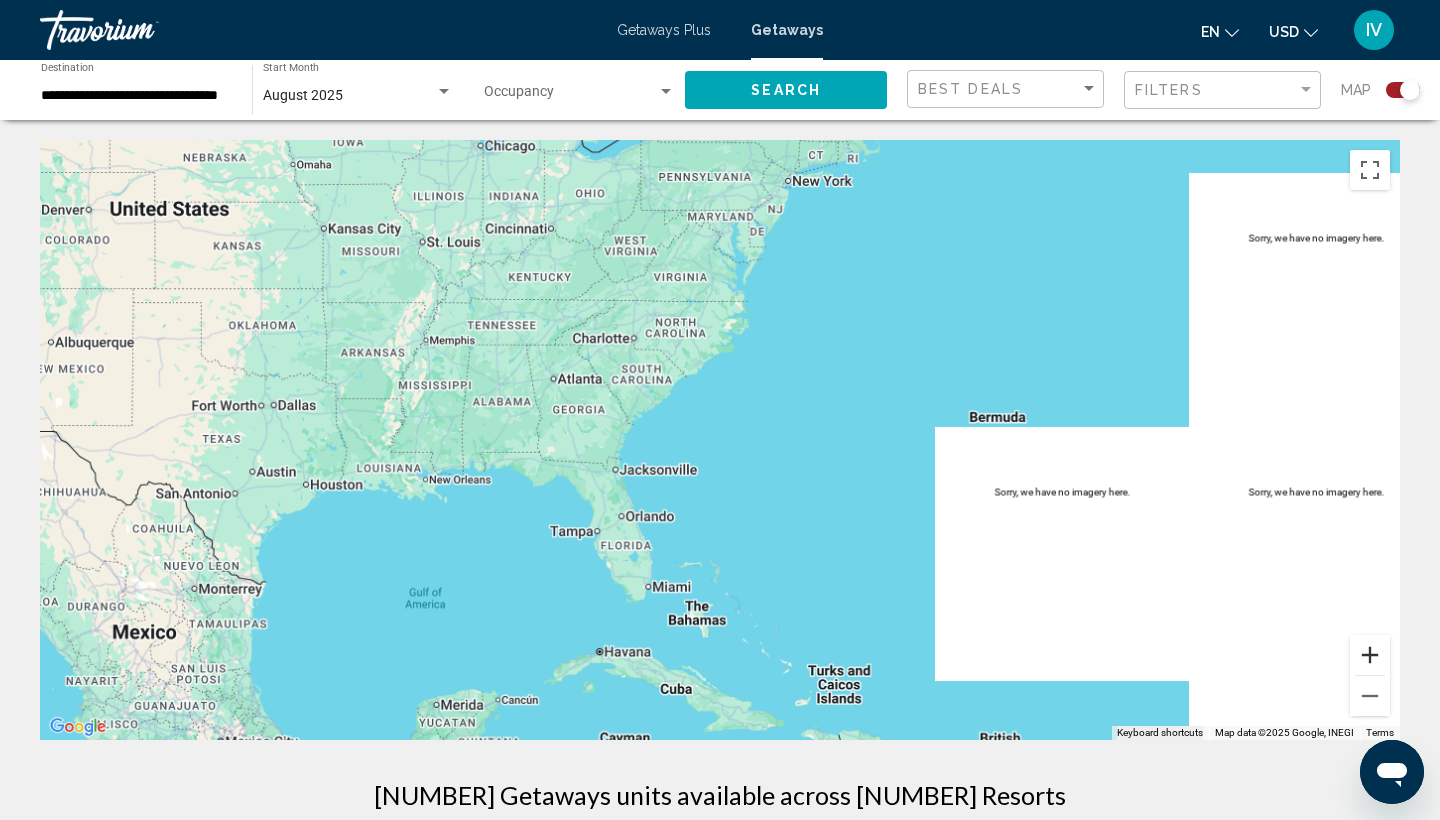 click at bounding box center (1370, 655) 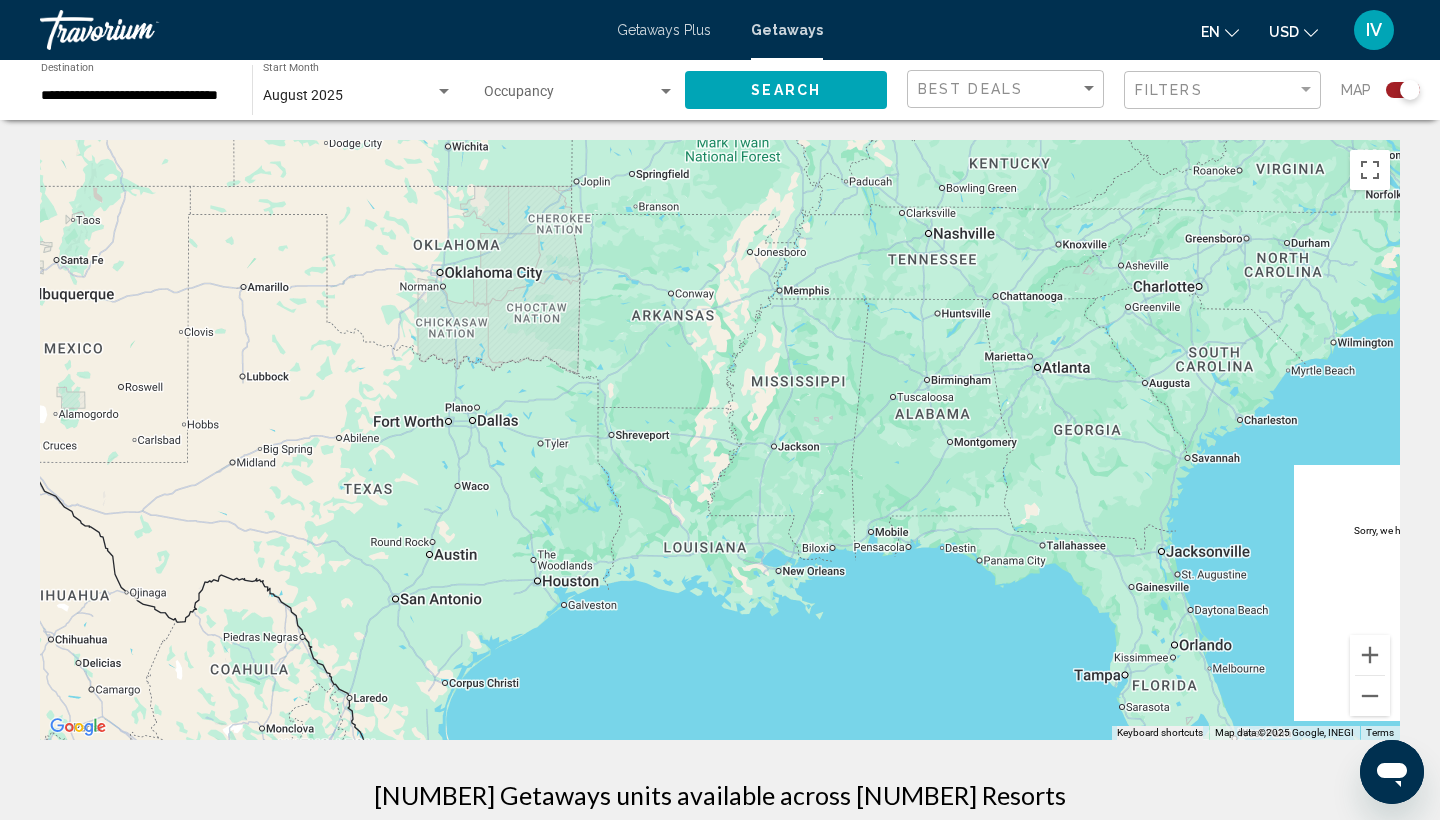 drag, startPoint x: 667, startPoint y: 495, endPoint x: 1323, endPoint y: 545, distance: 657.9027 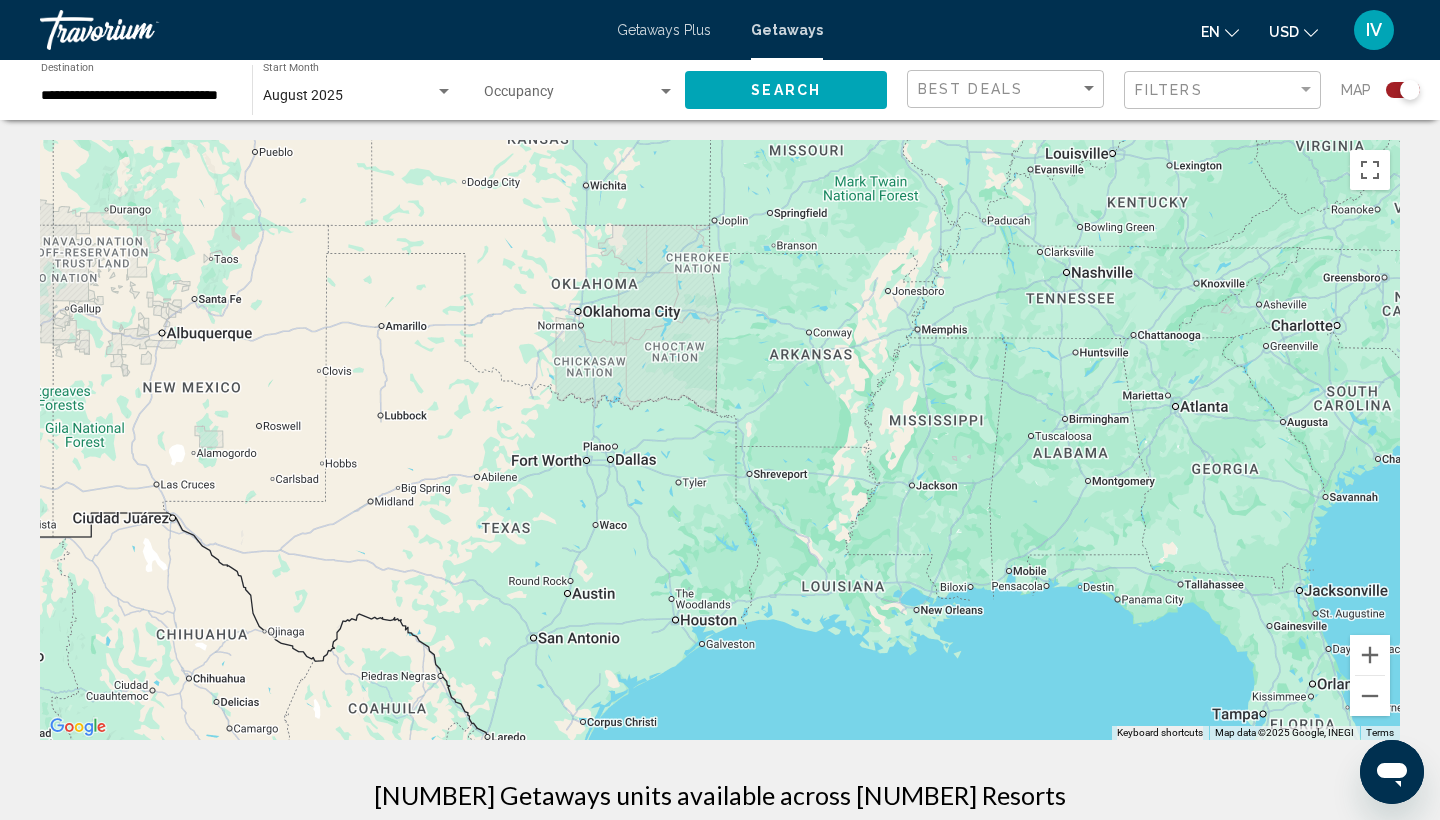 drag, startPoint x: 1323, startPoint y: 545, endPoint x: 1439, endPoint y: 582, distance: 121.75796 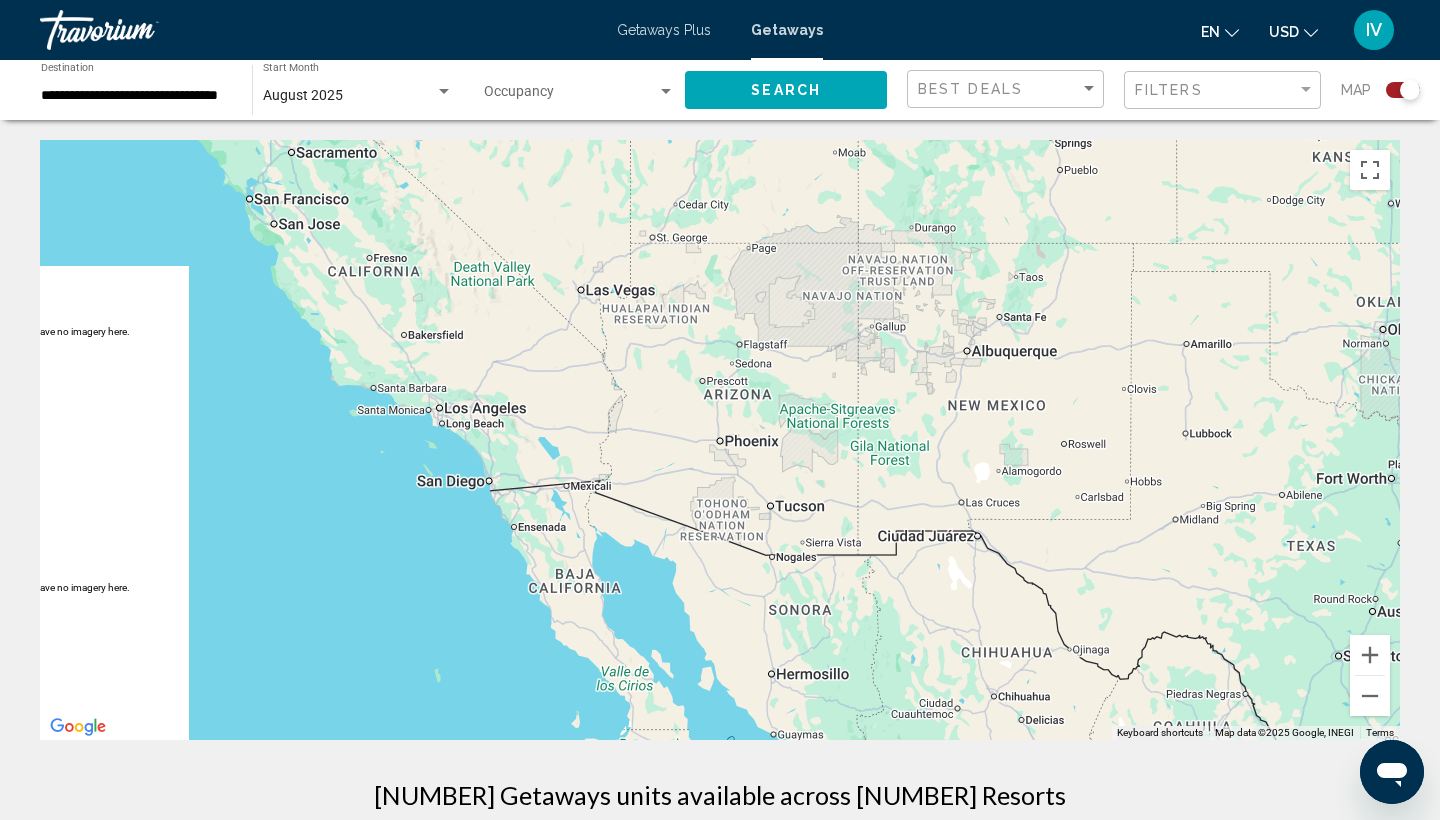 drag, startPoint x: 373, startPoint y: 494, endPoint x: 1183, endPoint y: 509, distance: 810.13885 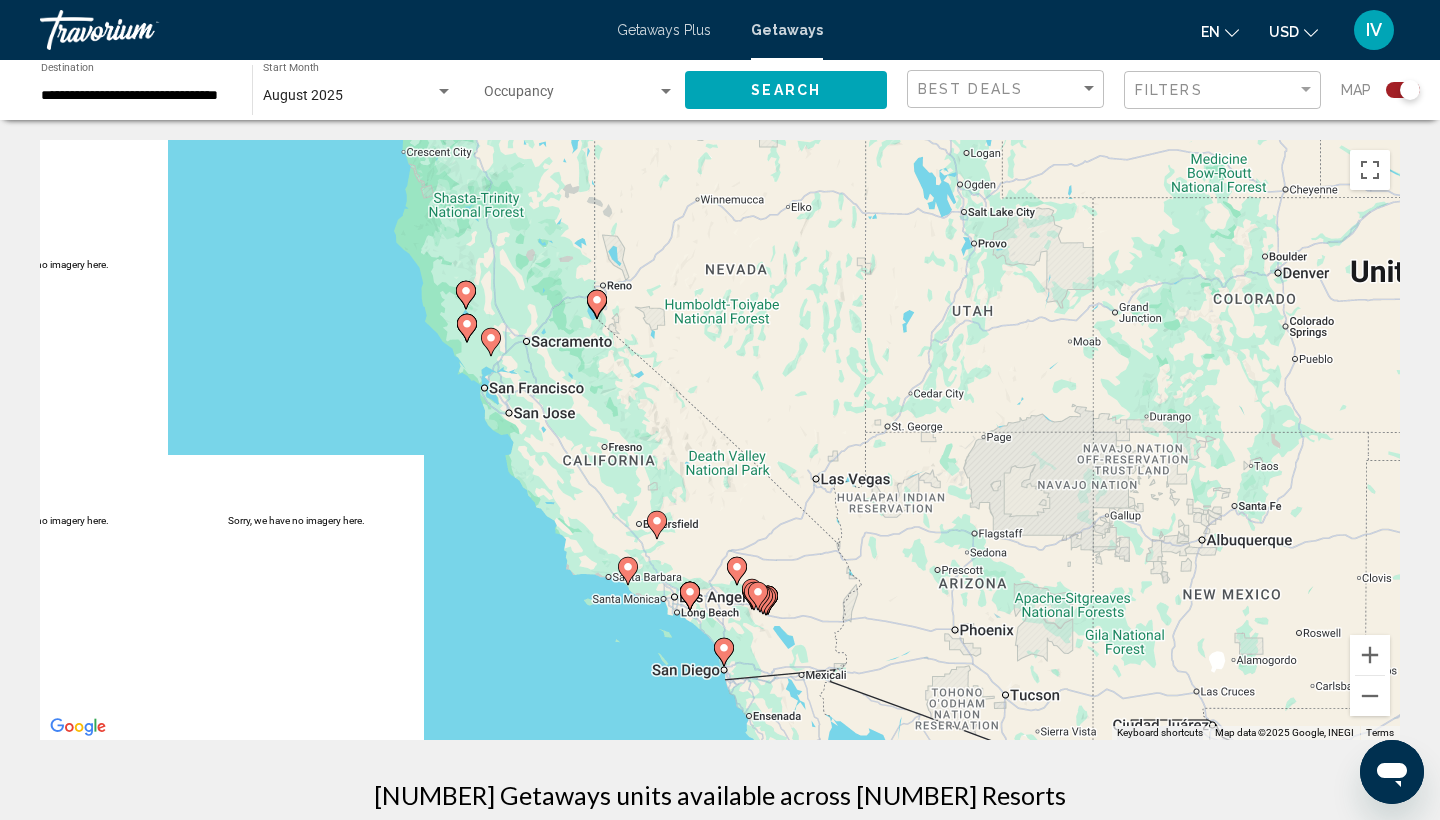 drag, startPoint x: 938, startPoint y: 451, endPoint x: 1171, endPoint y: 635, distance: 296.89224 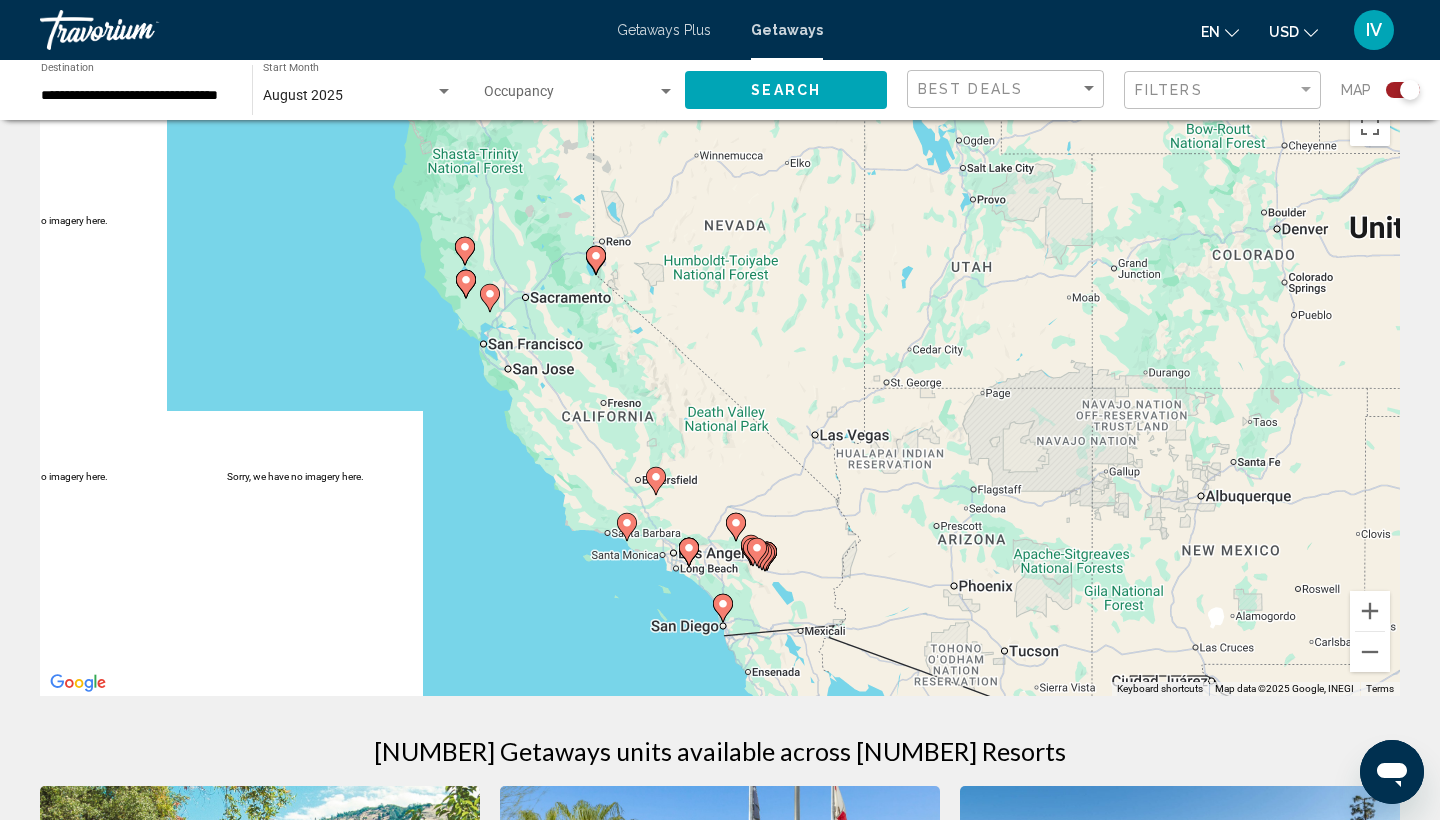 scroll, scrollTop: 31, scrollLeft: 0, axis: vertical 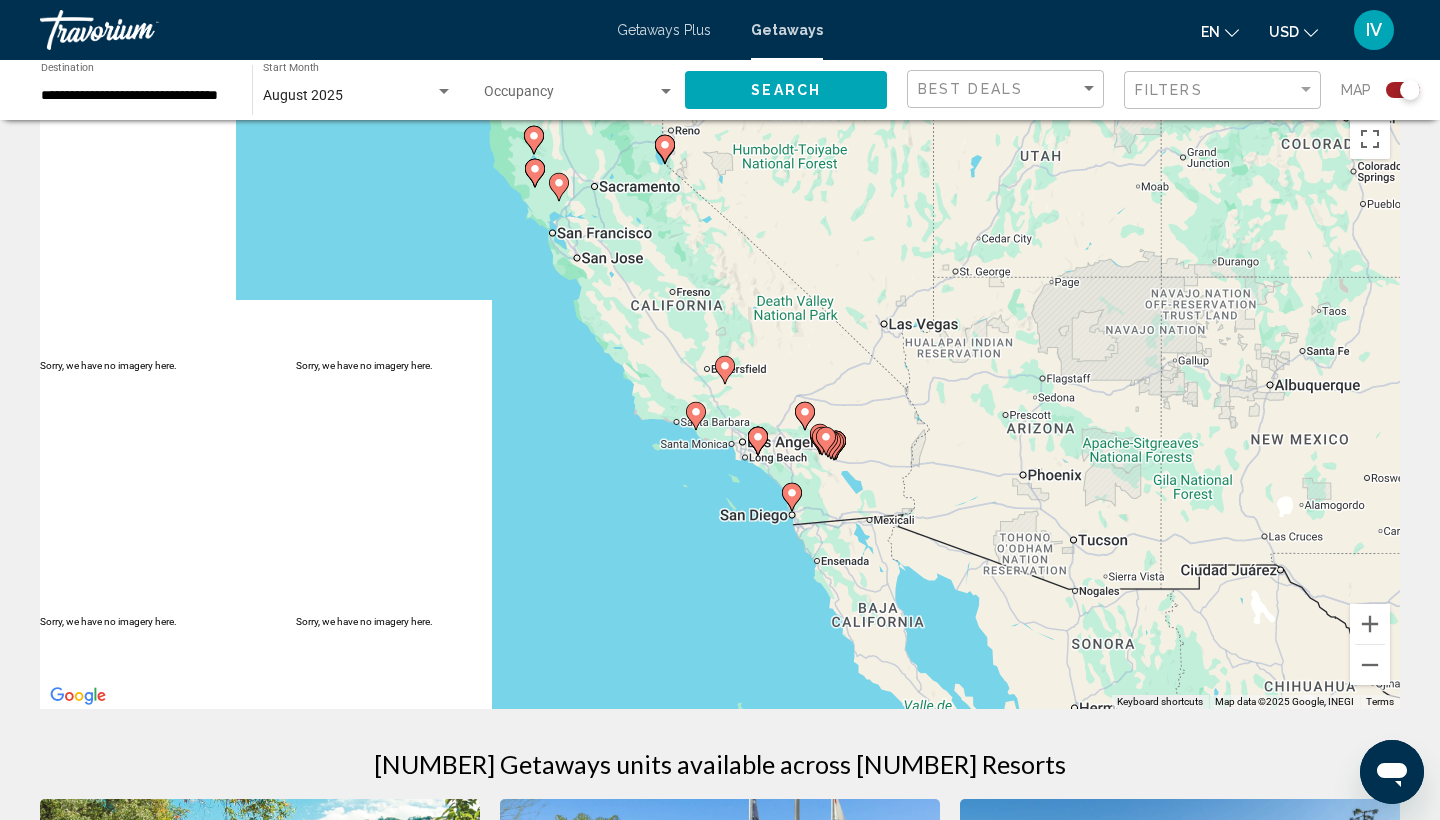 drag, startPoint x: 839, startPoint y: 571, endPoint x: 908, endPoint y: 445, distance: 143.65584 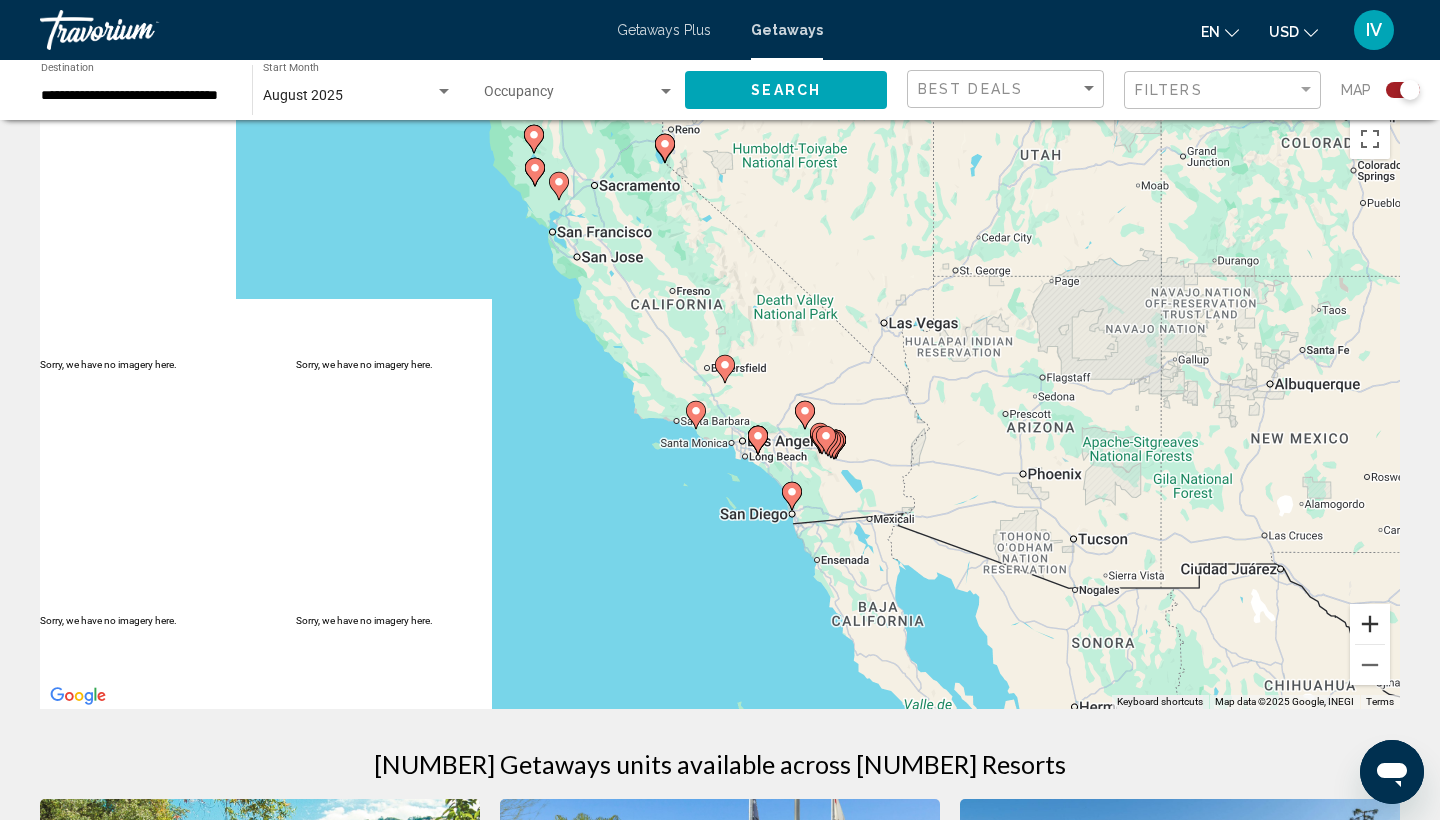 click at bounding box center (1370, 624) 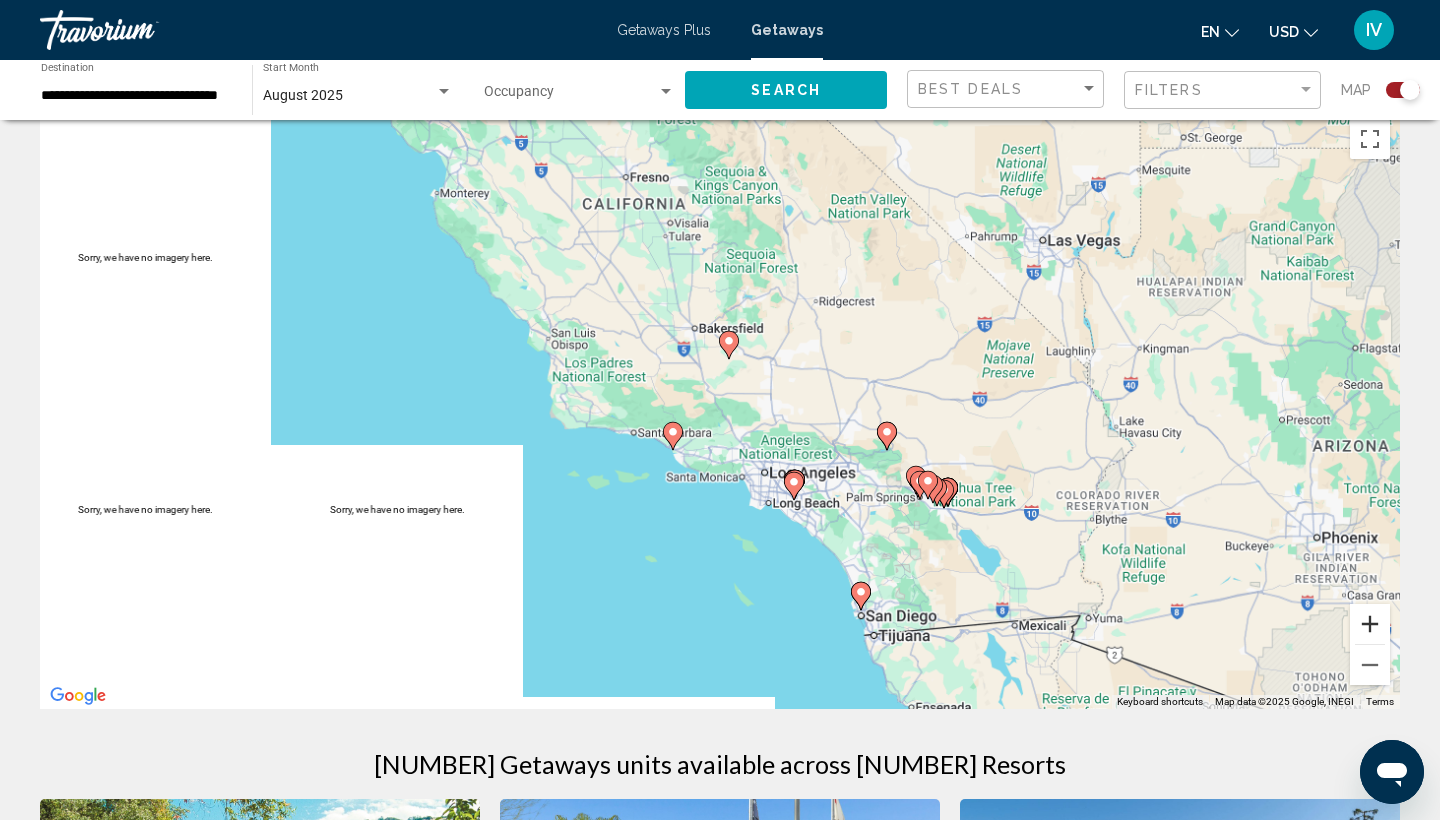 click at bounding box center (1370, 624) 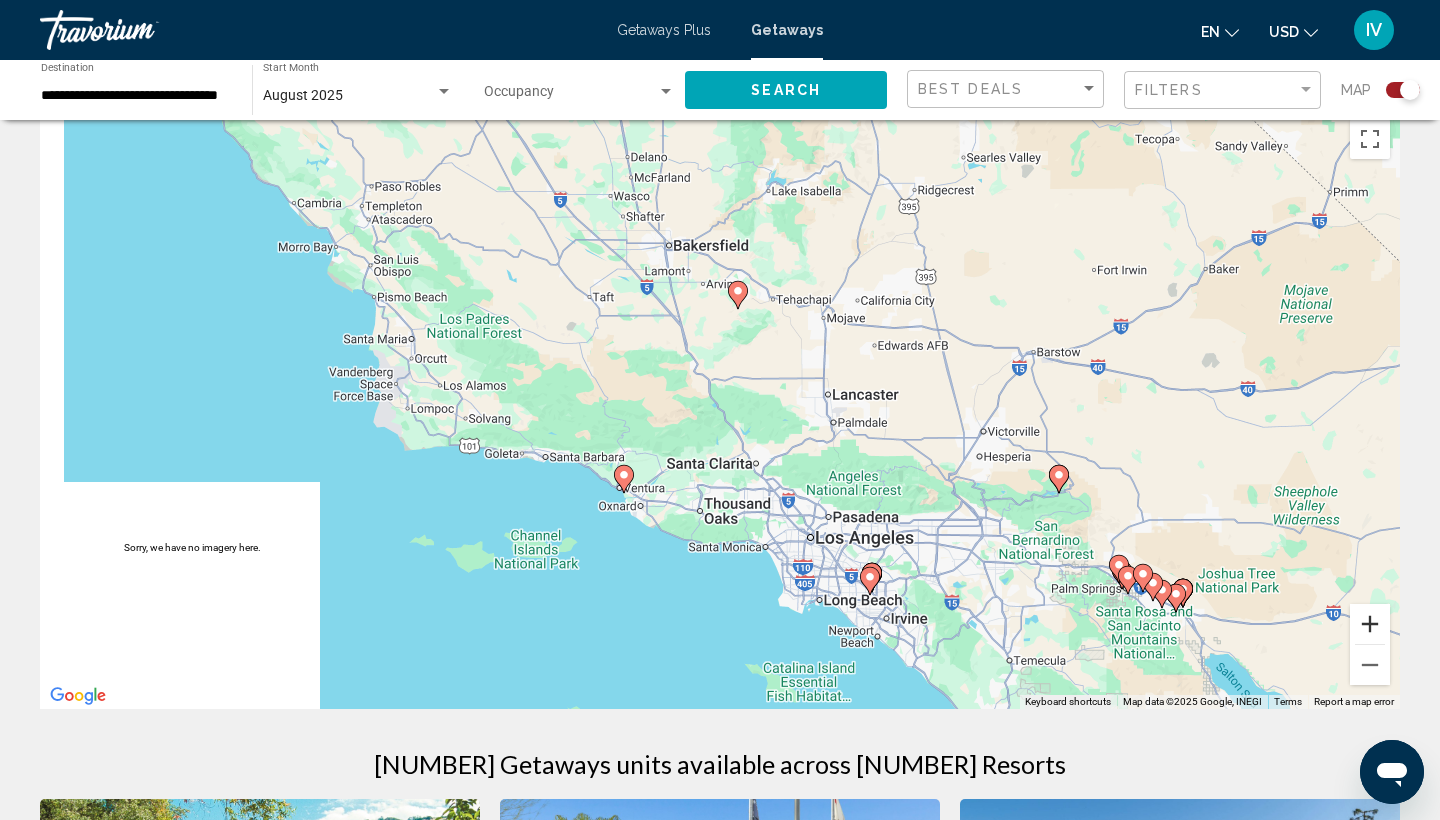click at bounding box center [1370, 624] 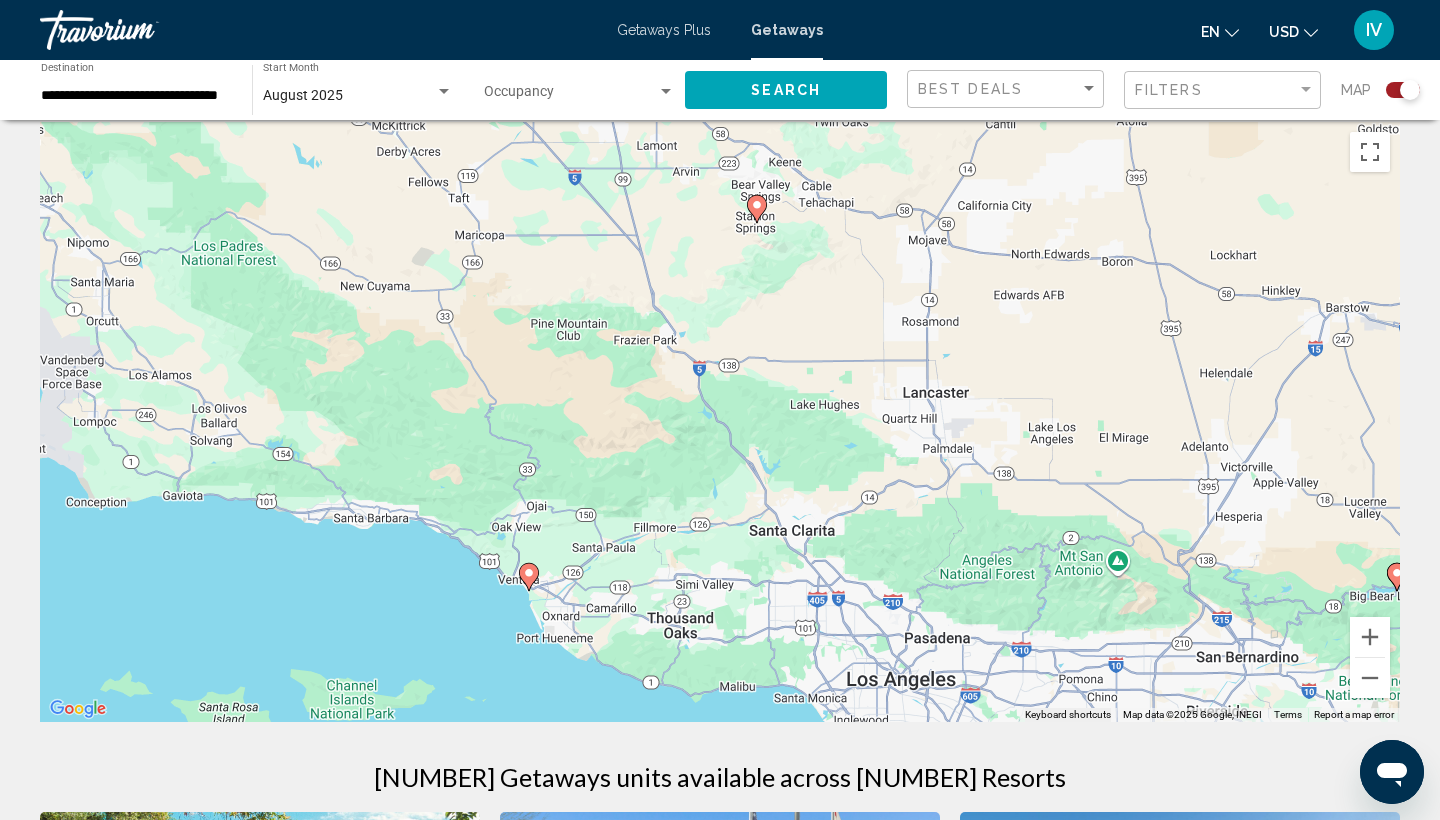 scroll, scrollTop: 0, scrollLeft: 0, axis: both 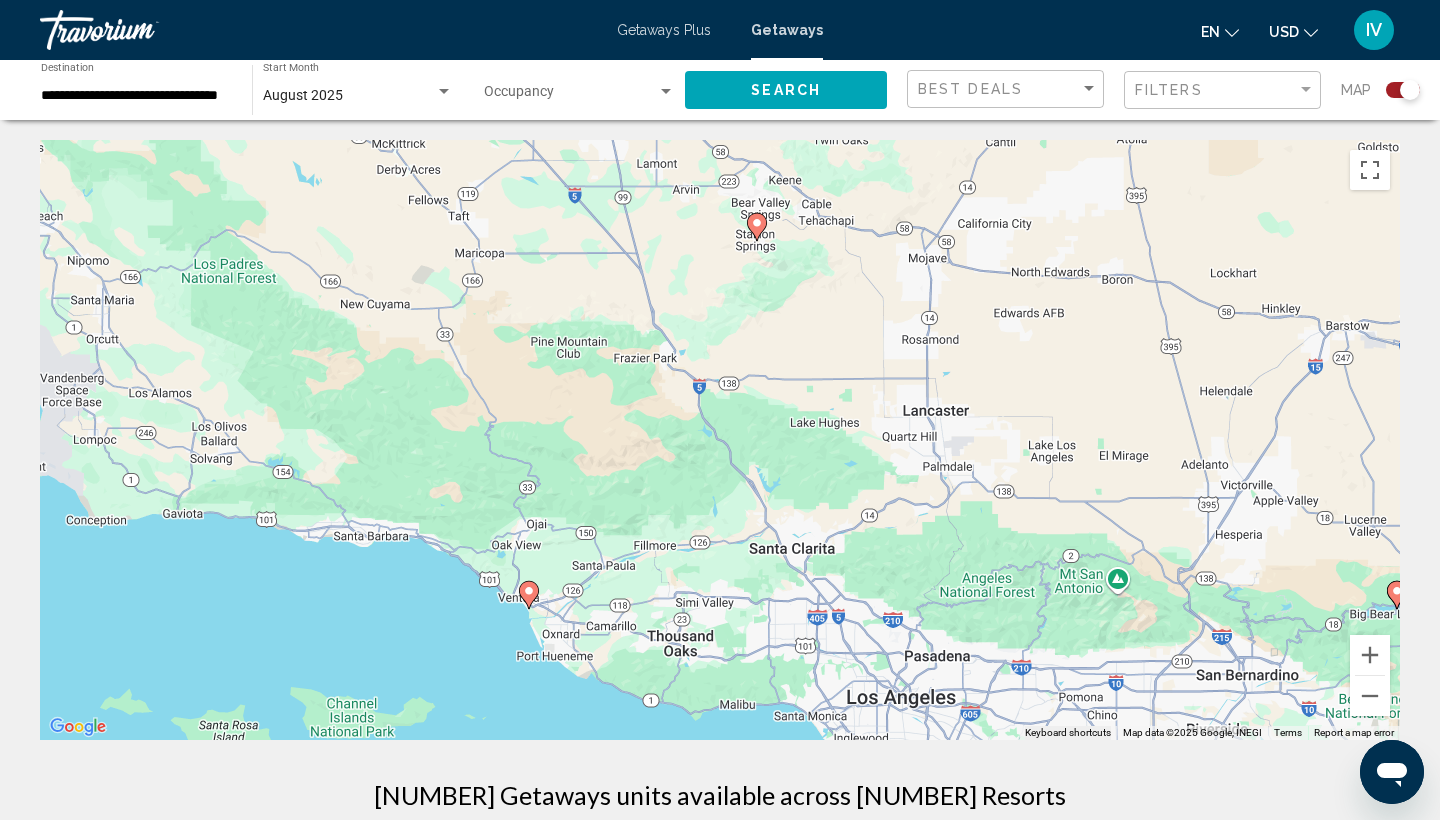 click at bounding box center [529, 595] 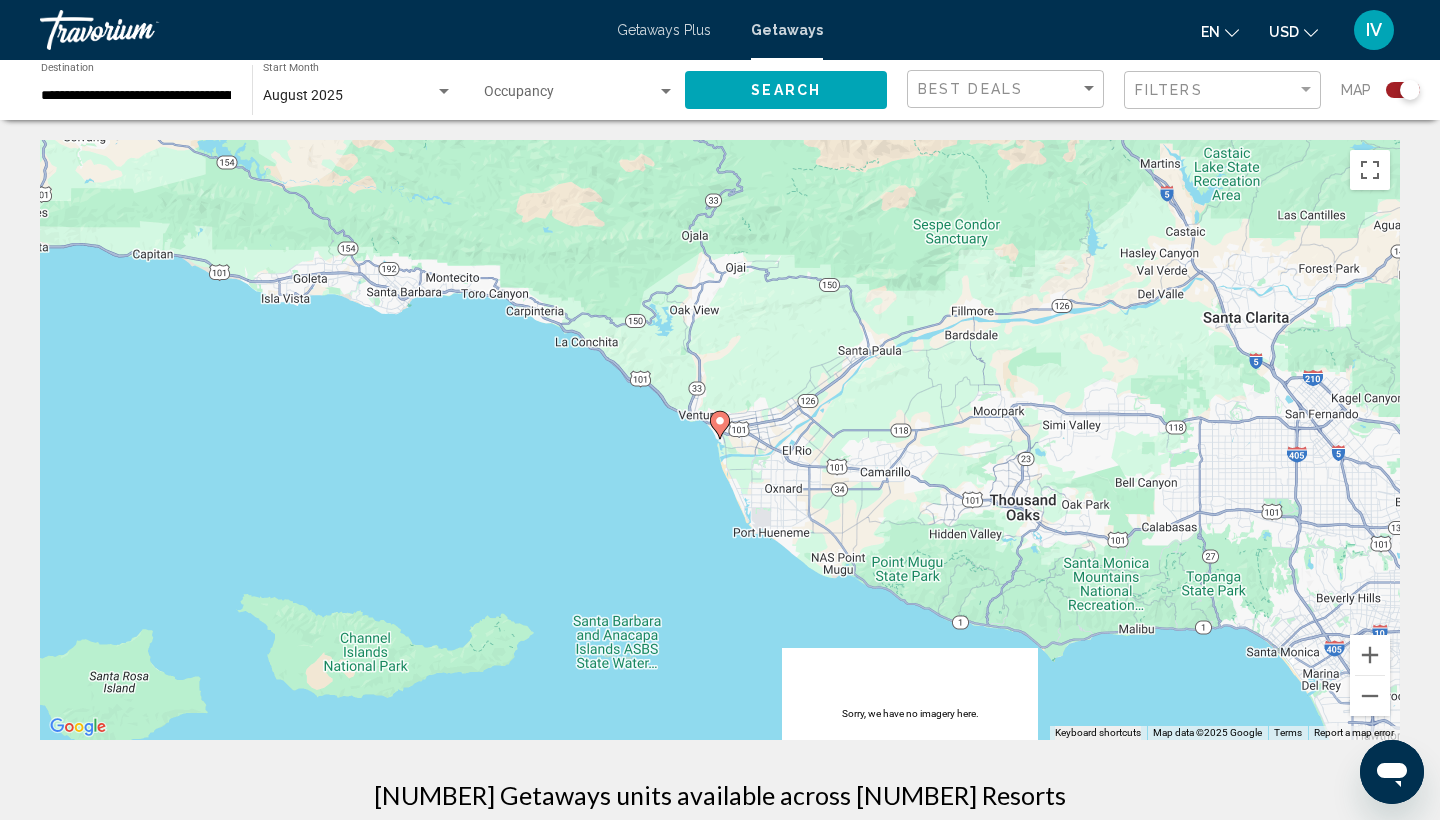 click 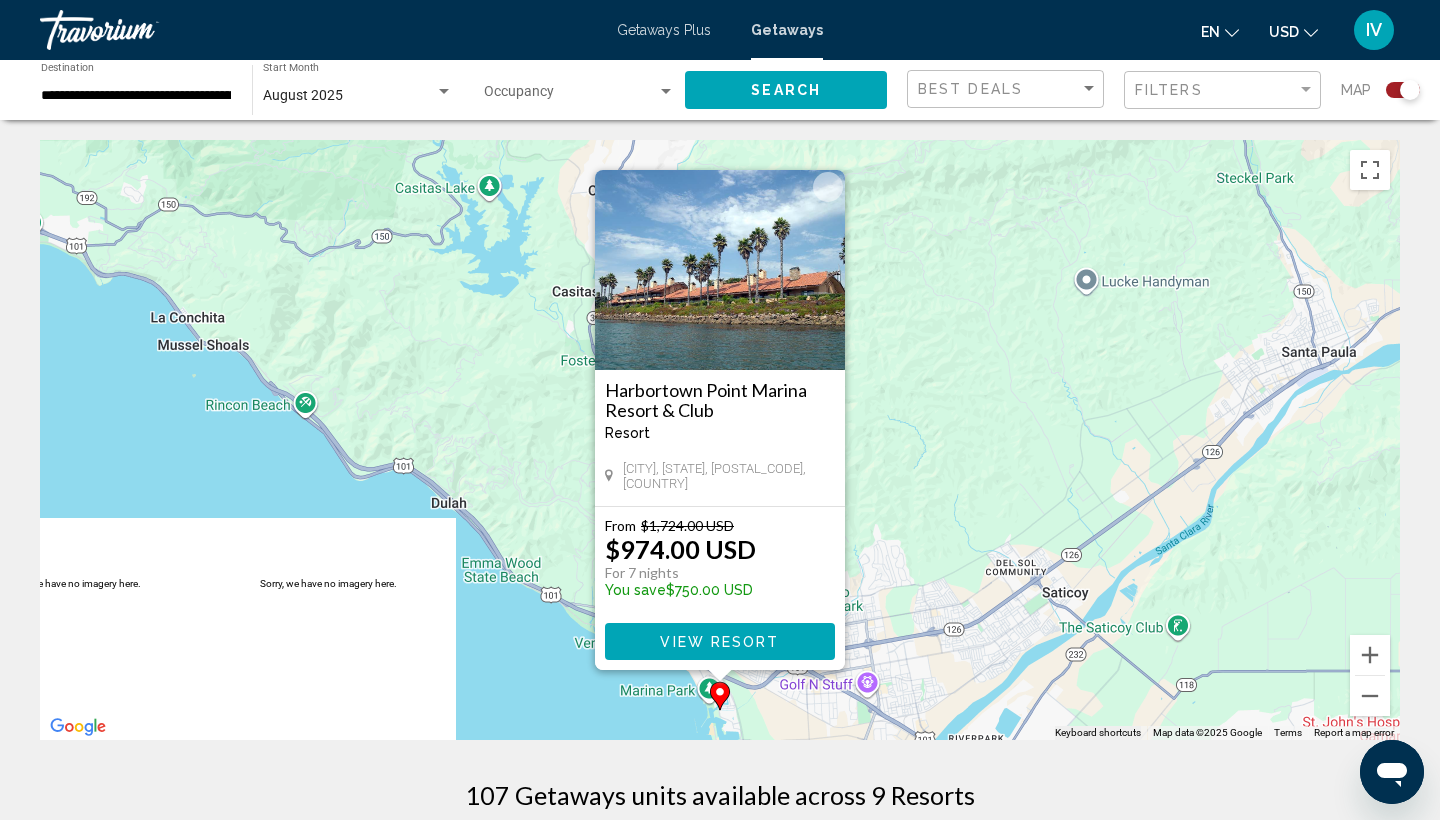 click on "To activate drag with keyboard, press Alt + Enter. Once in keyboard drag state, use the arrow keys to move the marker. To complete the drag, press the Enter key. To cancel, press Escape.  Harbortown Point Marina Resort & Club  Resort  -  This is an adults only resort
[CITY], [STATE], [ZIP], [COUNTRY] From $1,724.00 USD $974.00 USD For 7 nights You save  $750.00 USD  View Resort" at bounding box center [720, 440] 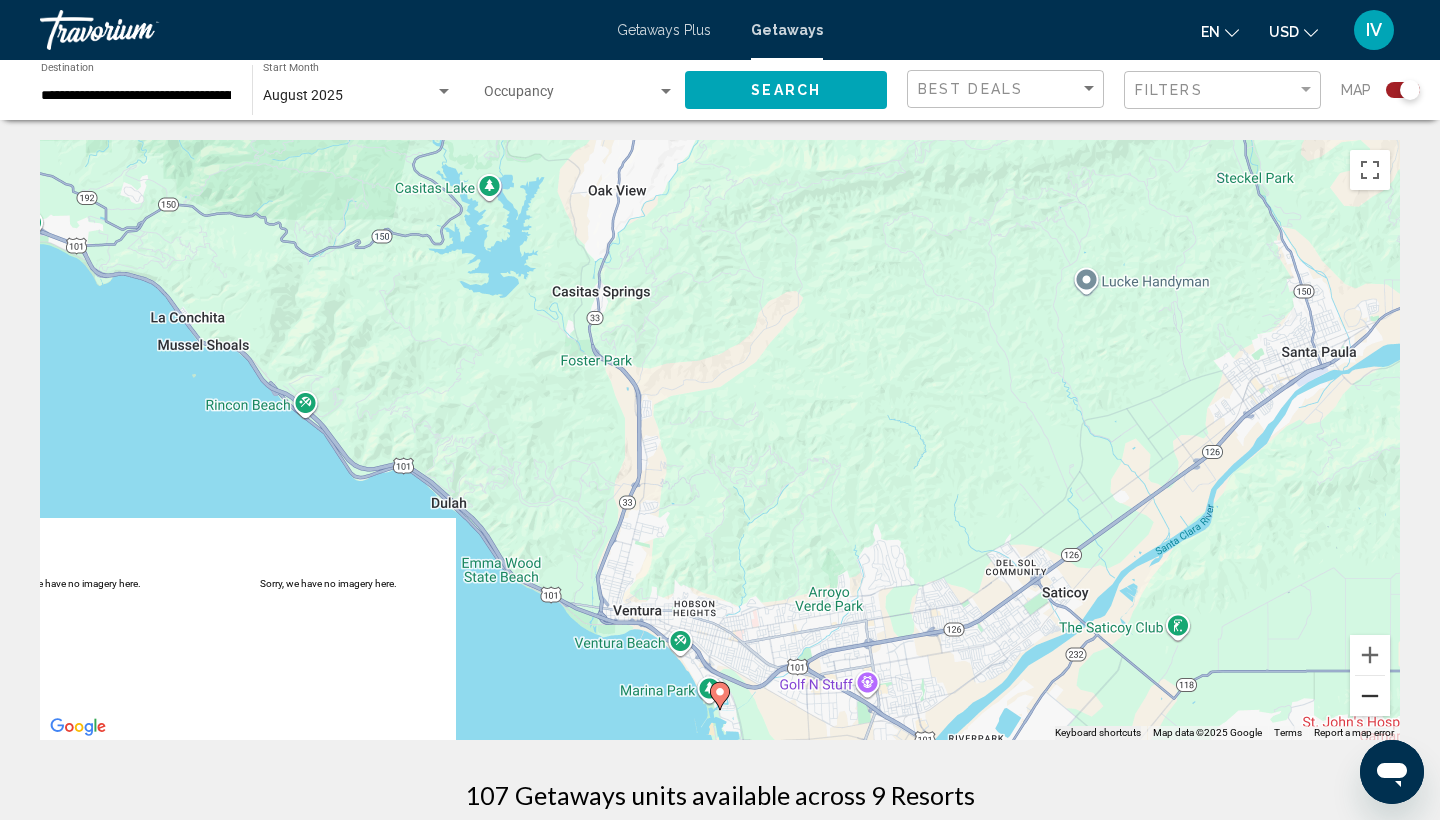 click at bounding box center [1370, 696] 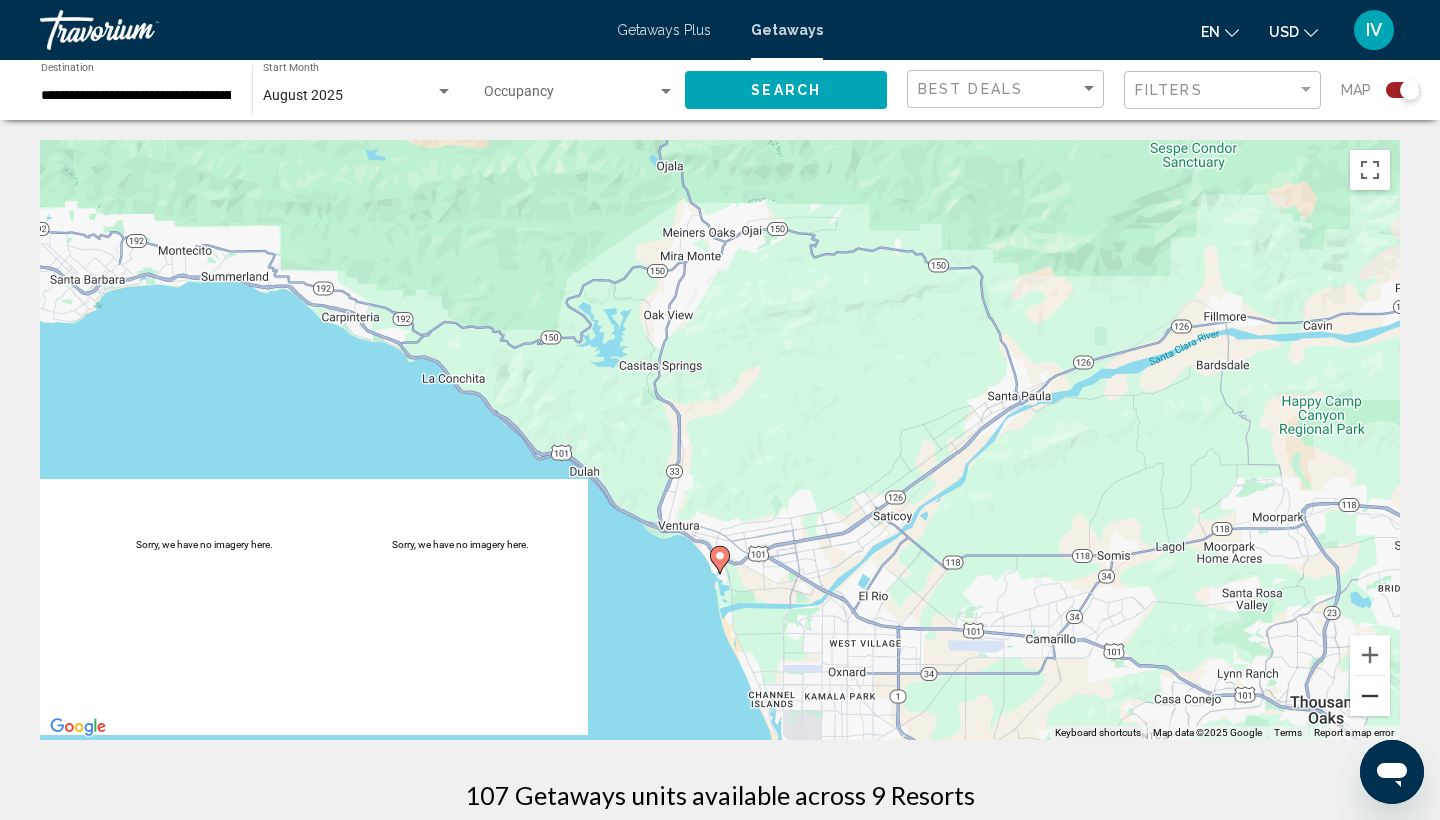 click at bounding box center [1370, 696] 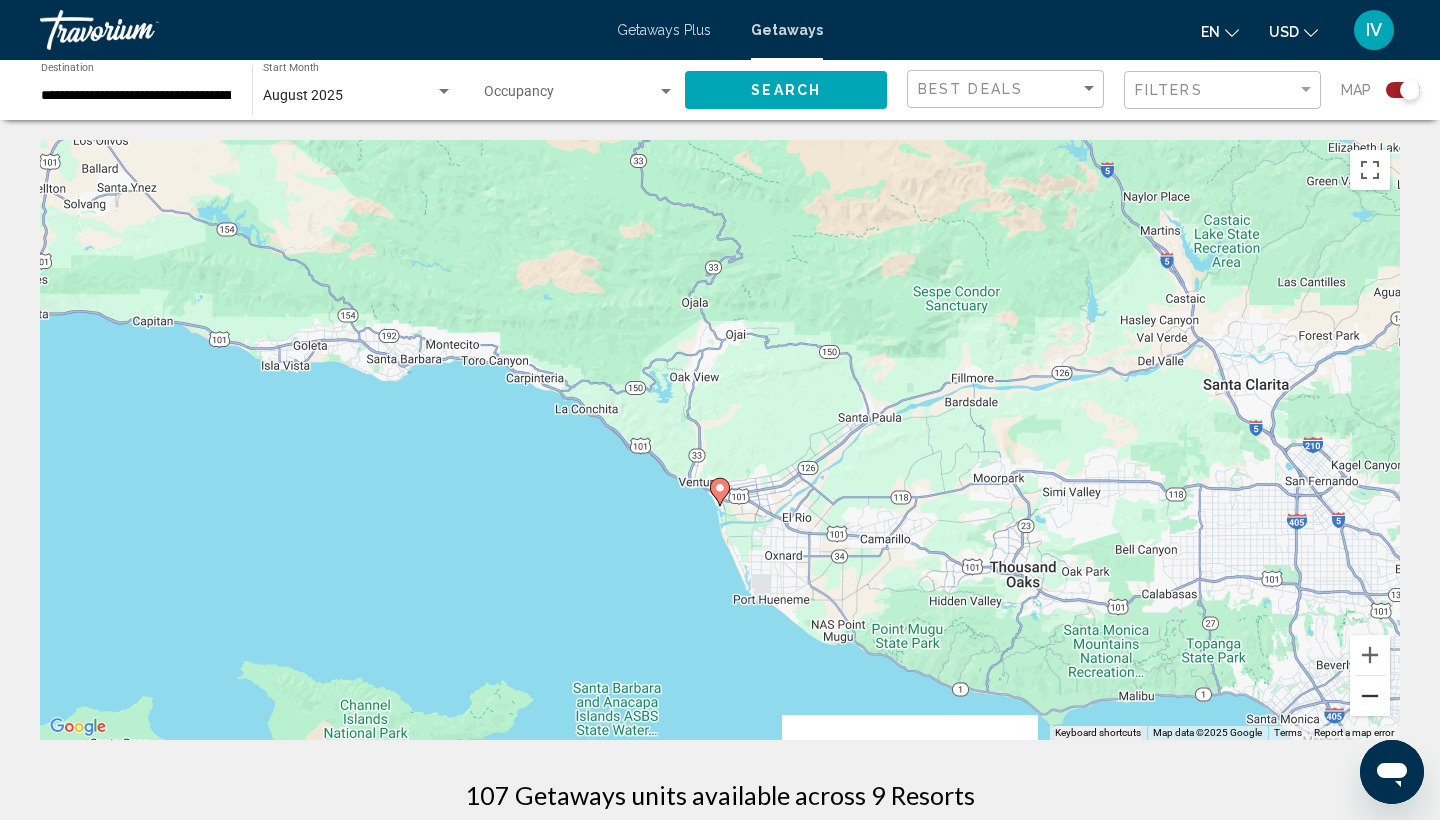 click at bounding box center [1370, 696] 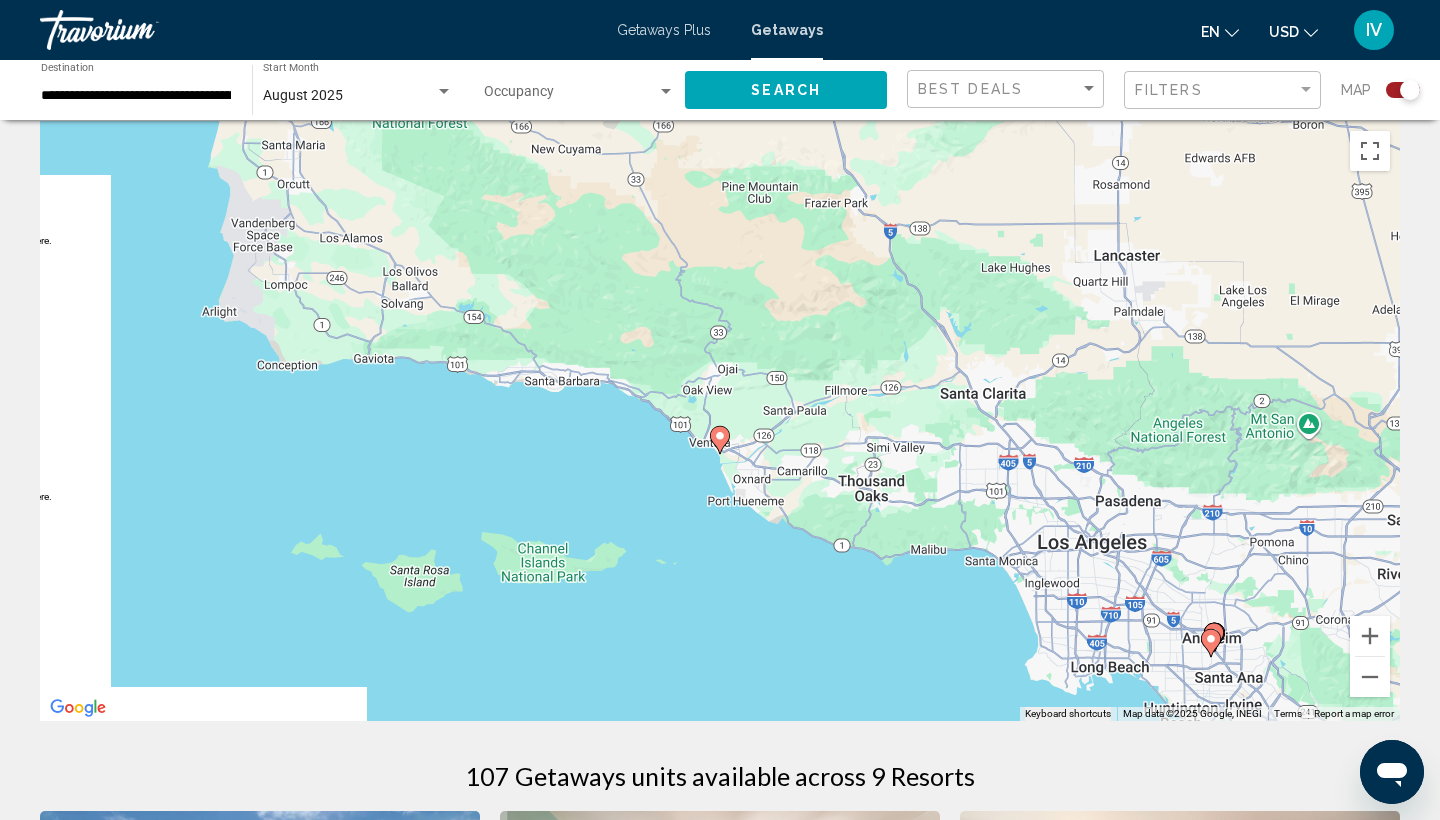scroll, scrollTop: 19, scrollLeft: 0, axis: vertical 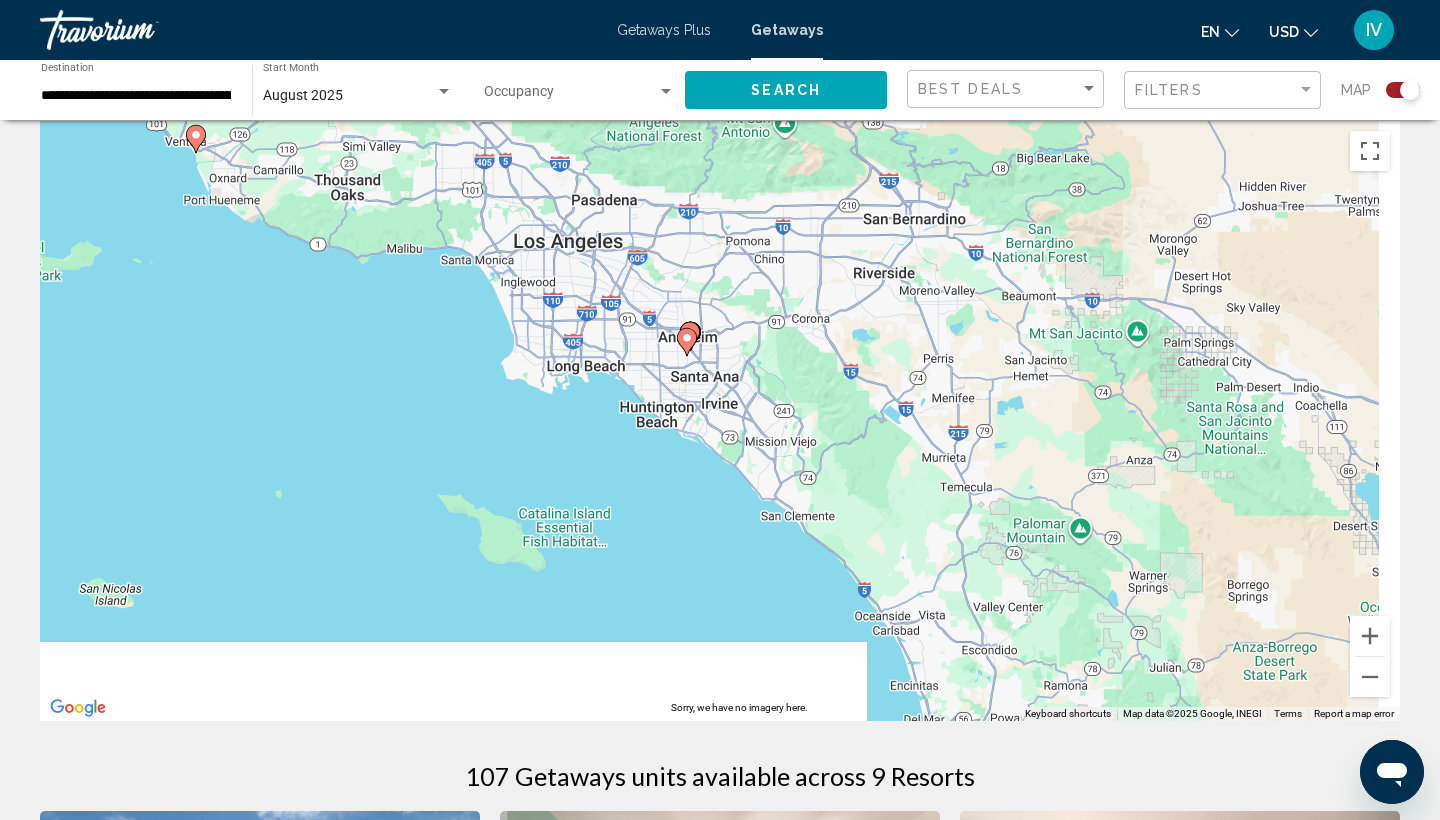 drag, startPoint x: 1245, startPoint y: 644, endPoint x: 655, endPoint y: 273, distance: 696.95123 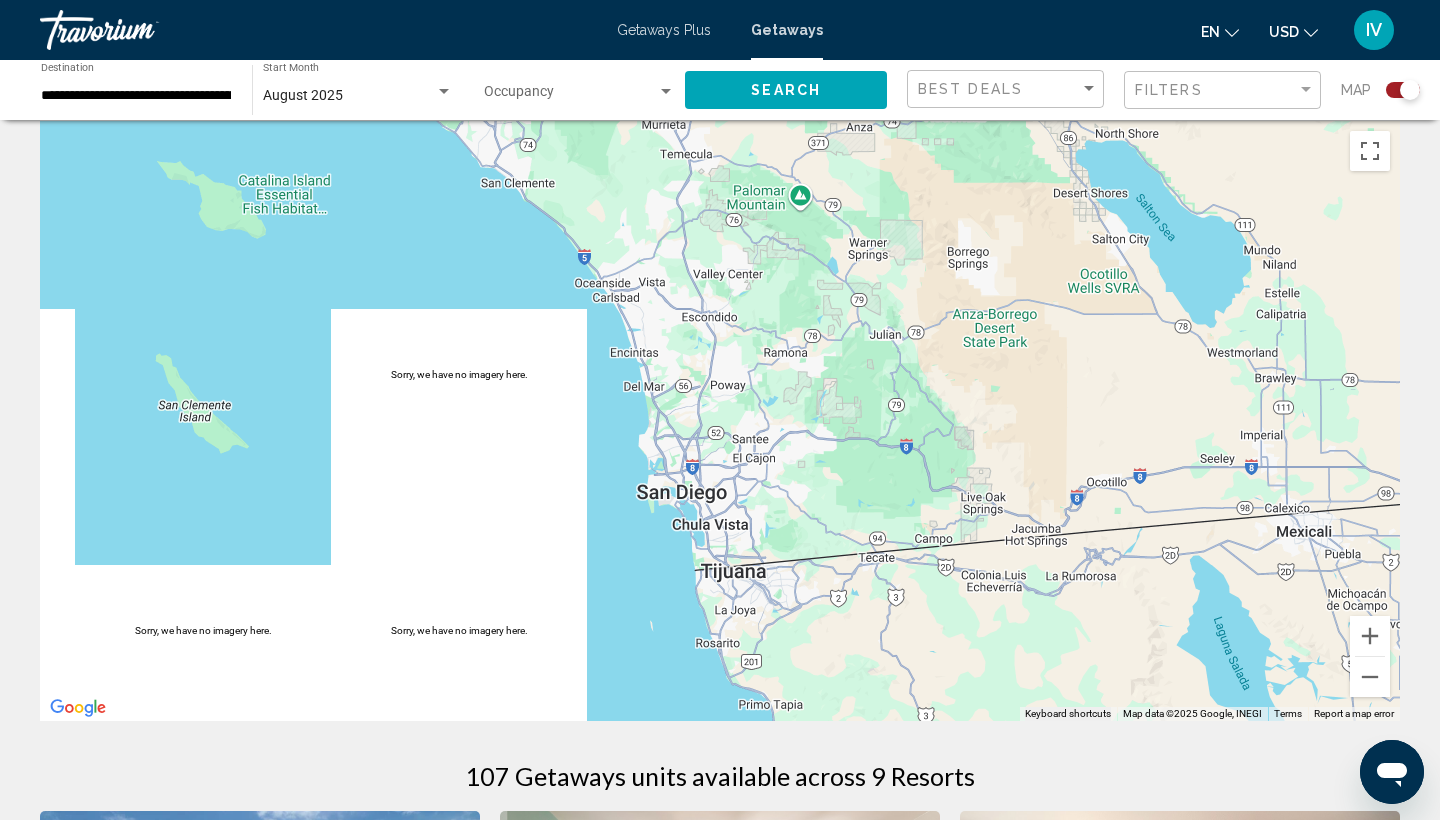 drag, startPoint x: 655, startPoint y: 273, endPoint x: 526, endPoint y: 73, distance: 237.9937 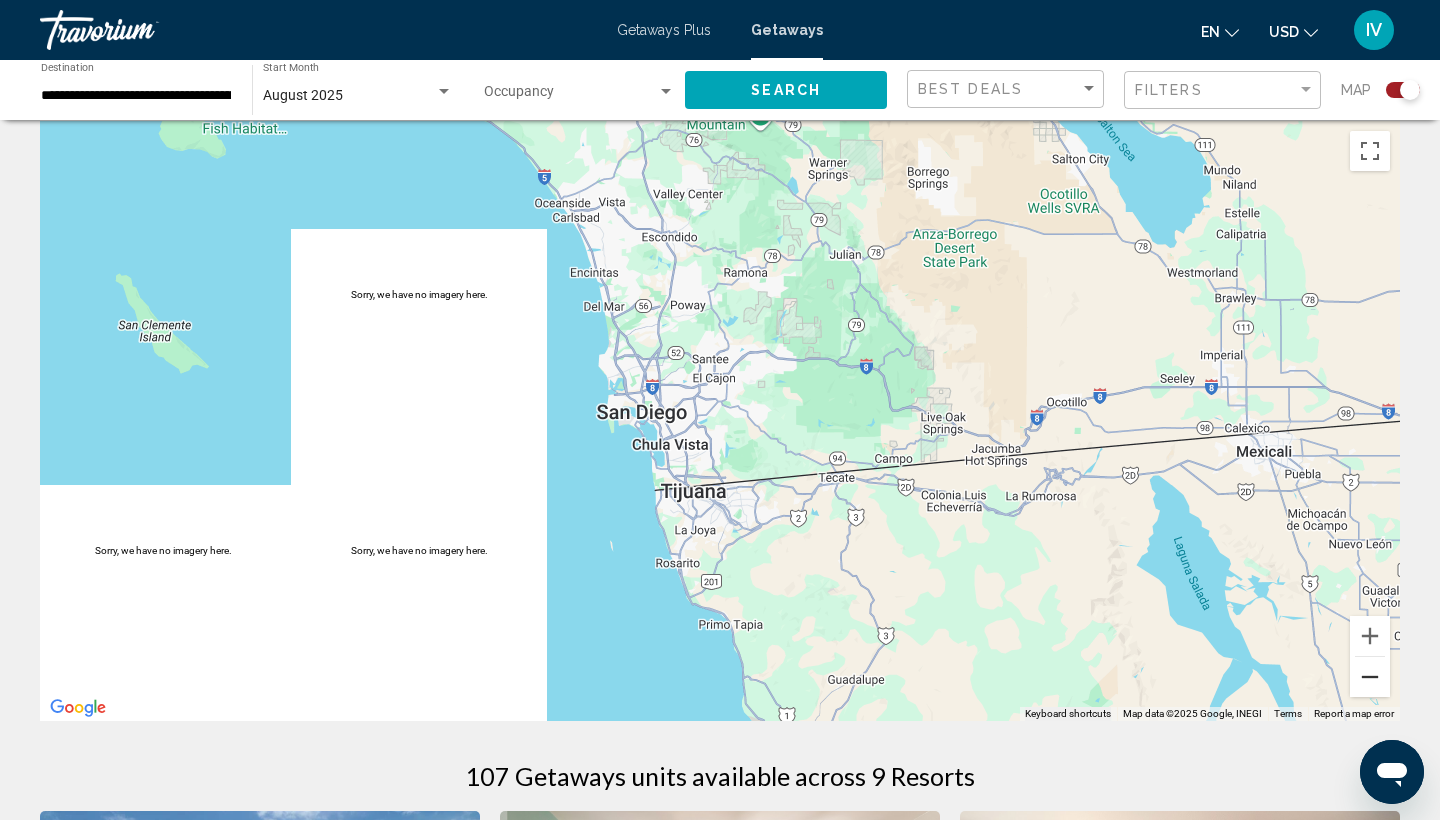 click at bounding box center (1370, 677) 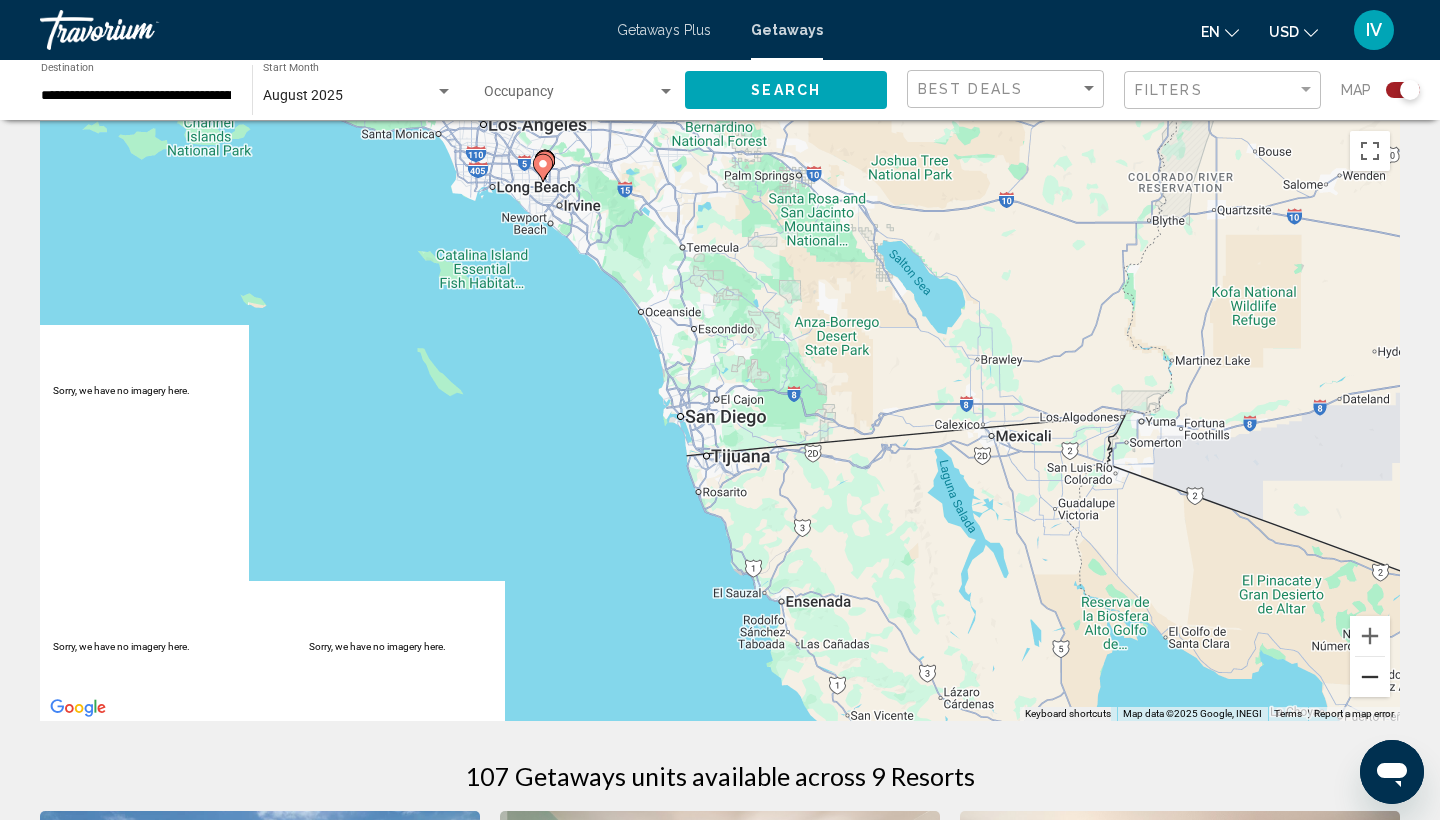 click at bounding box center [1370, 677] 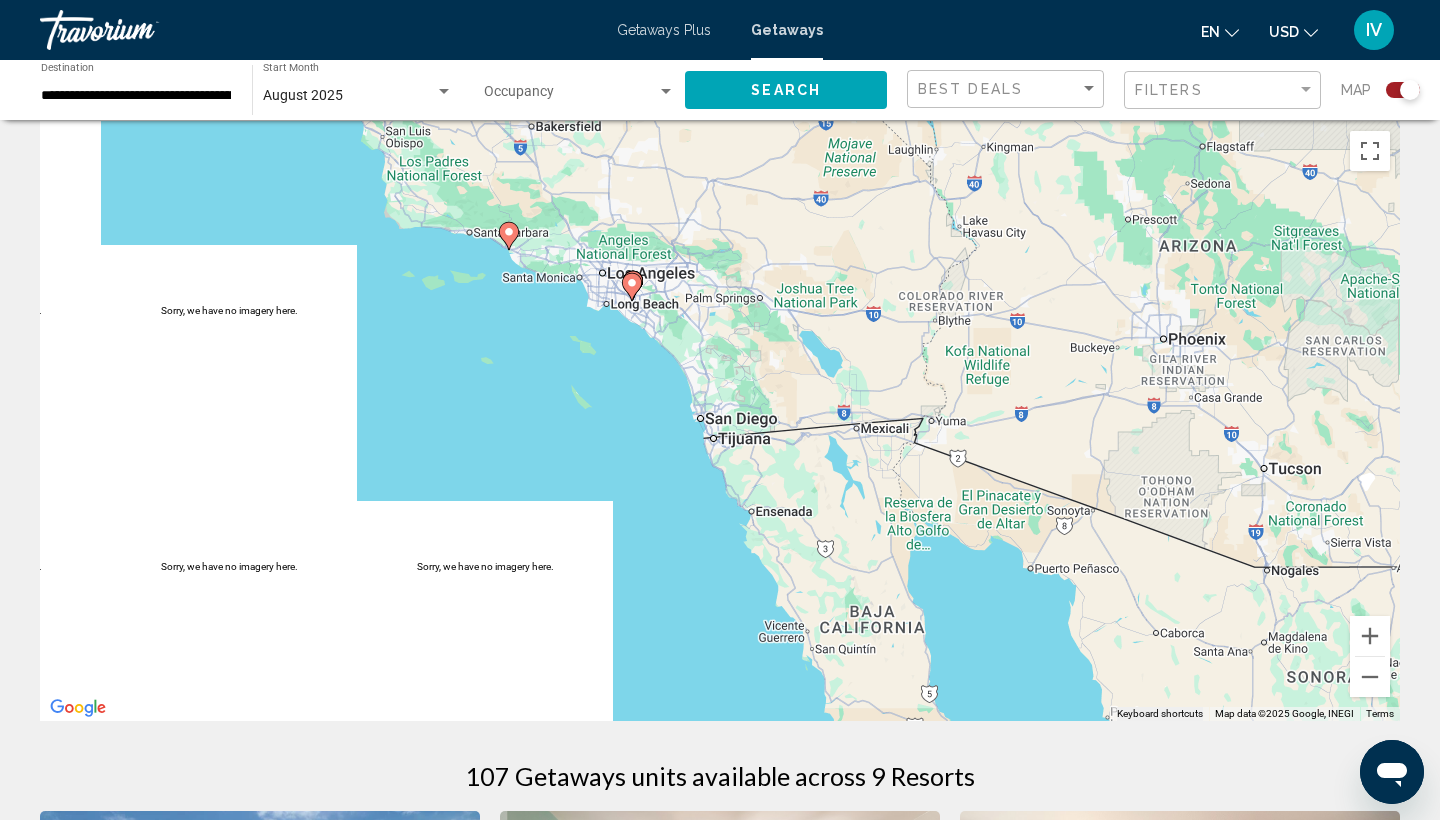 click on "**********" 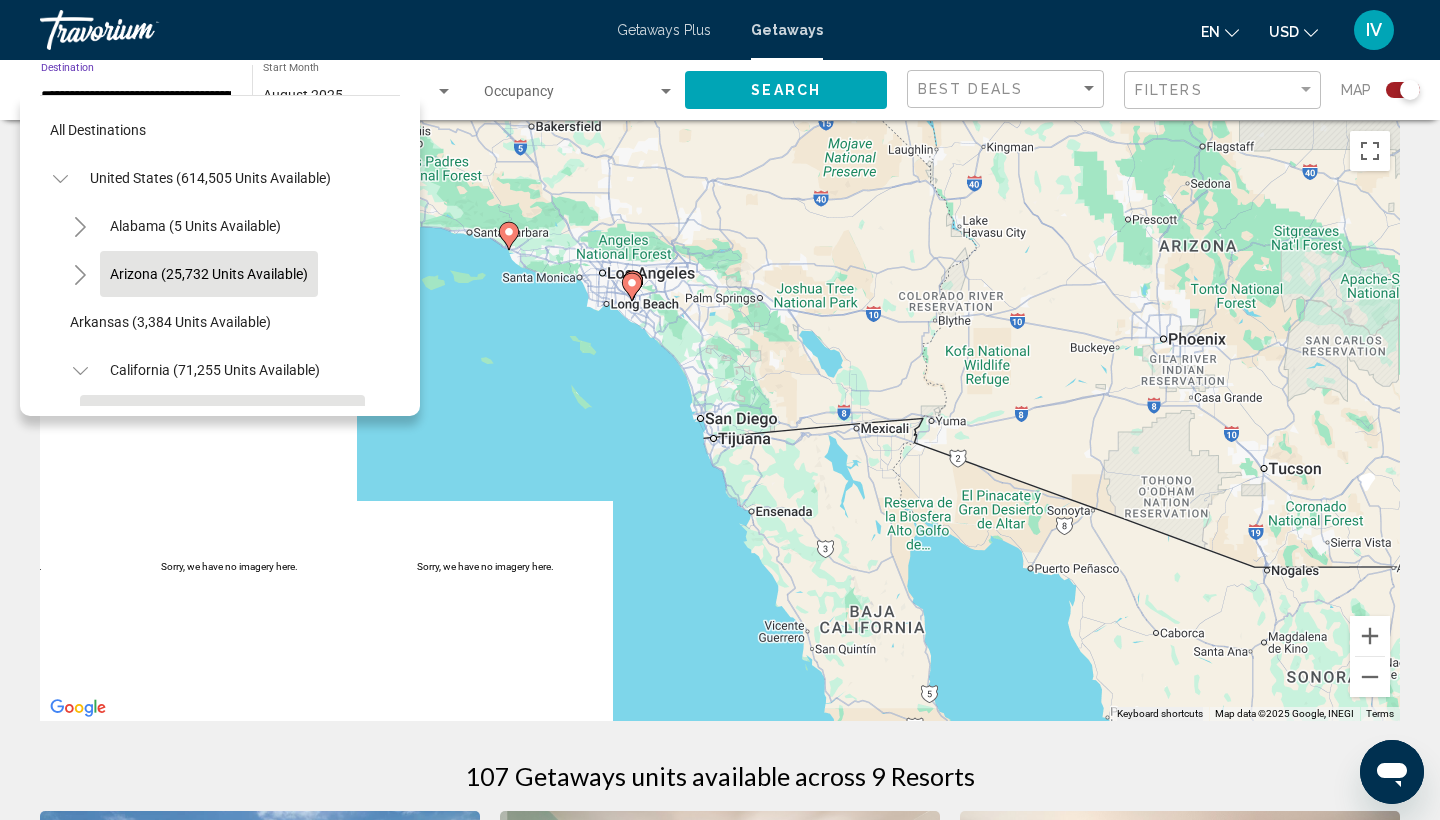 scroll, scrollTop: 167, scrollLeft: 0, axis: vertical 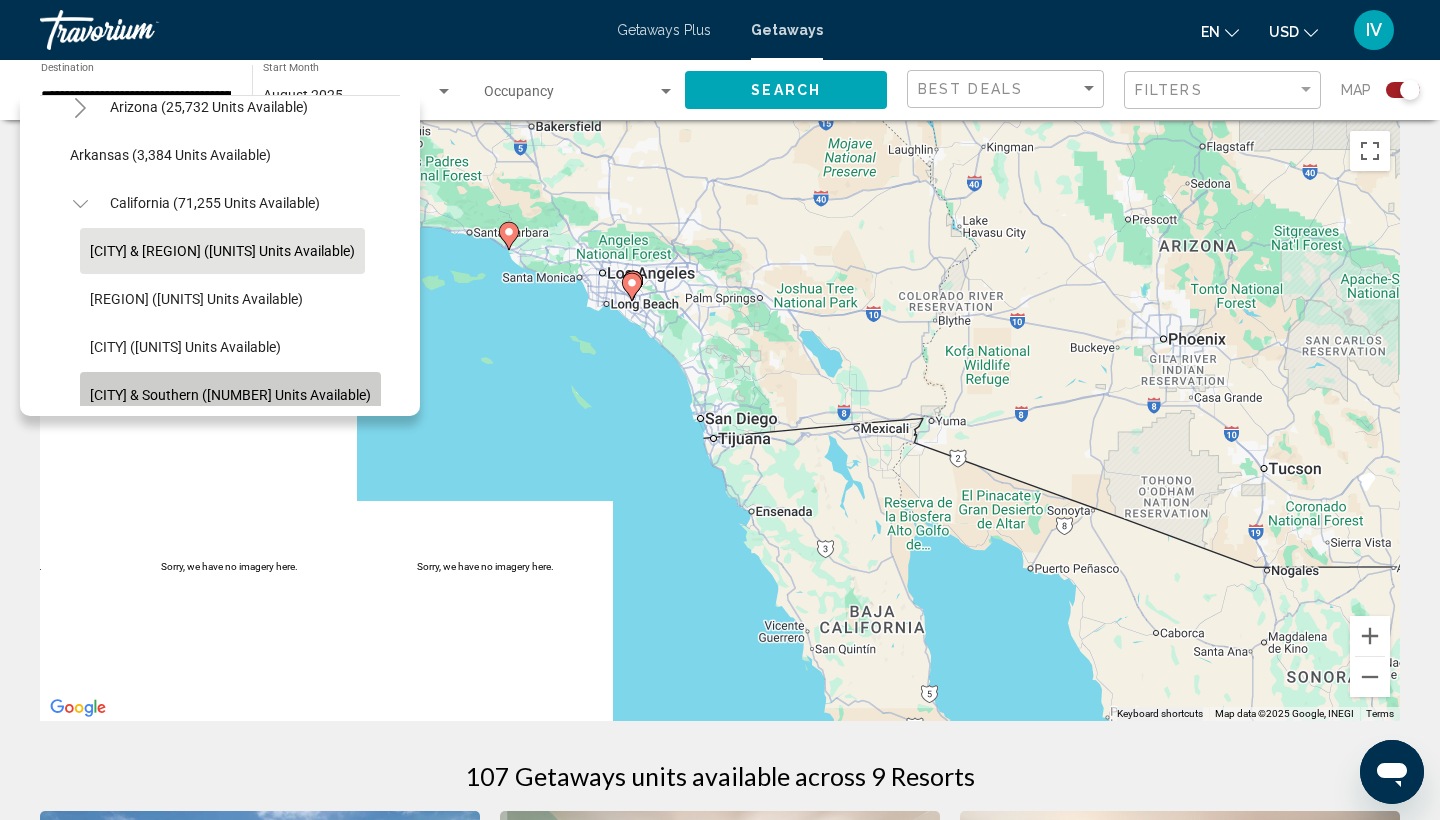 click on "[CITY] & Southern ([NUMBER] units available)" 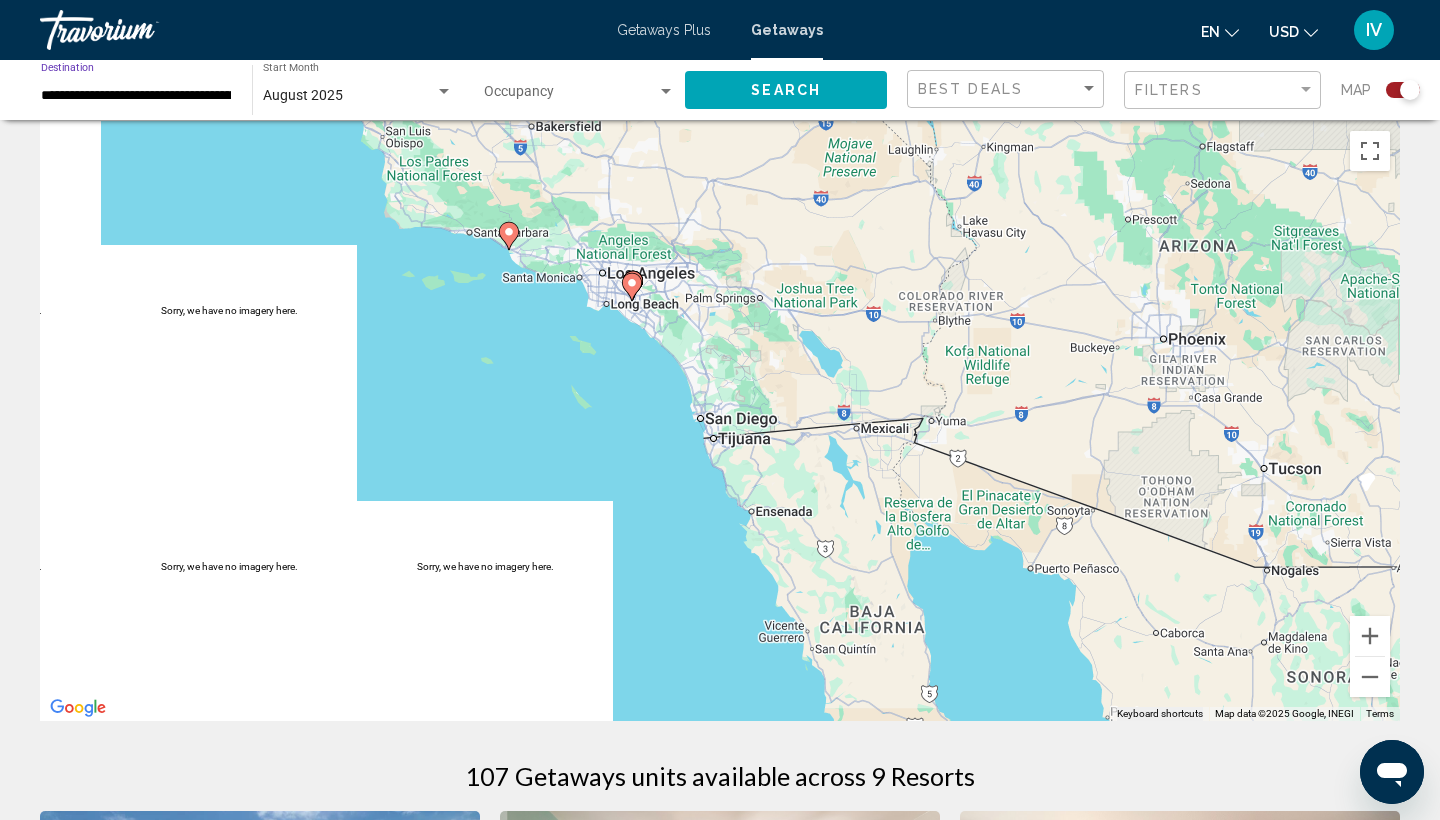 click on "Search" 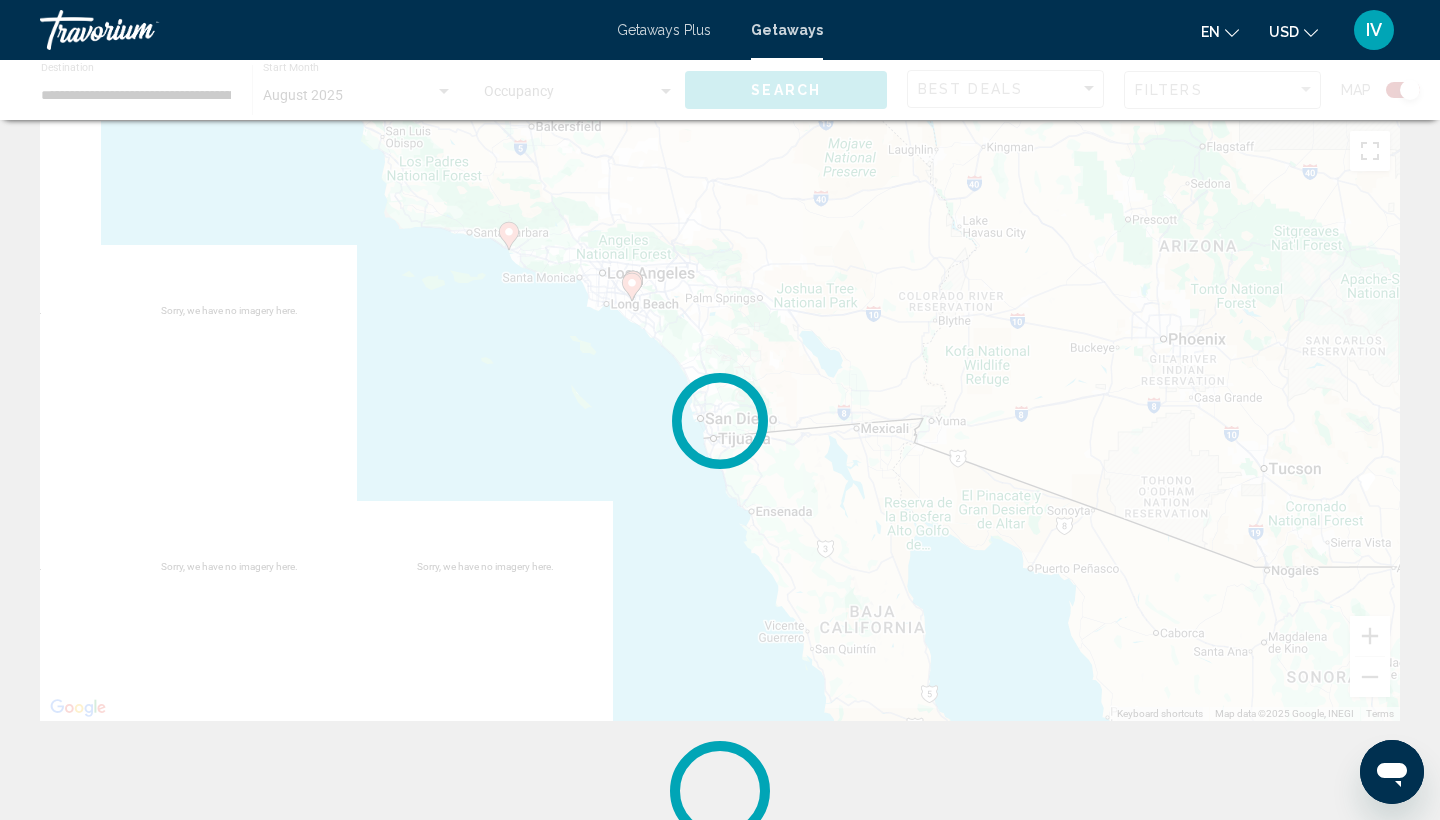 scroll, scrollTop: 0, scrollLeft: 0, axis: both 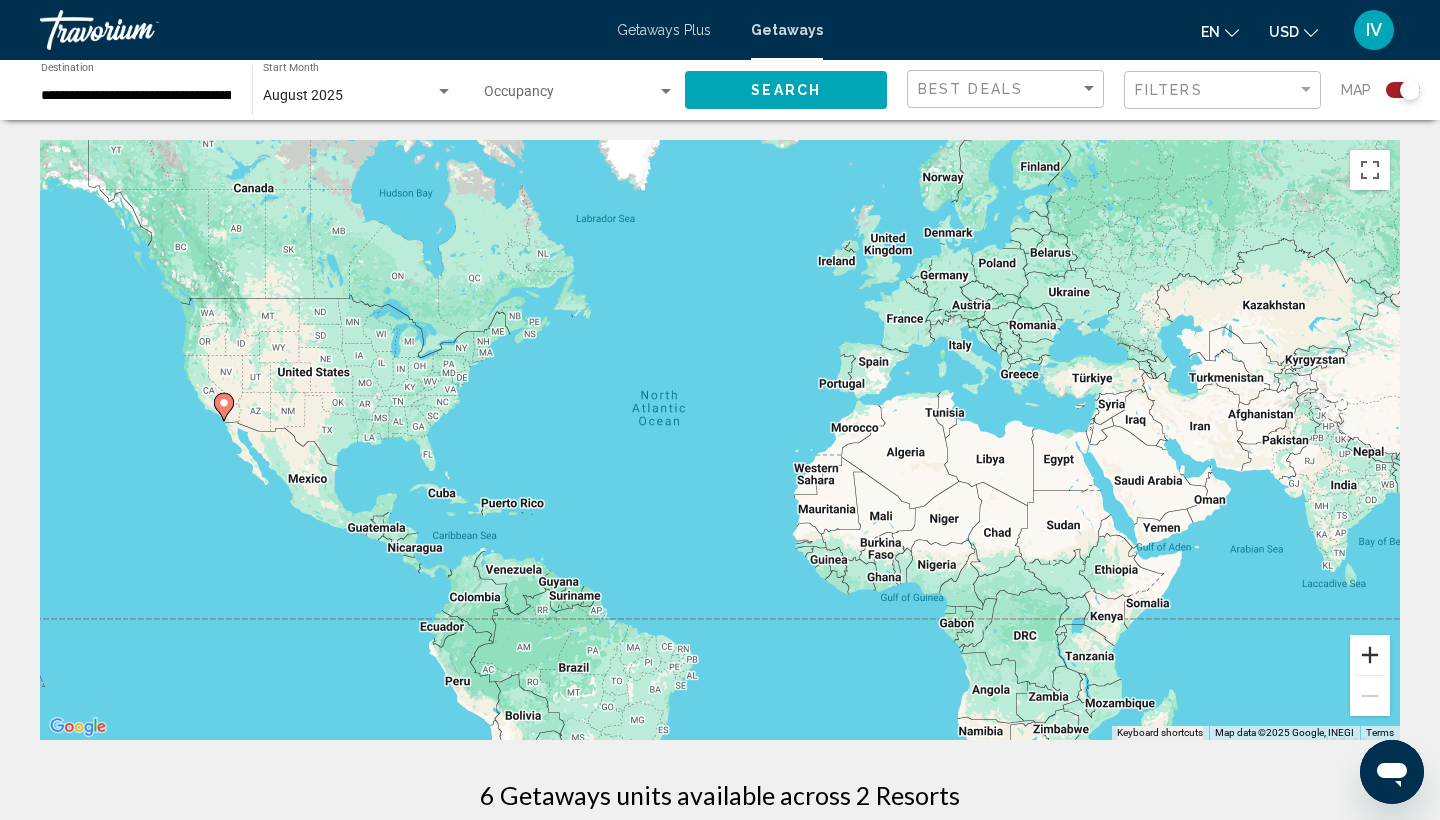 click at bounding box center (1370, 655) 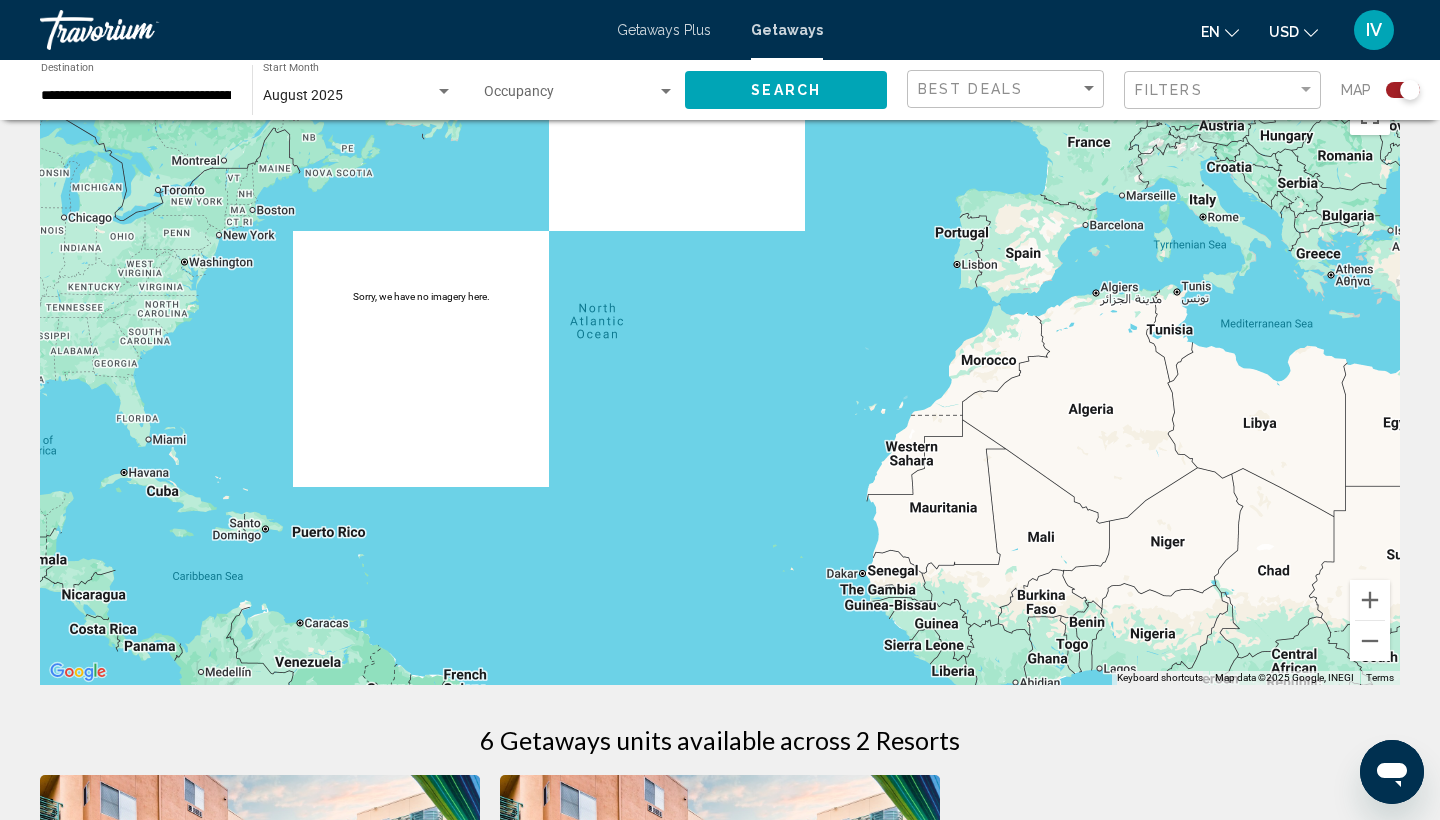 scroll, scrollTop: 60, scrollLeft: 0, axis: vertical 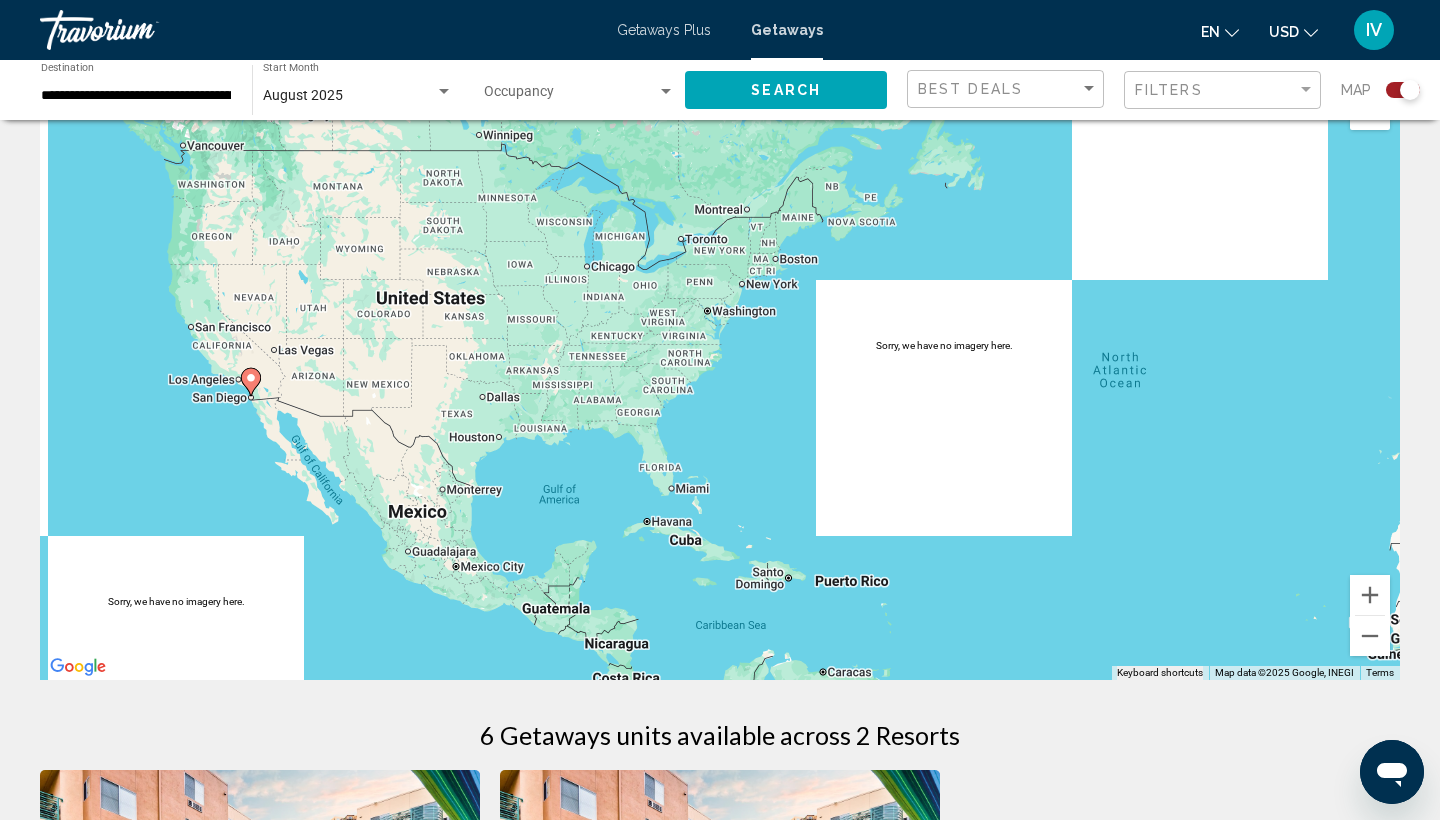 drag, startPoint x: 291, startPoint y: 596, endPoint x: 836, endPoint y: 651, distance: 547.7682 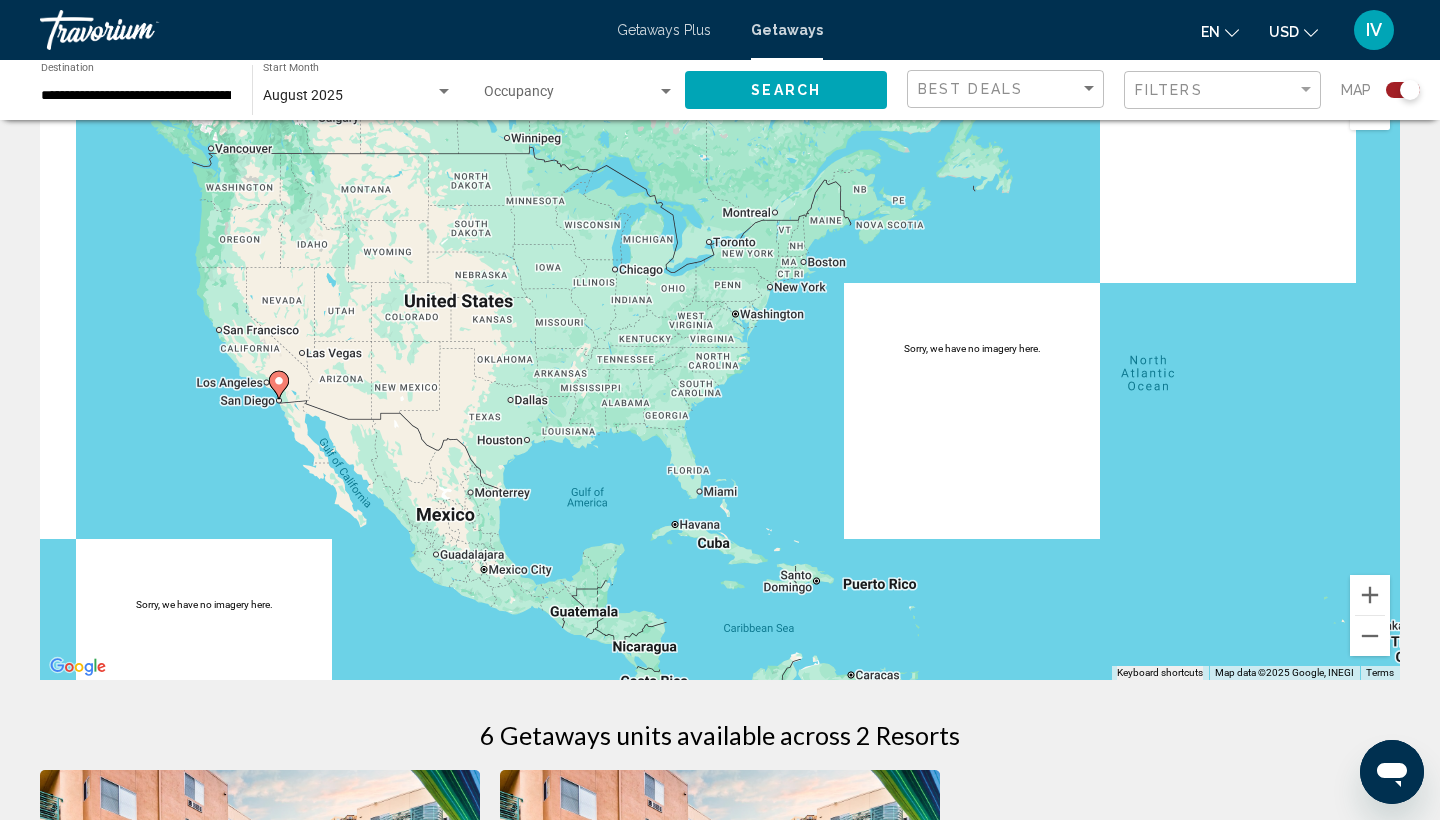 click 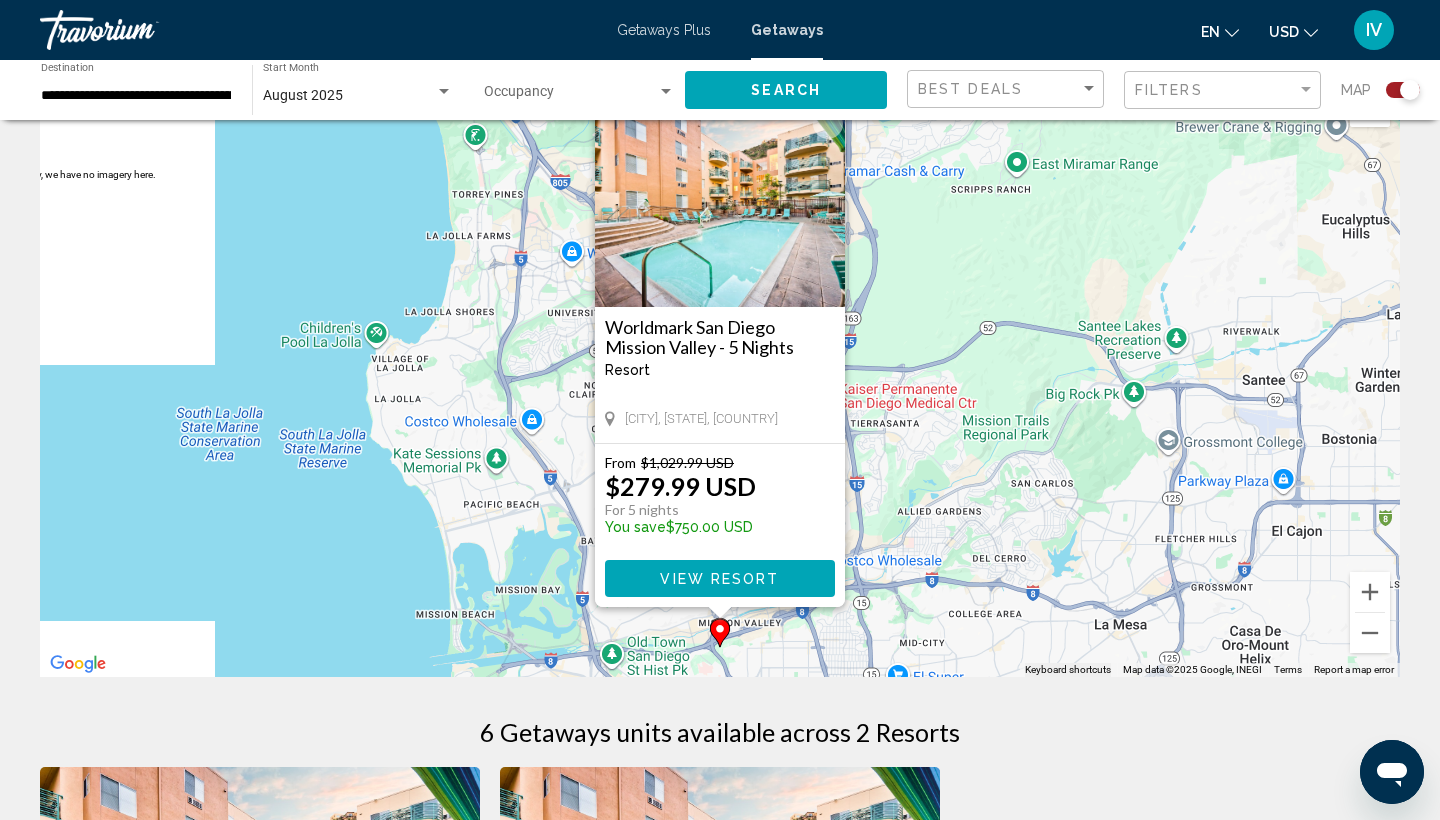 scroll, scrollTop: 43, scrollLeft: 0, axis: vertical 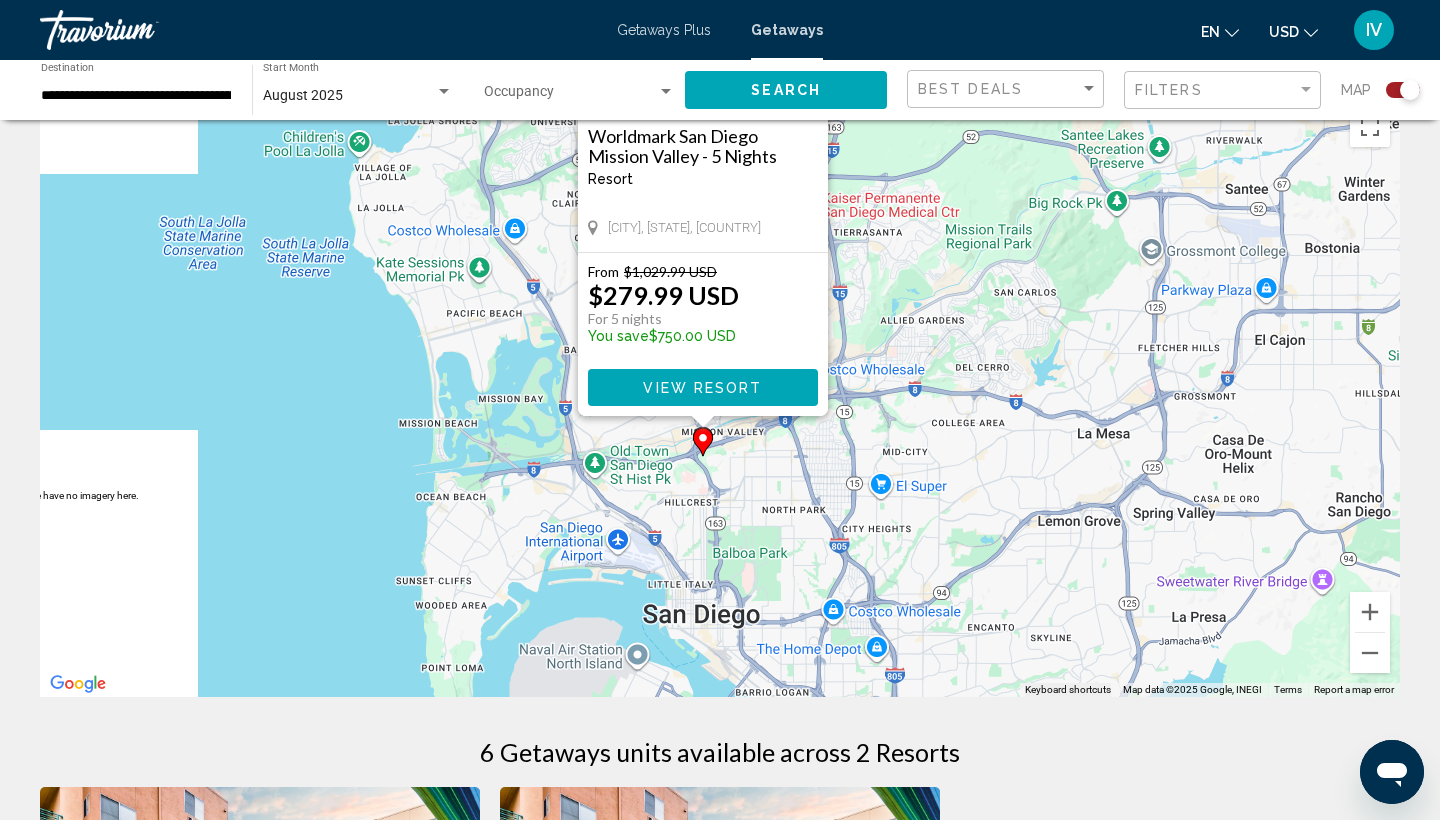 drag, startPoint x: 908, startPoint y: 584, endPoint x: 889, endPoint y: 331, distance: 253.71243 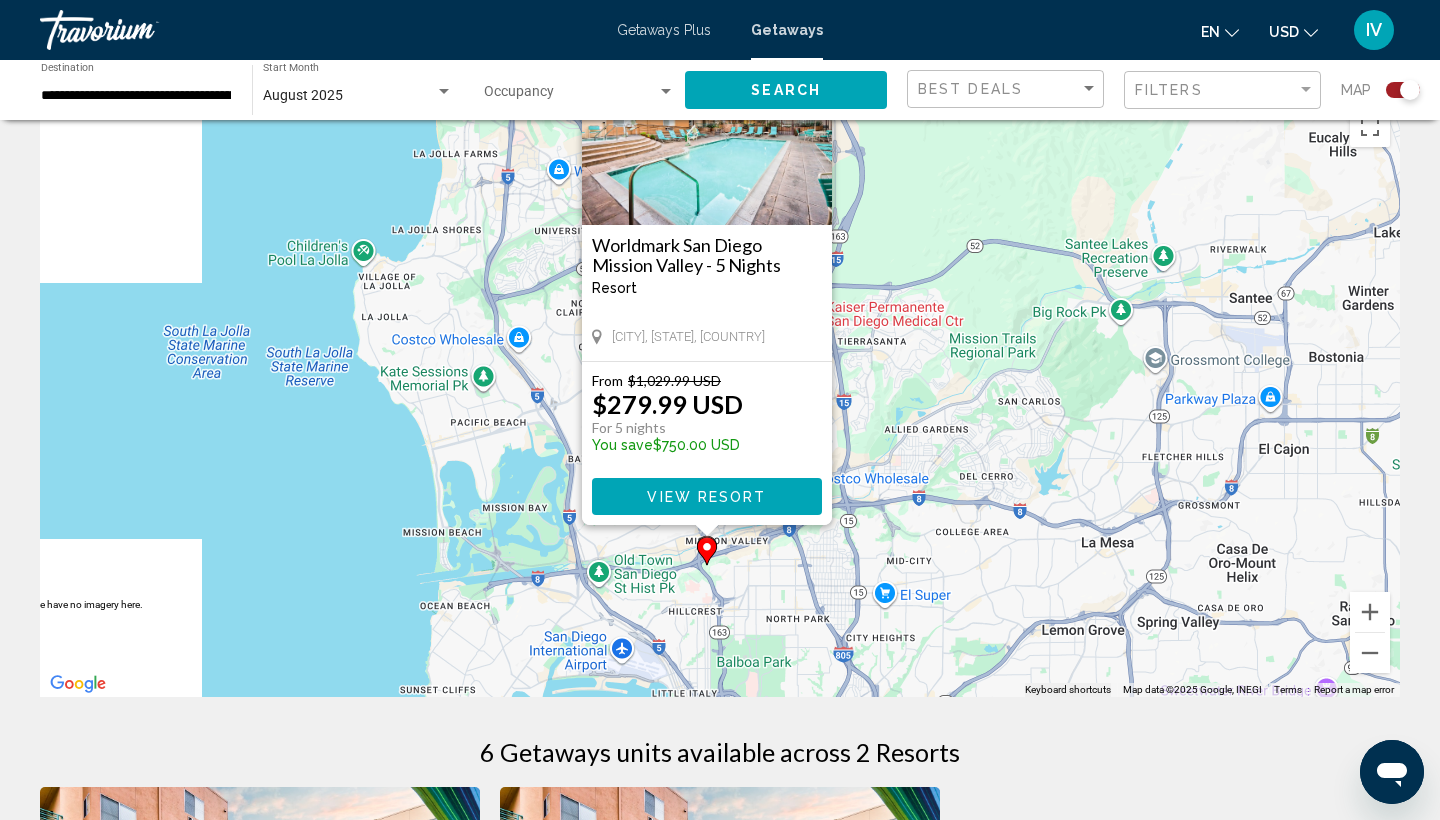 drag, startPoint x: 889, startPoint y: 331, endPoint x: 887, endPoint y: 488, distance: 157.01274 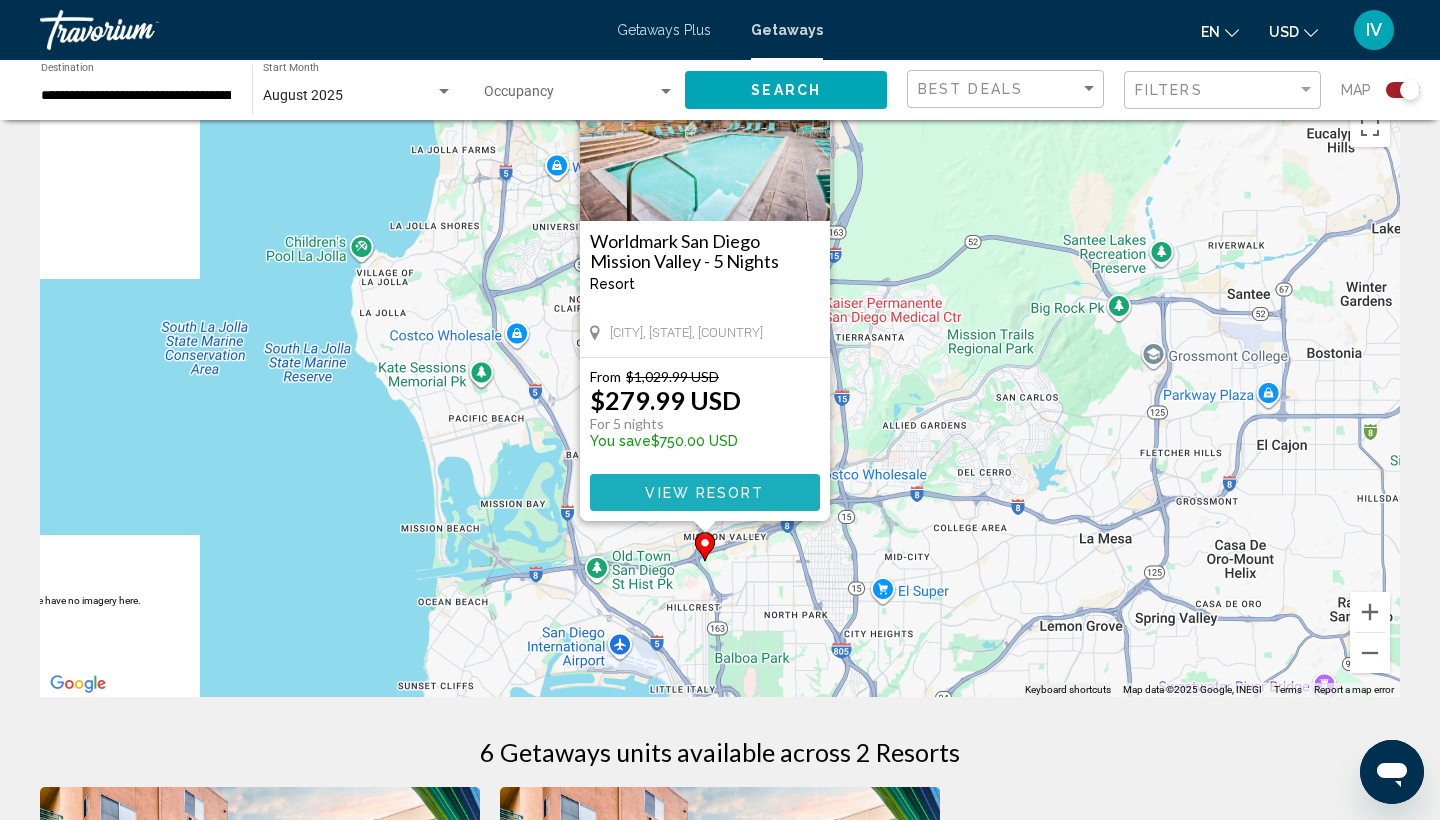 click on "View Resort" at bounding box center [704, 493] 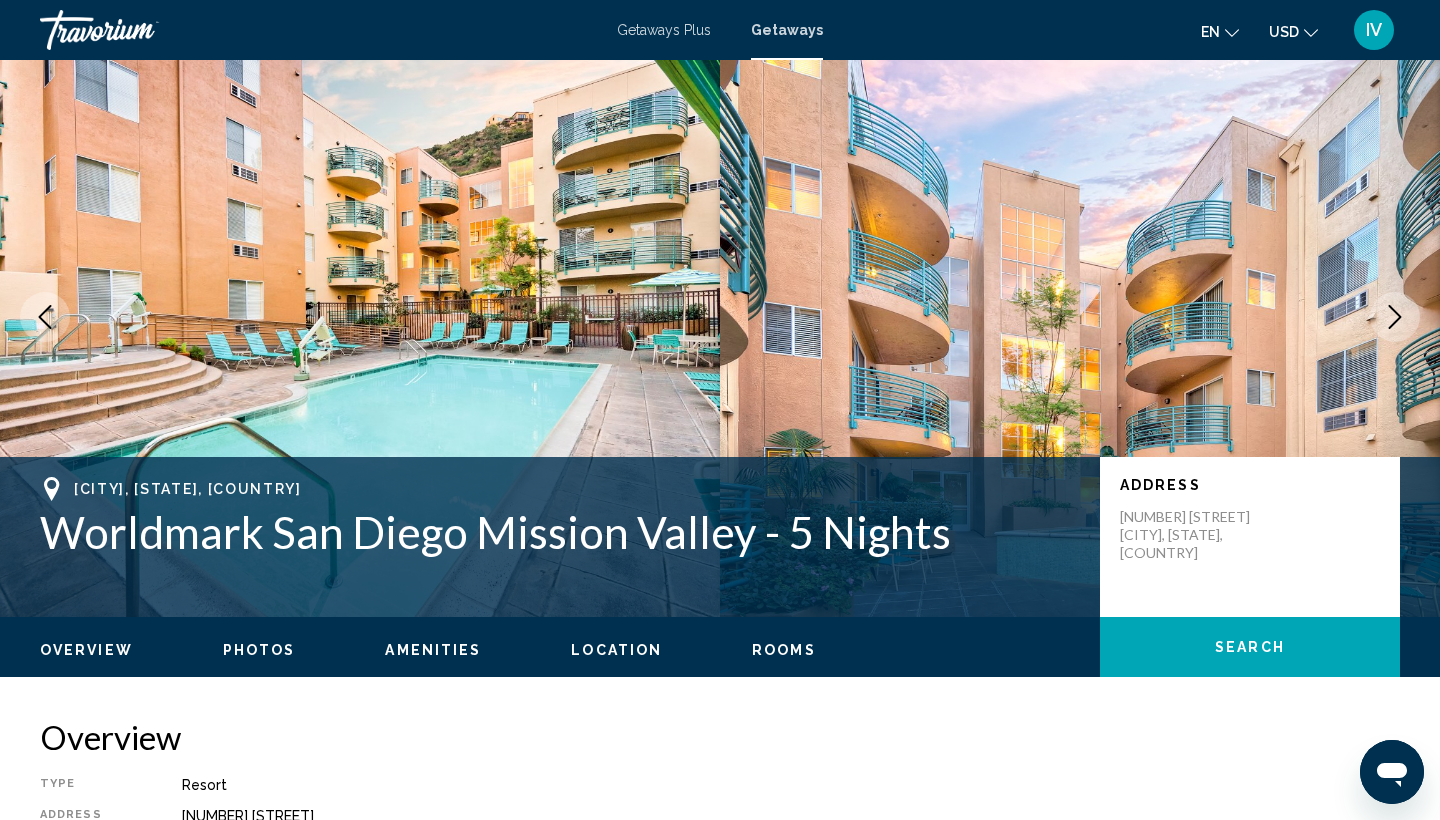 scroll, scrollTop: 0, scrollLeft: 0, axis: both 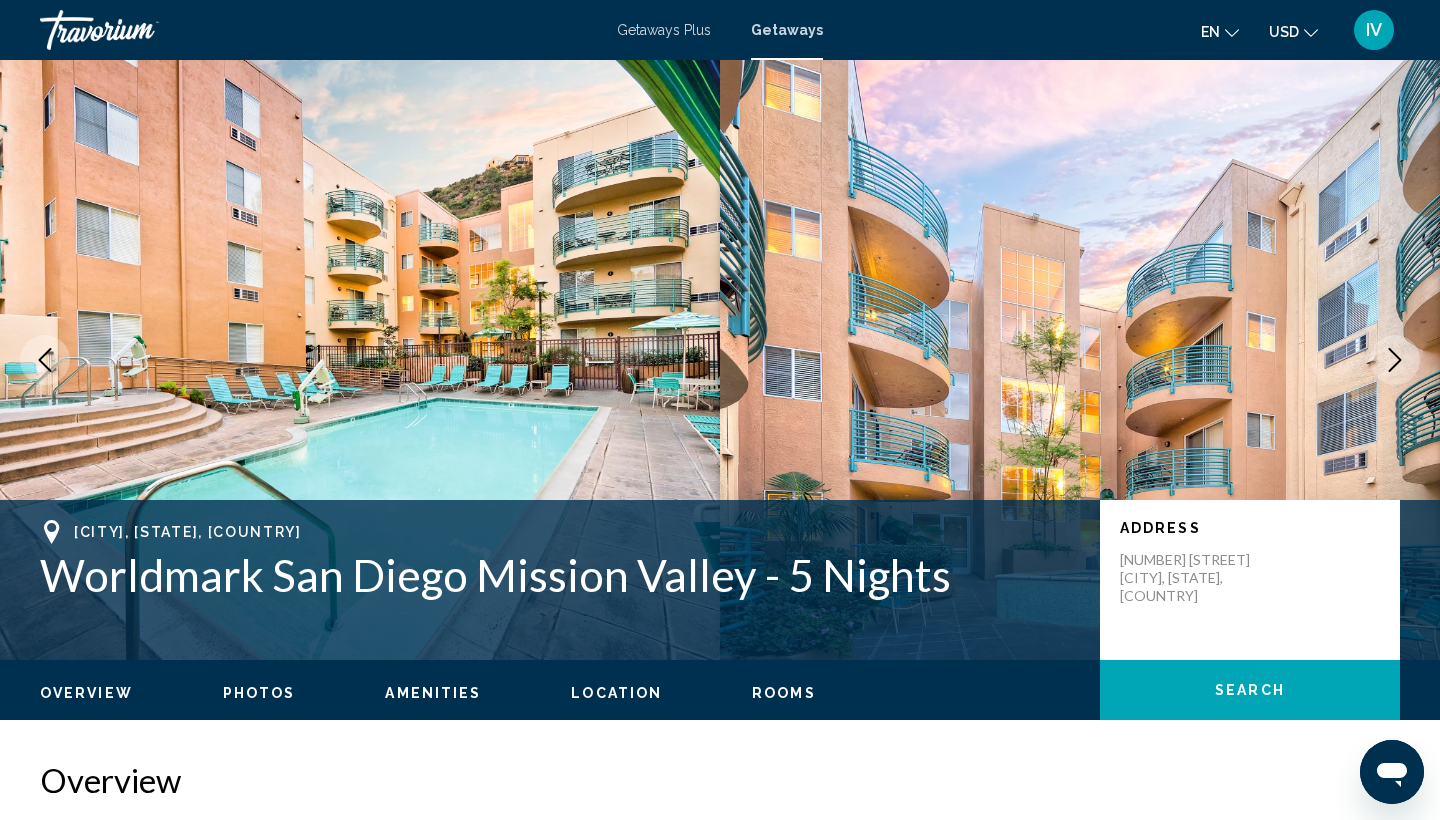 click 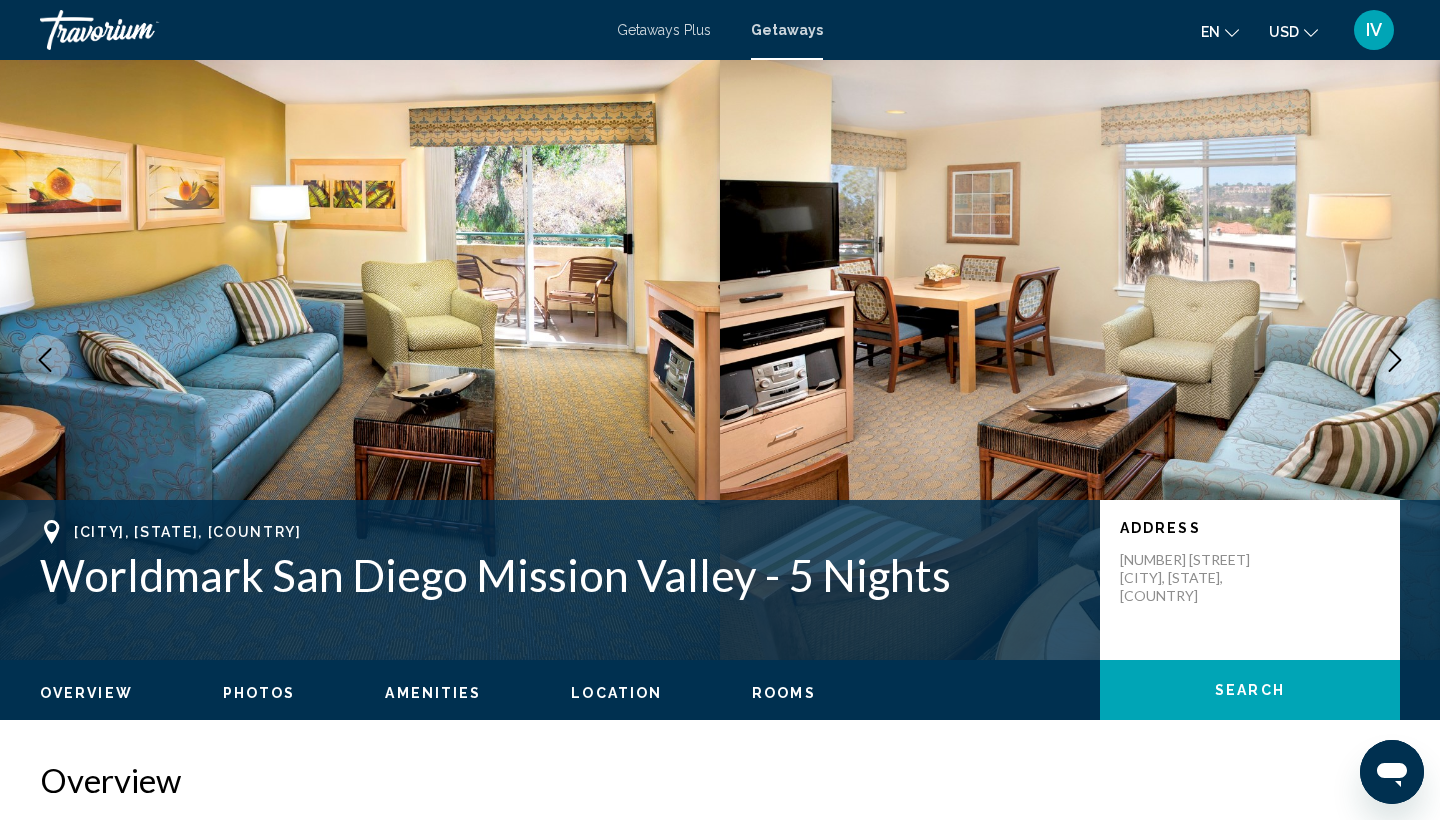 click 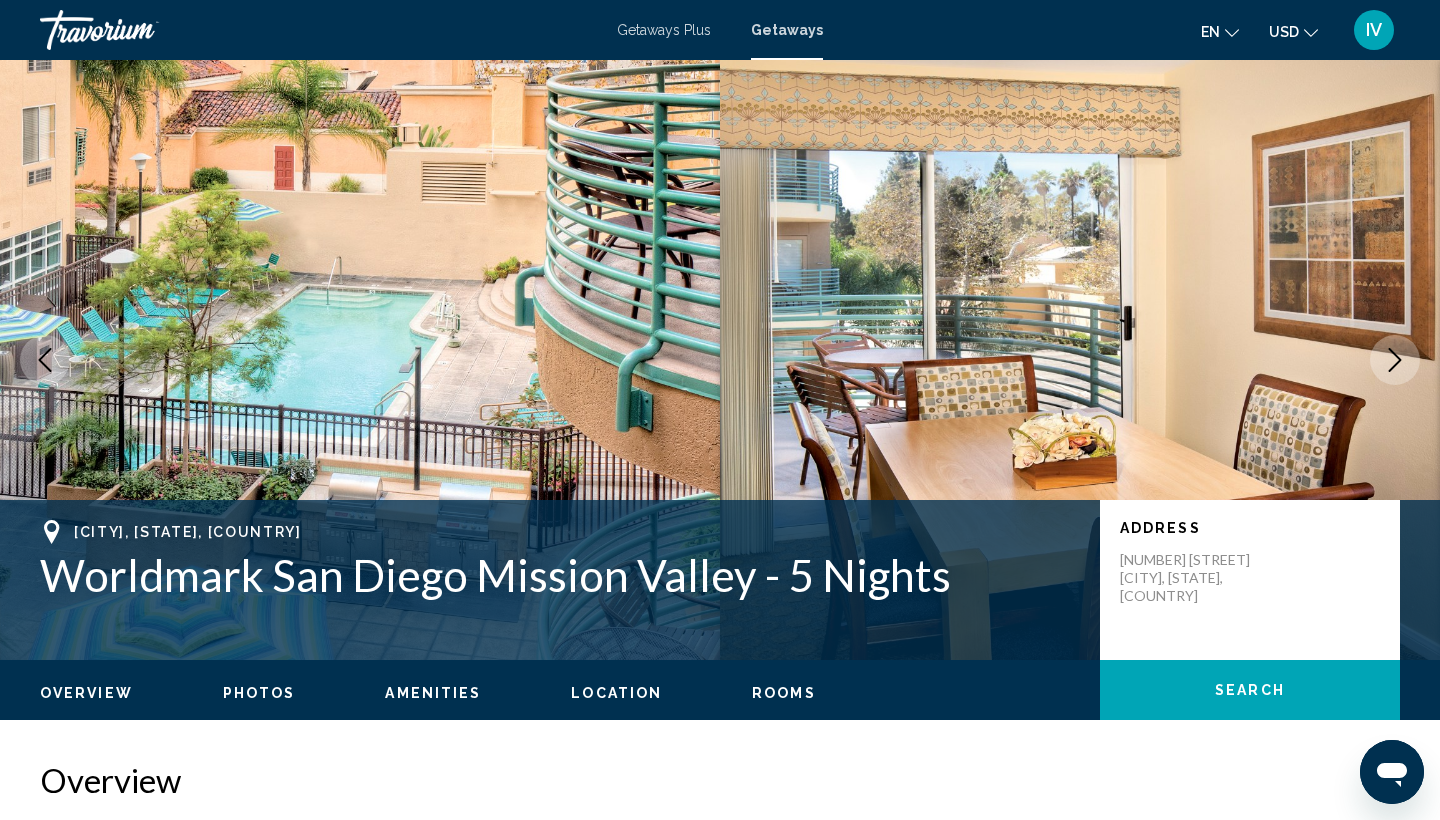 click 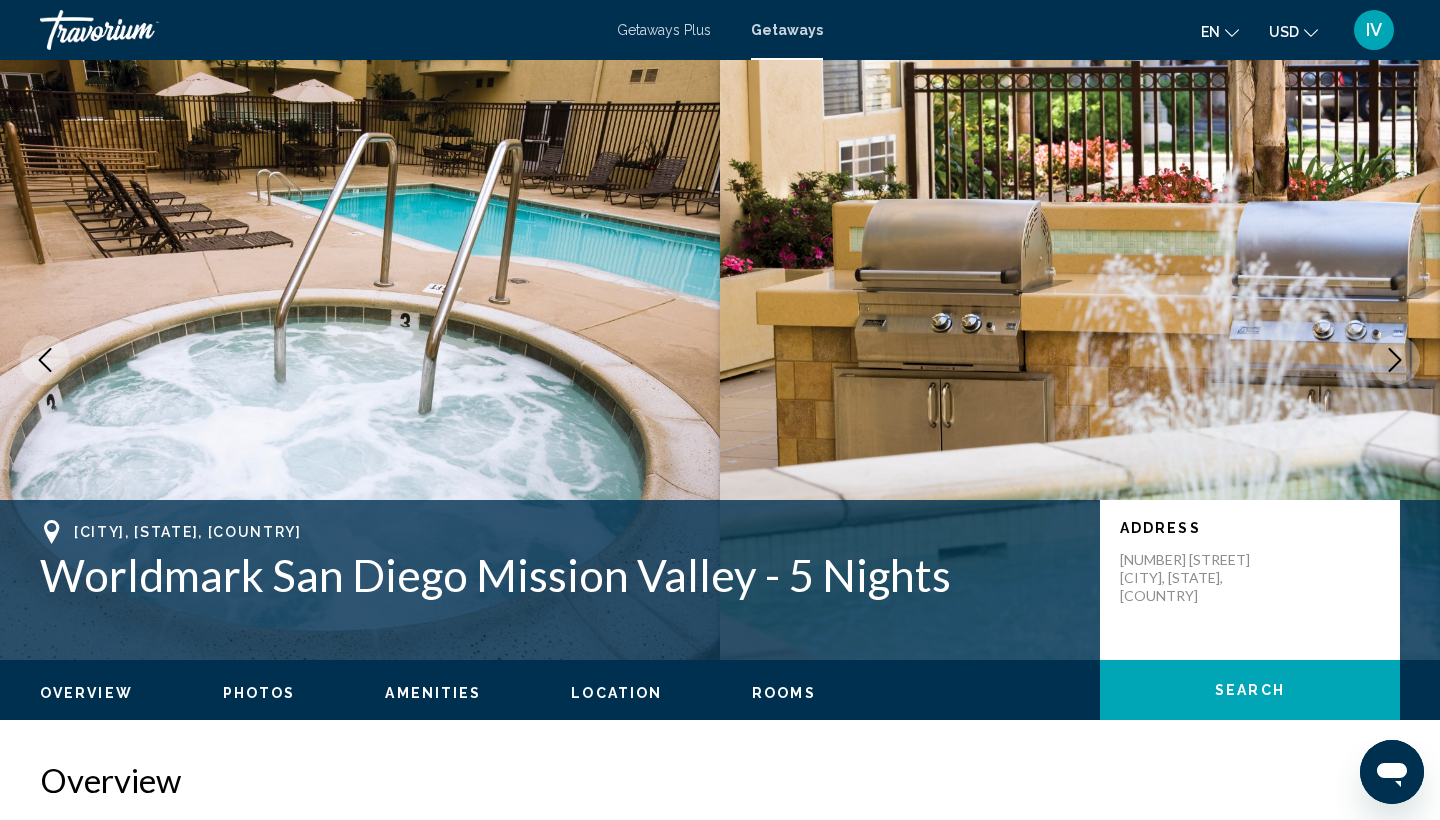 click 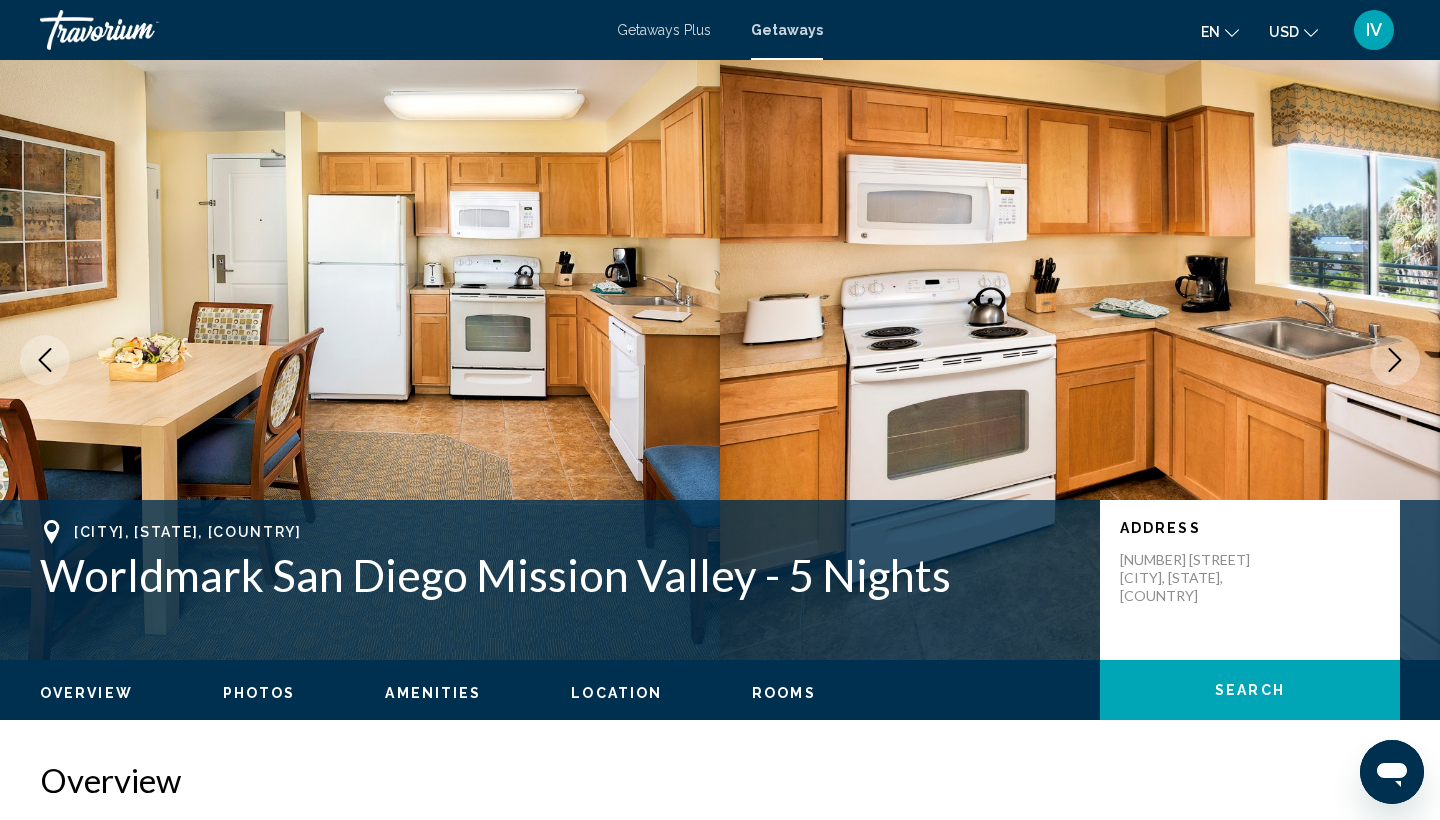 click 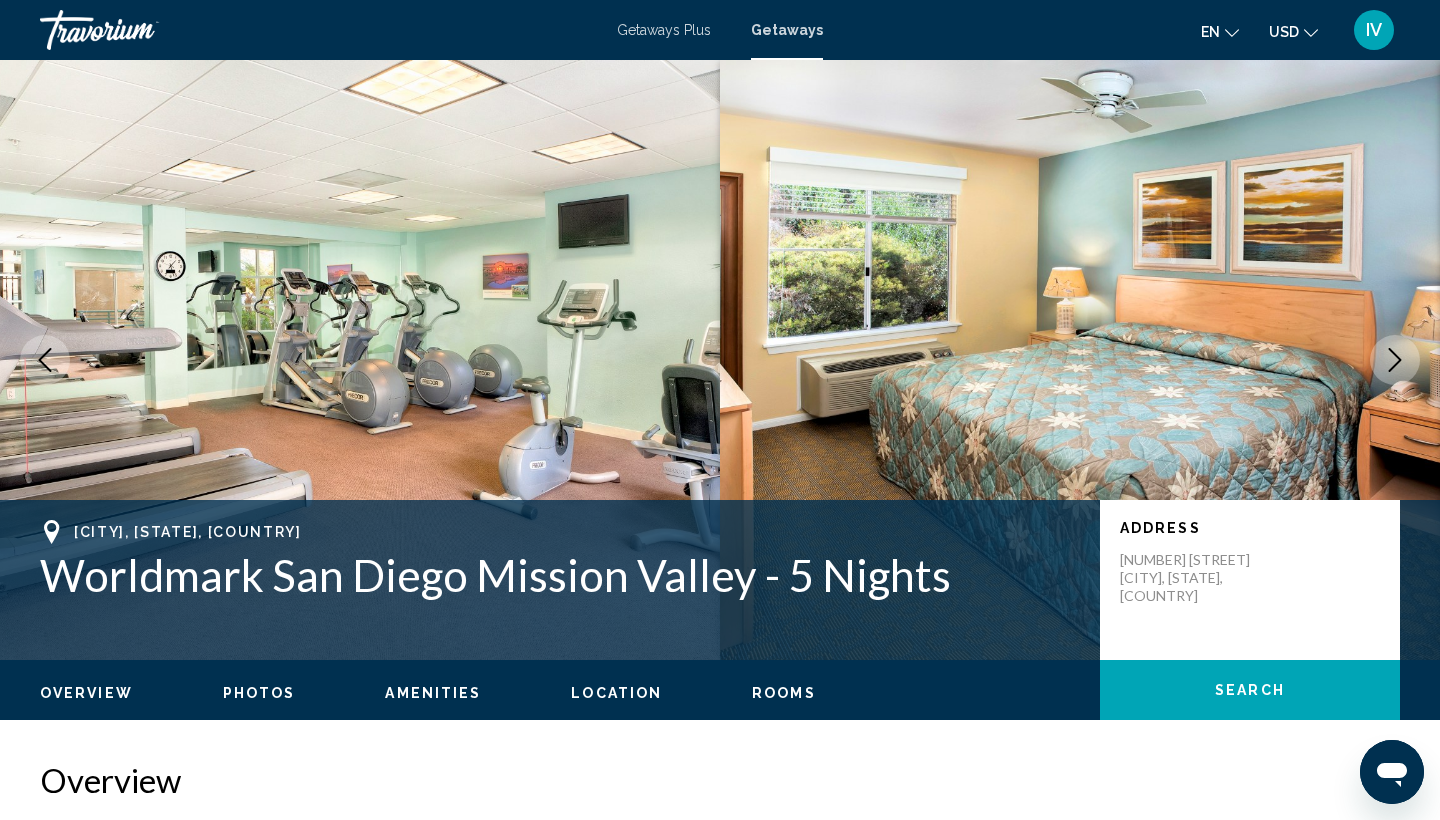 click 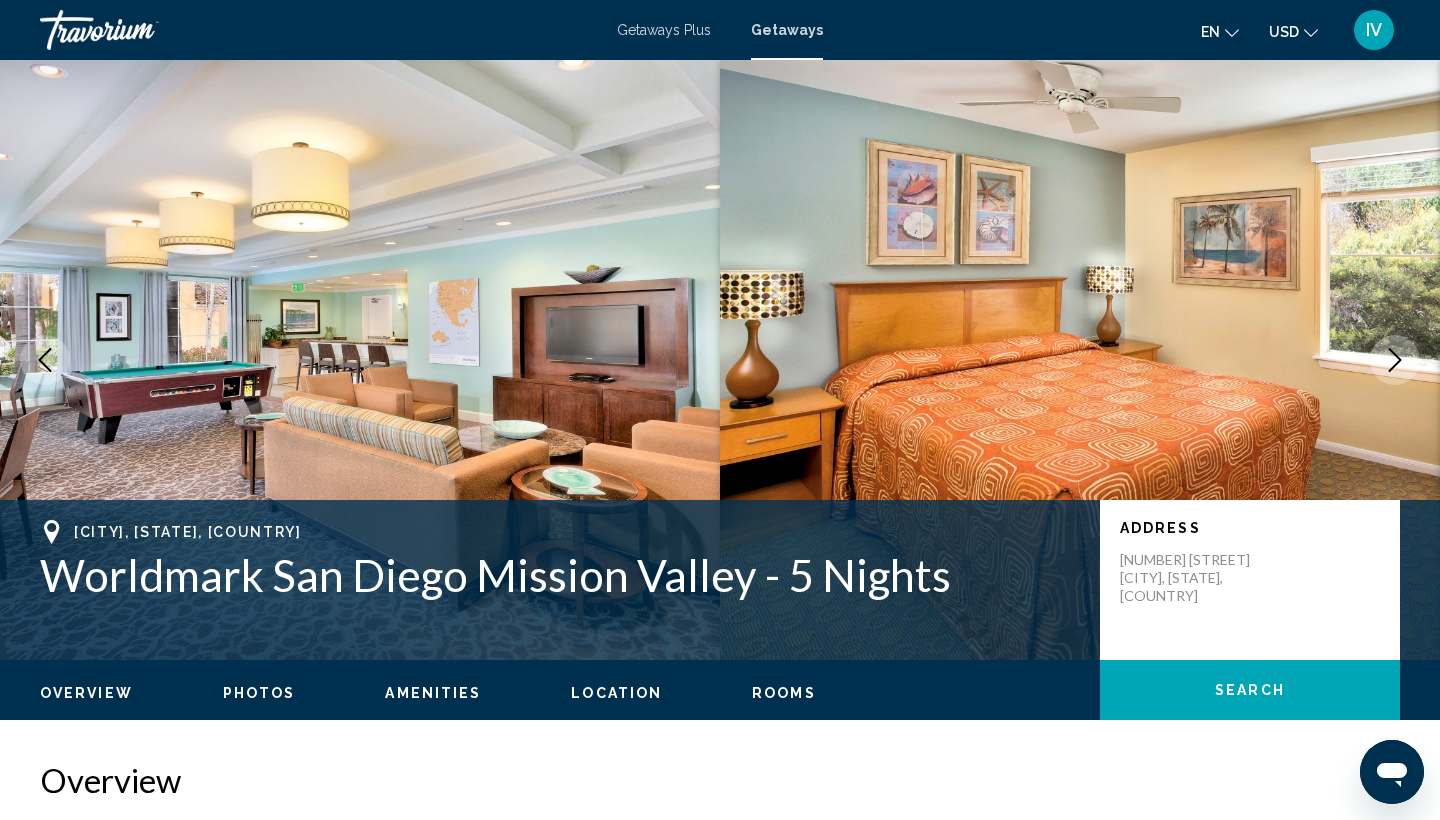 click 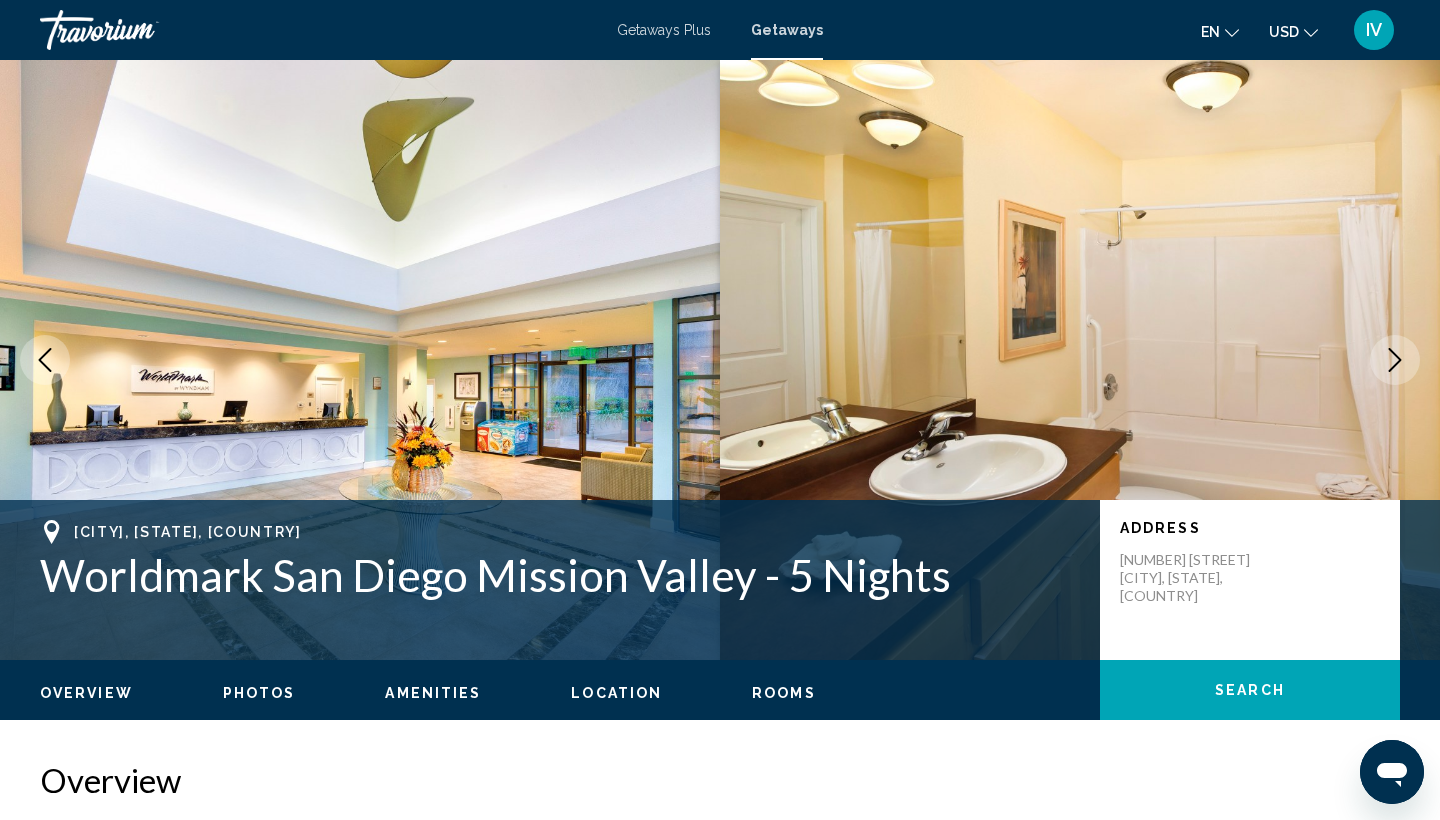 click 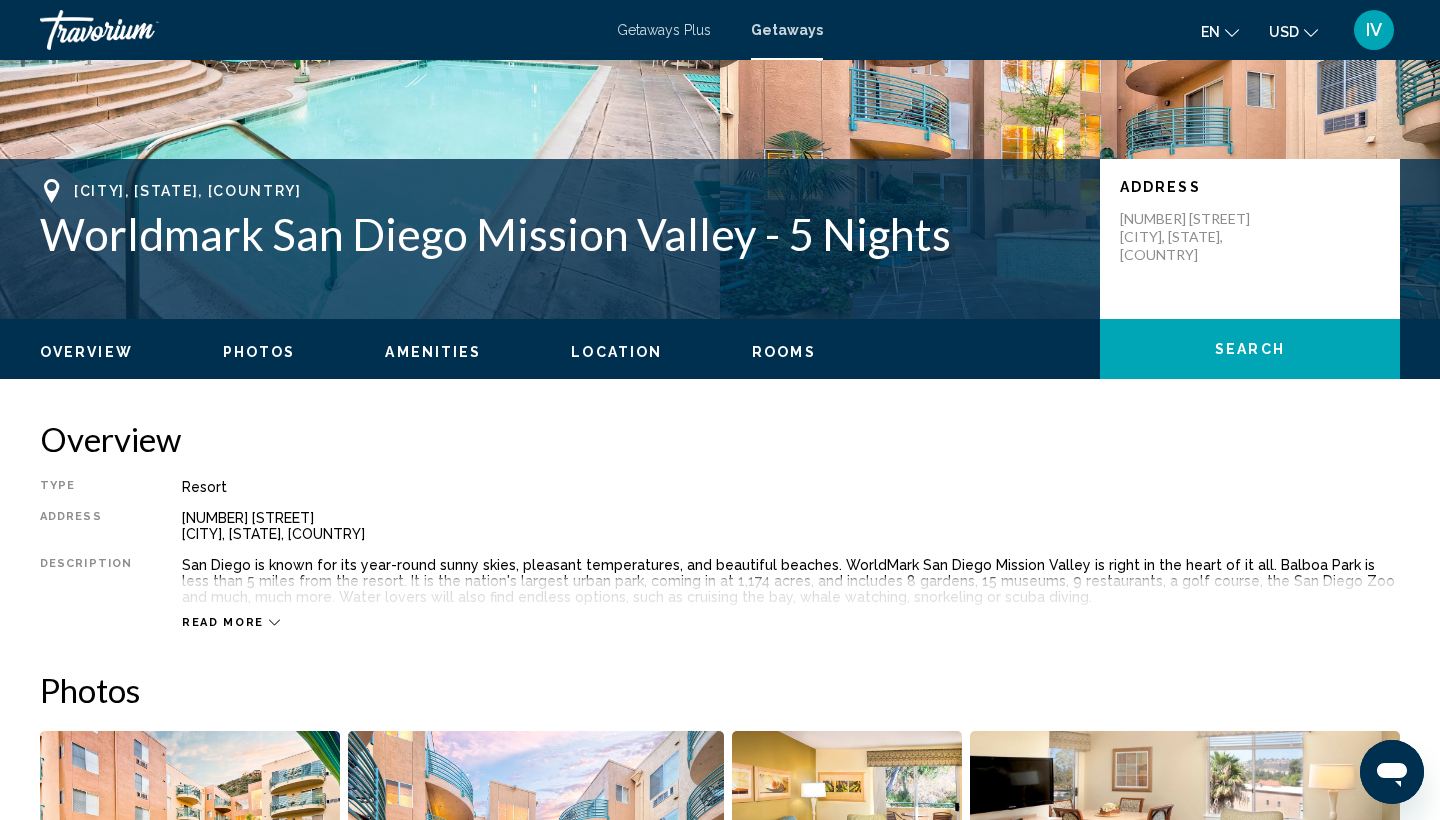 scroll, scrollTop: 422, scrollLeft: 0, axis: vertical 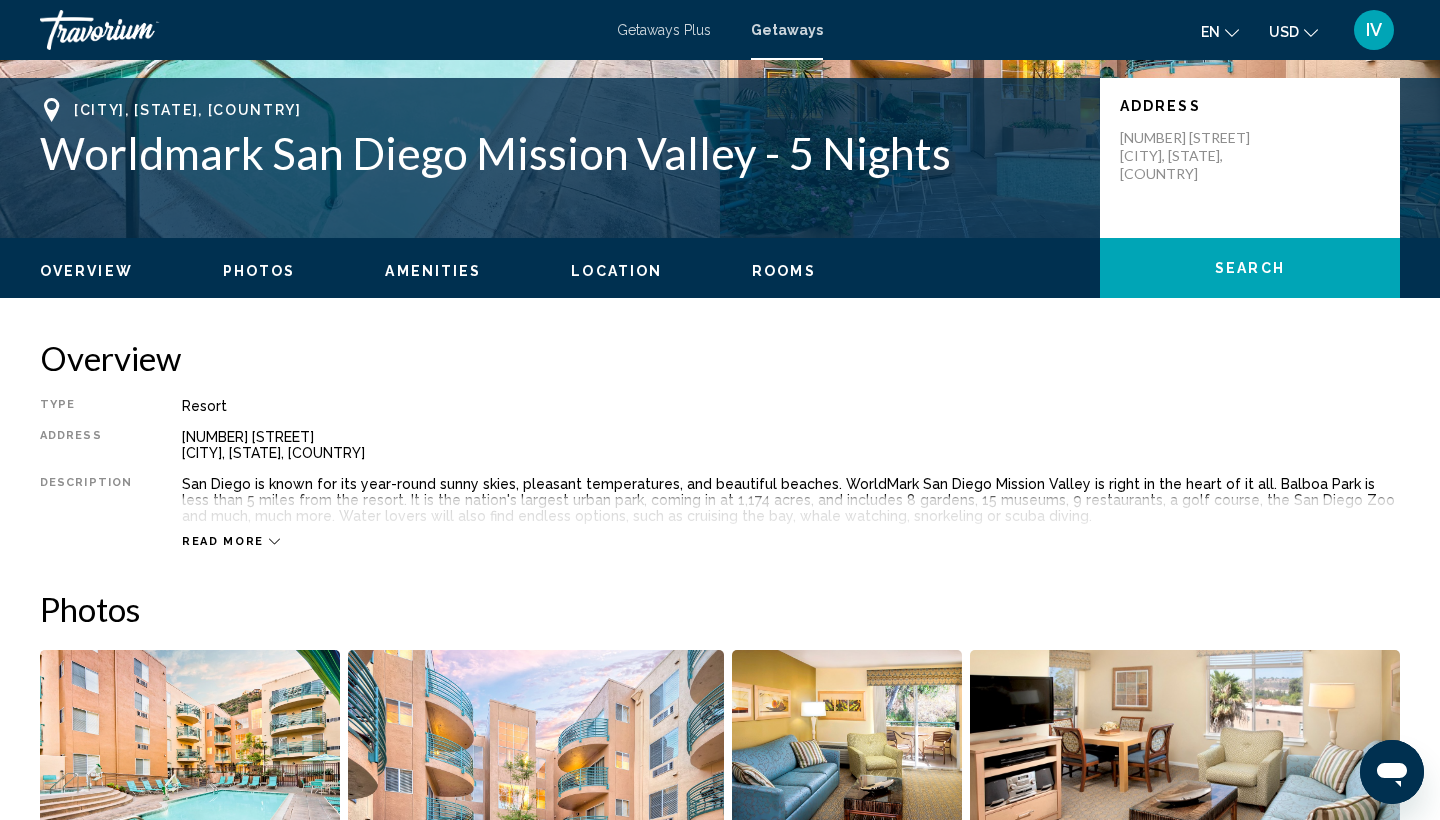click on "Rooms" at bounding box center [784, 271] 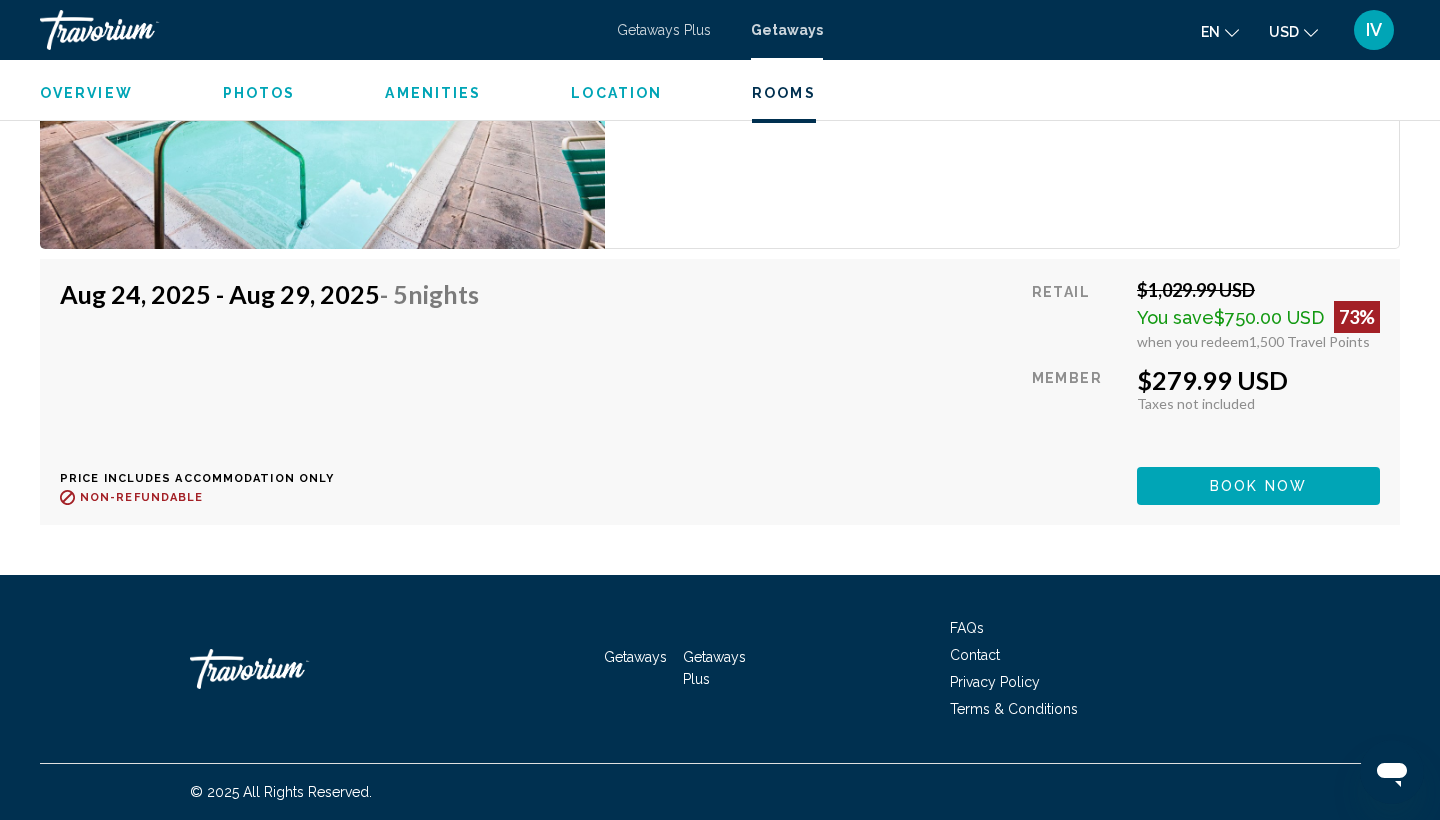 scroll, scrollTop: 4158, scrollLeft: 0, axis: vertical 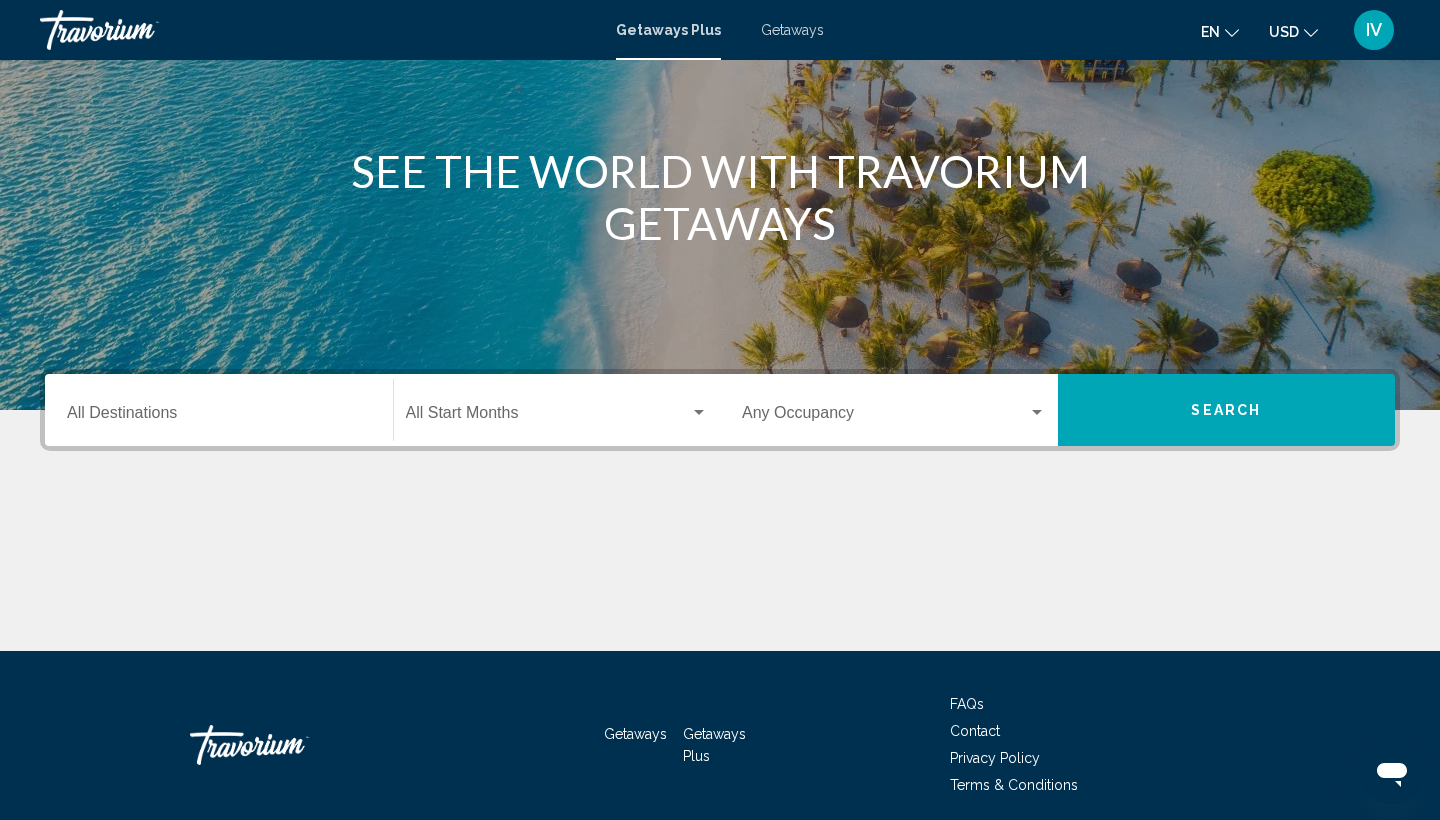 click on "Destination All Destinations" at bounding box center [219, 417] 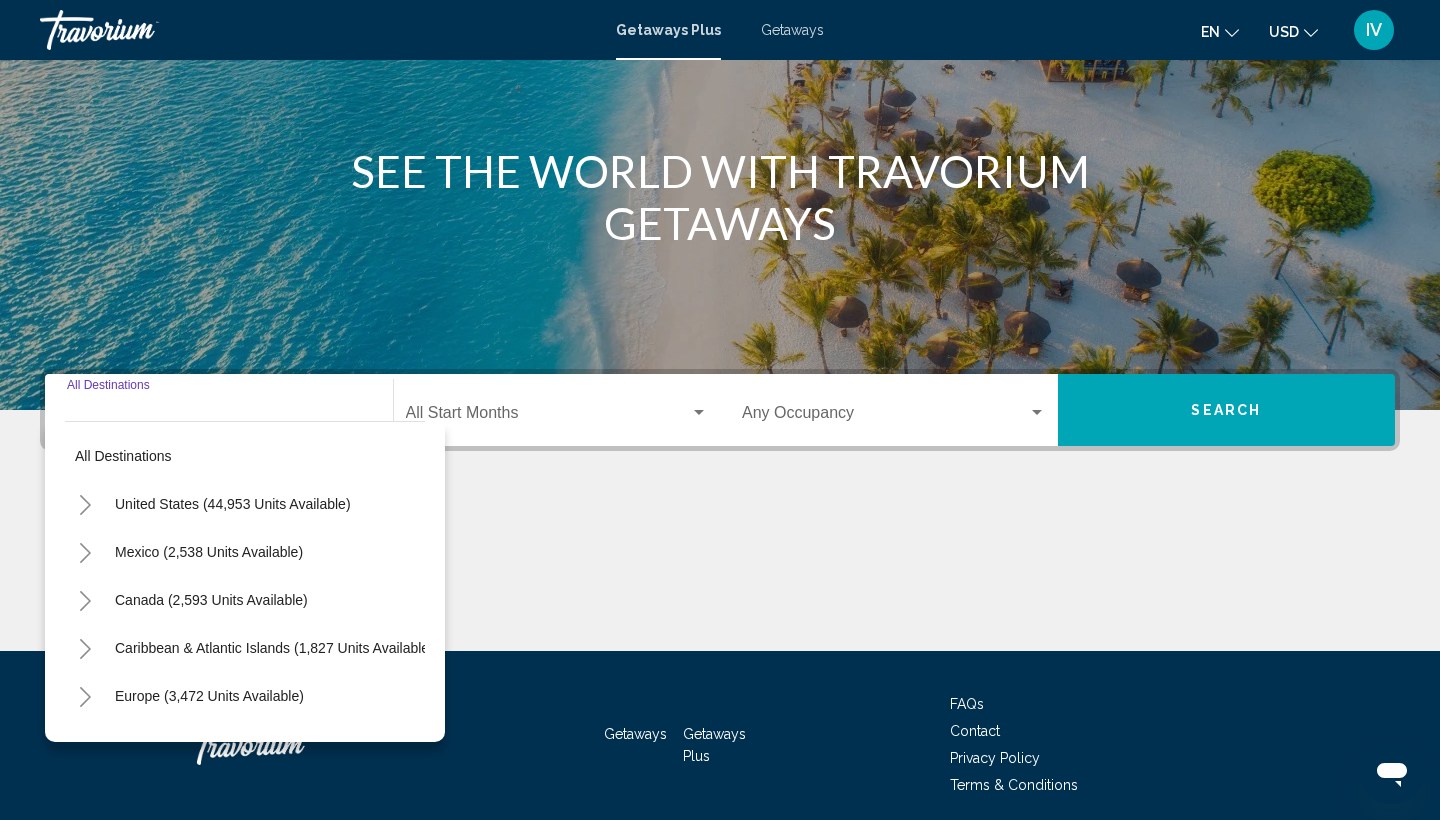 scroll, scrollTop: 266, scrollLeft: 0, axis: vertical 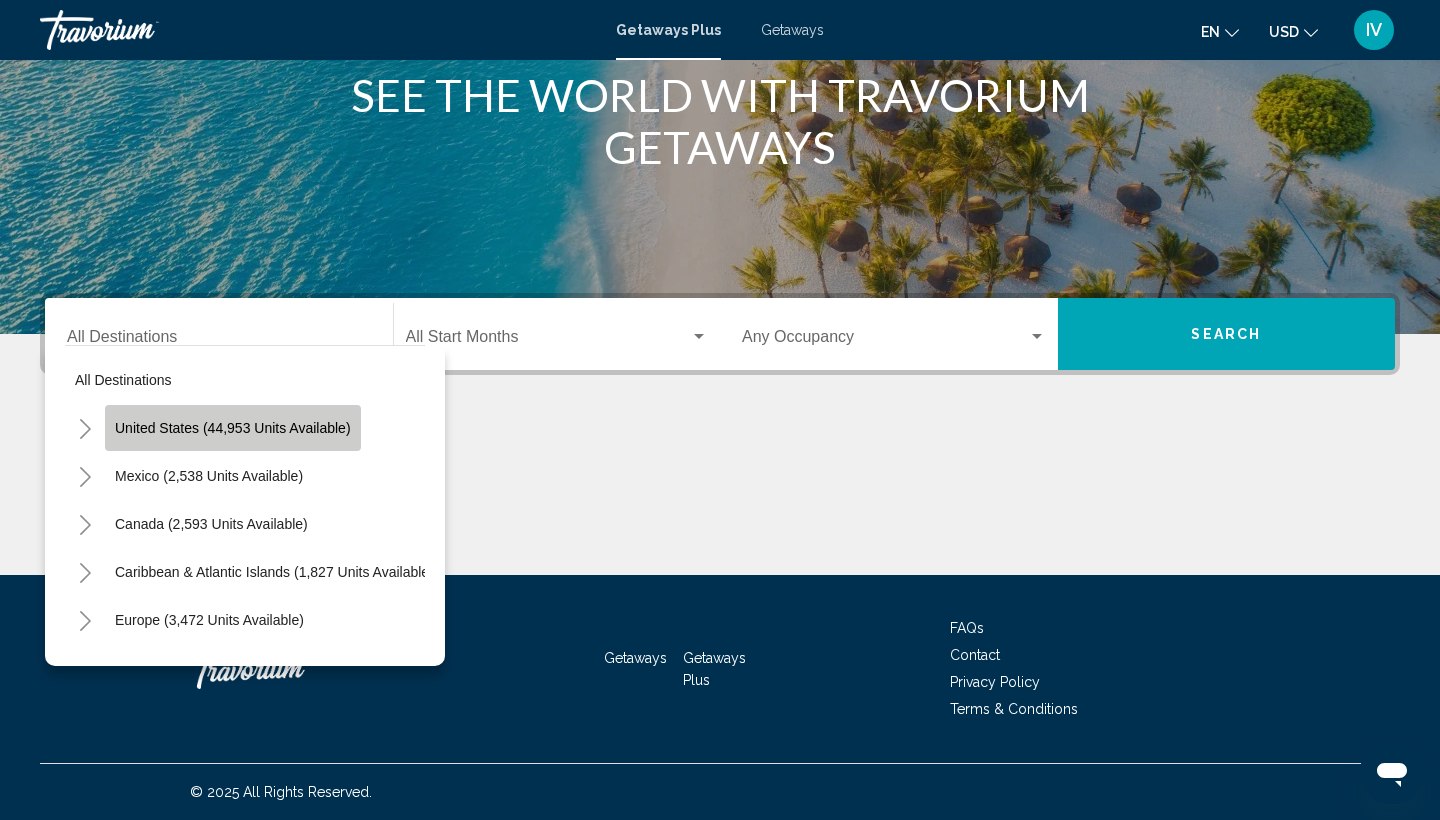 click on "United States (44,953 units available)" at bounding box center [209, 476] 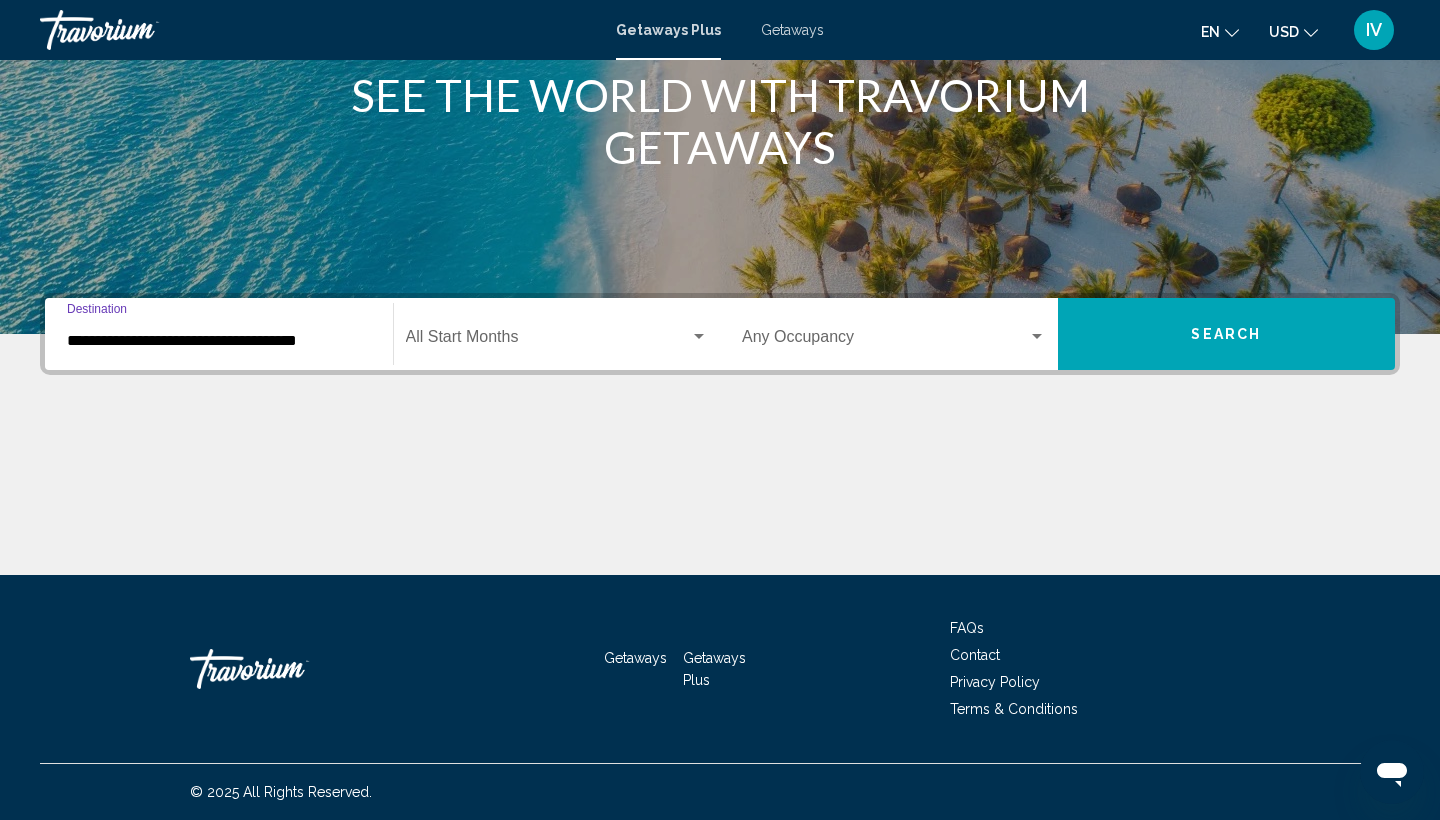 click at bounding box center (548, 341) 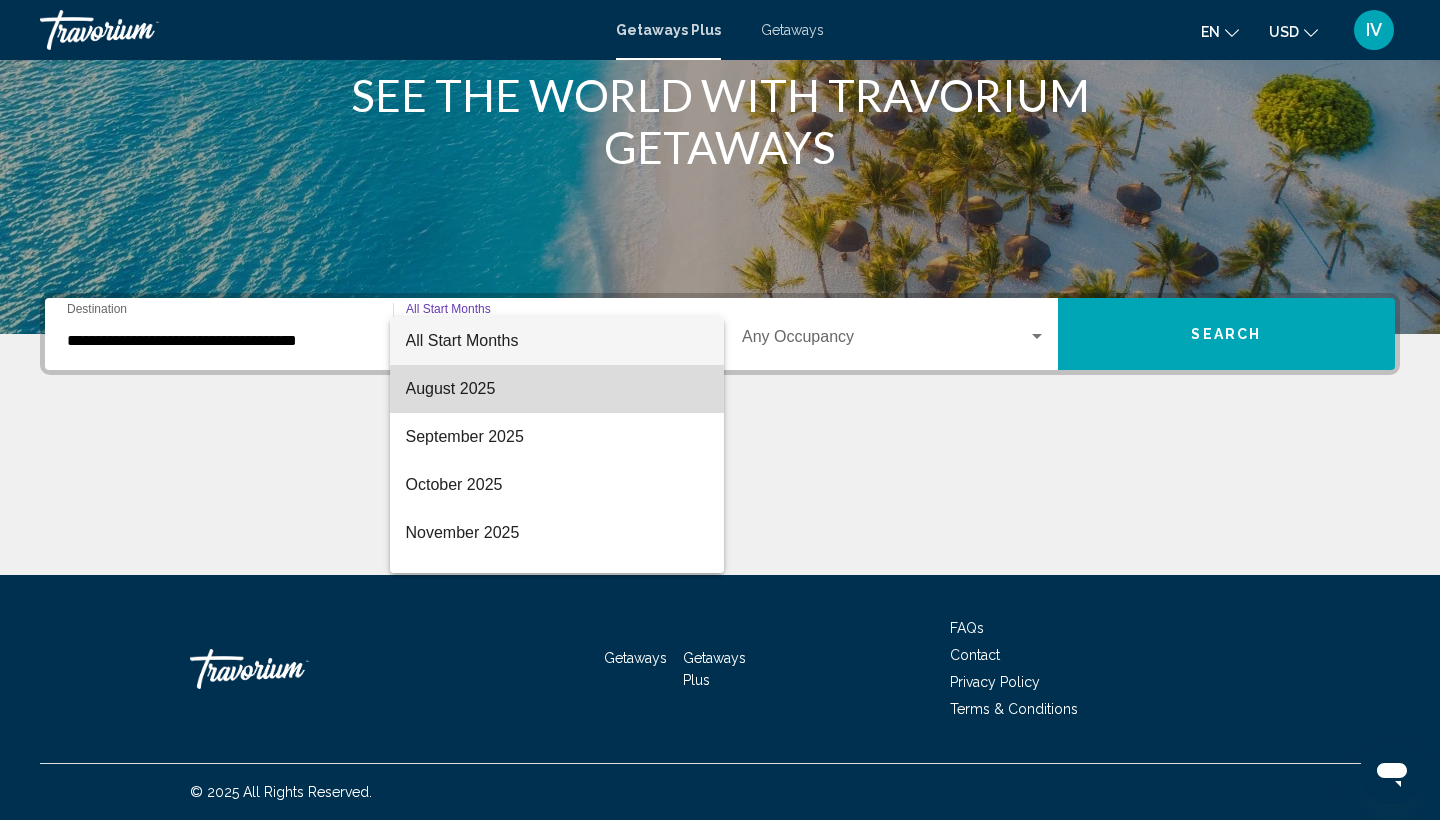 click on "August 2025" at bounding box center [557, 389] 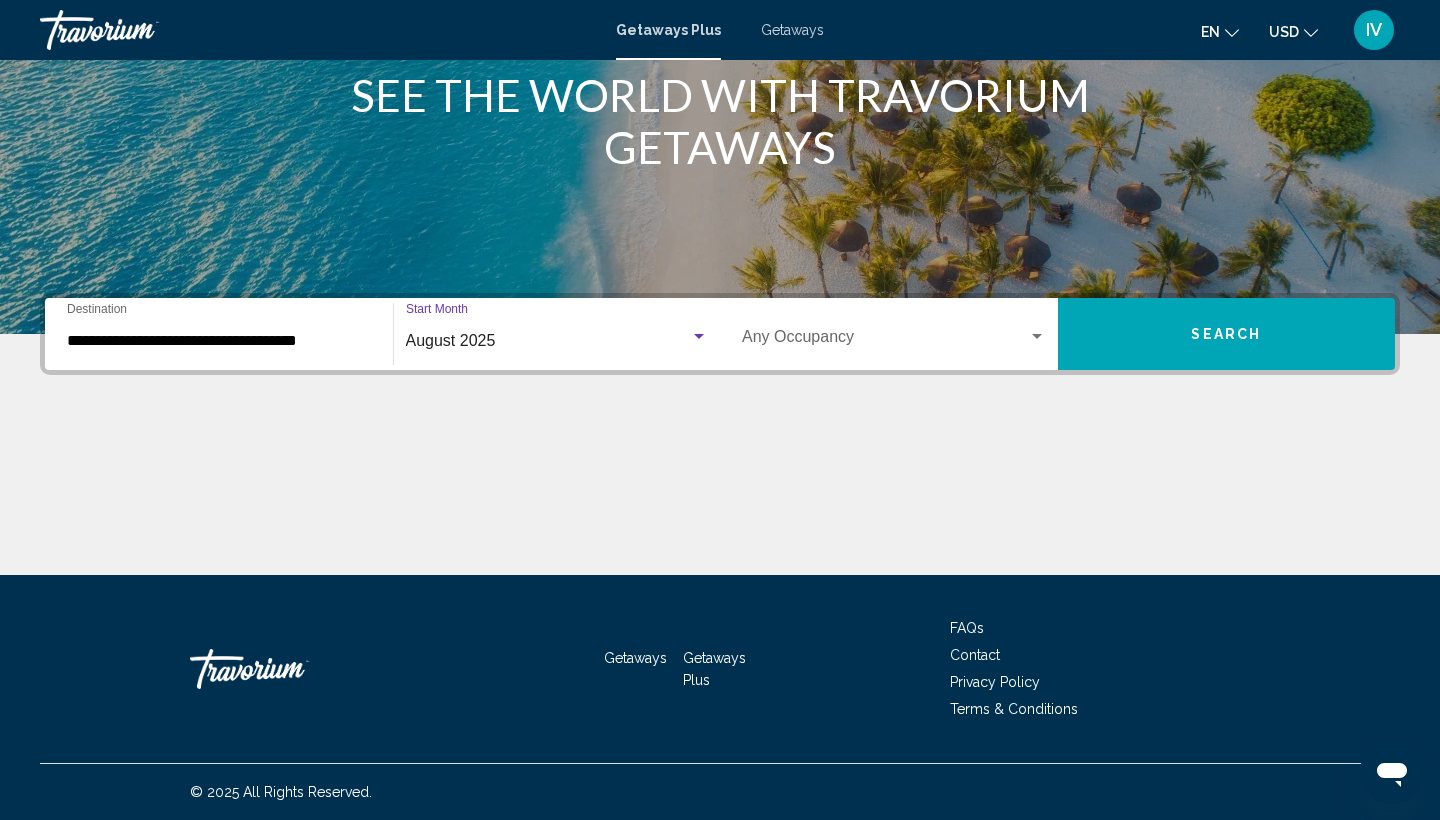 click at bounding box center [885, 341] 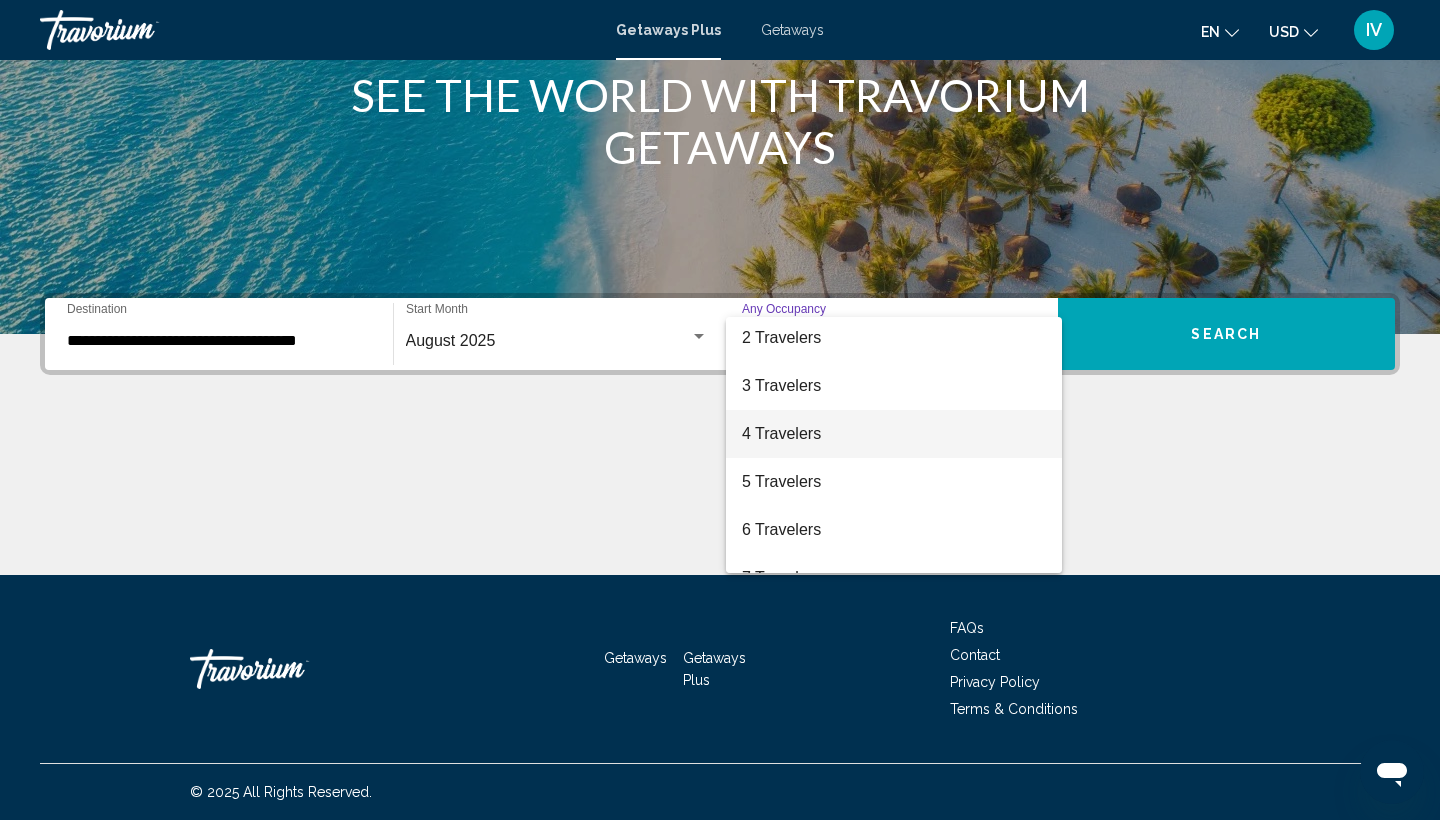 scroll, scrollTop: 57, scrollLeft: 0, axis: vertical 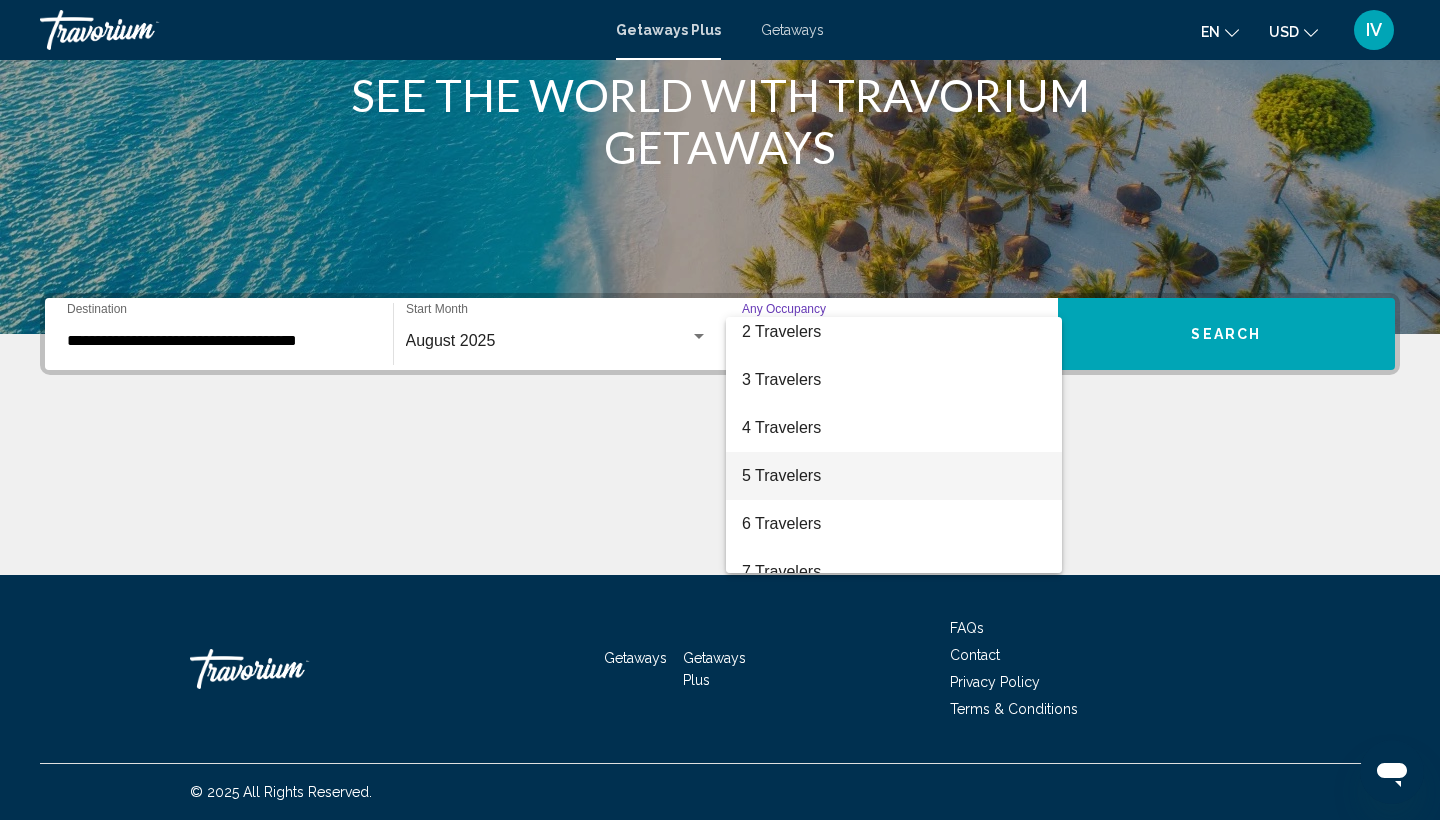 click on "5 Travelers" at bounding box center [894, 476] 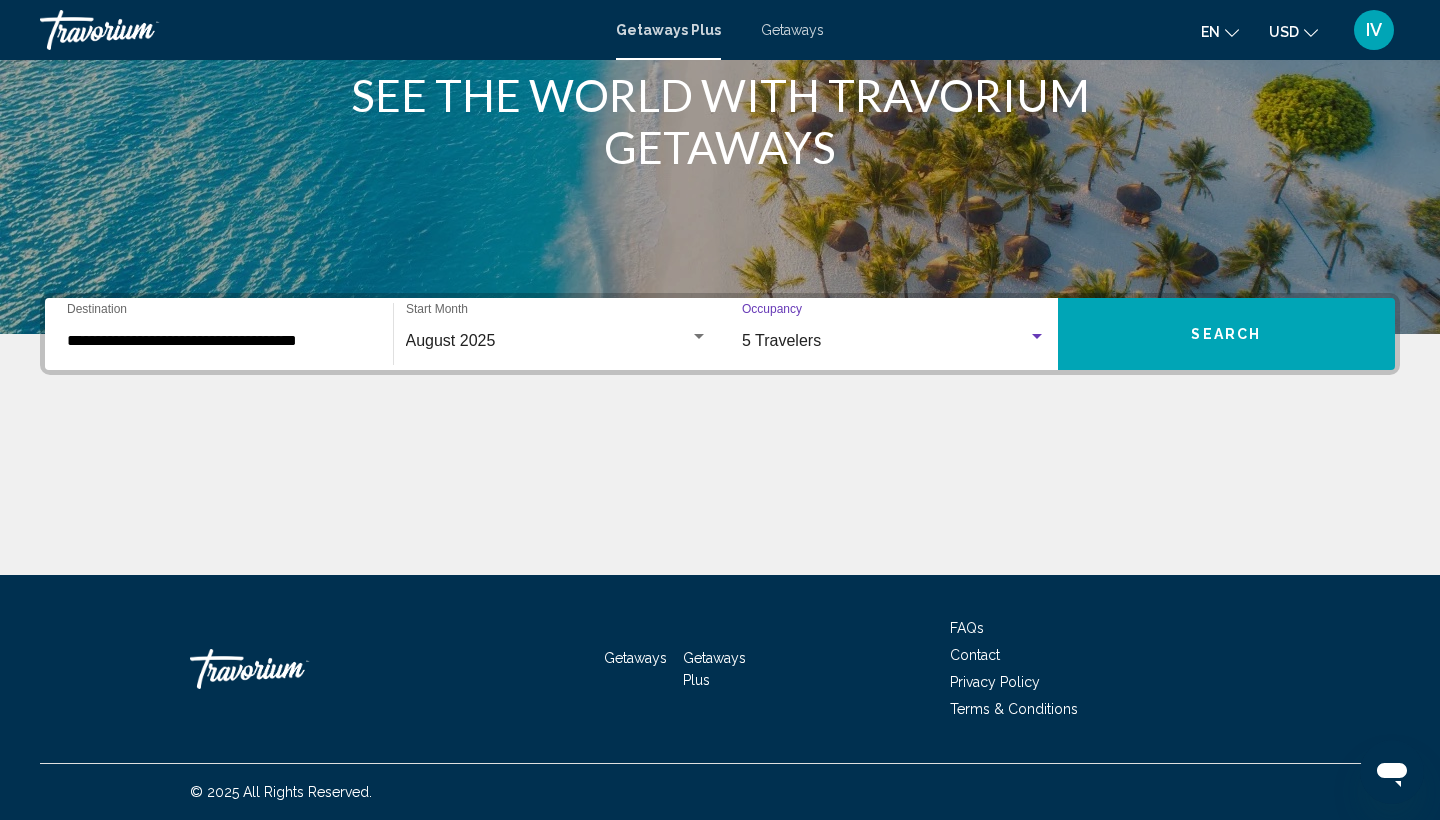 click on "Search" at bounding box center (1227, 334) 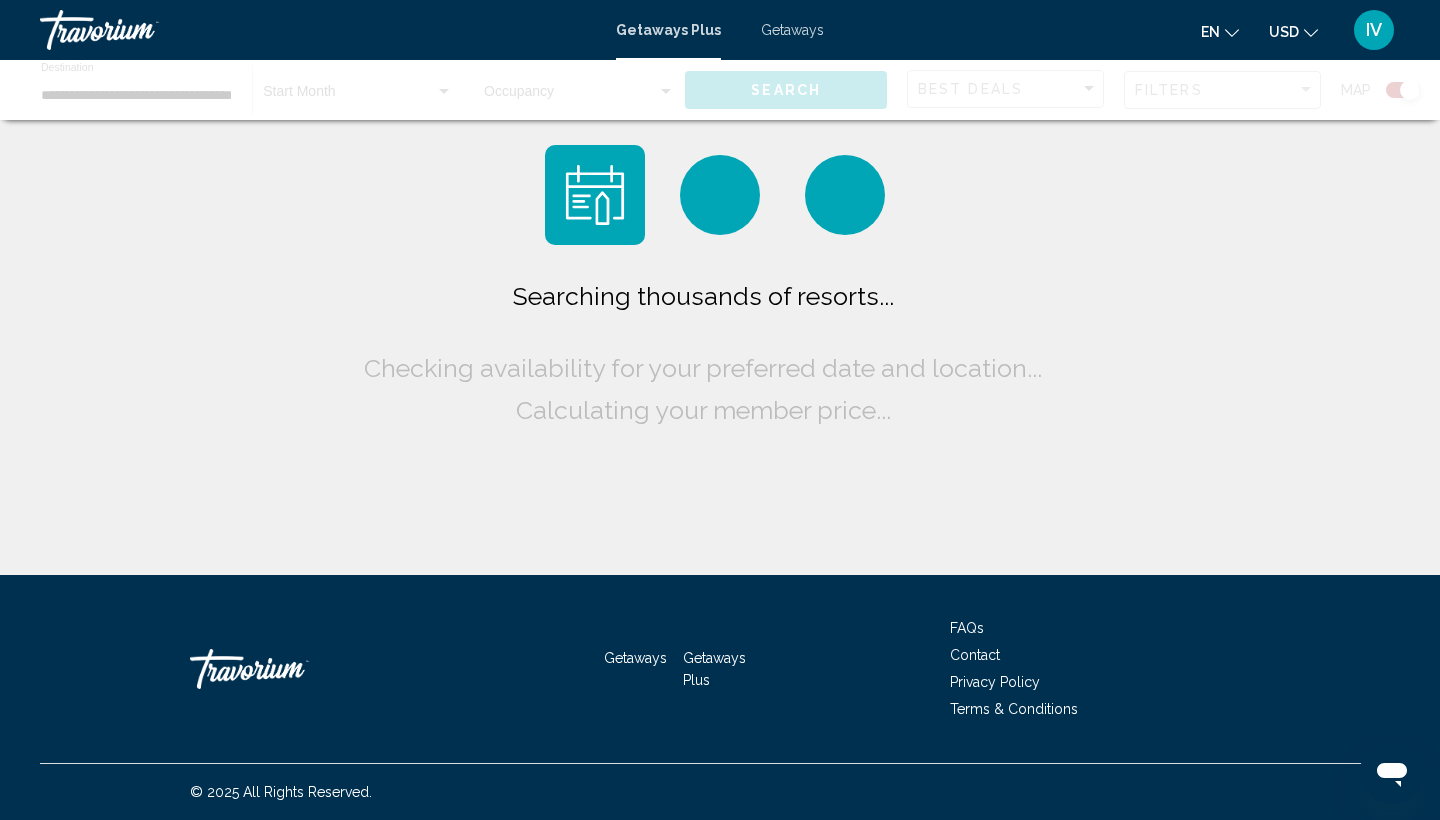 scroll, scrollTop: 0, scrollLeft: 0, axis: both 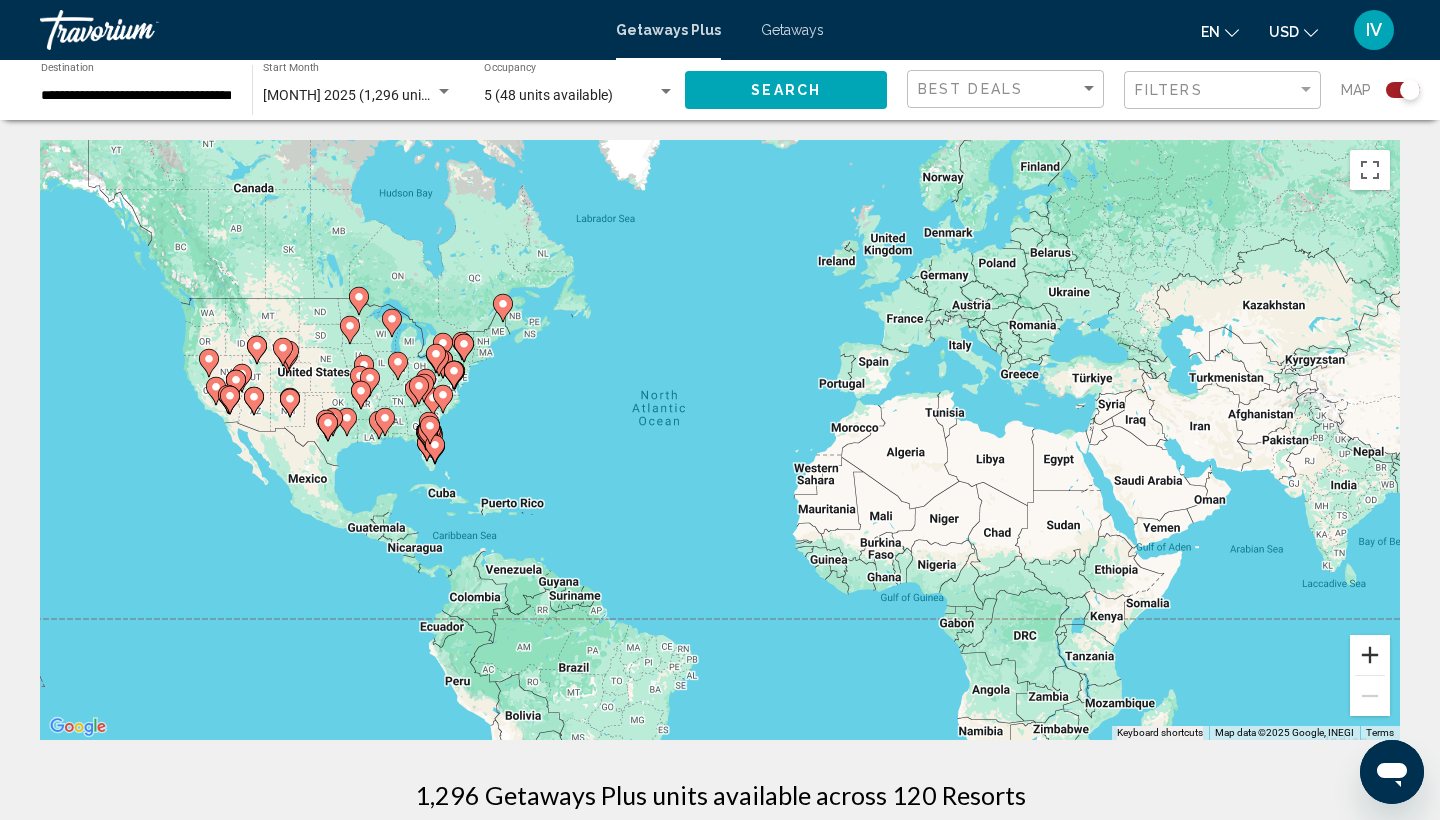 click at bounding box center [1370, 655] 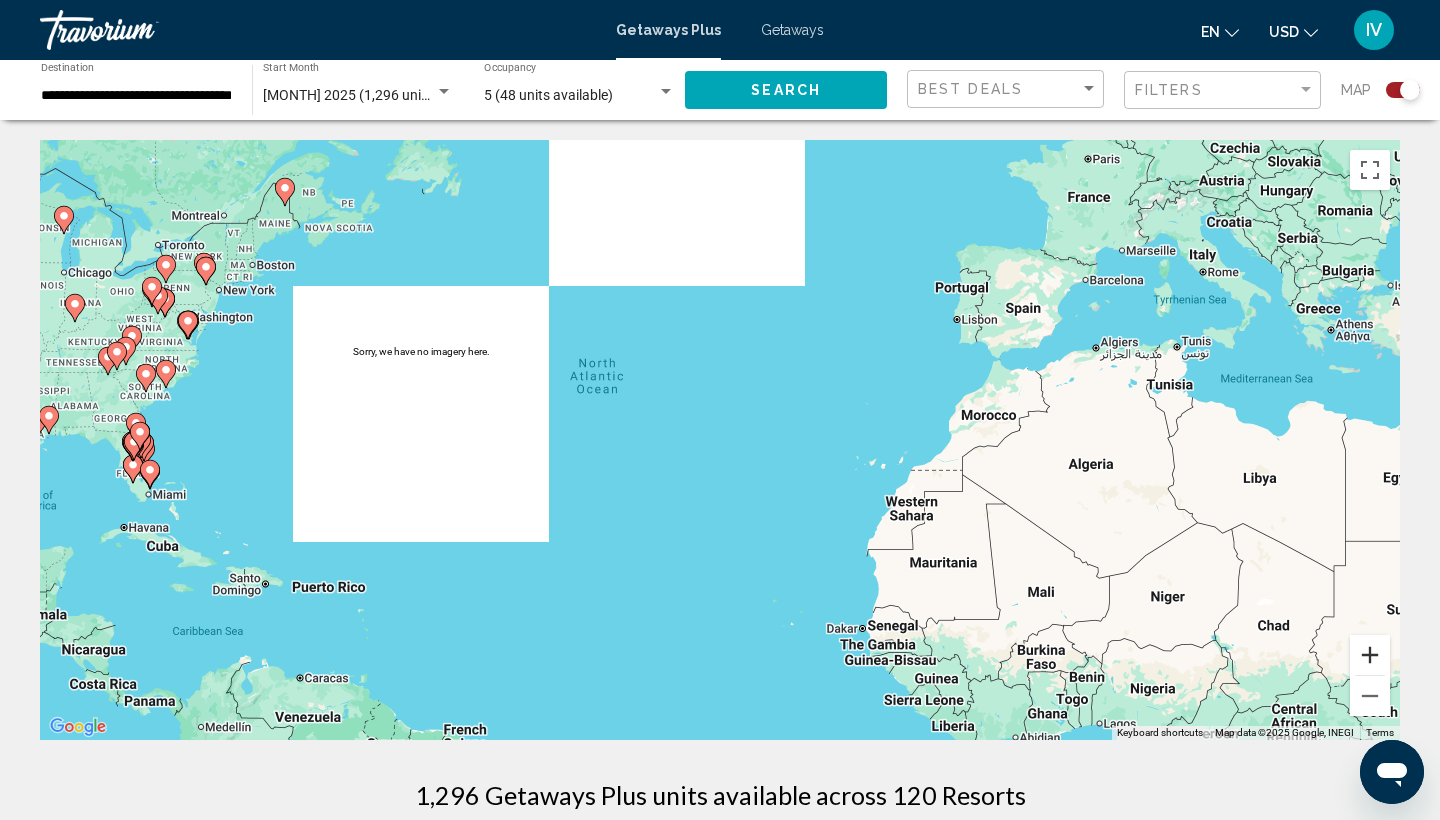 click at bounding box center (1370, 655) 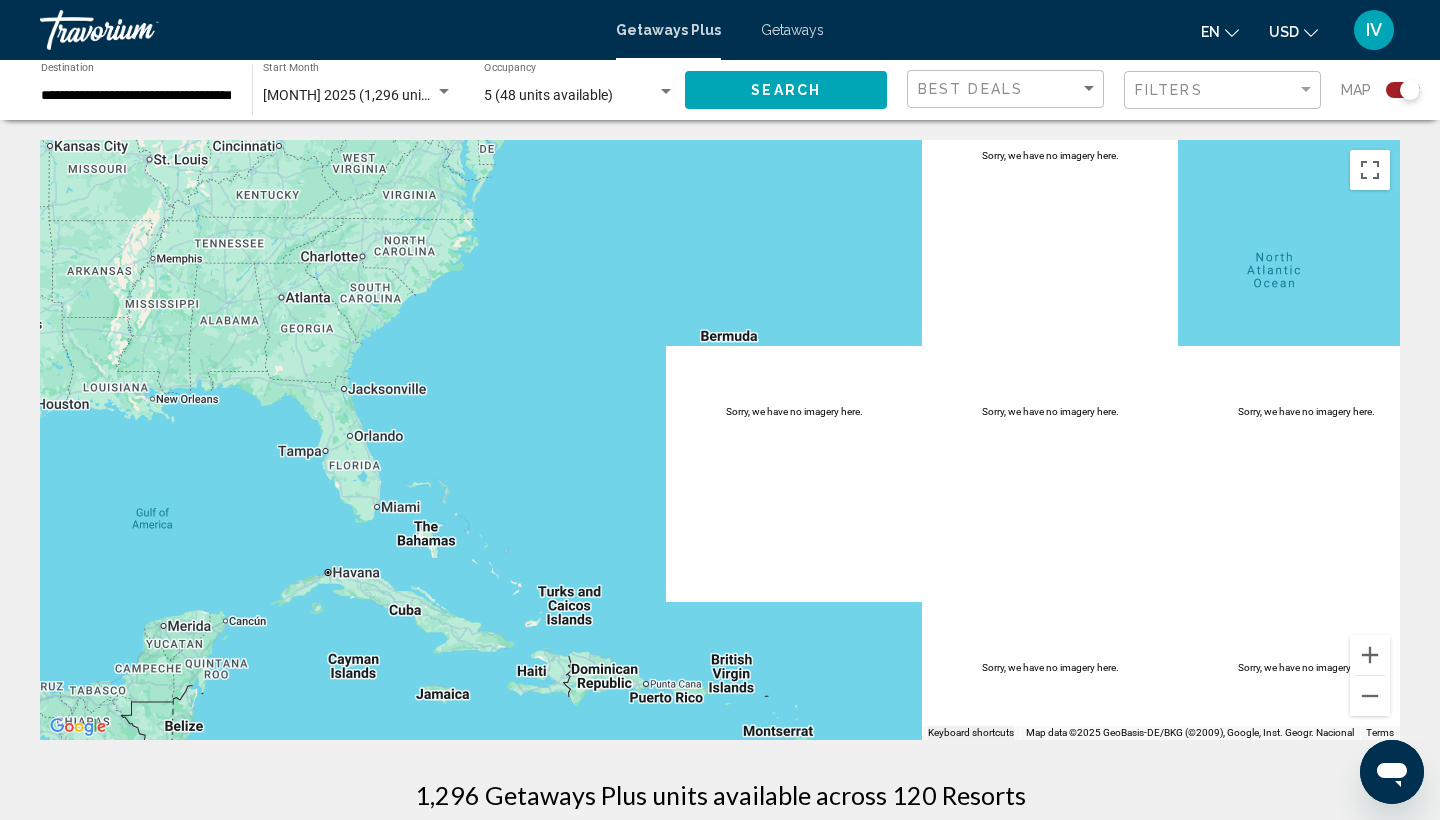 drag, startPoint x: 638, startPoint y: 488, endPoint x: 1439, endPoint y: 456, distance: 801.6389 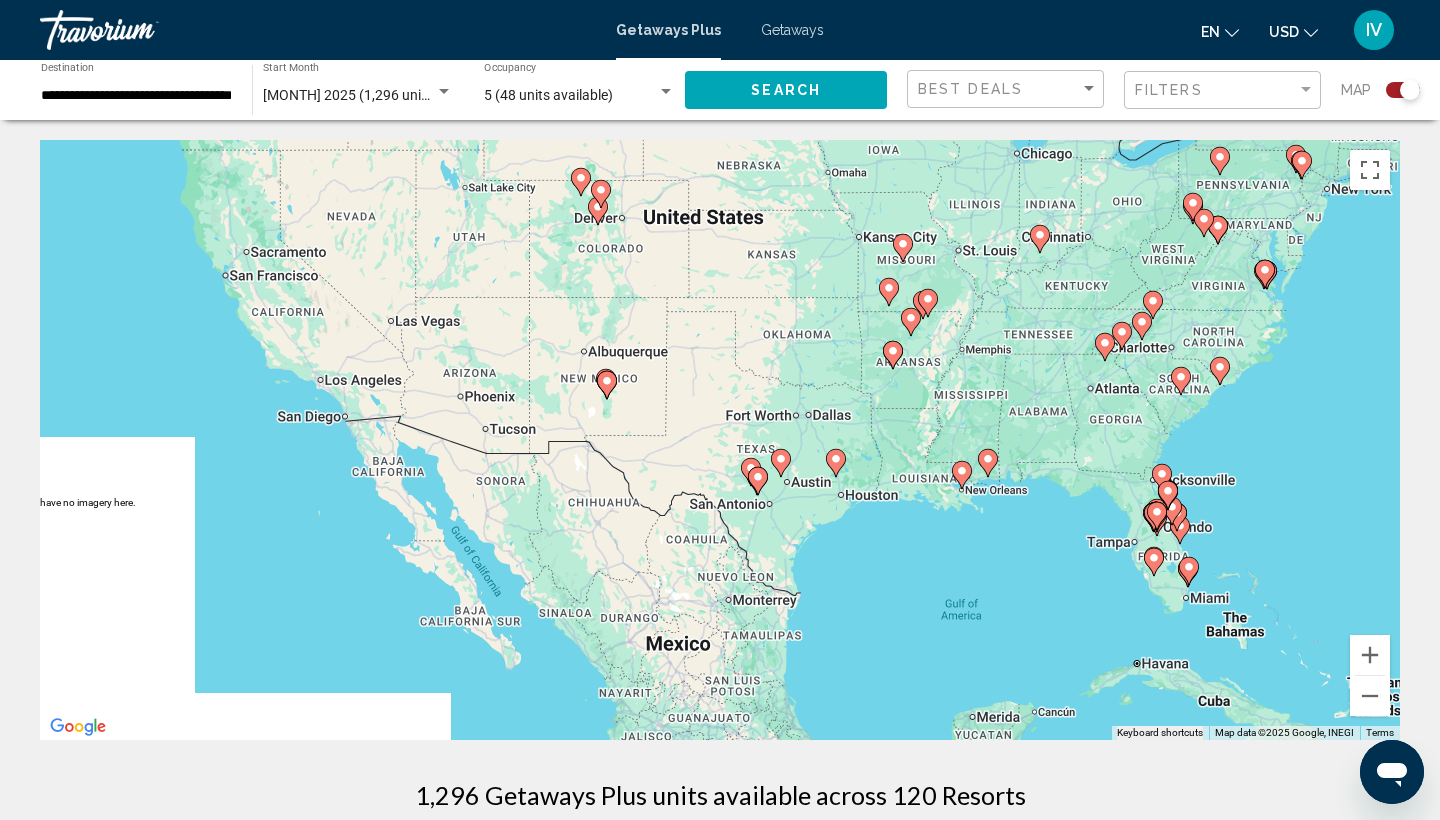 drag, startPoint x: 523, startPoint y: 359, endPoint x: 1335, endPoint y: 437, distance: 815.73773 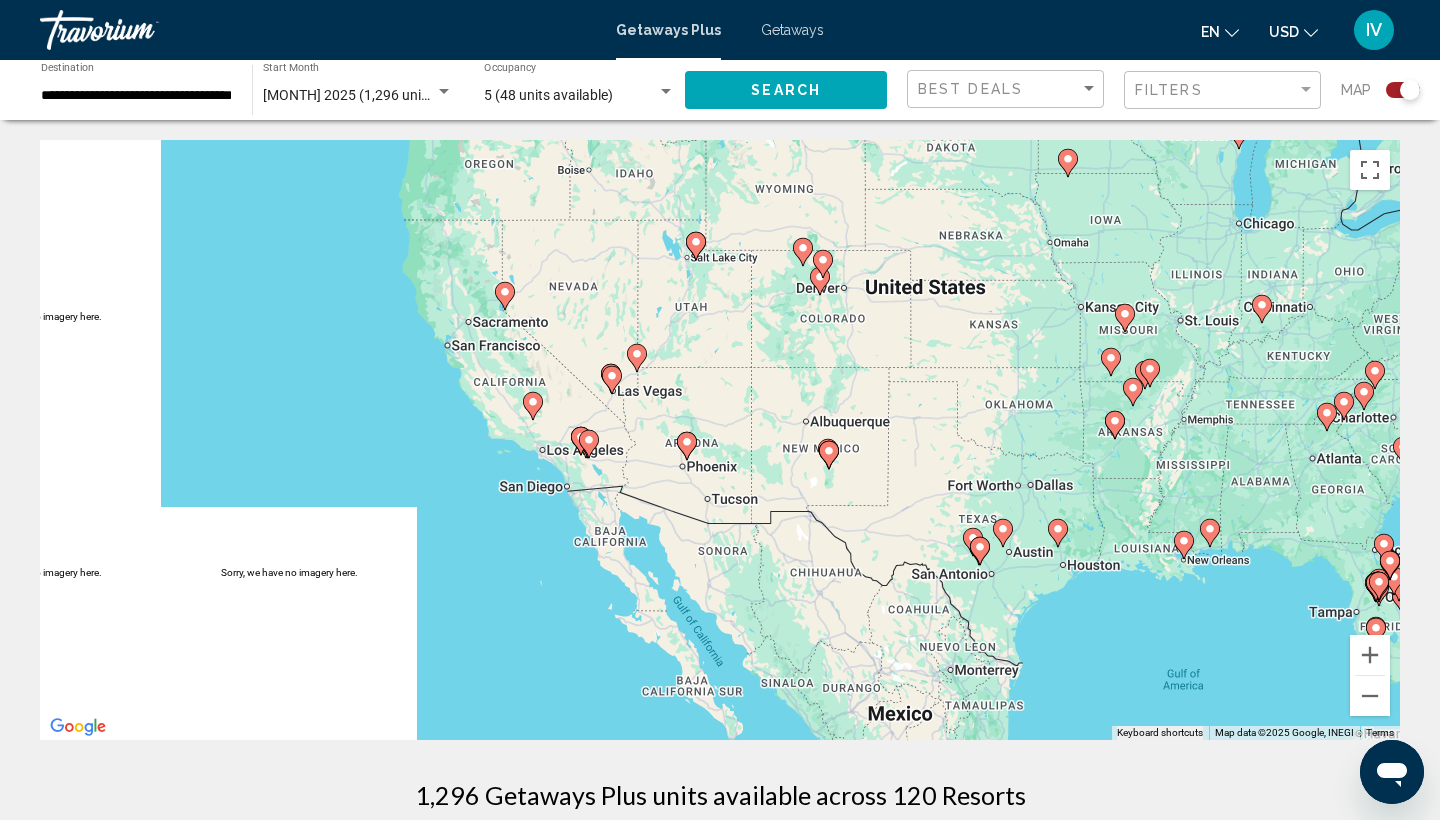 drag, startPoint x: 680, startPoint y: 424, endPoint x: 904, endPoint y: 495, distance: 234.98297 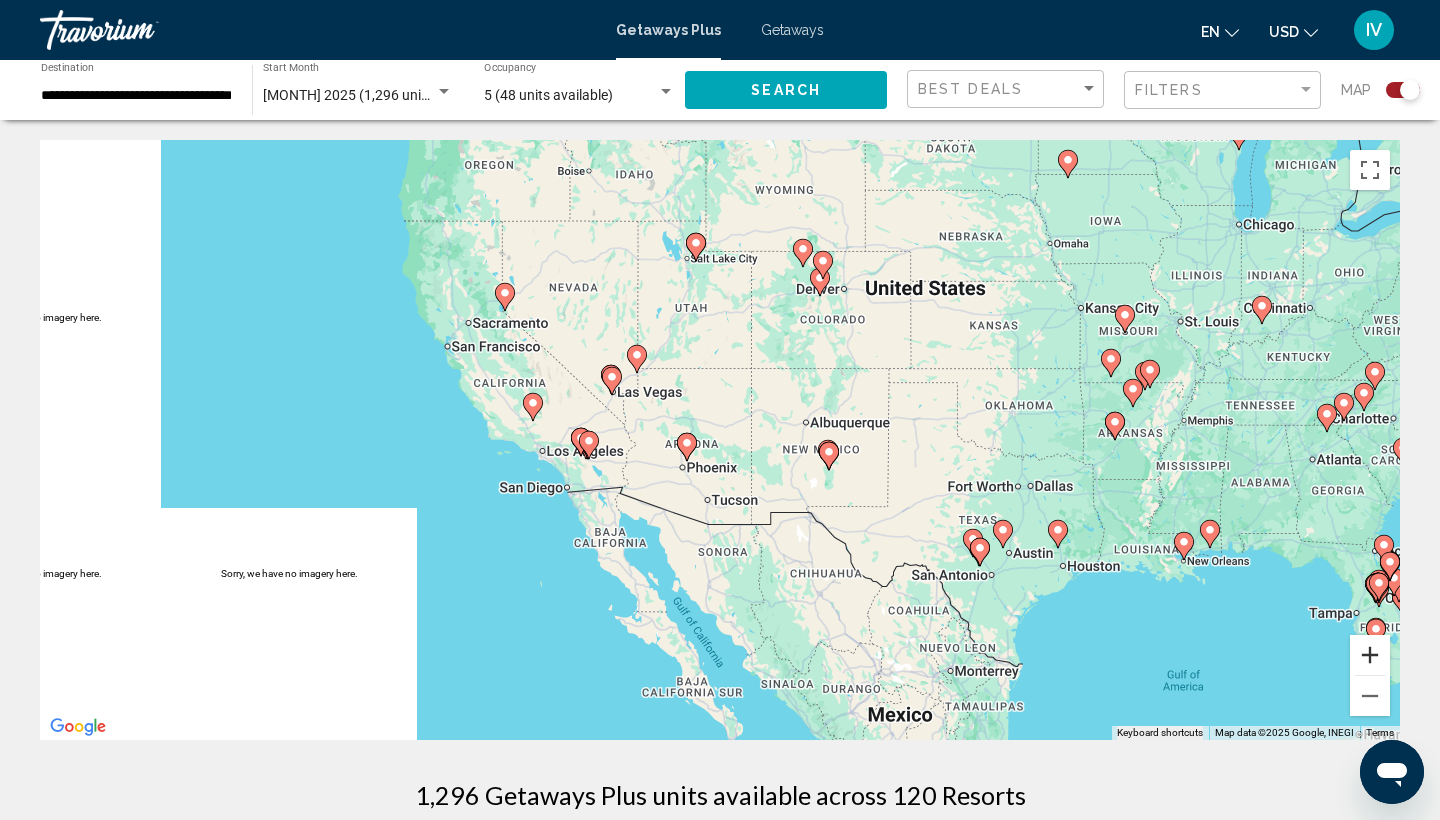 click at bounding box center (1370, 655) 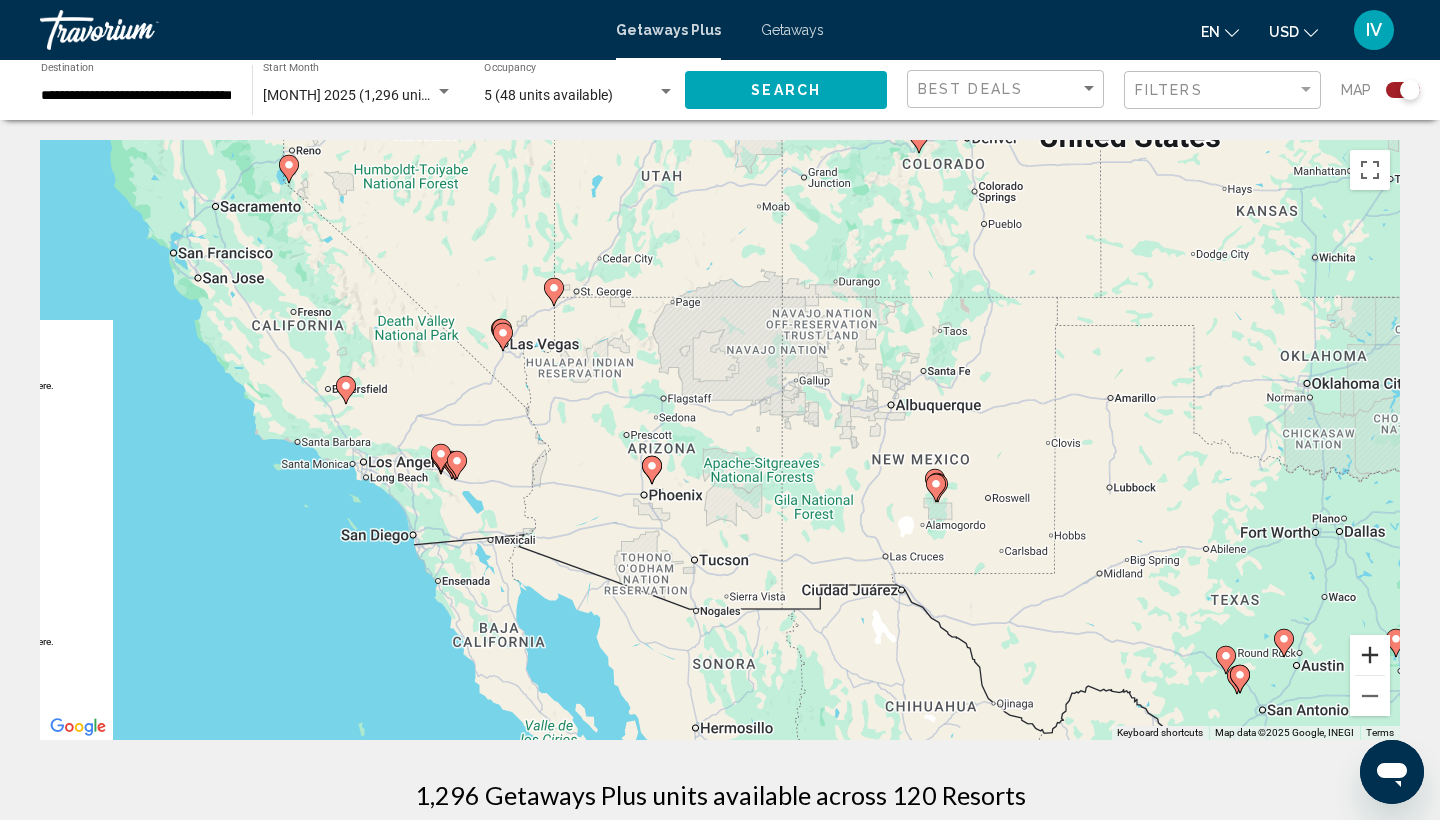 click at bounding box center [1370, 655] 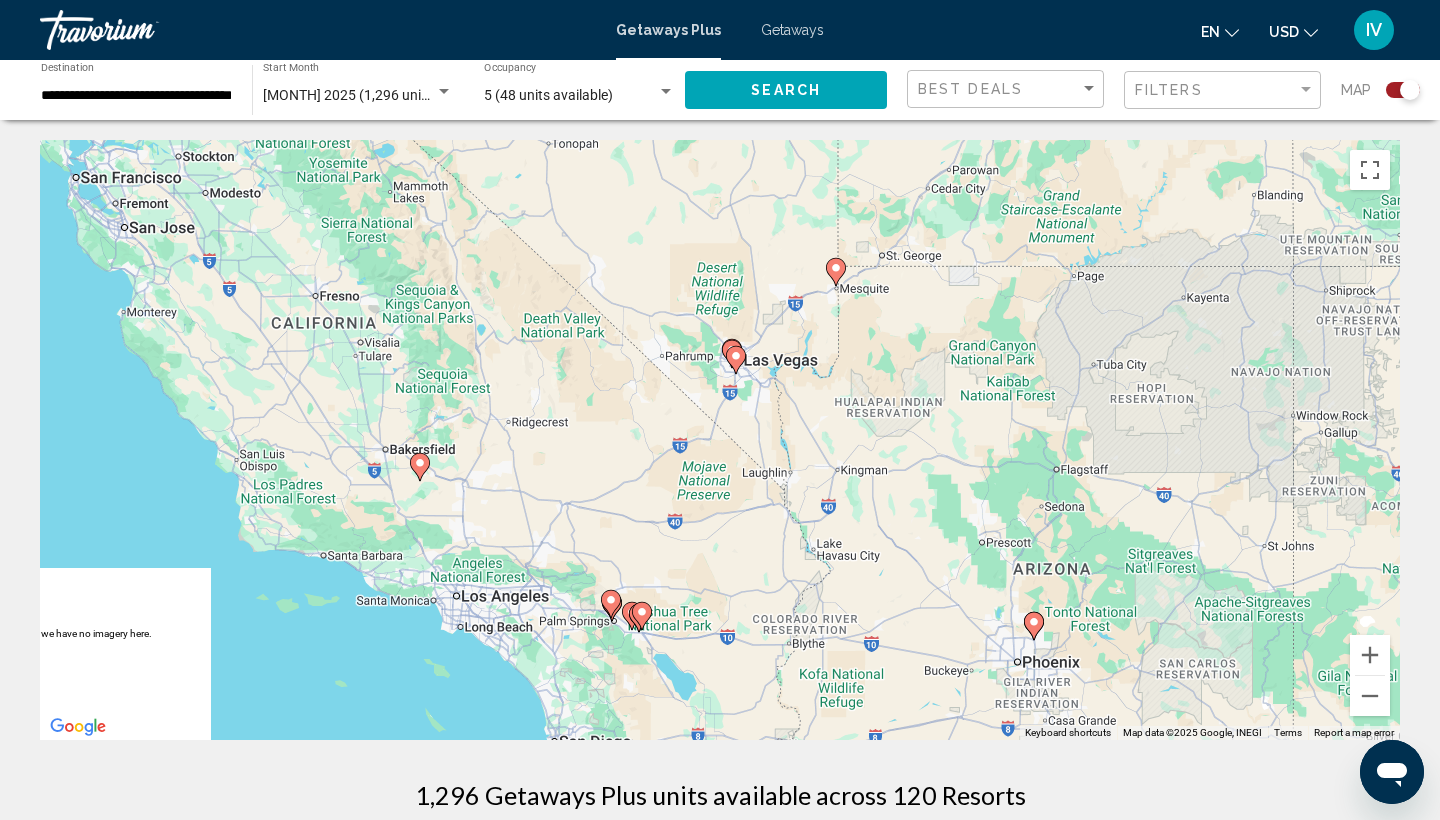 drag, startPoint x: 465, startPoint y: 547, endPoint x: 919, endPoint y: 660, distance: 467.85147 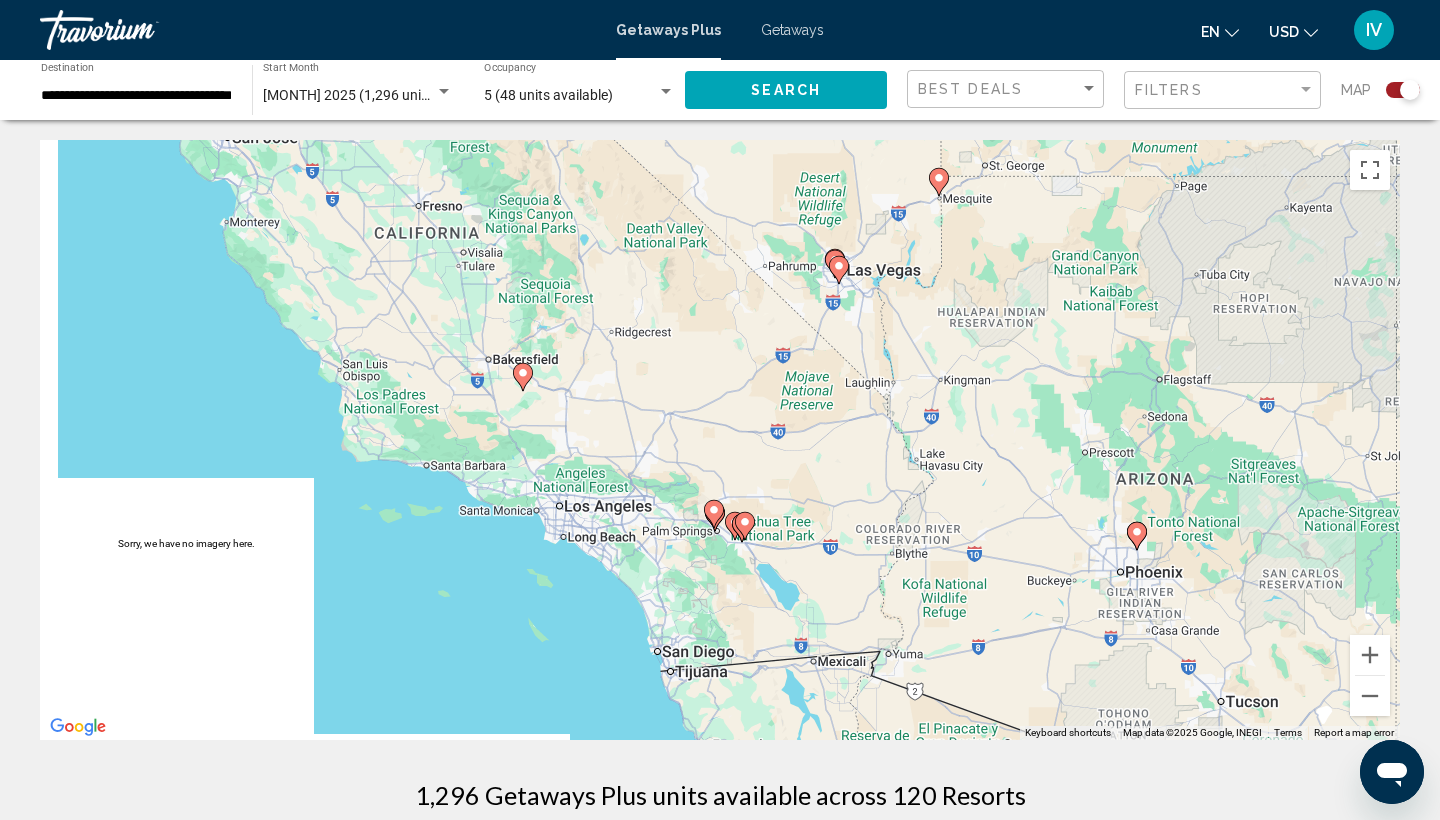drag, startPoint x: 919, startPoint y: 660, endPoint x: 1017, endPoint y: 567, distance: 135.10367 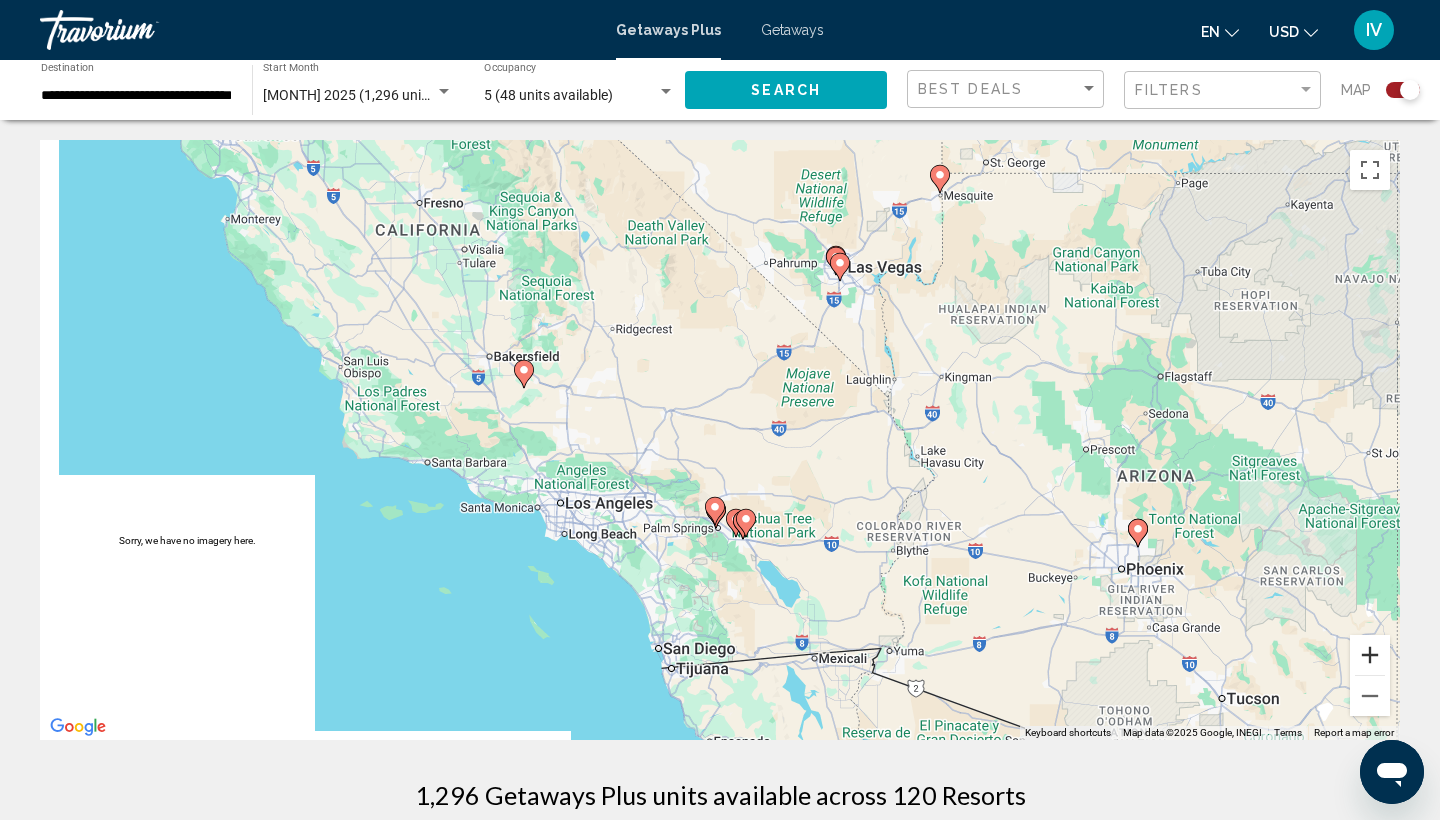 click at bounding box center [1370, 655] 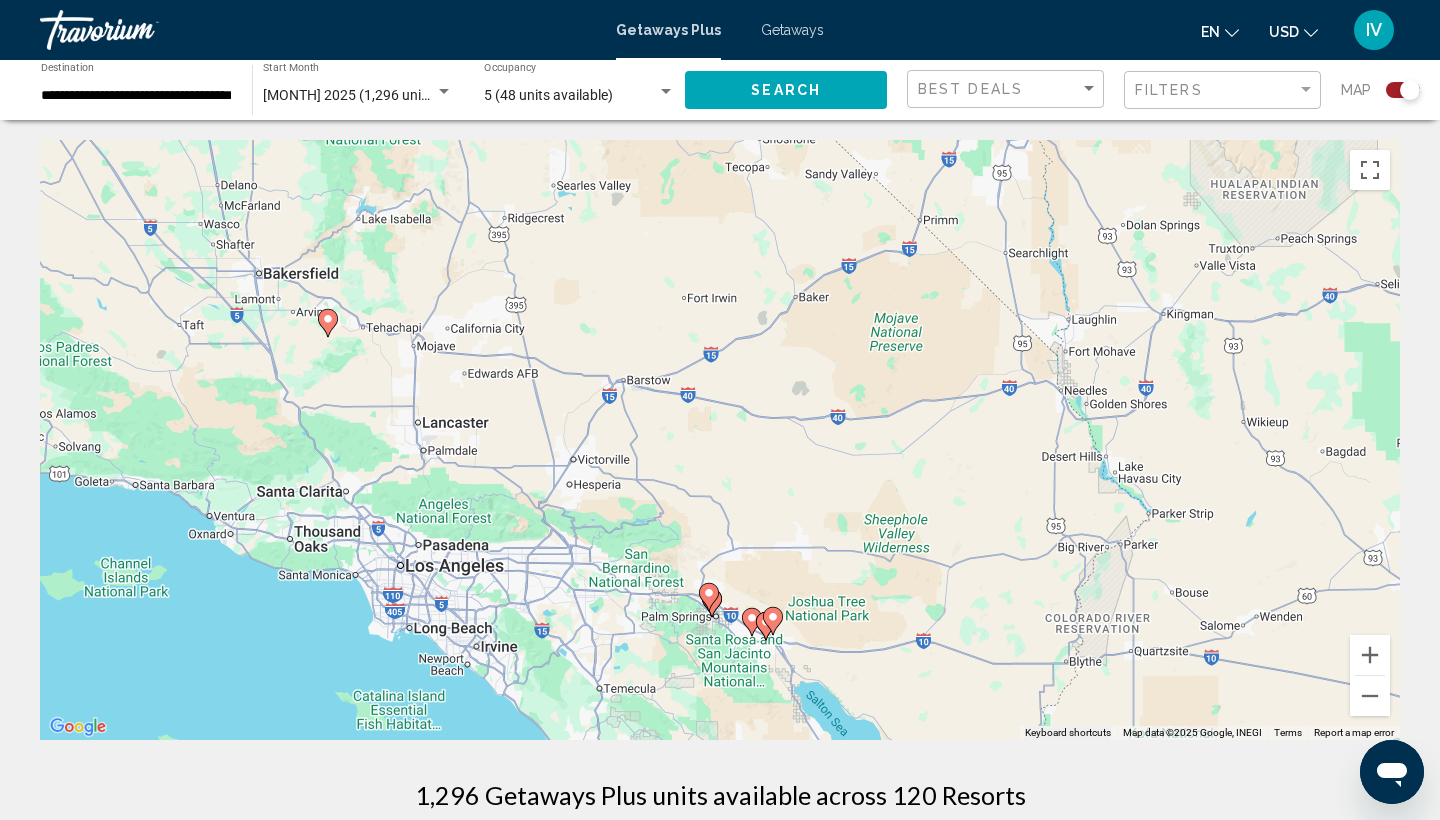 scroll, scrollTop: 0, scrollLeft: 0, axis: both 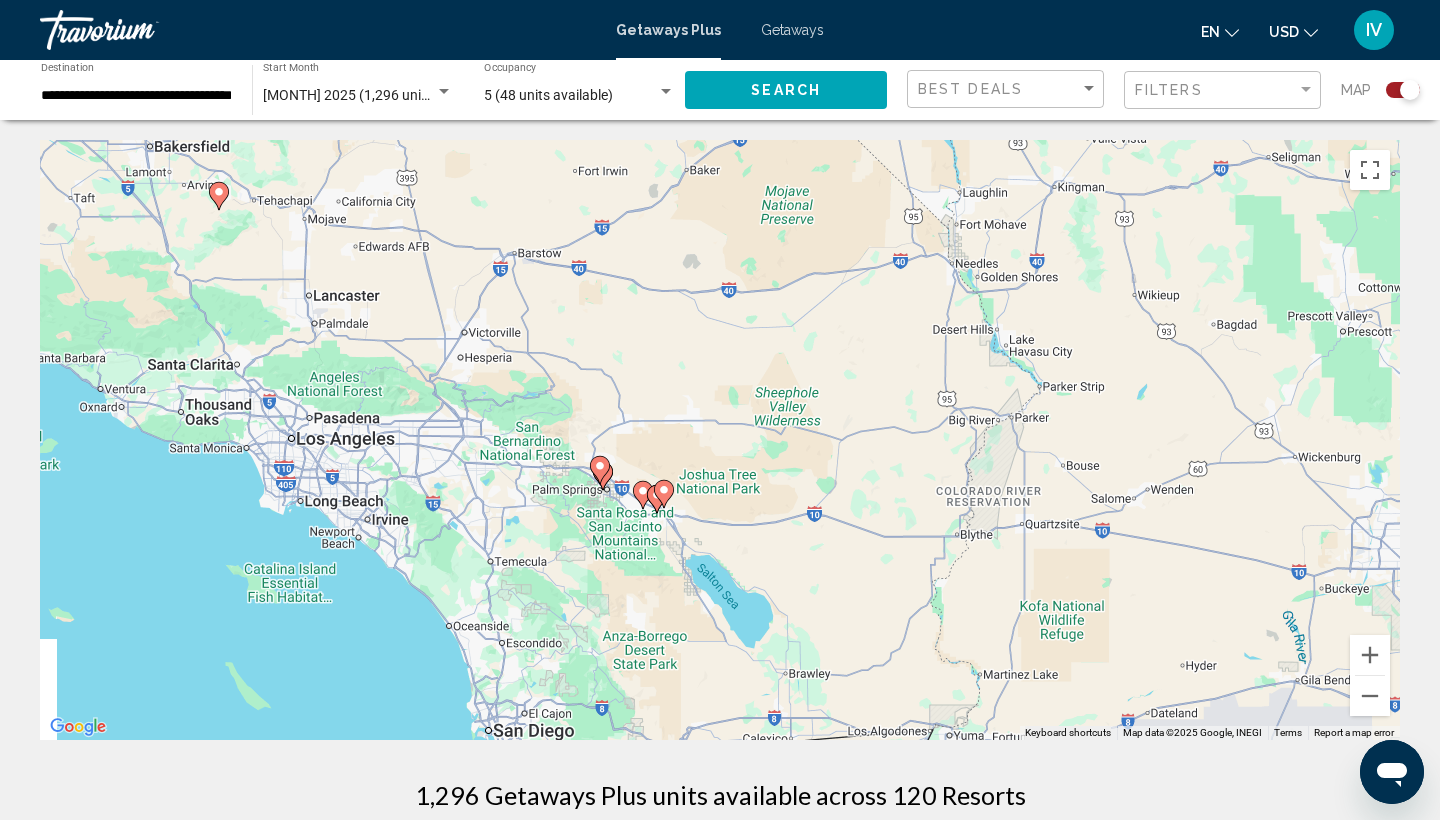 drag, startPoint x: 476, startPoint y: 362, endPoint x: 371, endPoint y: 235, distance: 164.78471 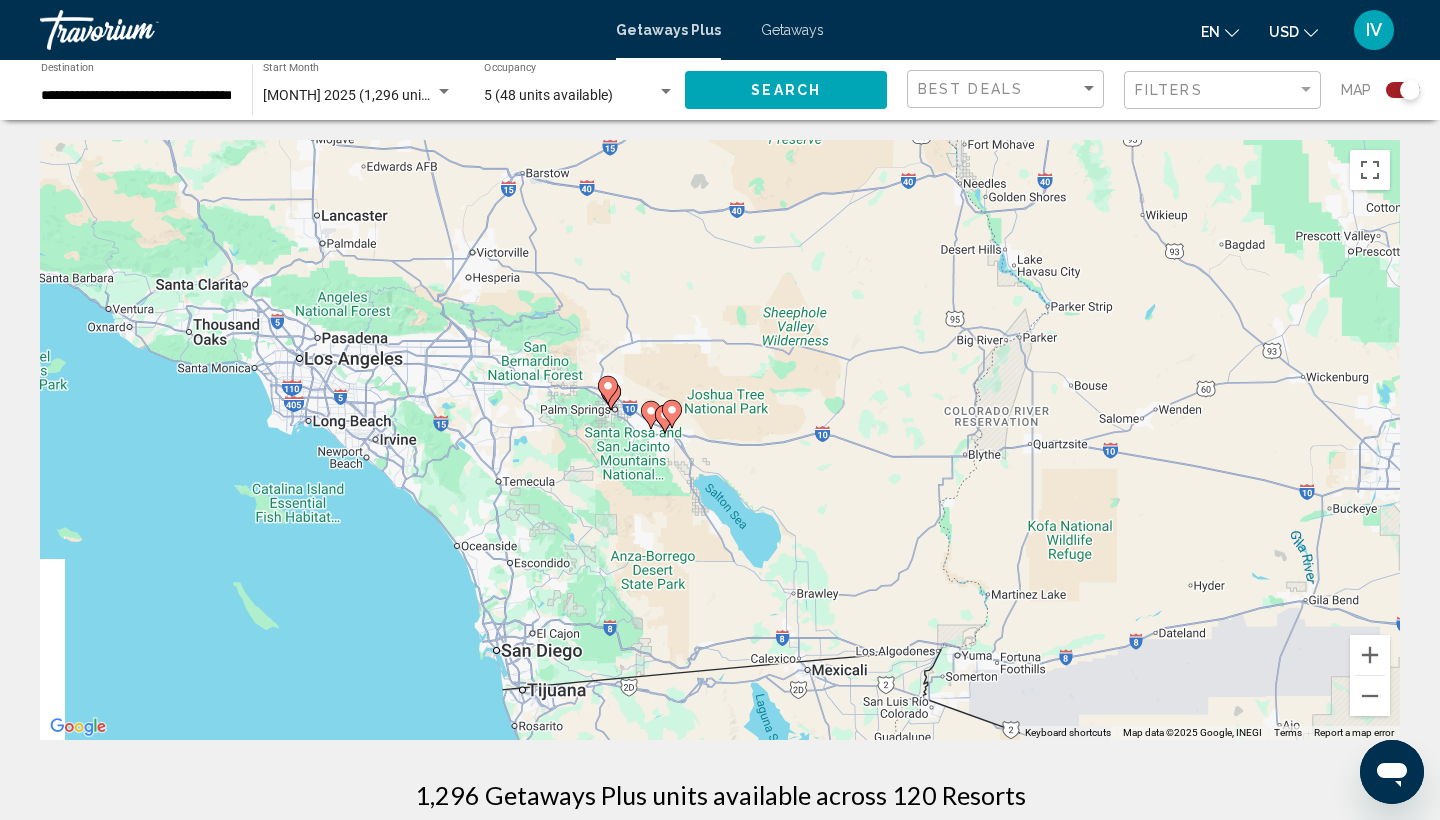 drag, startPoint x: 905, startPoint y: 622, endPoint x: 914, endPoint y: 515, distance: 107.37784 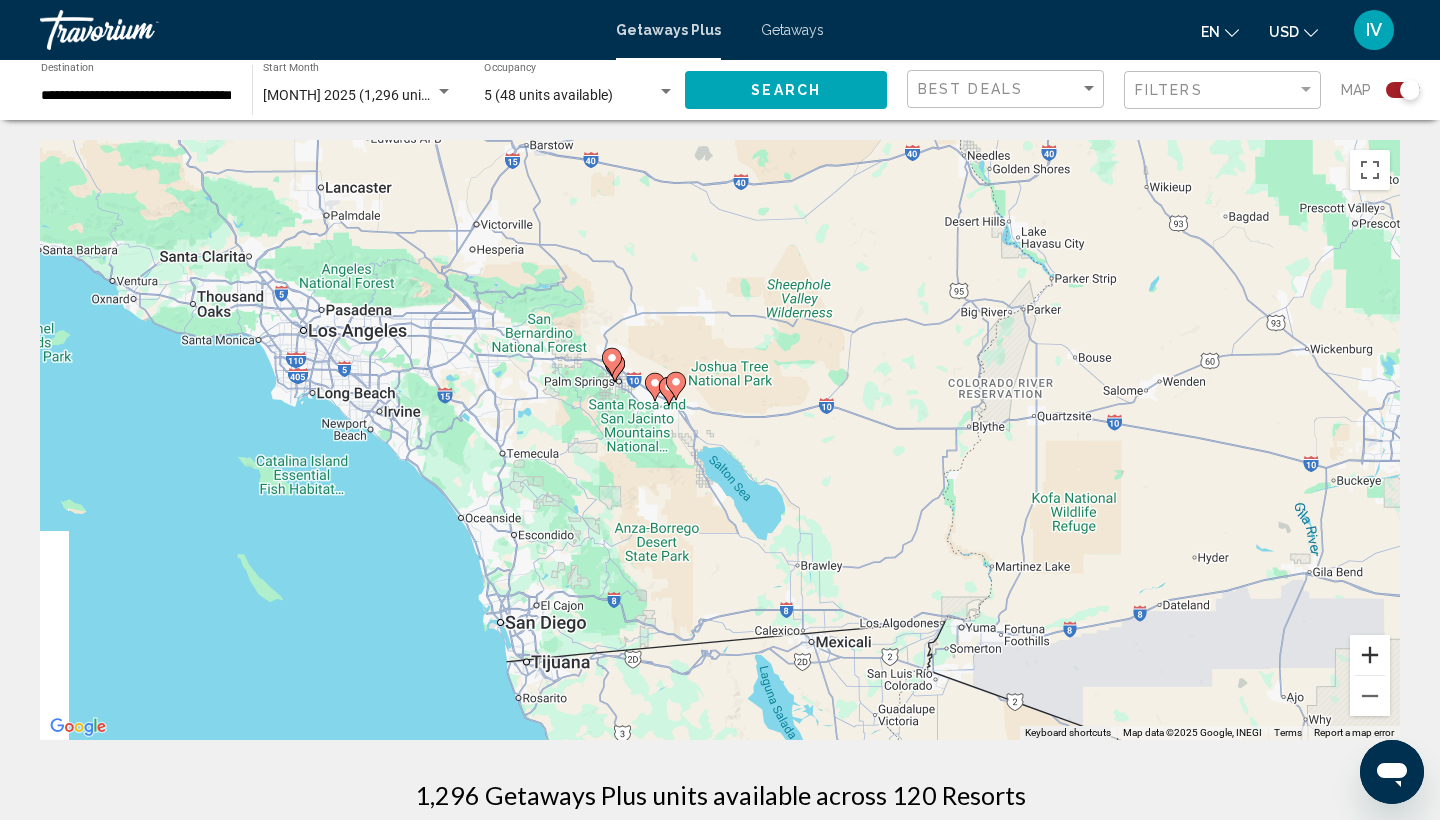 click at bounding box center [1370, 655] 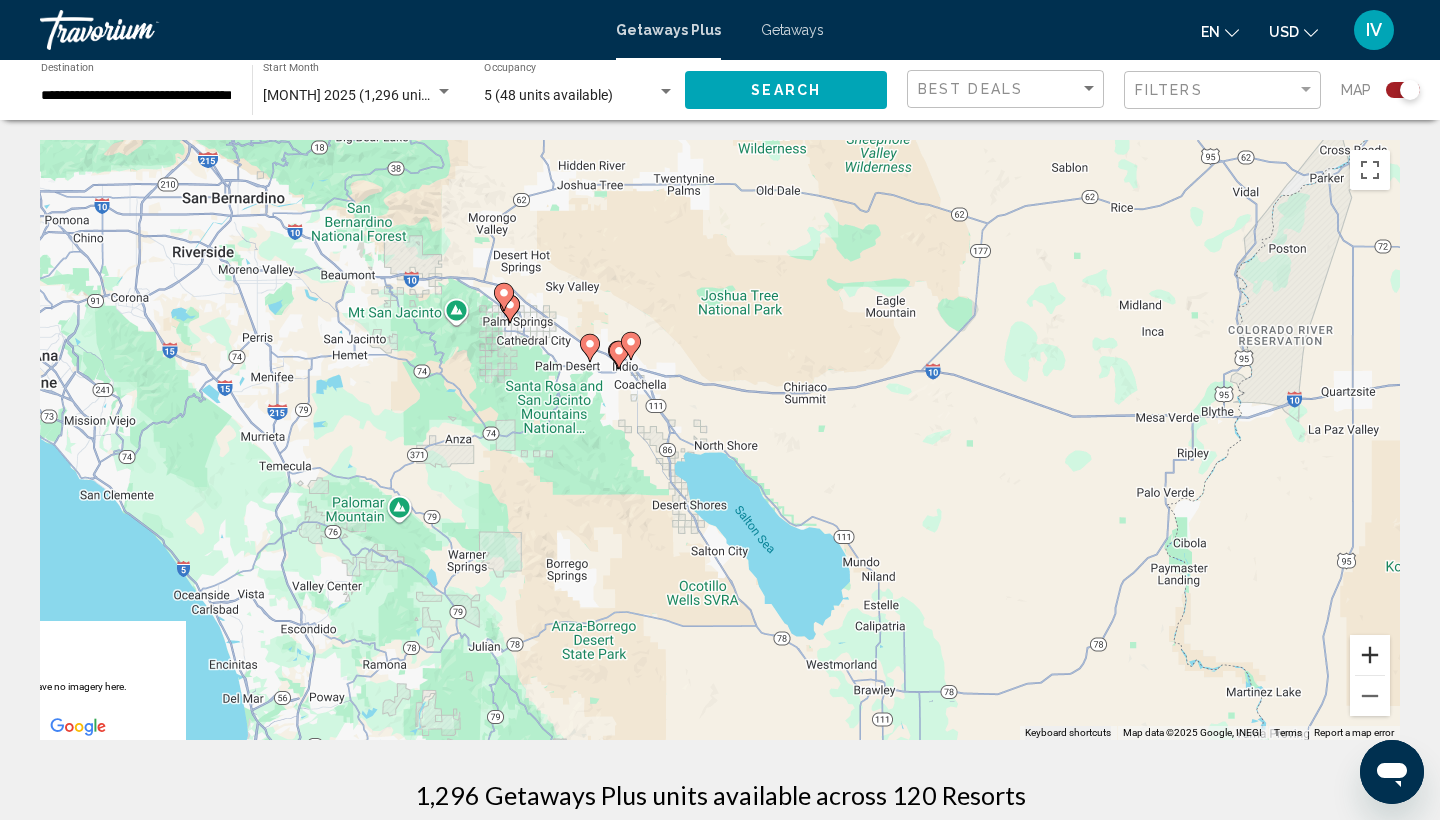 click at bounding box center [1370, 655] 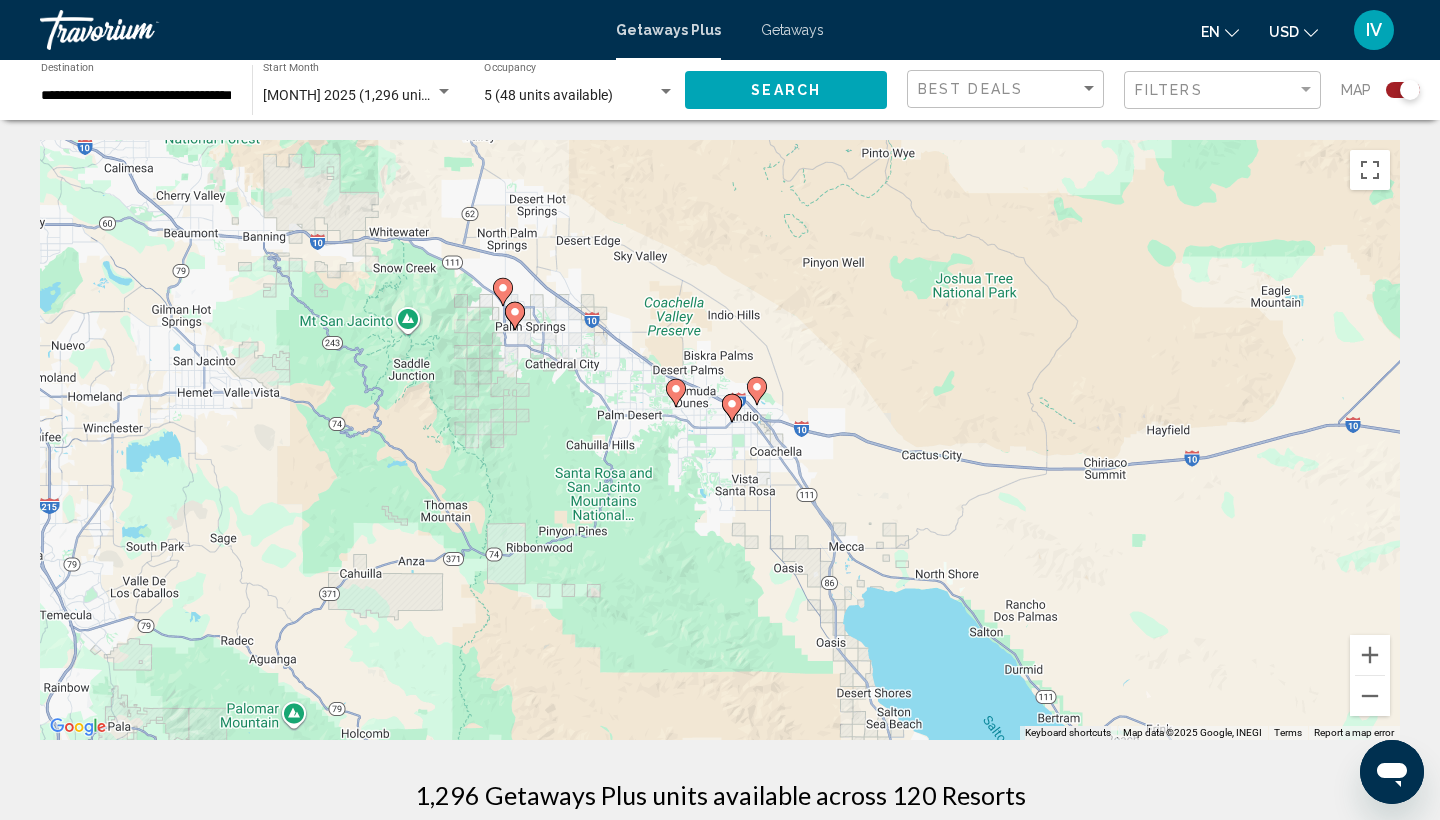 drag, startPoint x: 767, startPoint y: 455, endPoint x: 983, endPoint y: 579, distance: 249.06224 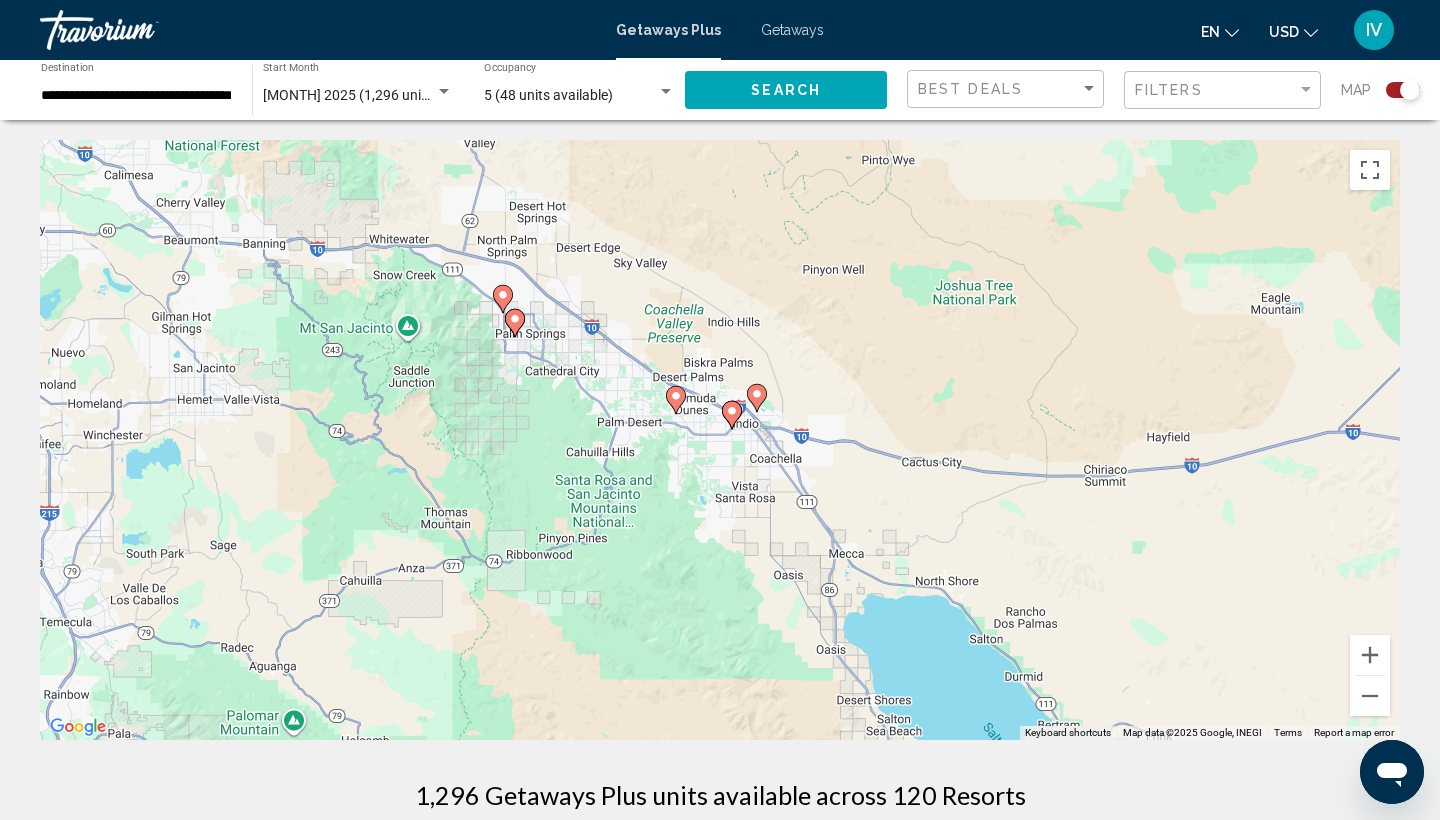 scroll, scrollTop: 0, scrollLeft: 0, axis: both 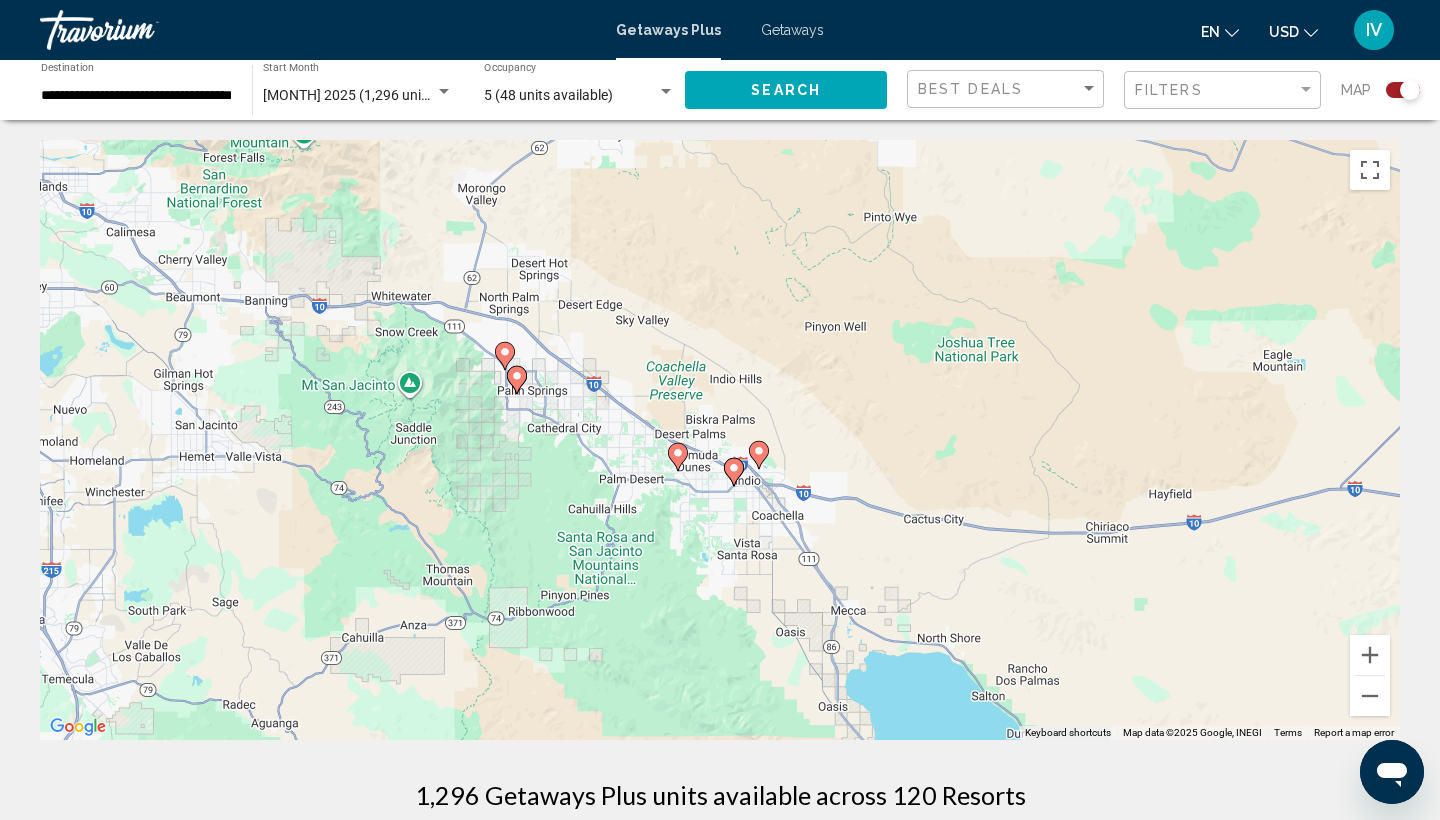 drag, startPoint x: 727, startPoint y: 461, endPoint x: 729, endPoint y: 517, distance: 56.0357 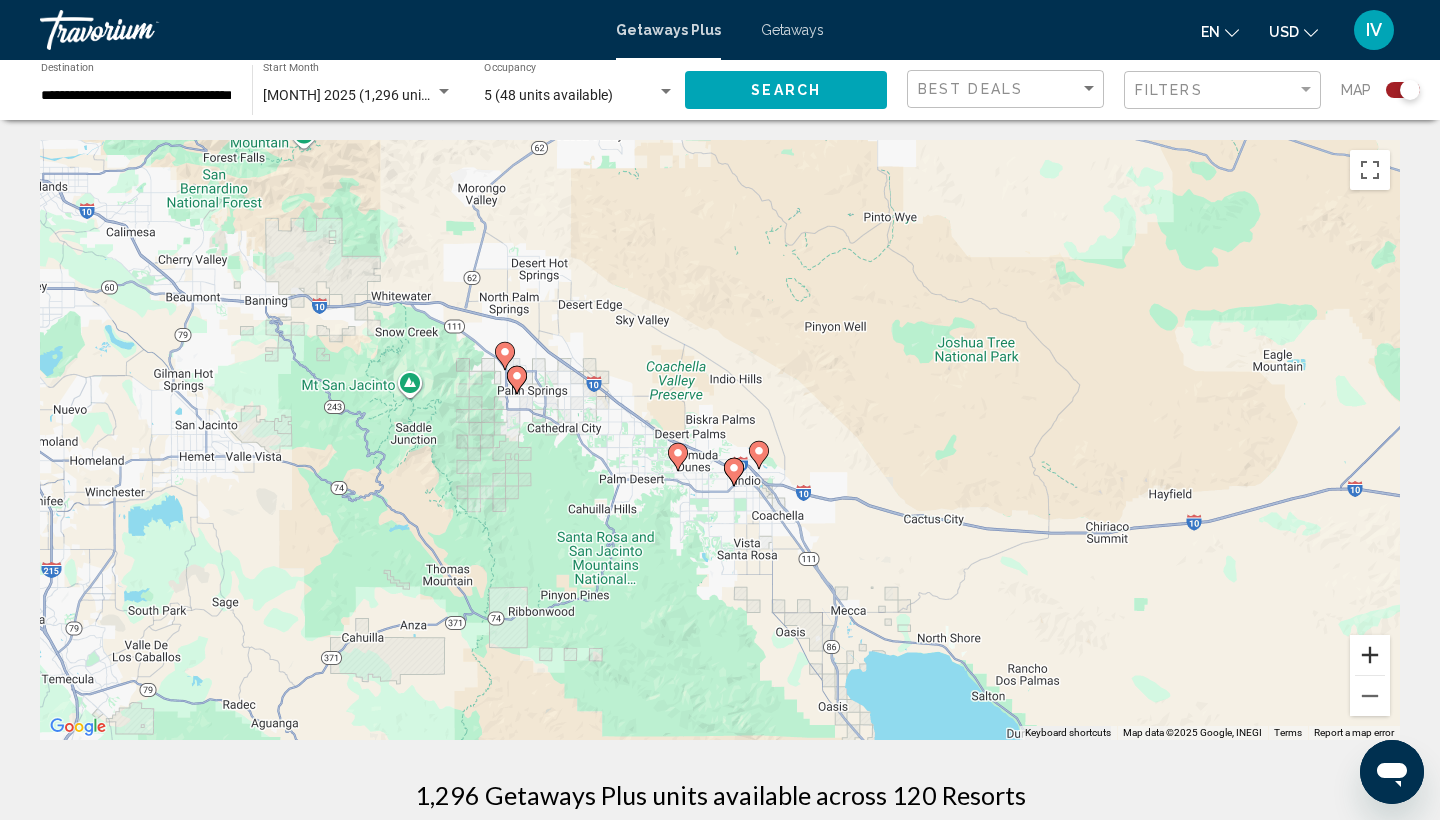 click at bounding box center (1370, 655) 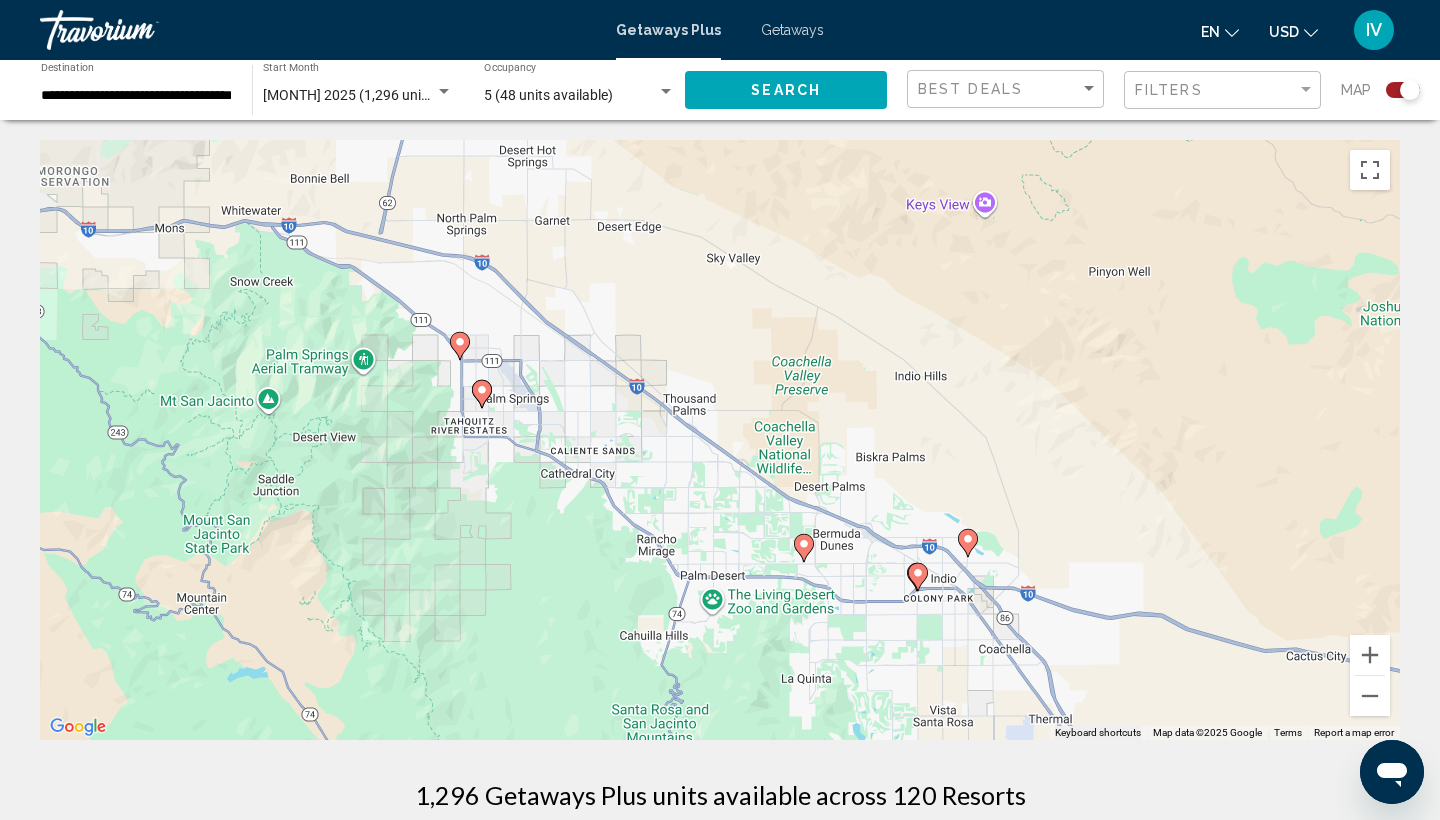 drag, startPoint x: 762, startPoint y: 544, endPoint x: 932, endPoint y: 601, distance: 179.30142 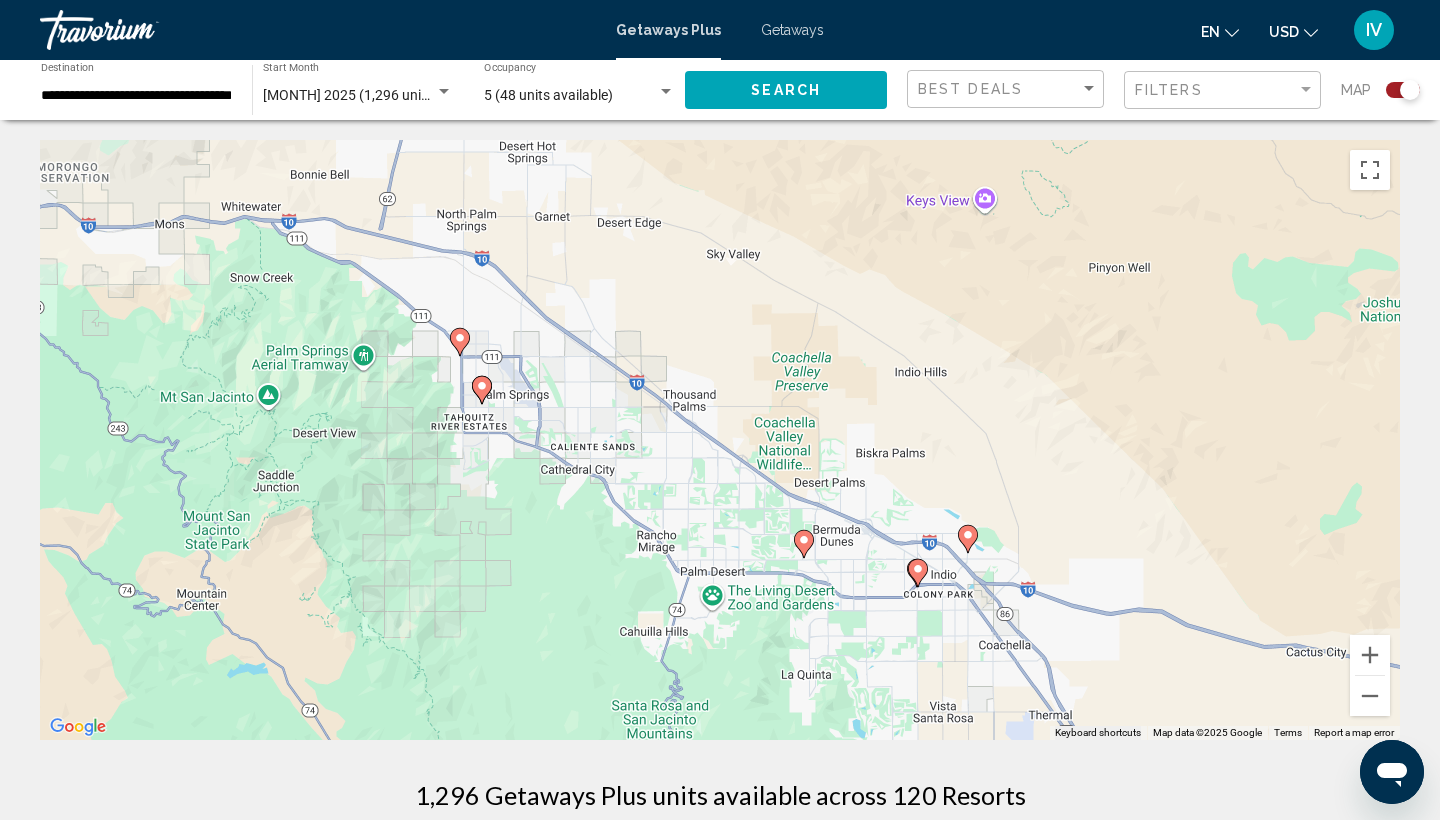 click 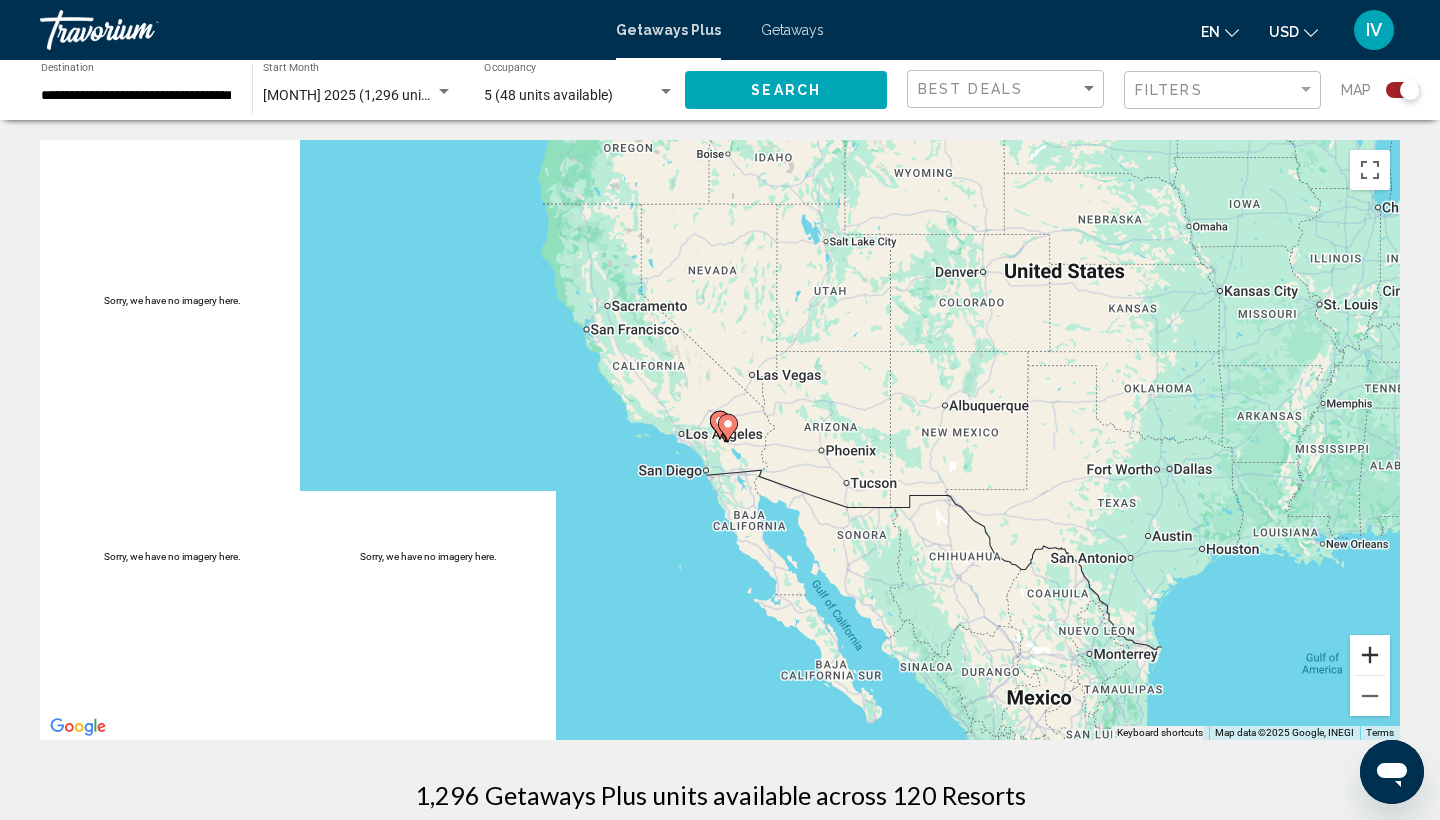 click at bounding box center [1370, 655] 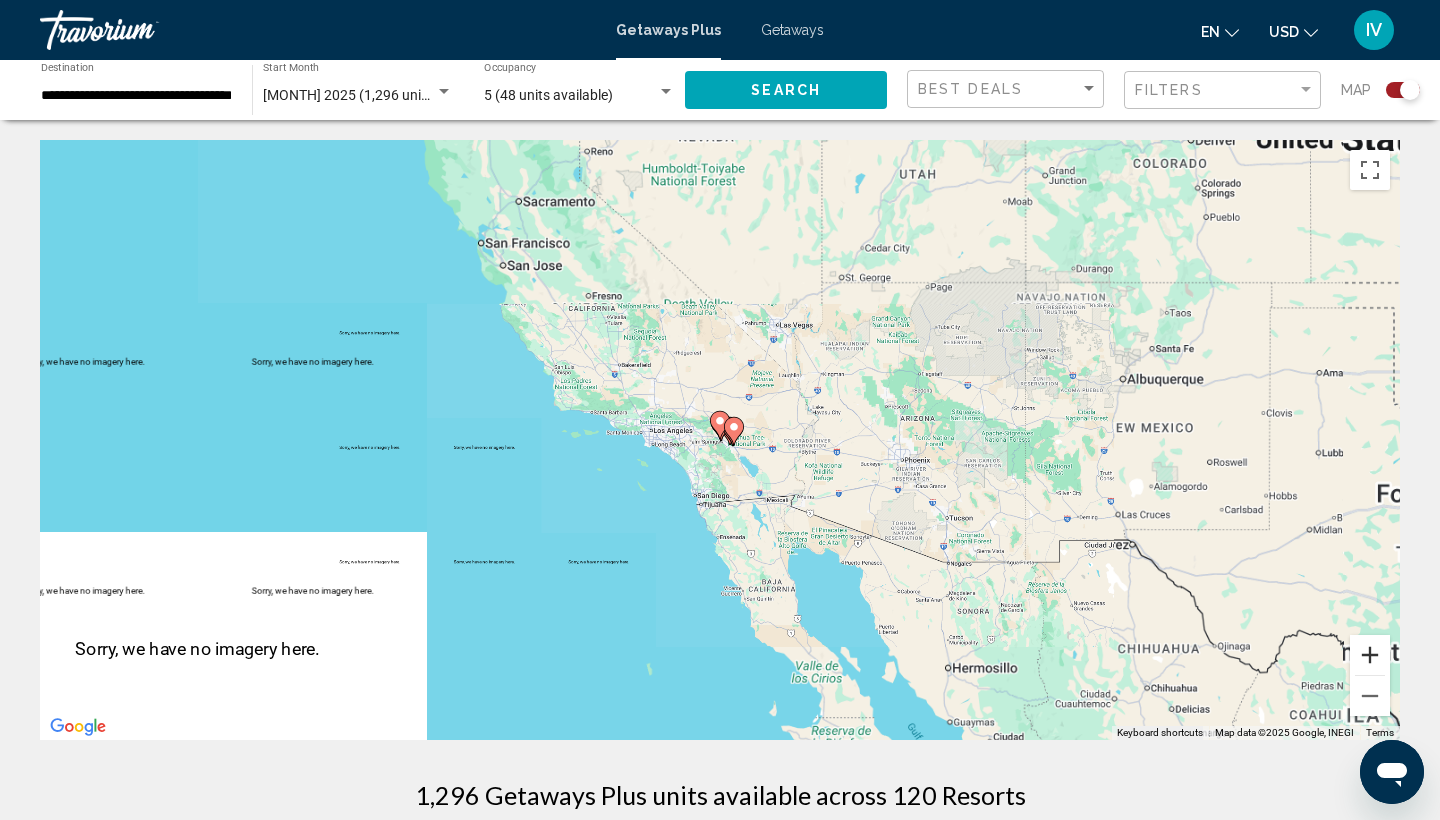 click at bounding box center [1370, 655] 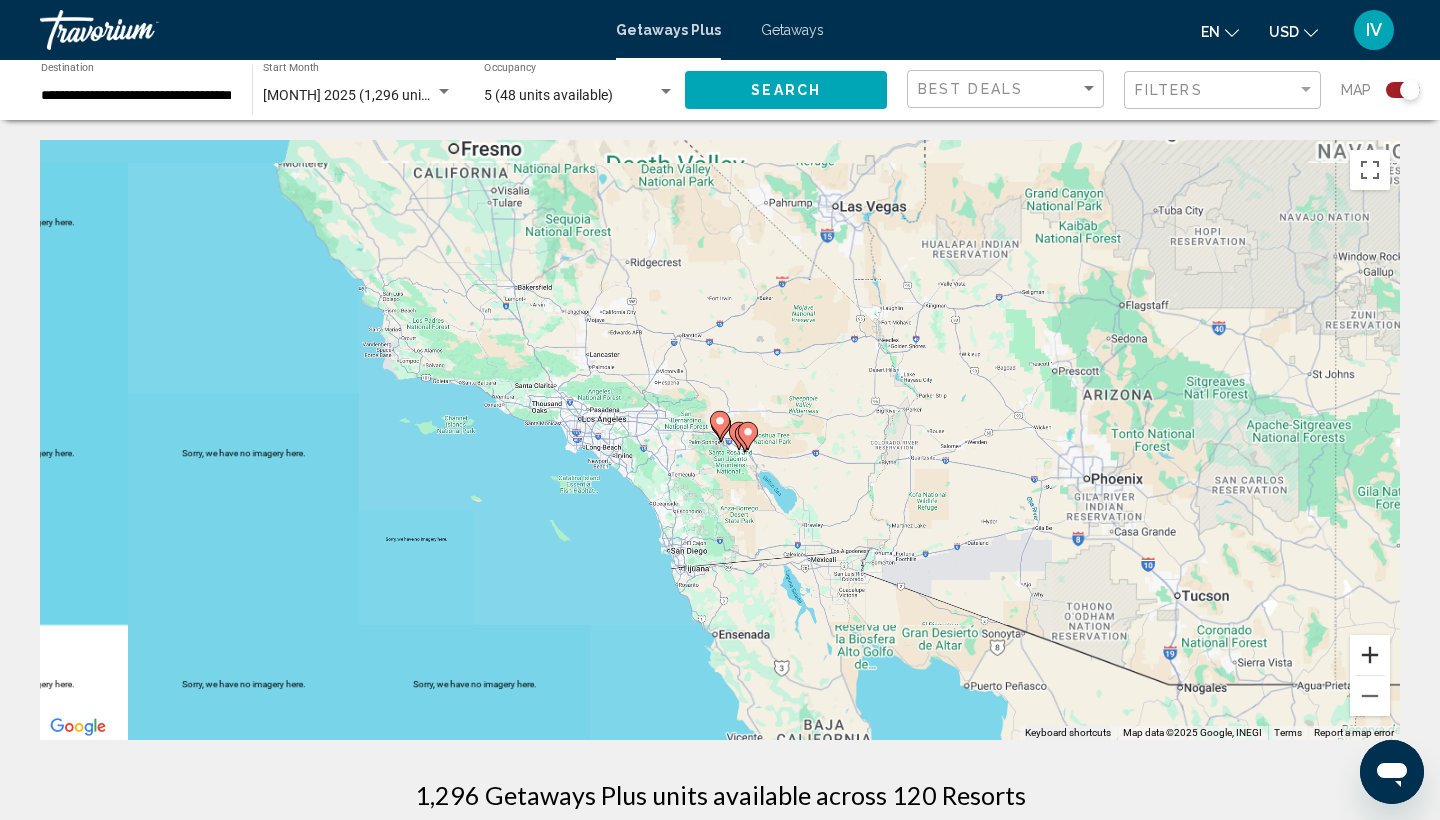 click at bounding box center [1370, 655] 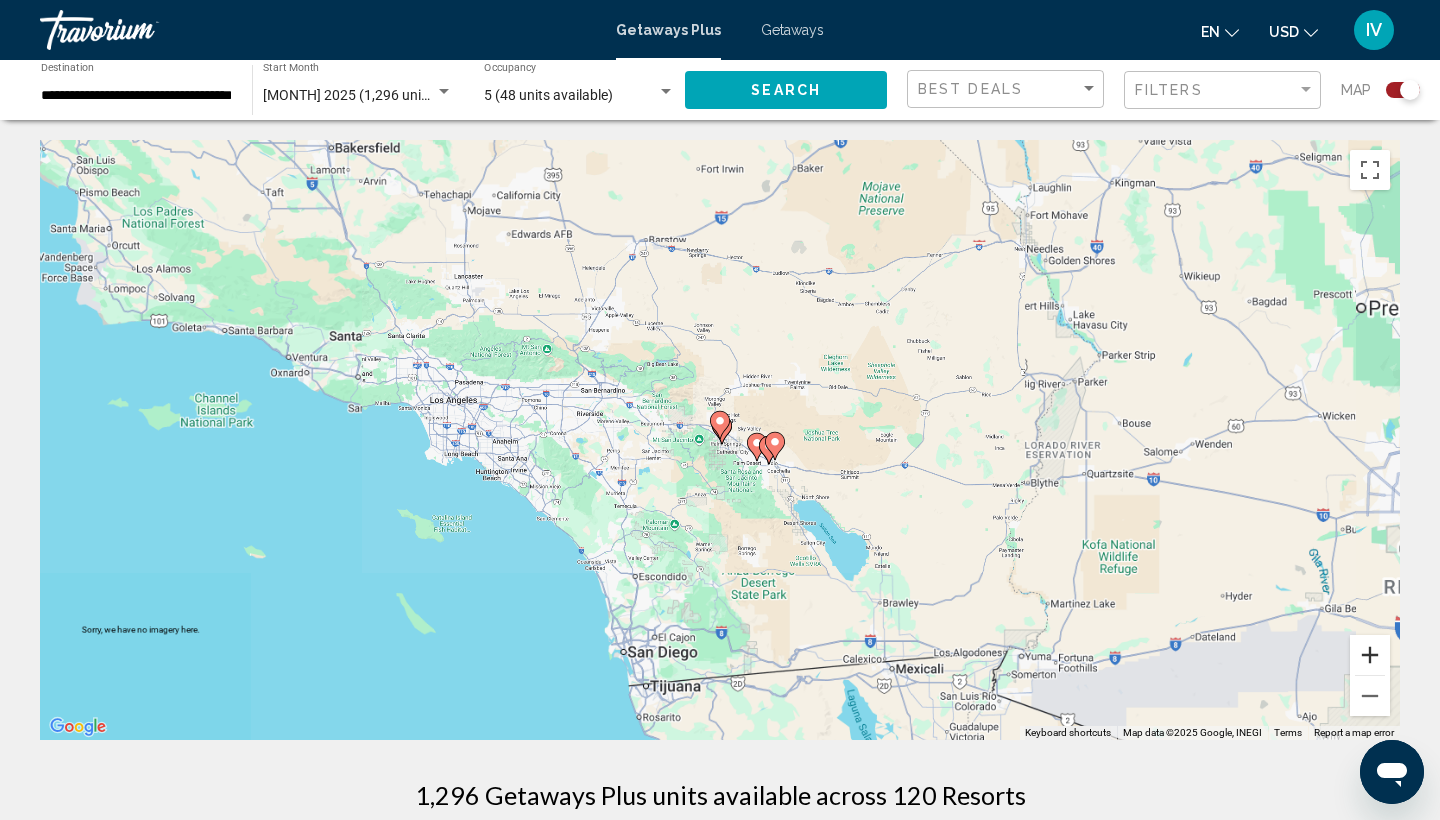 click at bounding box center [1370, 655] 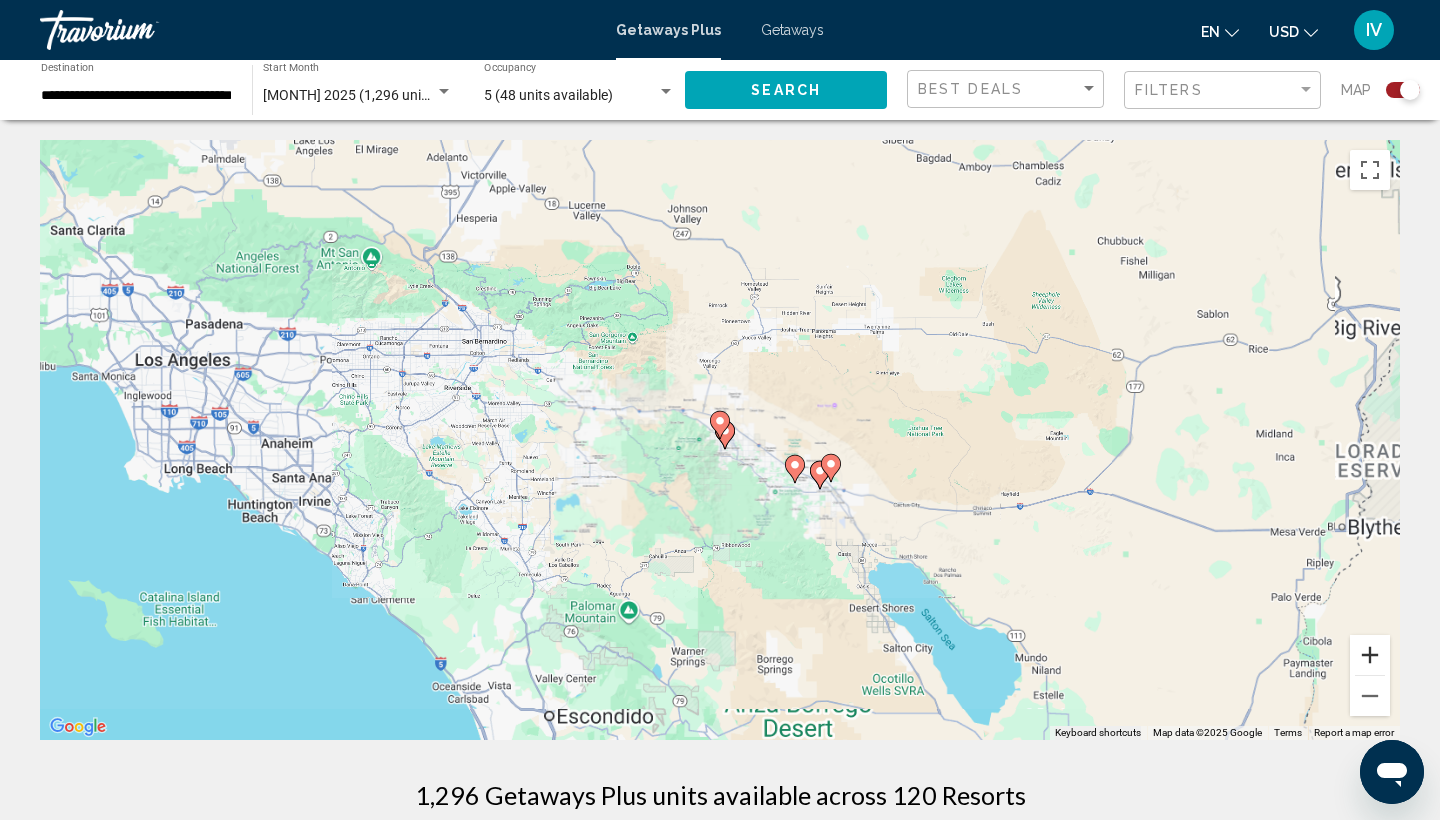 click at bounding box center (1370, 655) 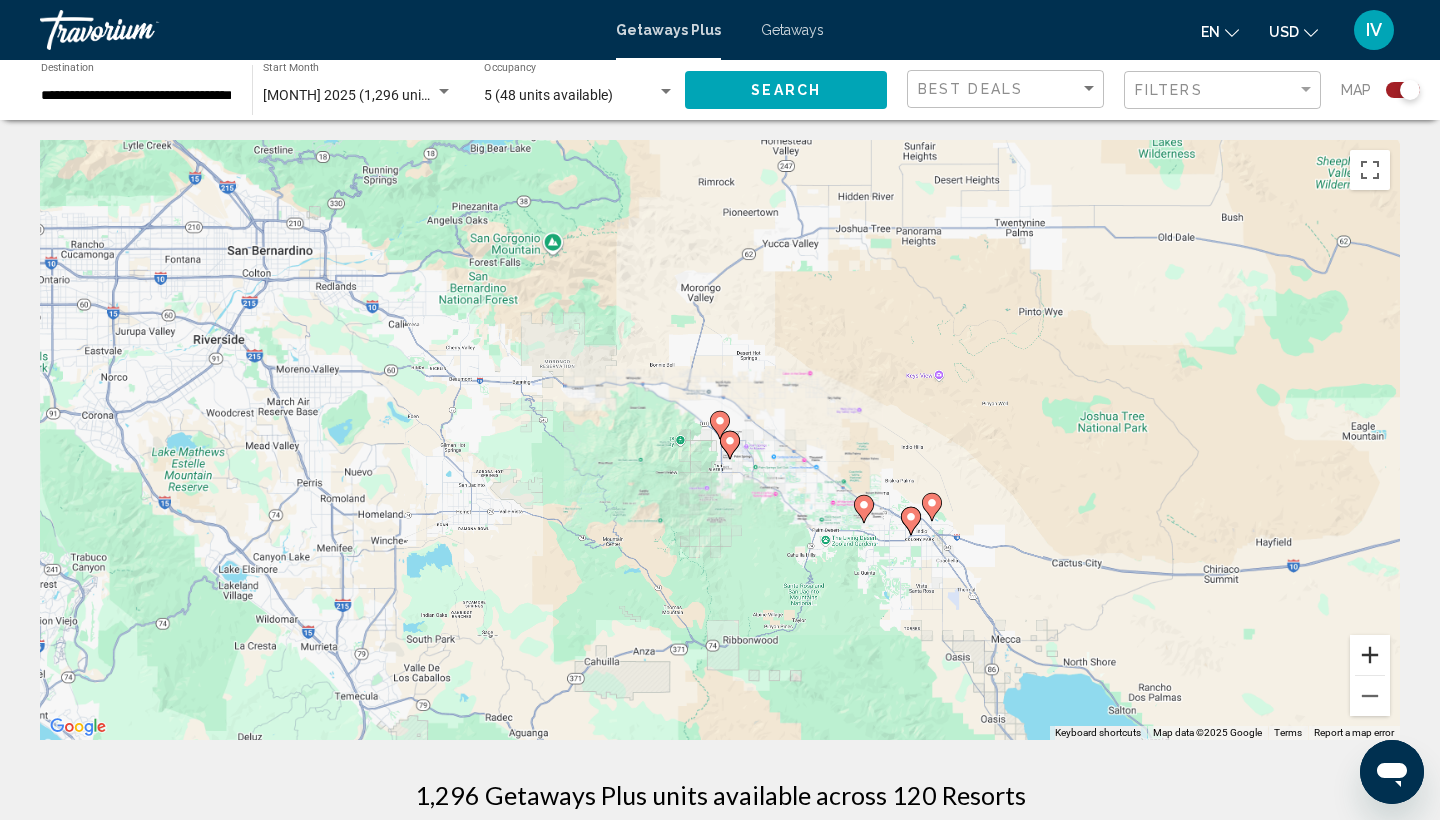 click at bounding box center [1370, 655] 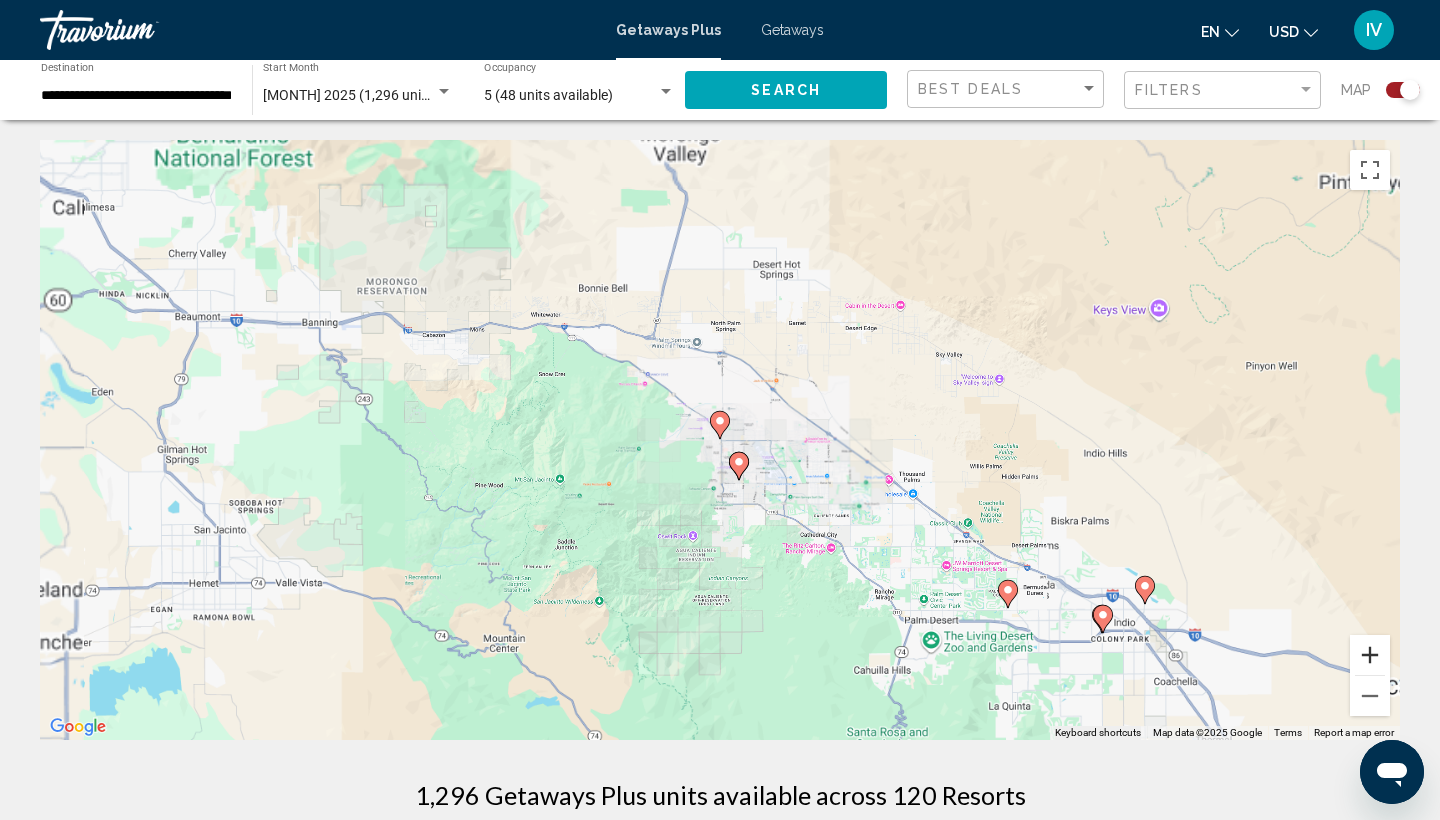 click at bounding box center [1370, 655] 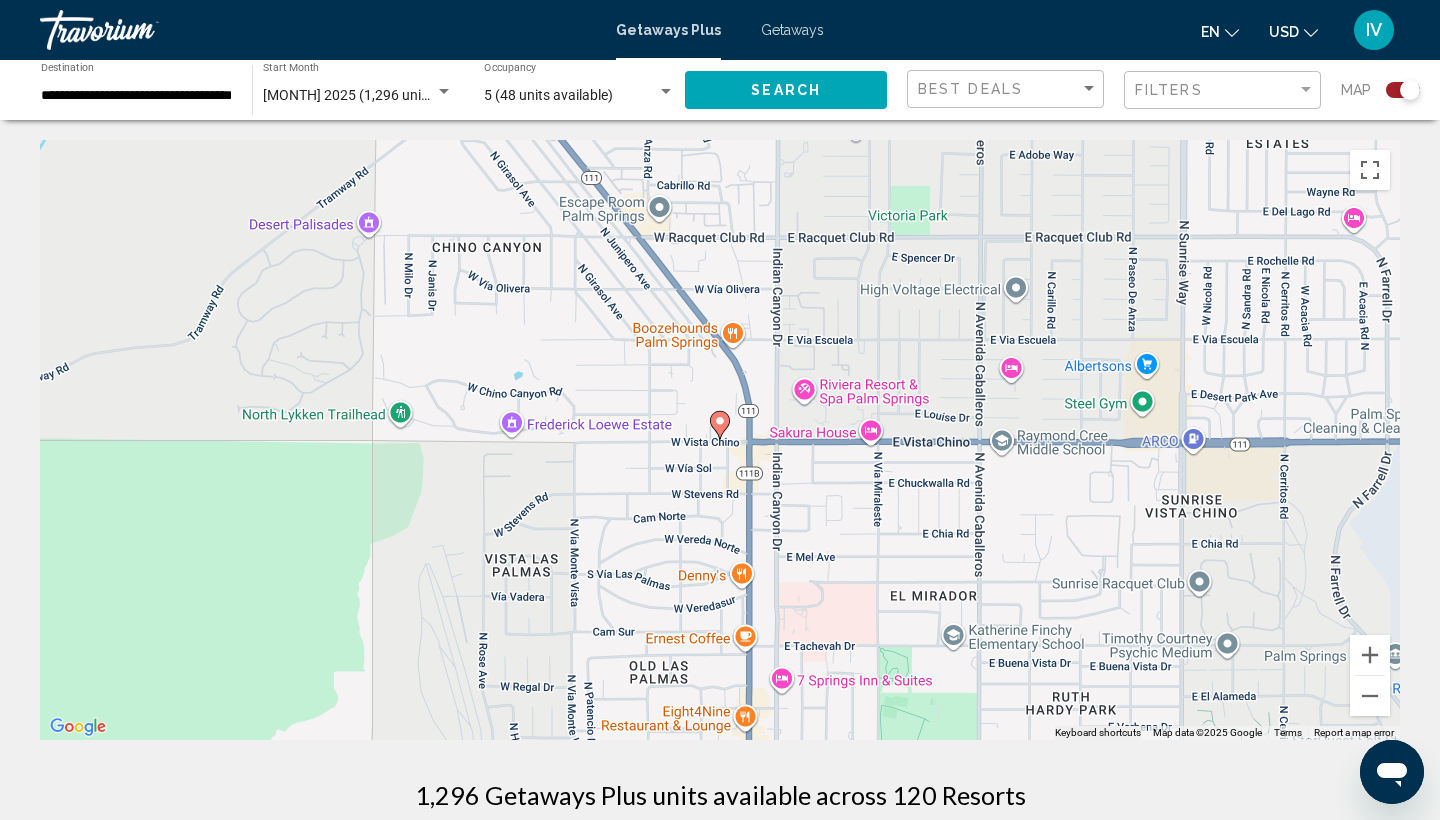 click 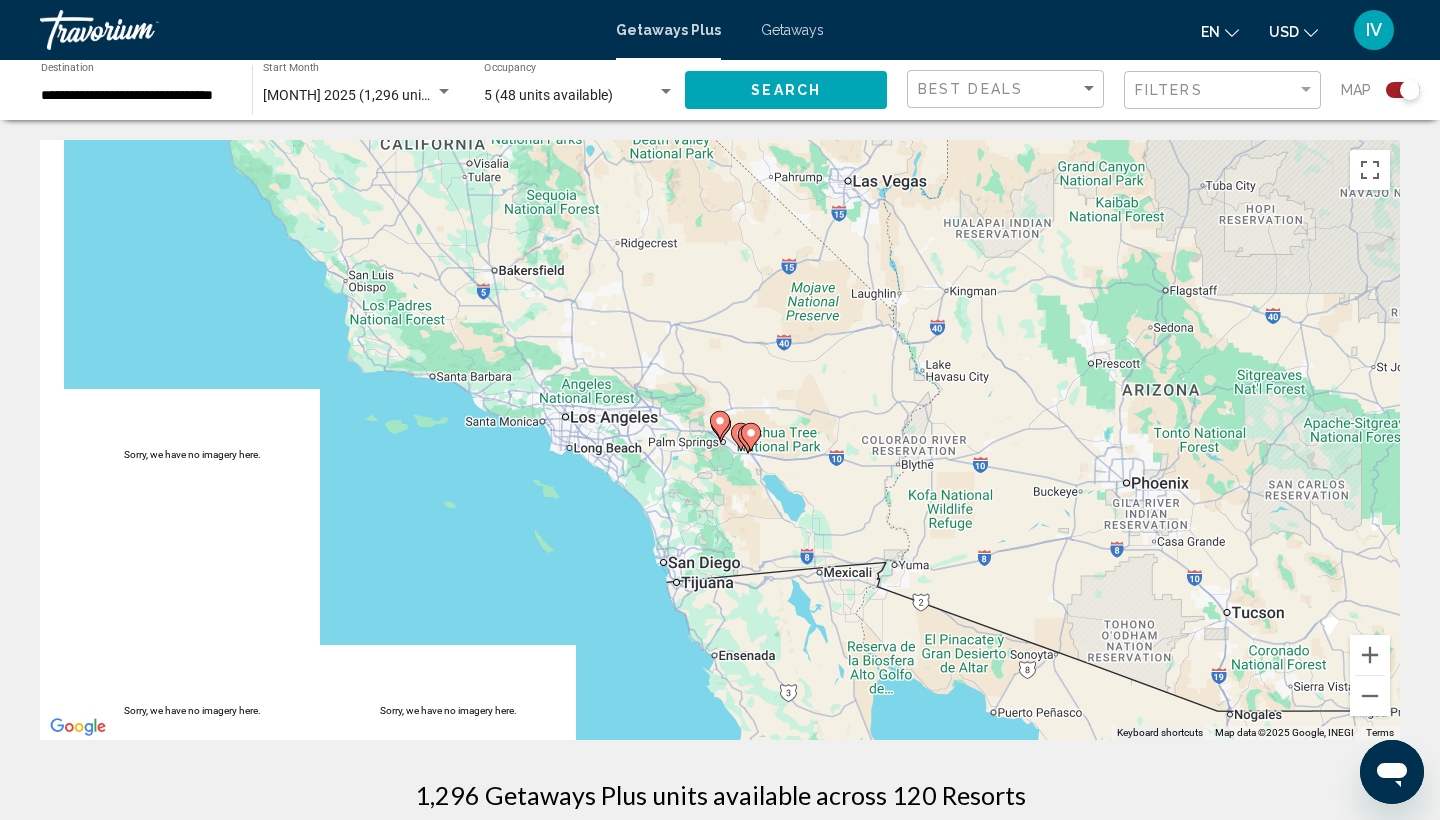 click 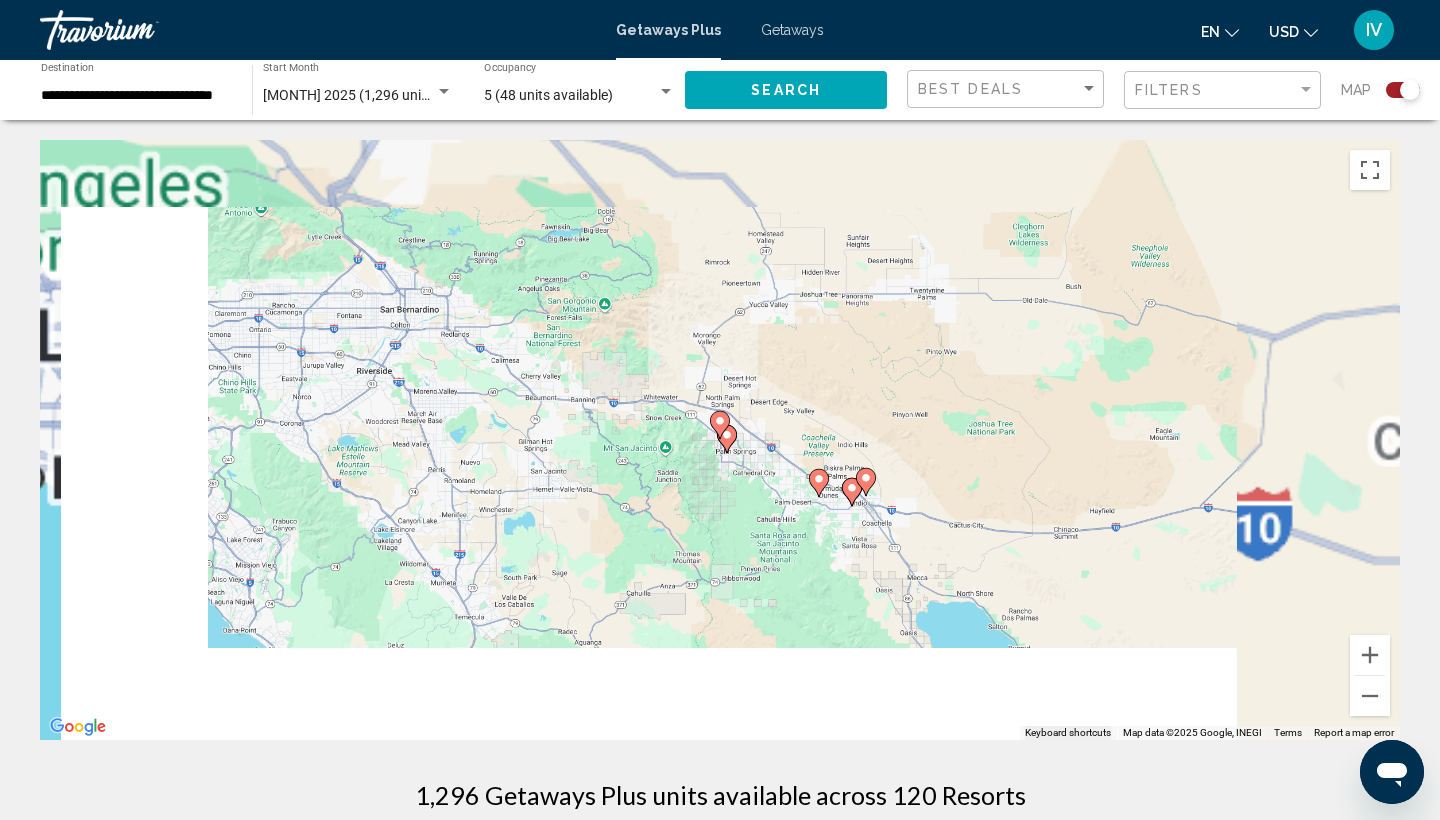 click 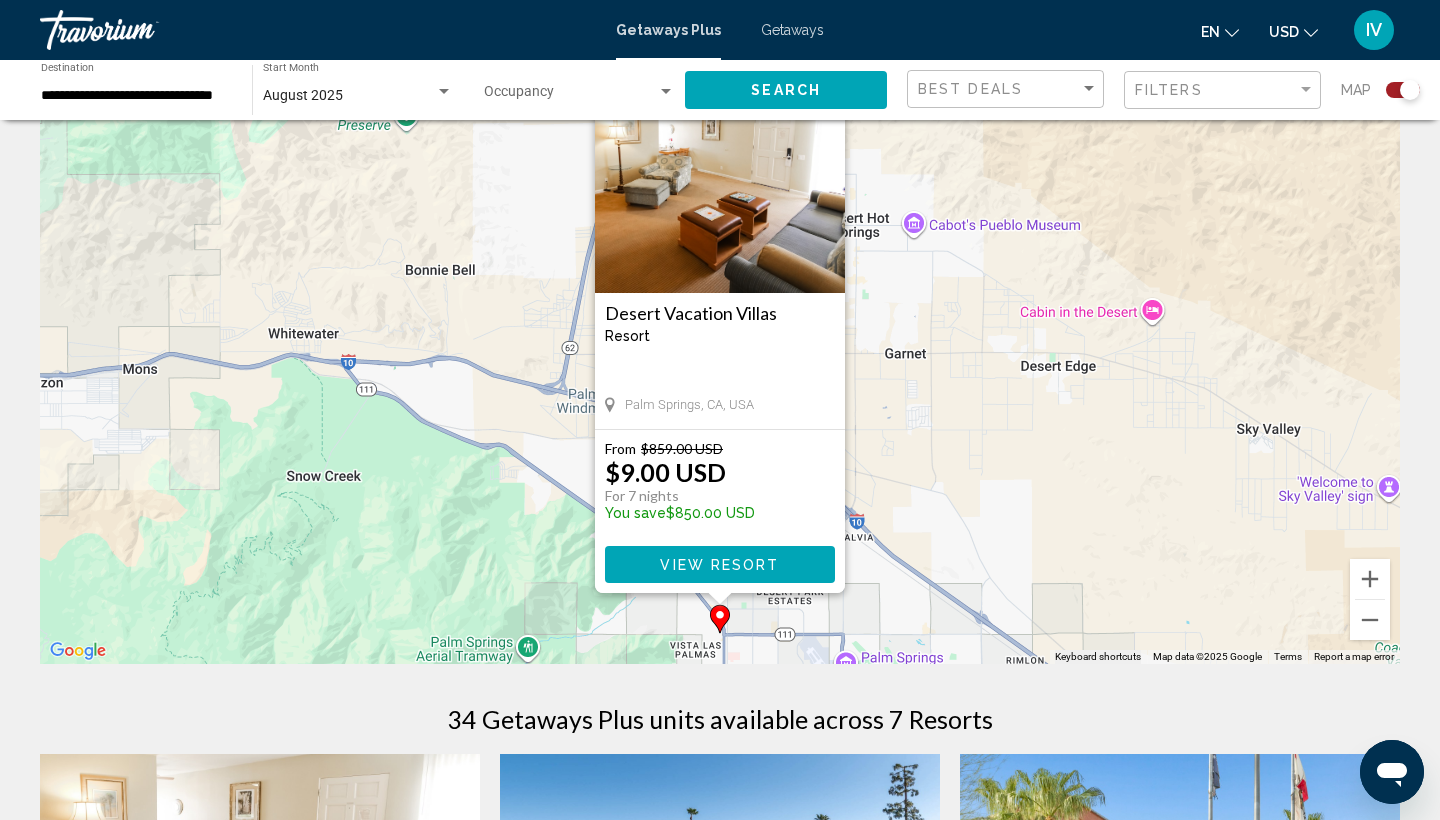 scroll, scrollTop: 37, scrollLeft: 0, axis: vertical 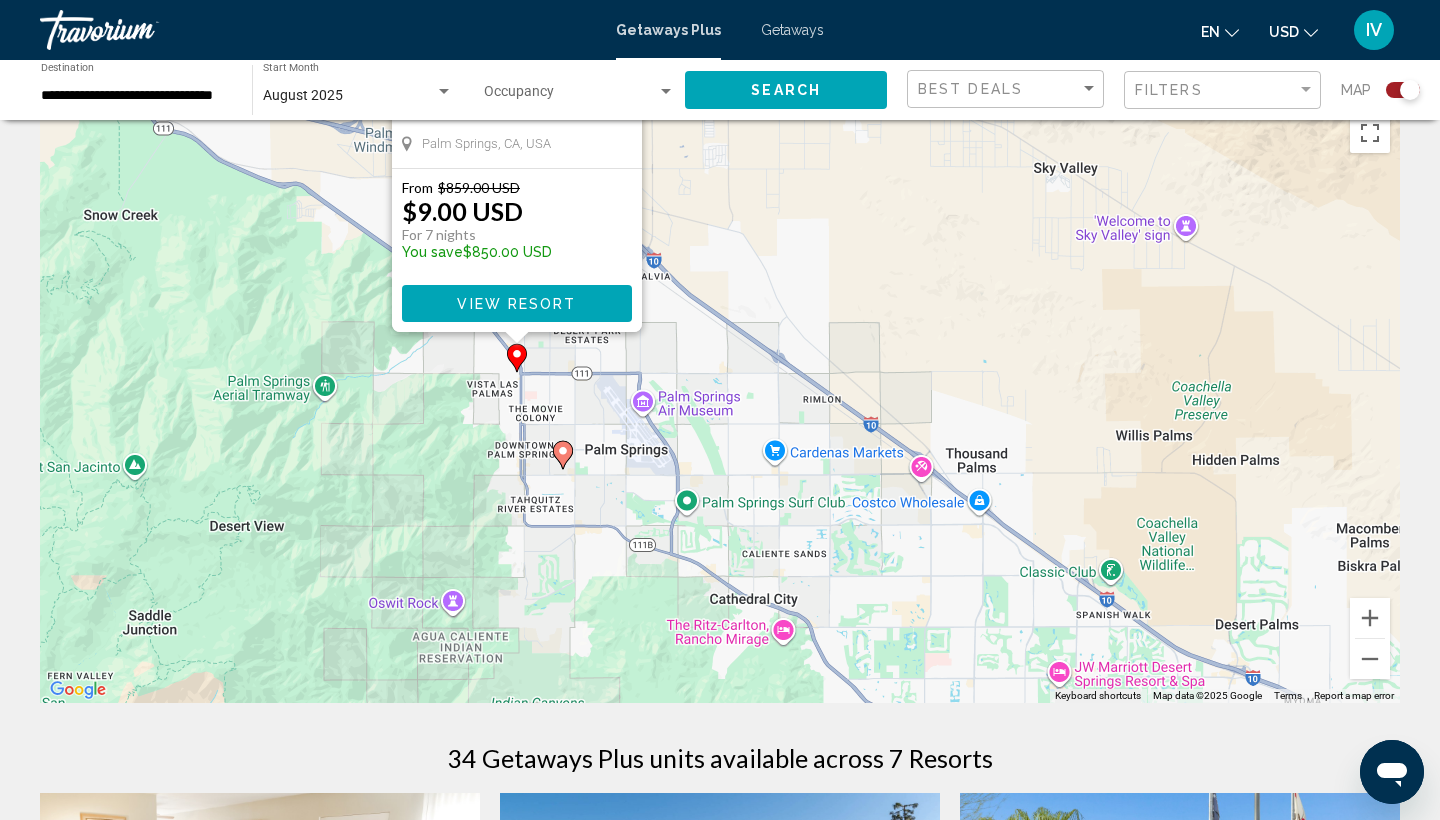 drag, startPoint x: 888, startPoint y: 548, endPoint x: 685, endPoint y: 246, distance: 363.886 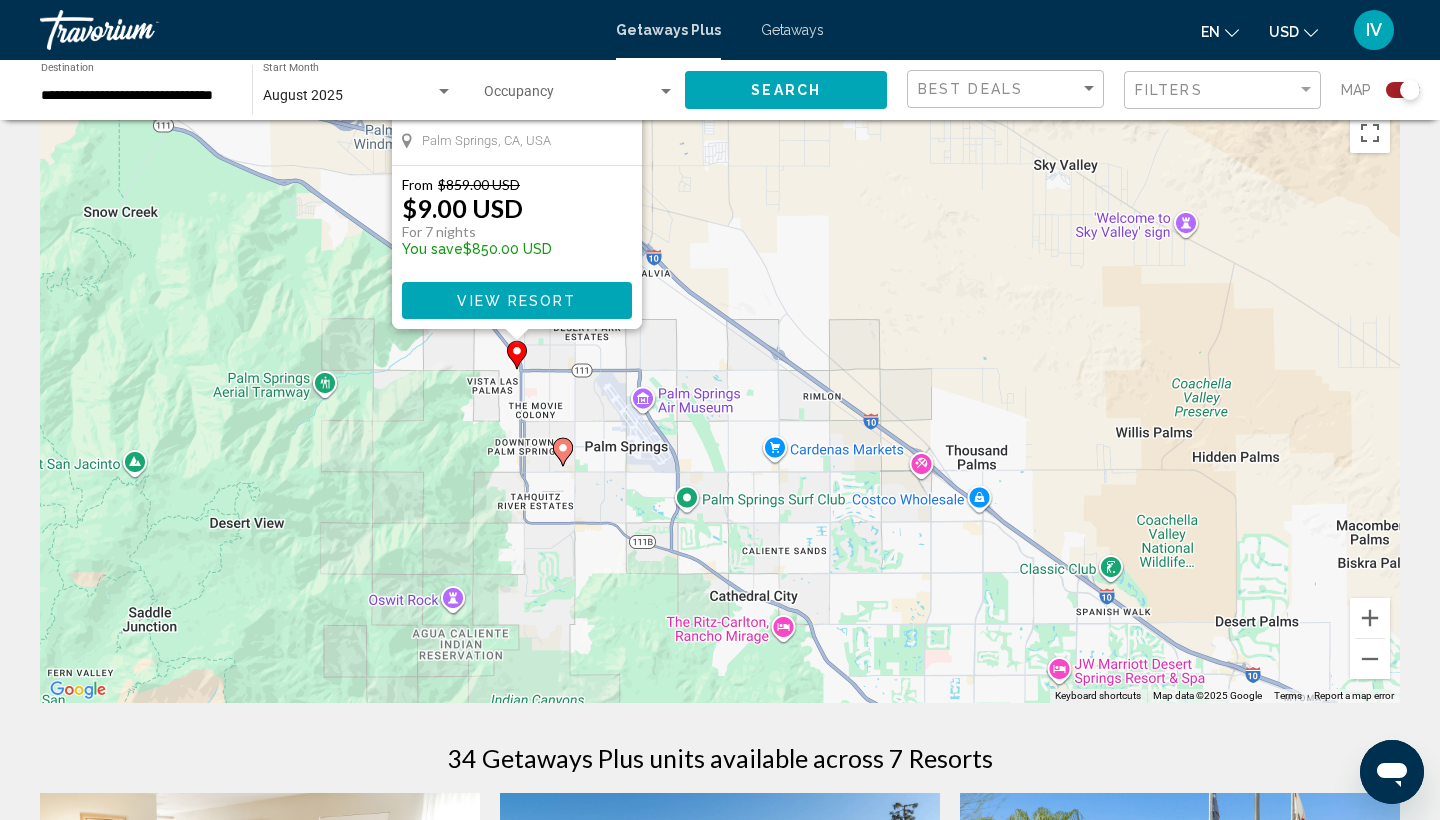 click 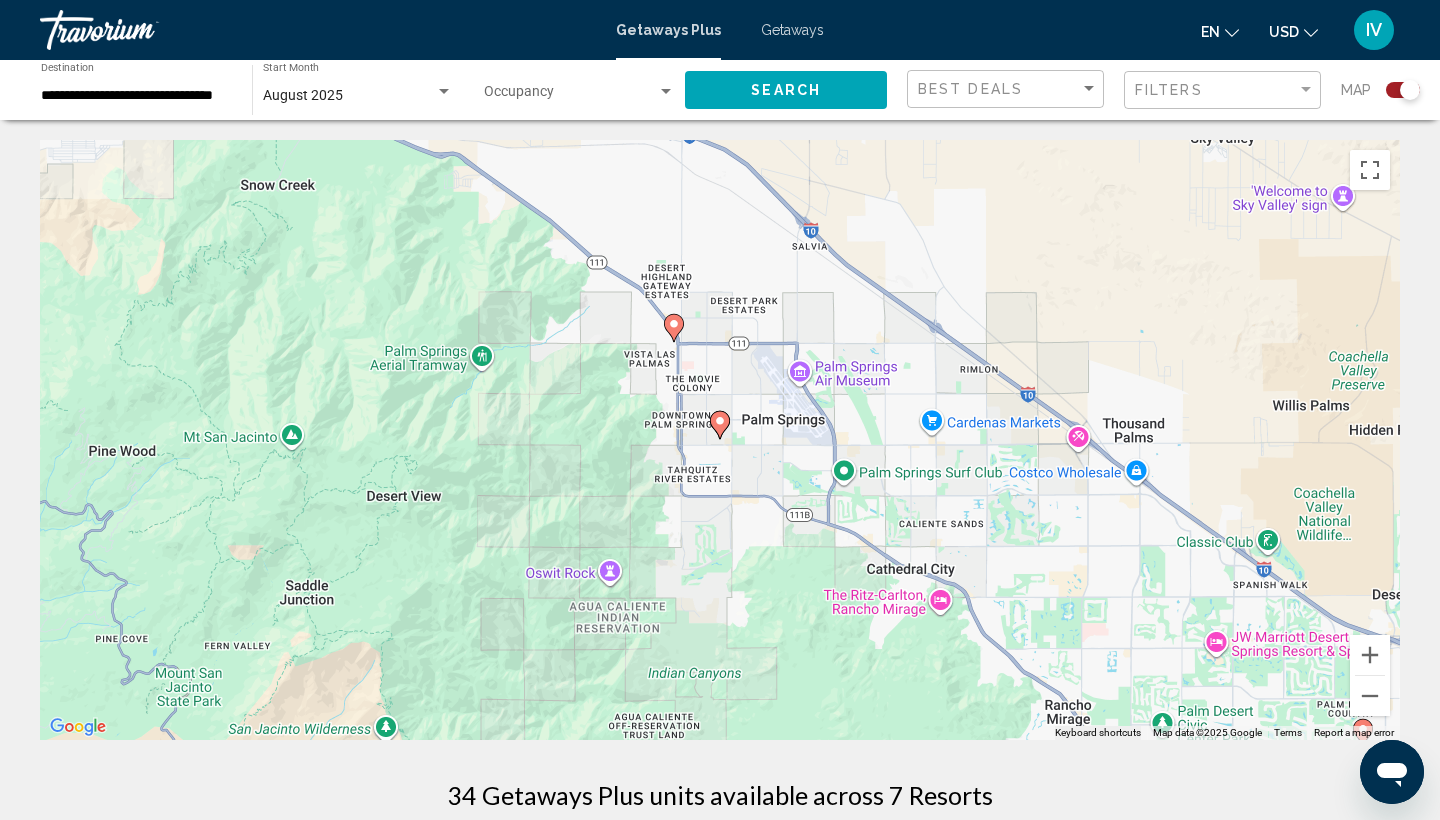 click 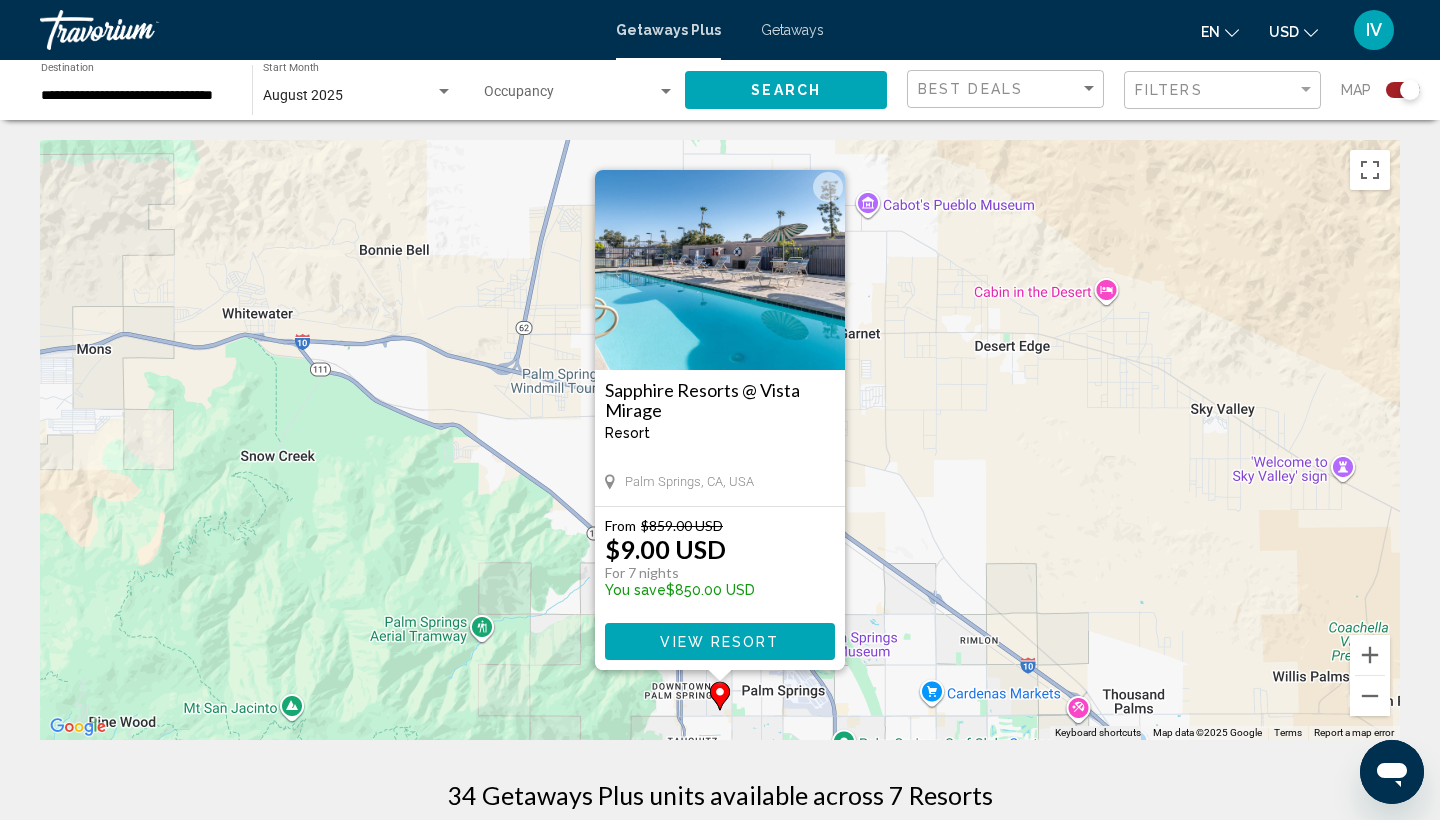 scroll, scrollTop: 0, scrollLeft: 0, axis: both 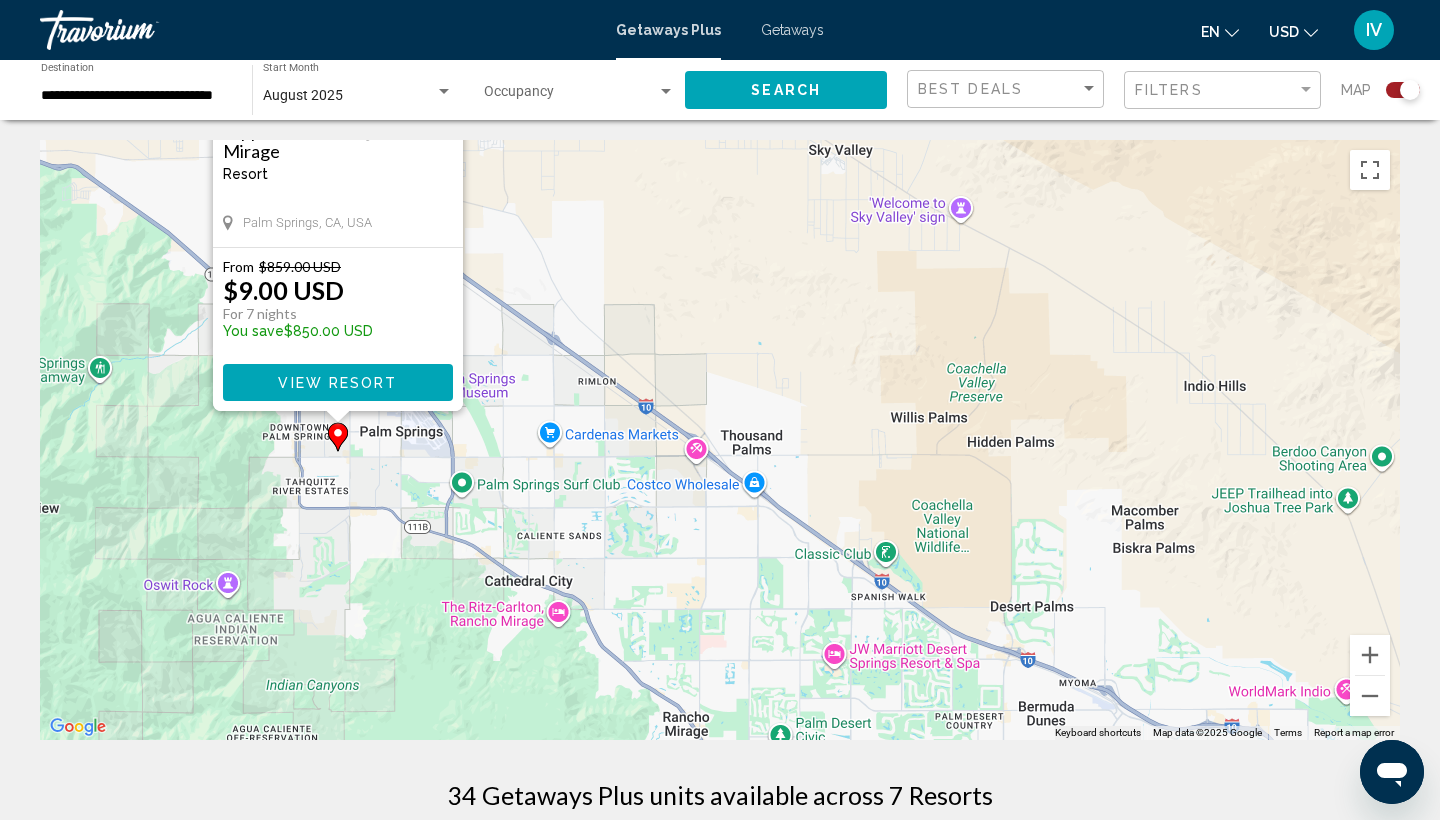 drag, startPoint x: 909, startPoint y: 608, endPoint x: 525, endPoint y: 348, distance: 463.7413 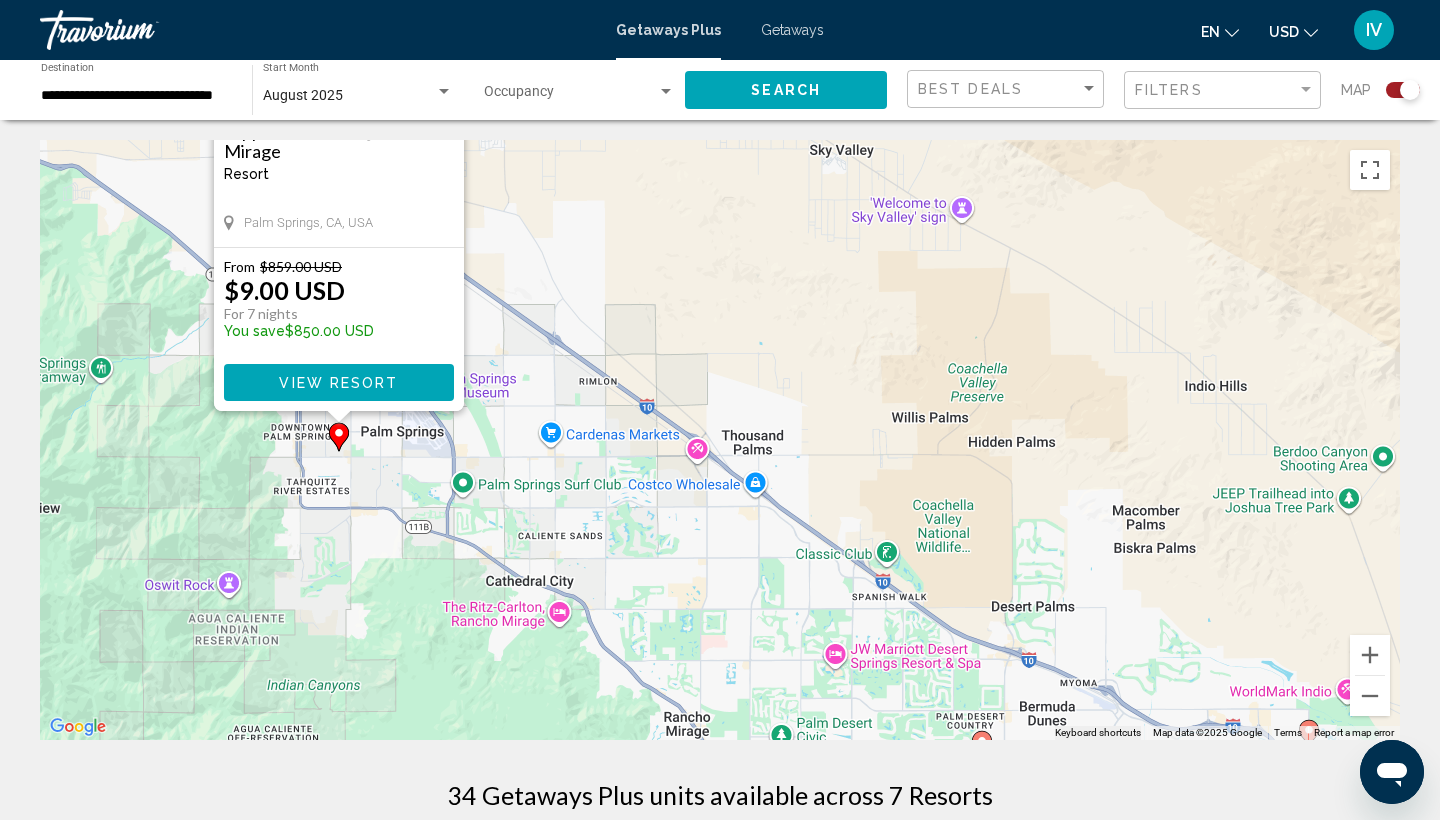 click on "To activate drag with keyboard, press Alt + Enter. Once in keyboard drag state, use the arrow keys to move the marker. To complete the drag, press the Enter key. To cancel, press Escape.  Sapphire Resorts @ Vista Mirage  Resort  -  This is an adults only resort
Palm Springs, CA, USA From $859.00 USD $9.00 USD For 7 nights You save  $850.00 USD  View Resort" at bounding box center (720, 440) 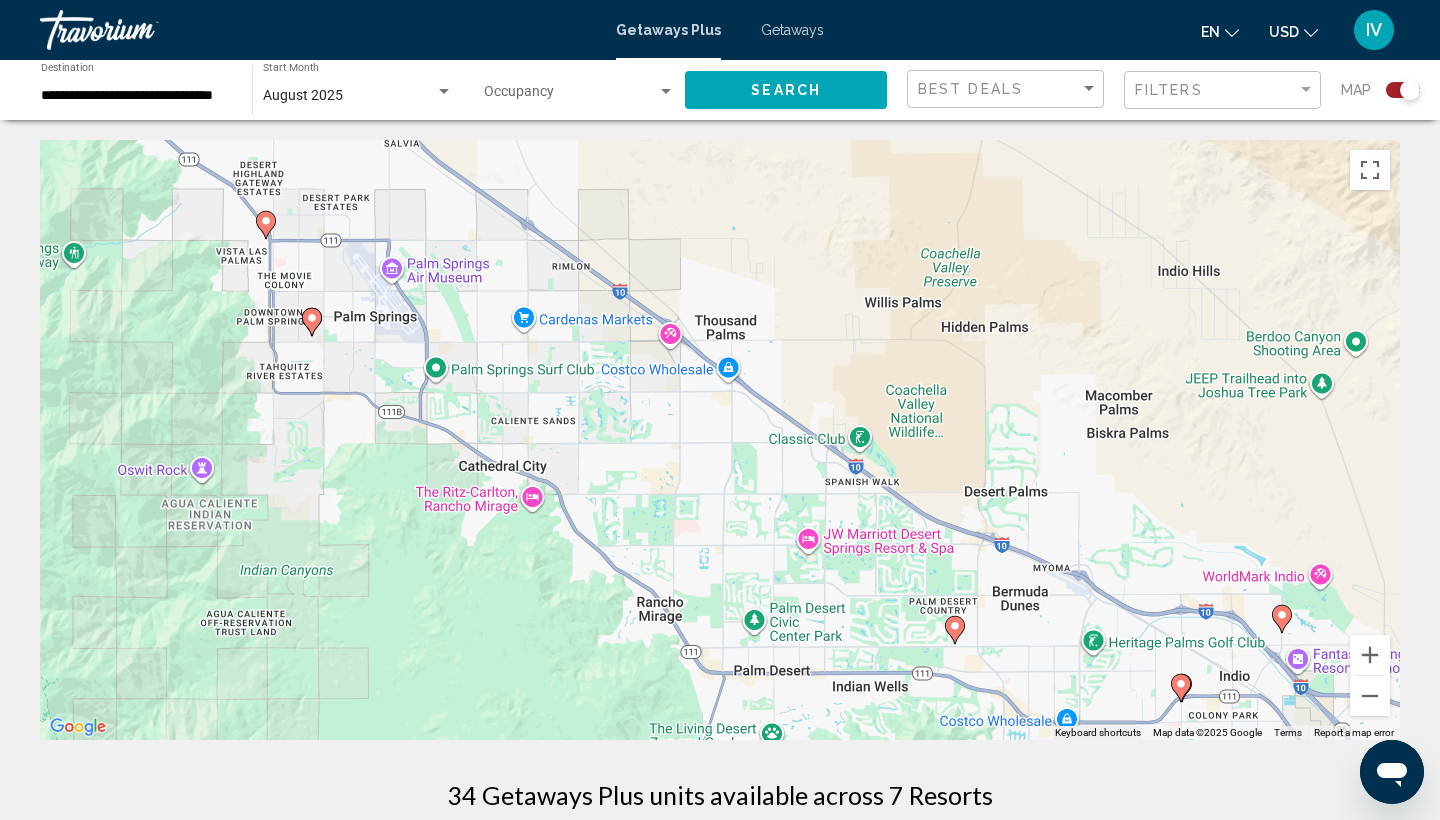 drag, startPoint x: 649, startPoint y: 343, endPoint x: 622, endPoint y: 224, distance: 122.02459 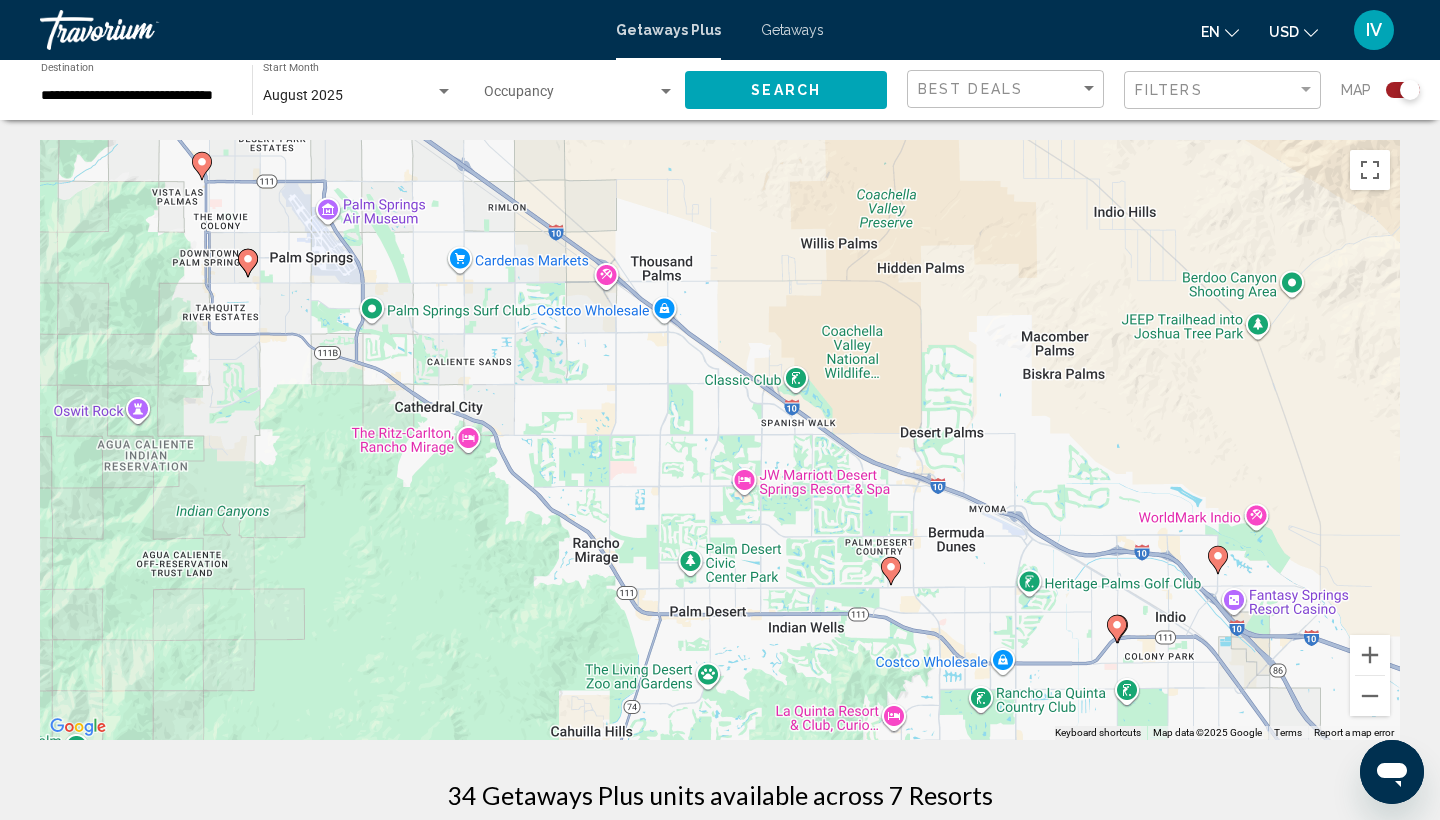 drag, startPoint x: 622, startPoint y: 224, endPoint x: 544, endPoint y: 130, distance: 122.14745 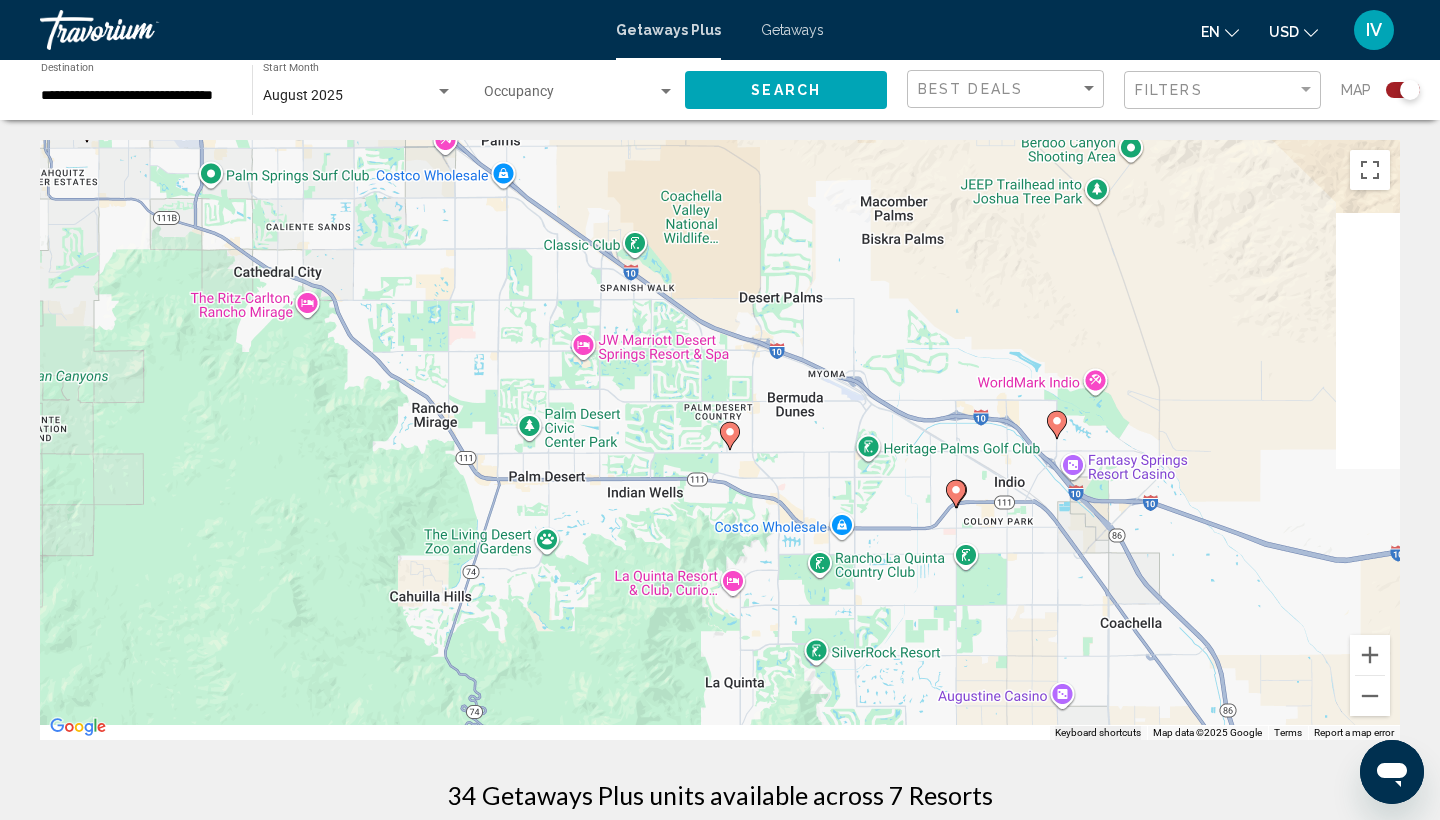 drag, startPoint x: 678, startPoint y: 406, endPoint x: 505, endPoint y: 319, distance: 193.644 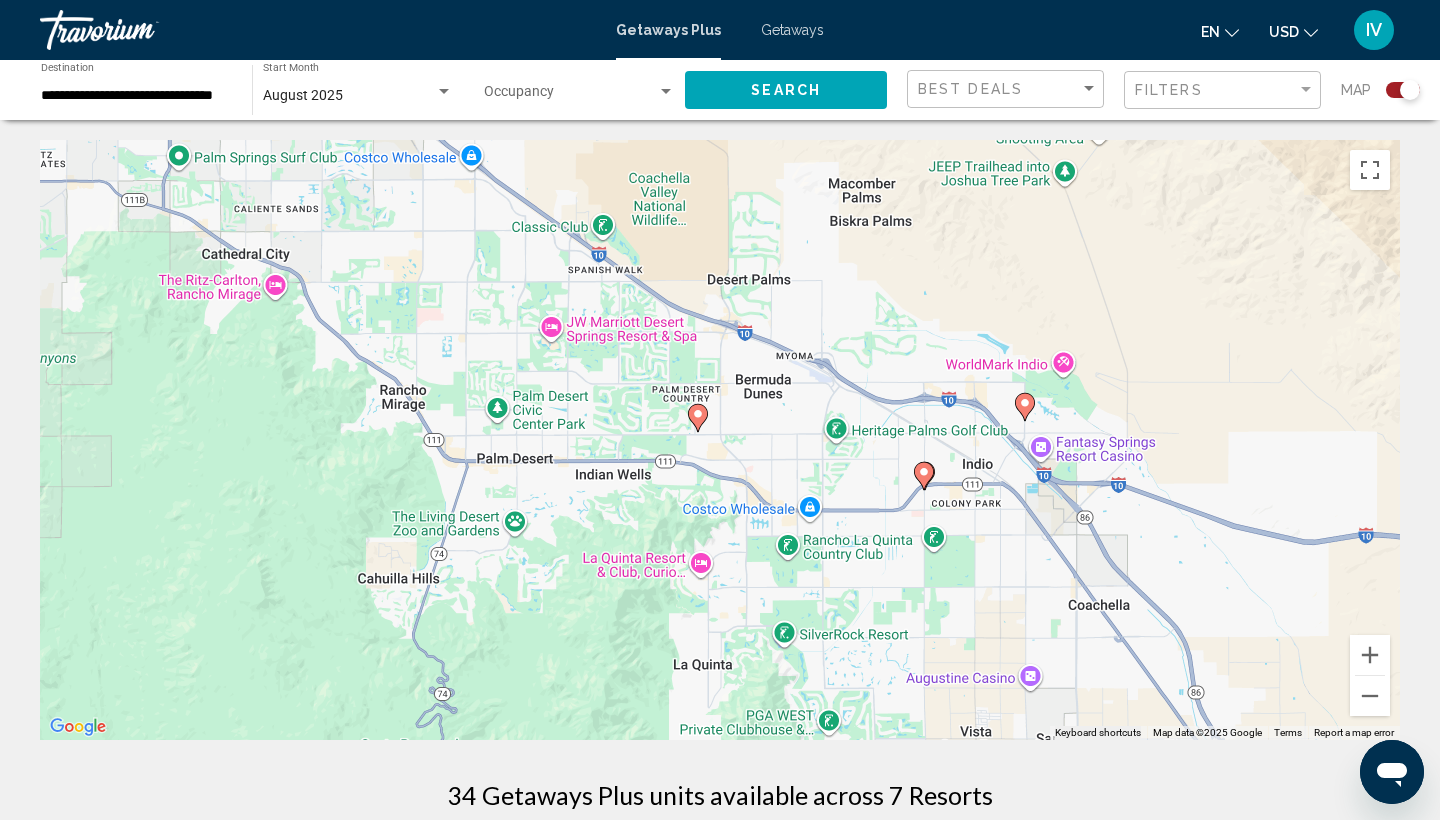 click 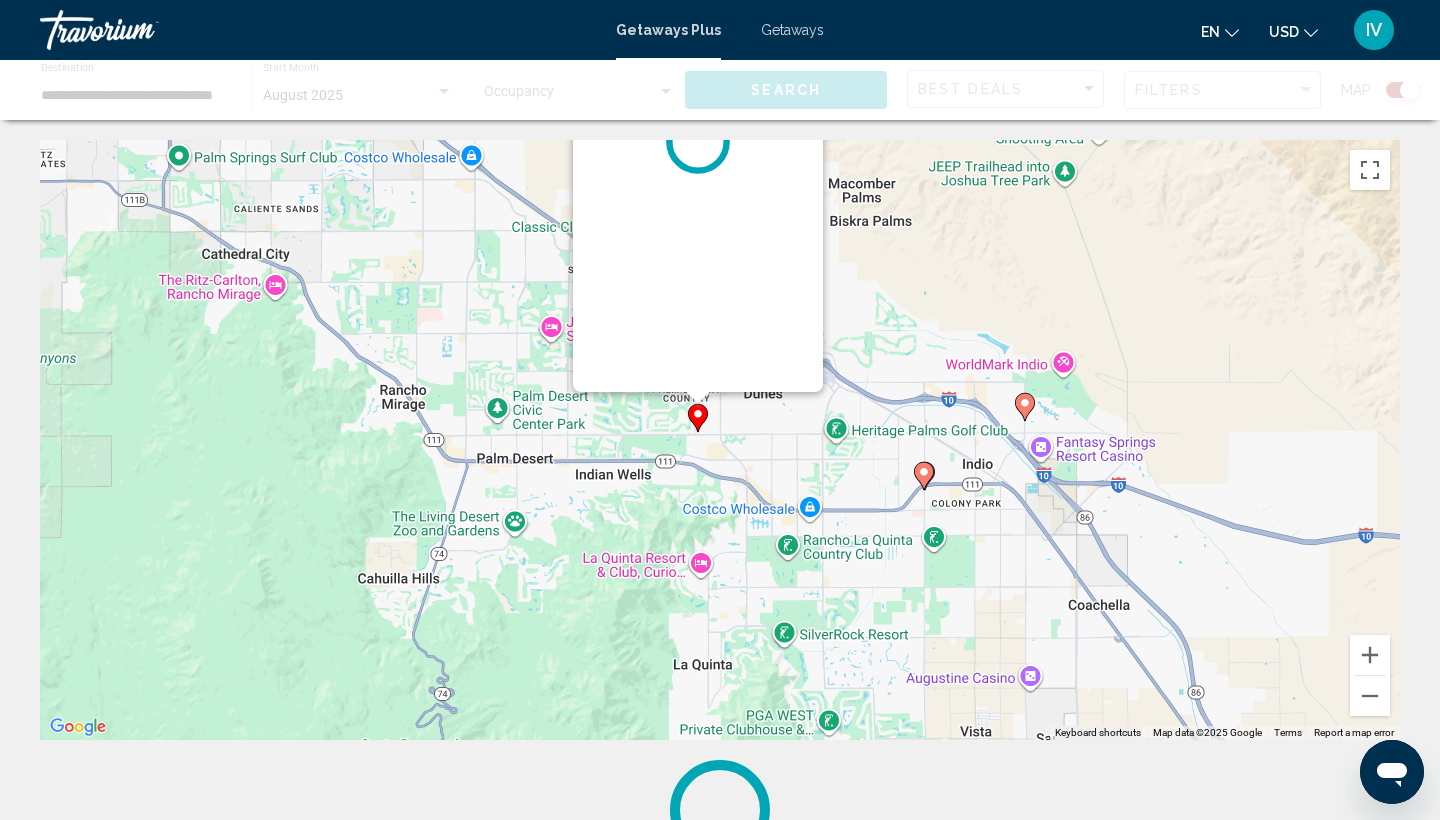 click on "To navigate, press the arrow keys. To activate drag with keyboard, press Alt + Enter. Once in keyboard drag state, use the arrow keys to move the marker. To complete the drag, press the Enter key. To cancel, press Escape." at bounding box center [720, 440] 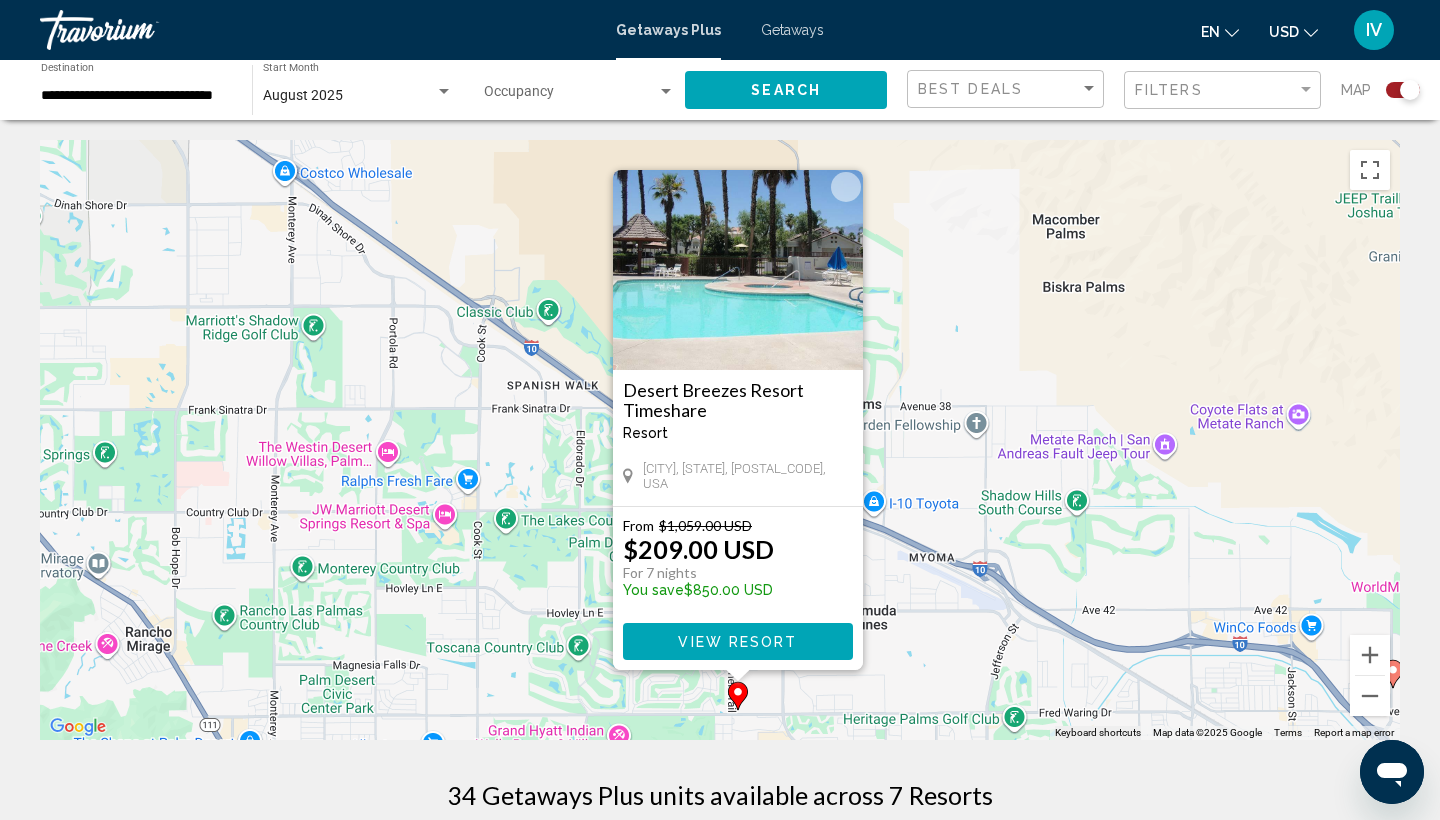 click on "To activate drag with keyboard, press Alt + Enter. Once in keyboard drag state, use the arrow keys to move the marker. To complete the drag, press the Enter key. To cancel, press Escape.  Desert Breezes Resort Timeshare  Resort  -  This is an adults only resort
Palm Desert, CA, 922118265, USA From $1,059.00 USD $209.00 USD For 7 nights You save  $850.00 USD  View Resort" at bounding box center [720, 440] 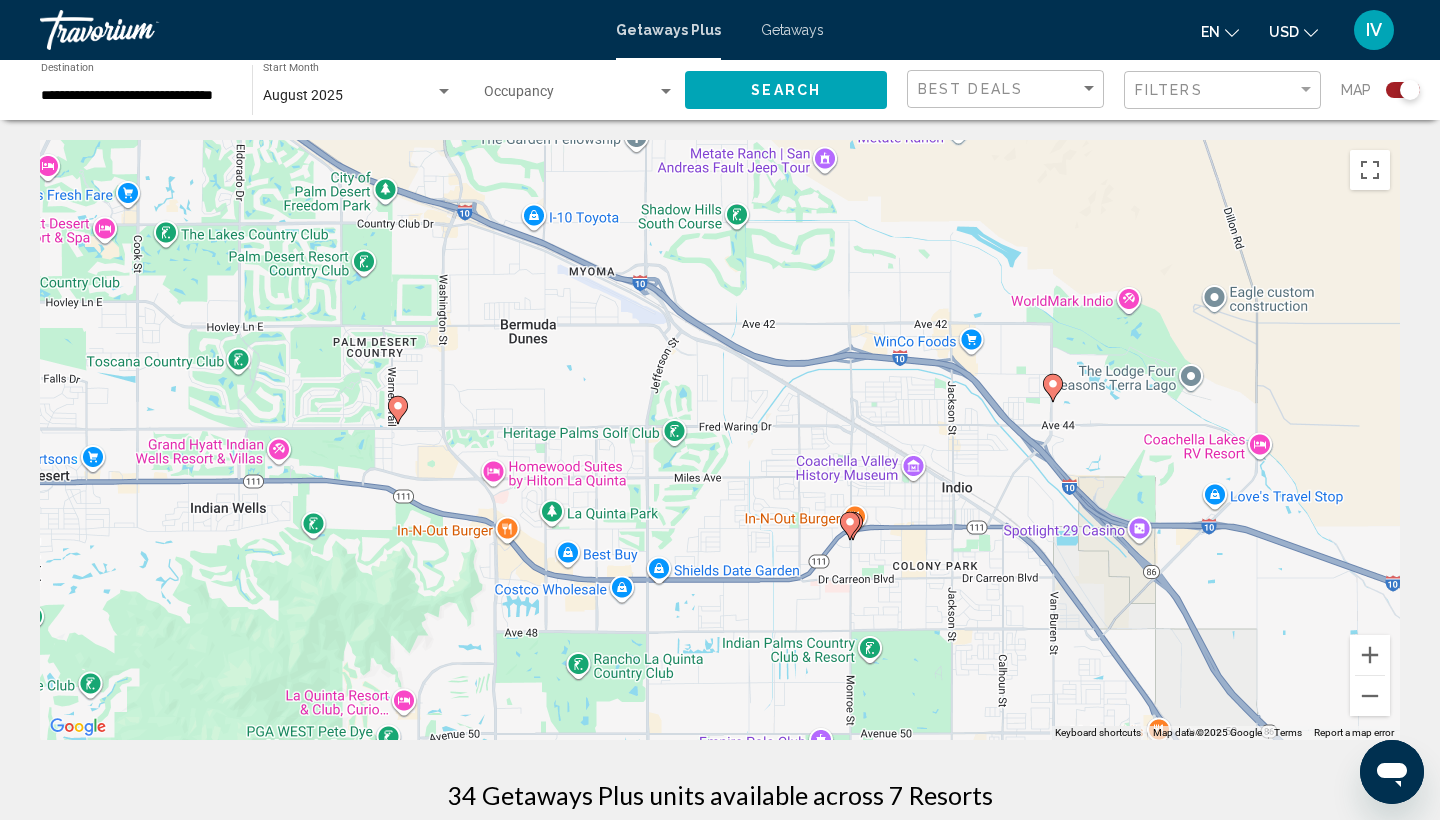drag, startPoint x: 930, startPoint y: 474, endPoint x: 589, endPoint y: 185, distance: 446.99216 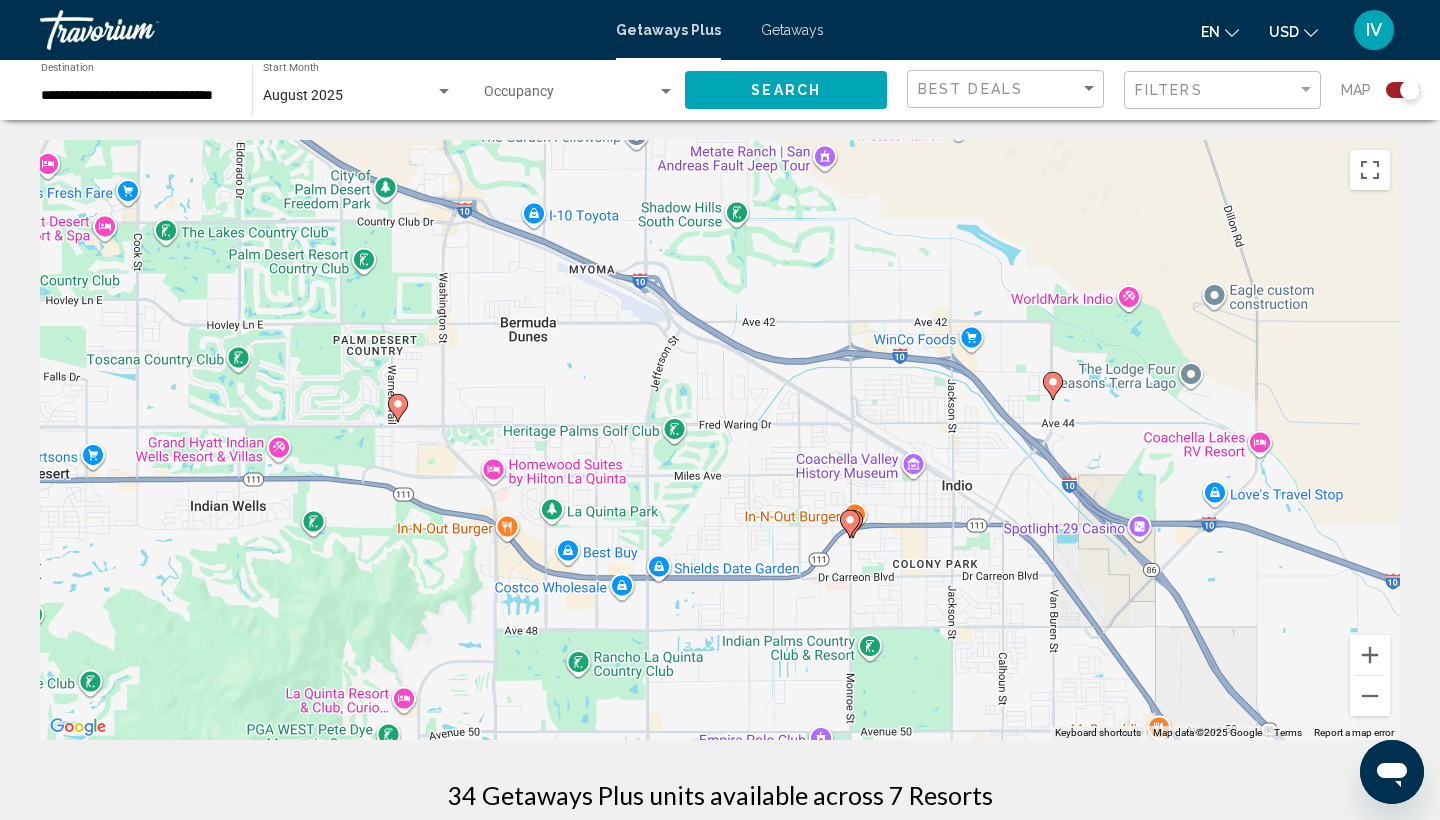 click 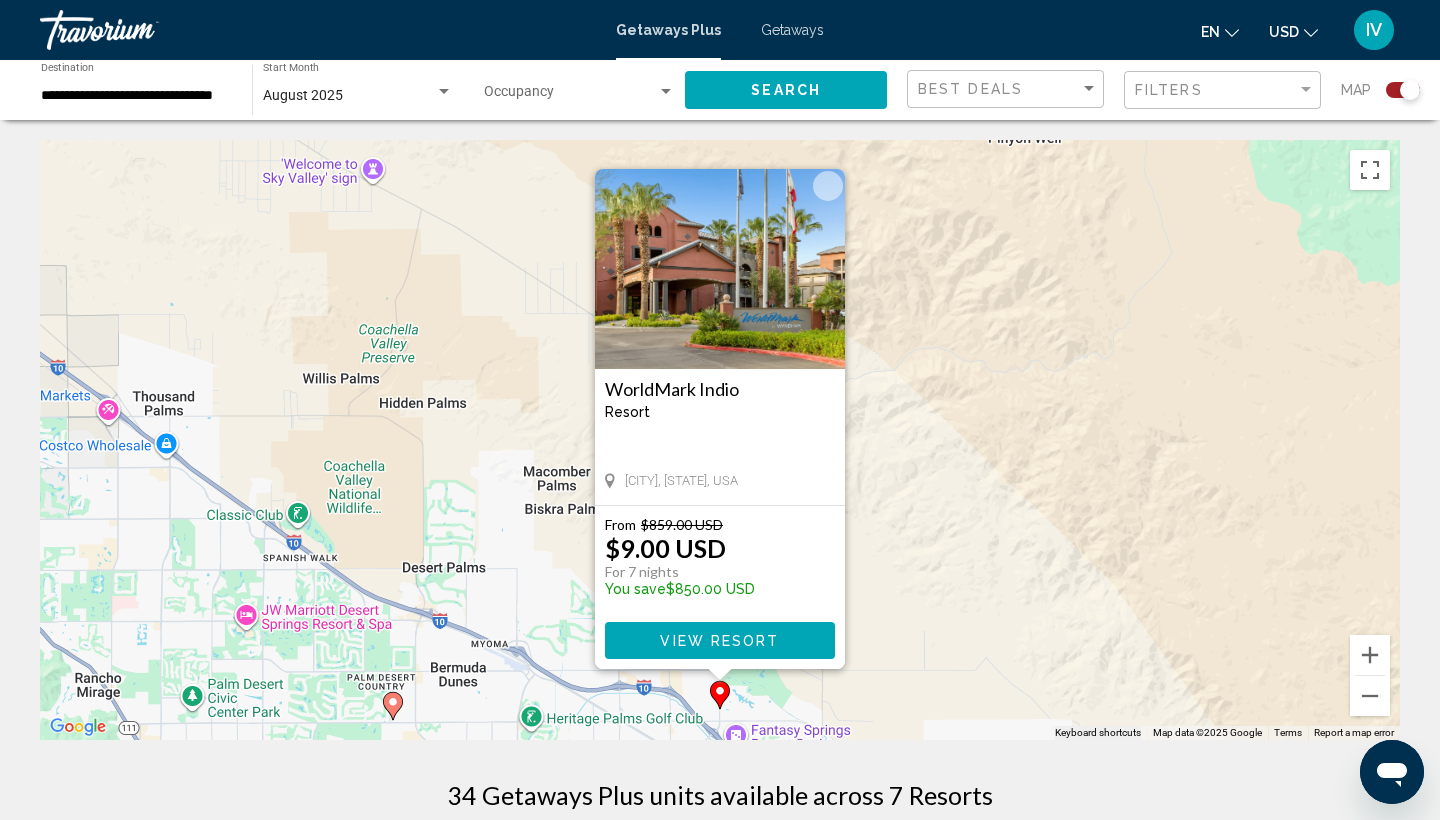 click on "To activate drag with keyboard, press Alt + Enter. Once in keyboard drag state, use the arrow keys to move the marker. To complete the drag, press the Enter key. To cancel, press Escape.  WorldMark Indio  Resort  -  This is an adults only resort
Indio, CA, USA From $859.00 USD $9.00 USD For 7 nights You save  $850.00 USD  View Resort" at bounding box center (720, 440) 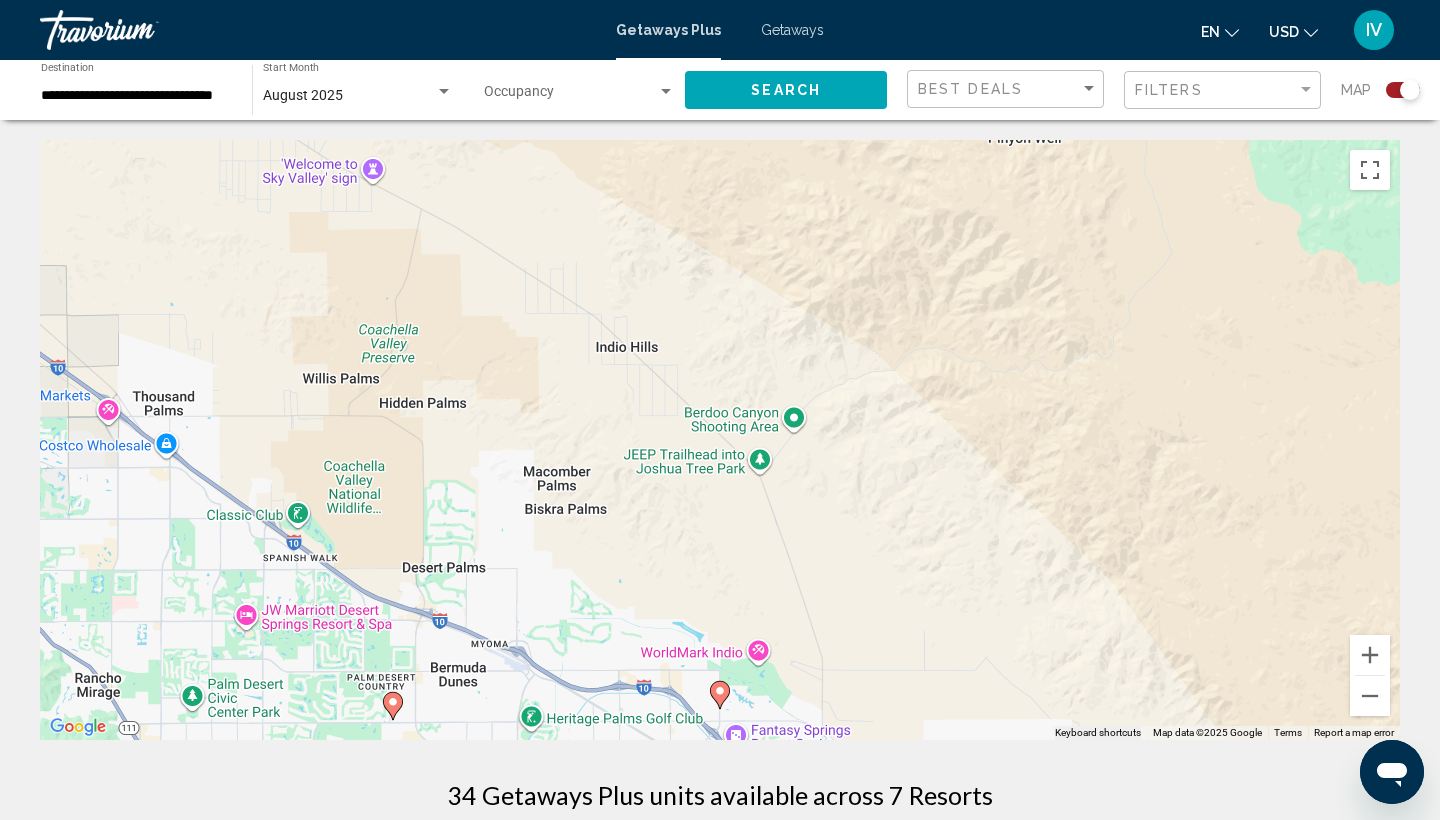 scroll, scrollTop: 0, scrollLeft: 0, axis: both 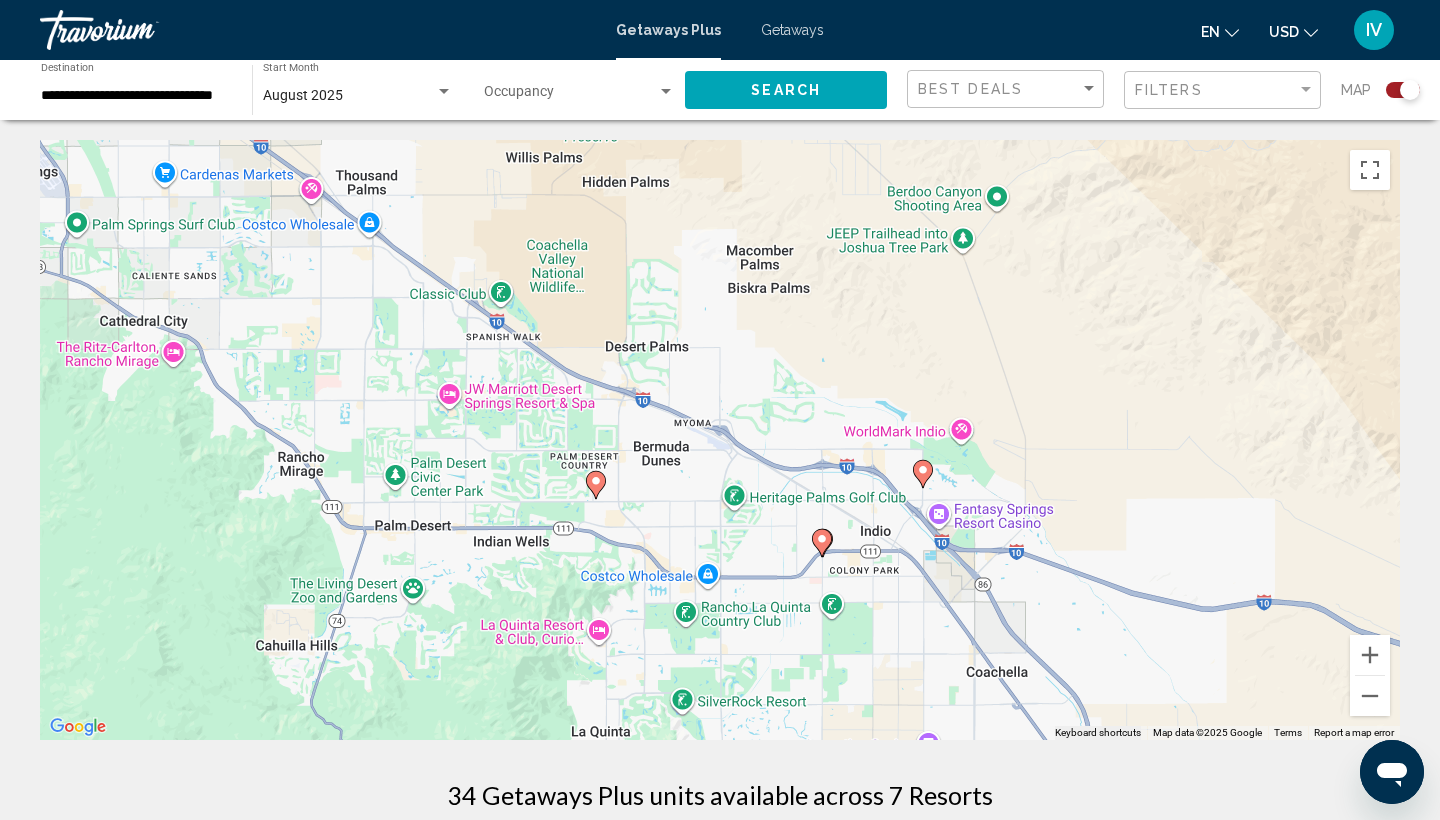 drag, startPoint x: 794, startPoint y: 443, endPoint x: 997, endPoint y: 210, distance: 309.0275 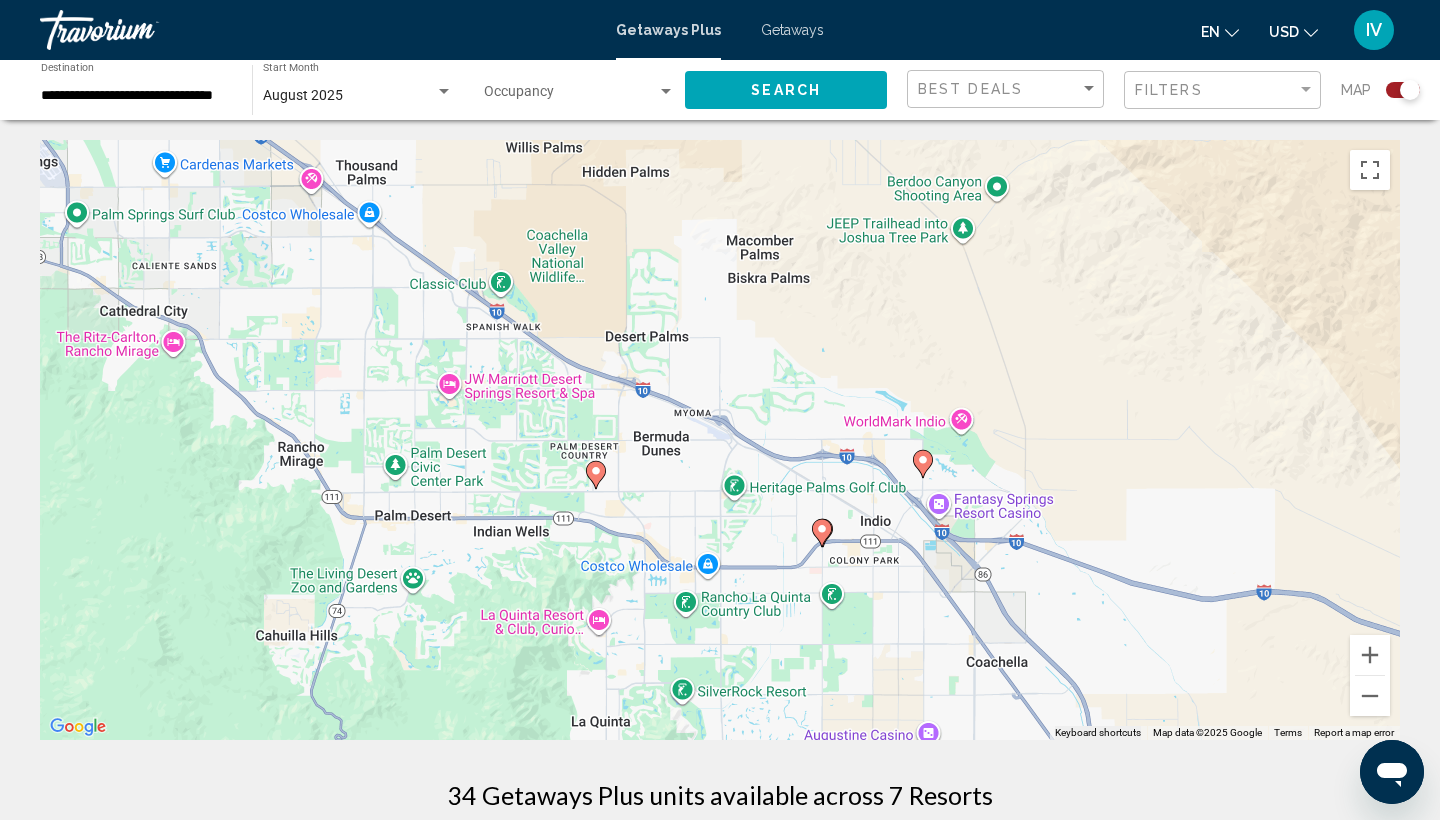 click 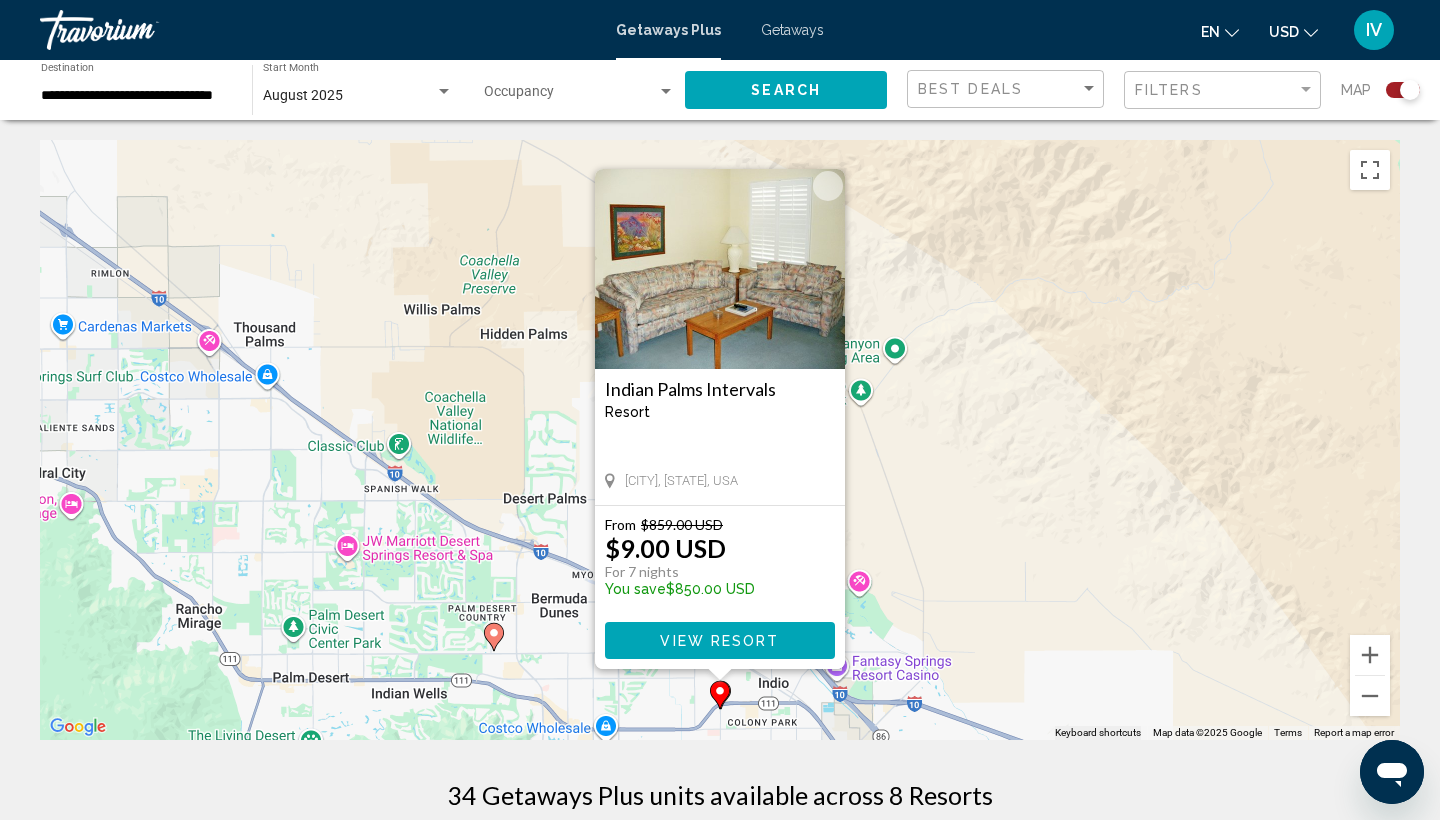 click on "To activate drag with keyboard, press Alt + Enter. Once in keyboard drag state, use the arrow keys to move the marker. To complete the drag, press the Enter key. To cancel, press Escape.  Indian Palms Intervals  Resort  -  This is an adults only resort
Indio, CA, USA From $859.00 USD $9.00 USD For 7 nights You save  $850.00 USD  View Resort" at bounding box center [720, 440] 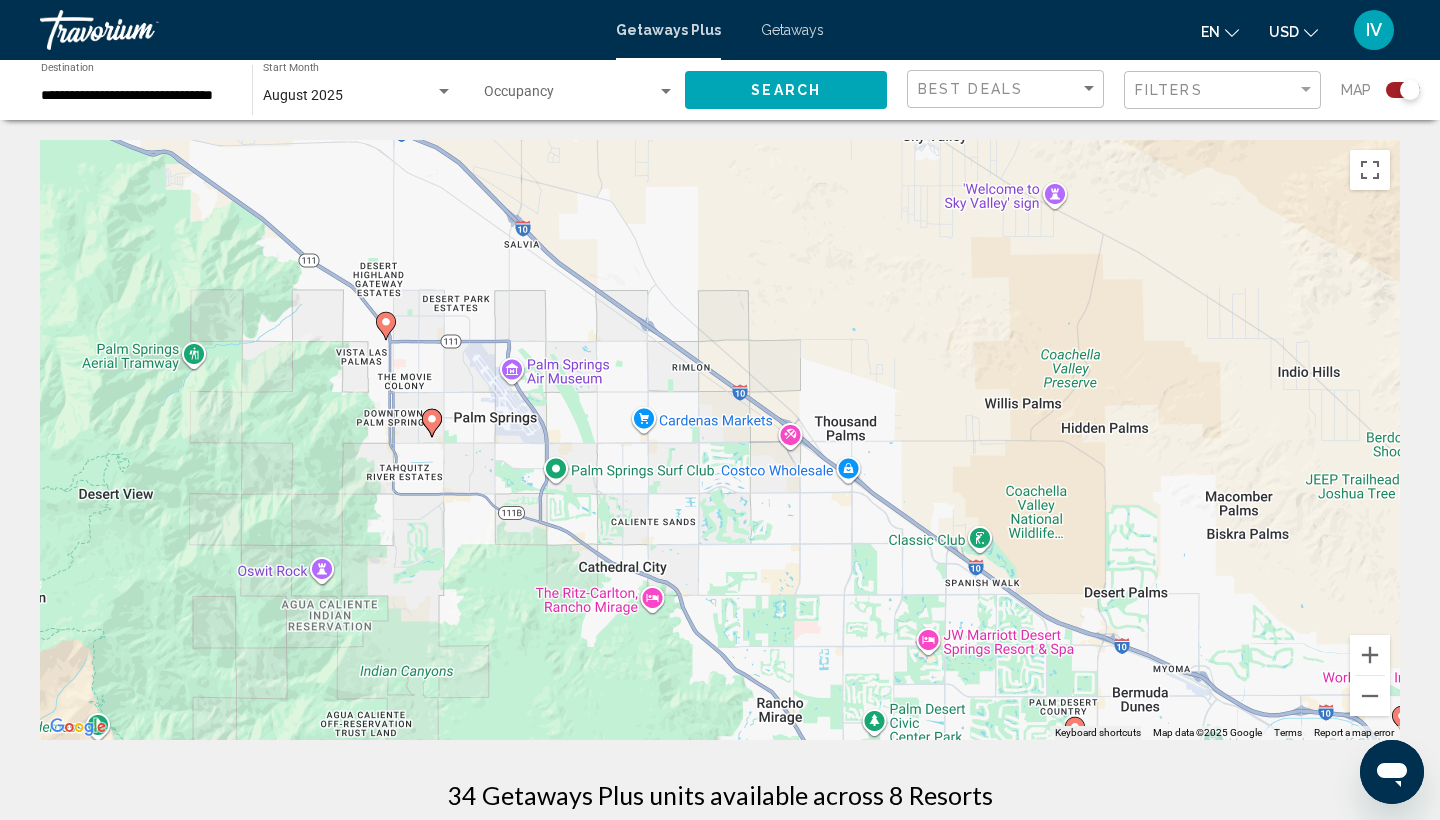 drag, startPoint x: 625, startPoint y: 519, endPoint x: 1209, endPoint y: 613, distance: 591.5167 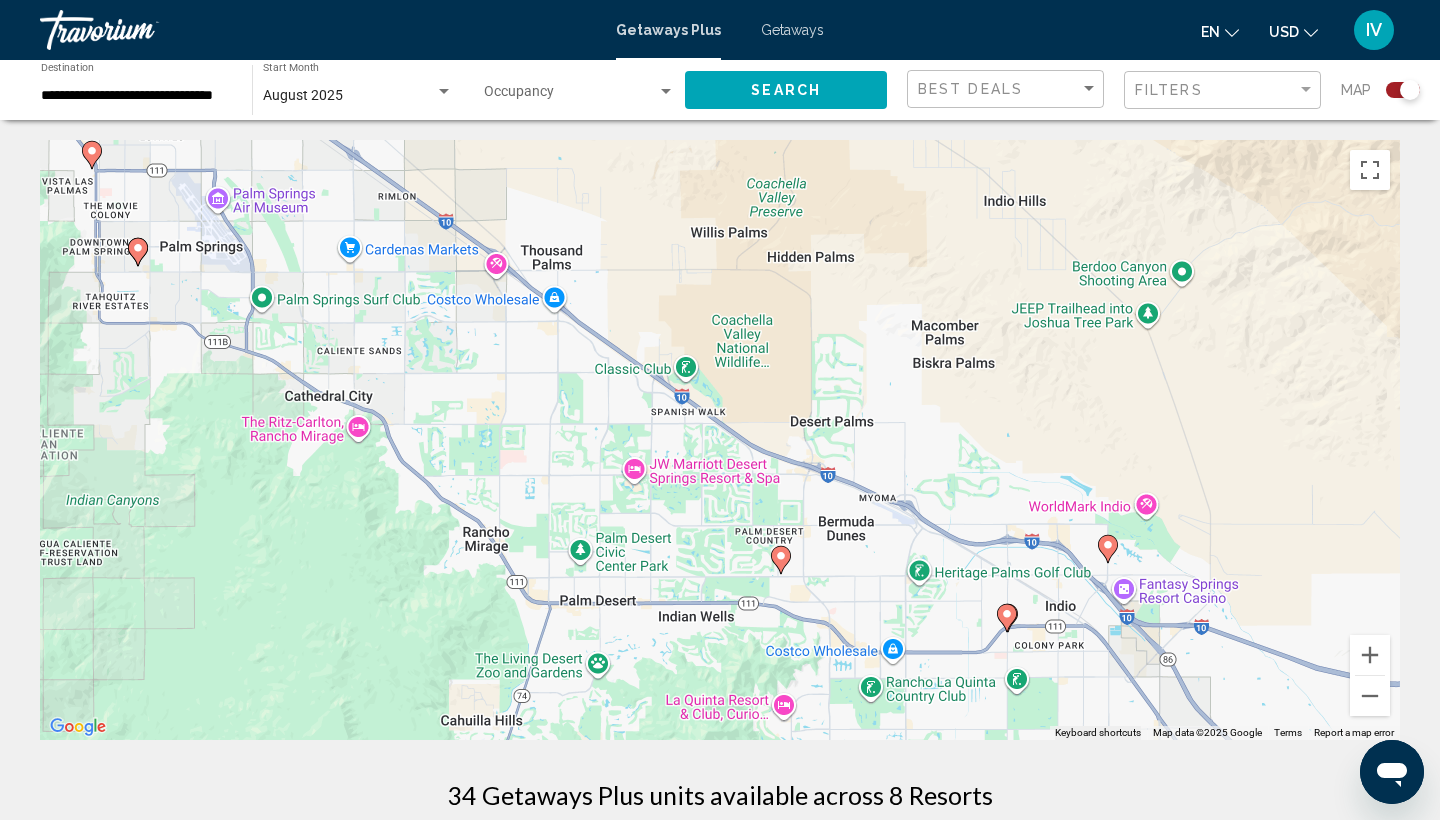 drag, startPoint x: 622, startPoint y: 512, endPoint x: 342, endPoint y: 328, distance: 335.04626 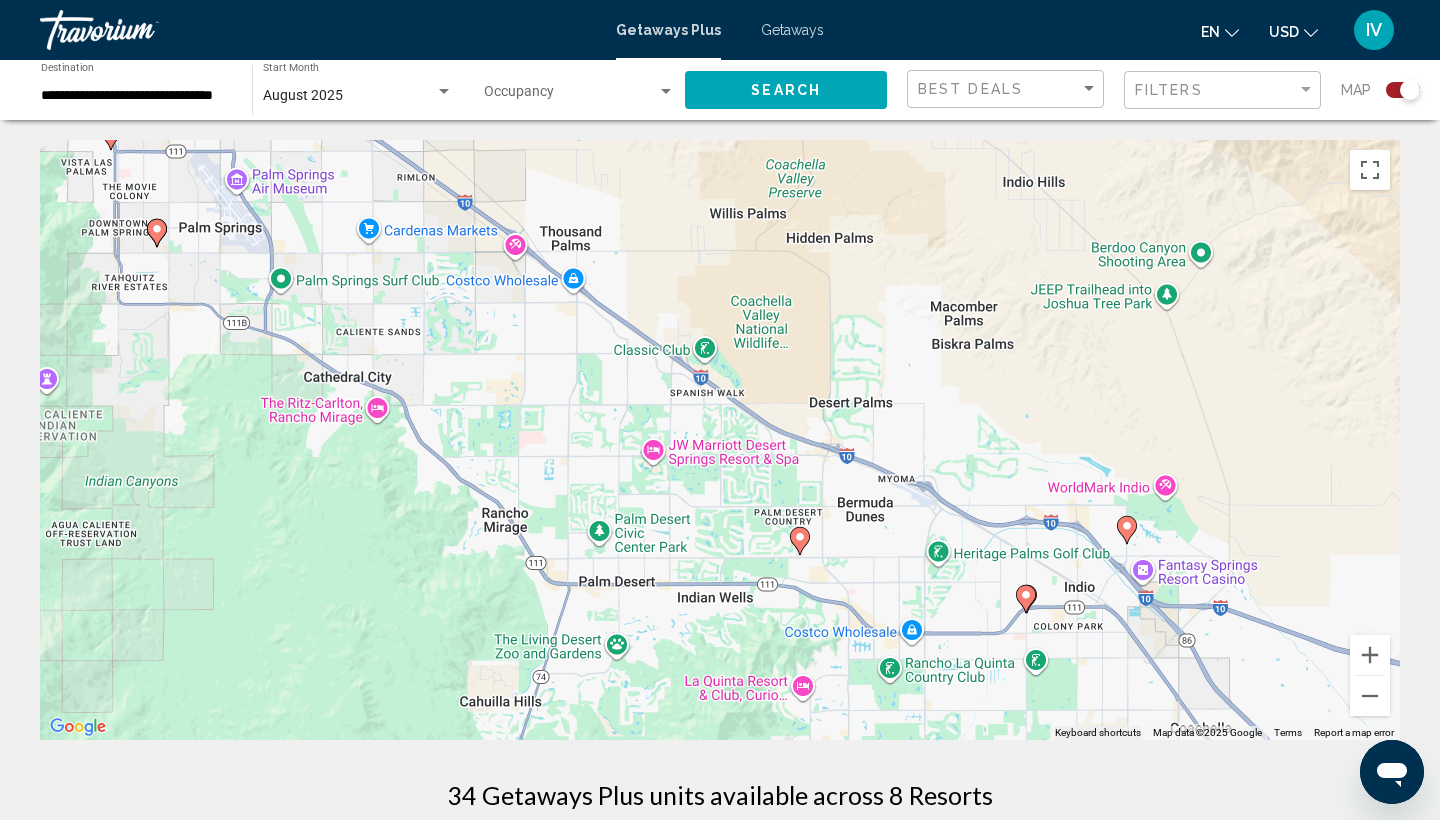 click 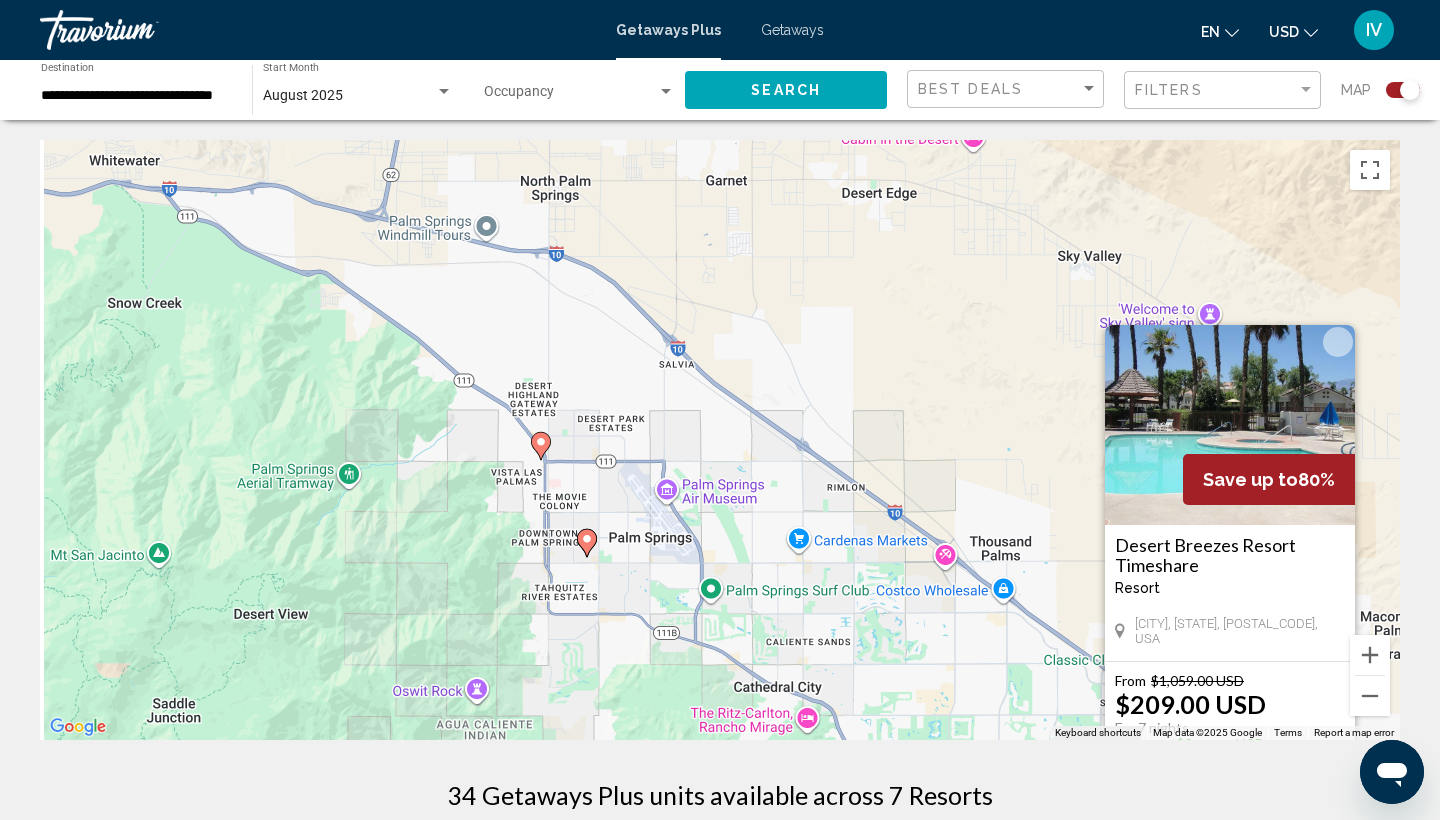 drag, startPoint x: 430, startPoint y: 325, endPoint x: 960, endPoint y: 482, distance: 552.7649 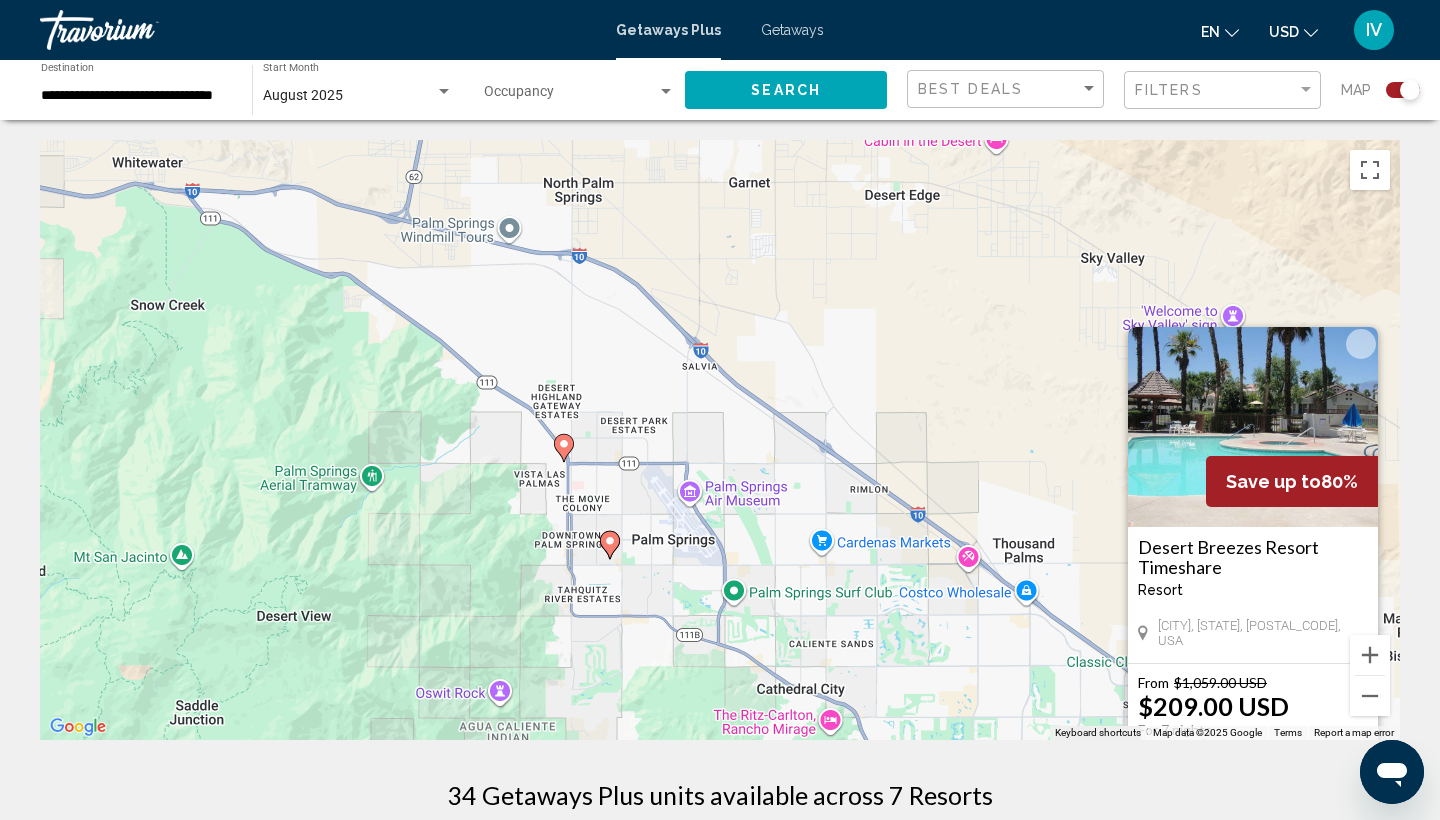 click 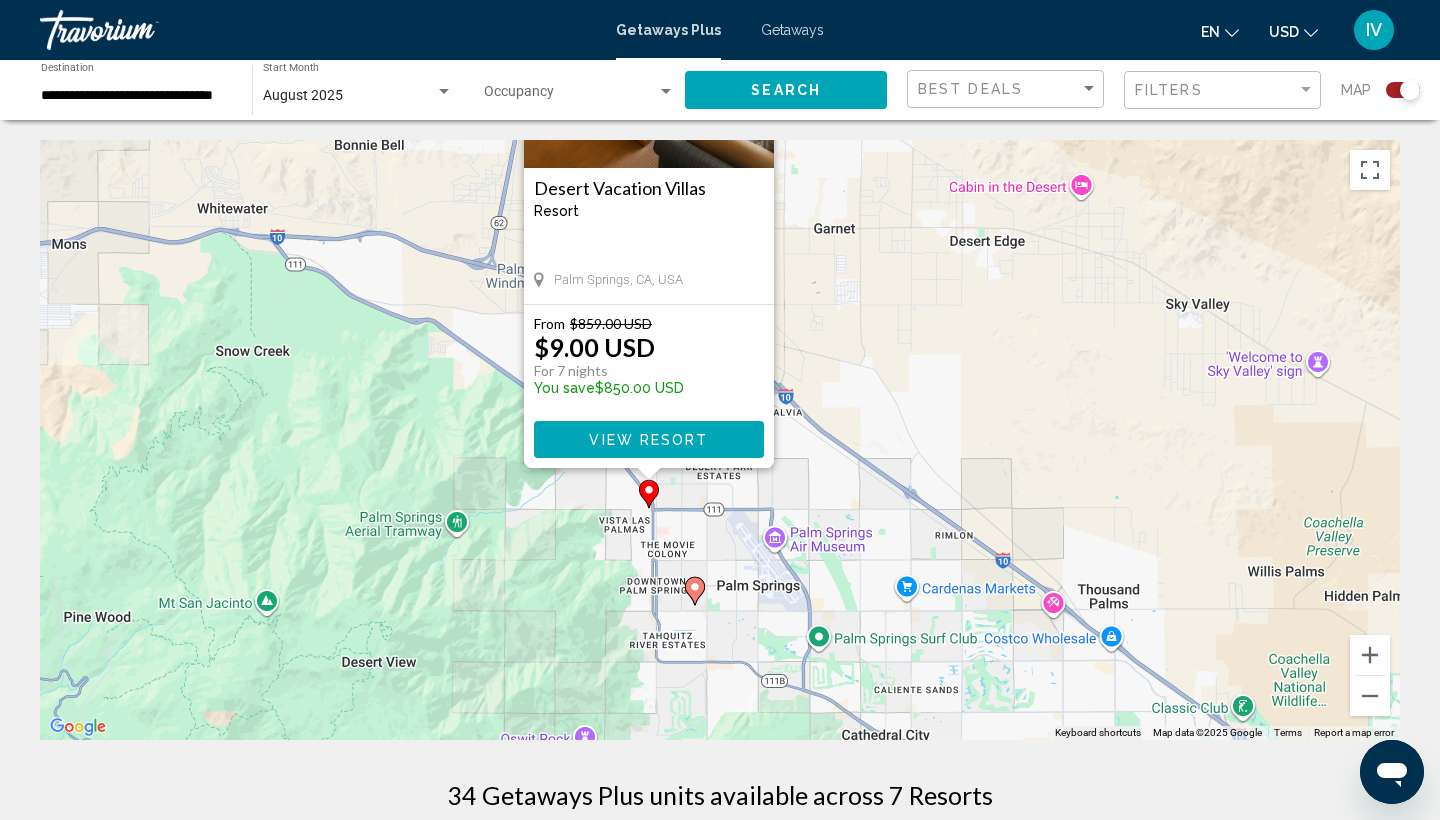 drag, startPoint x: 867, startPoint y: 490, endPoint x: 787, endPoint y: 269, distance: 235.03404 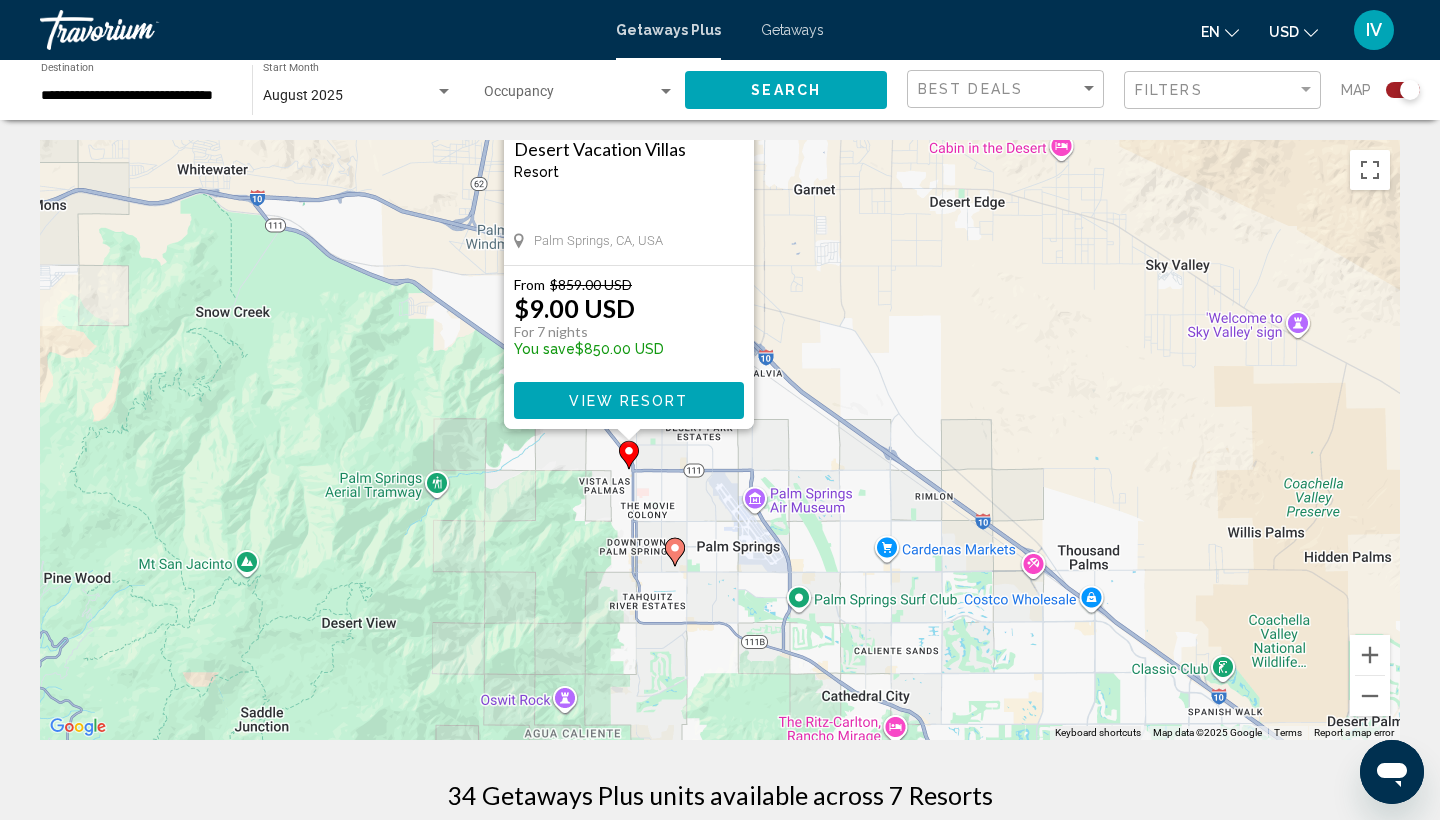 click 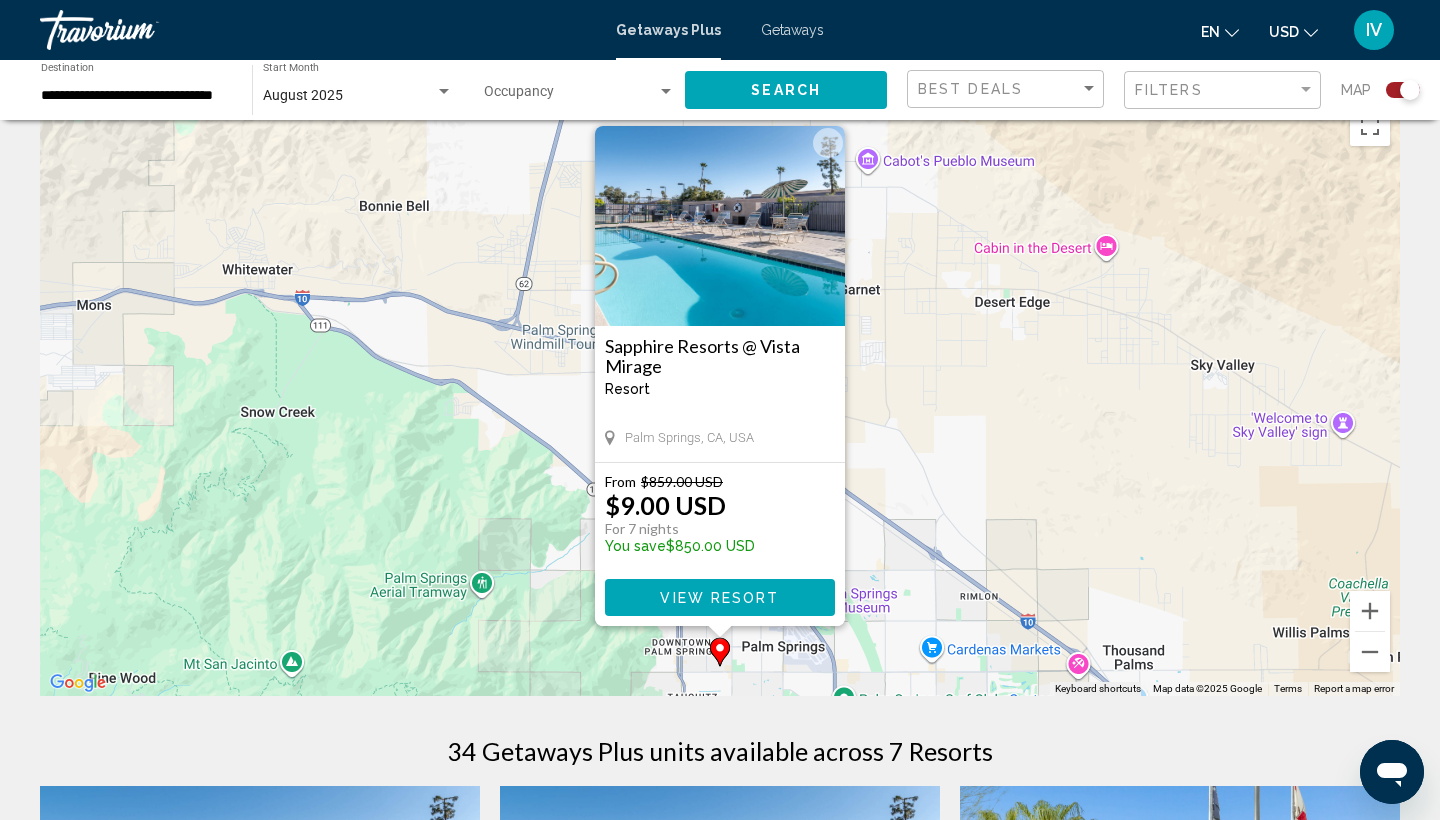 click on "View Resort" at bounding box center (719, 598) 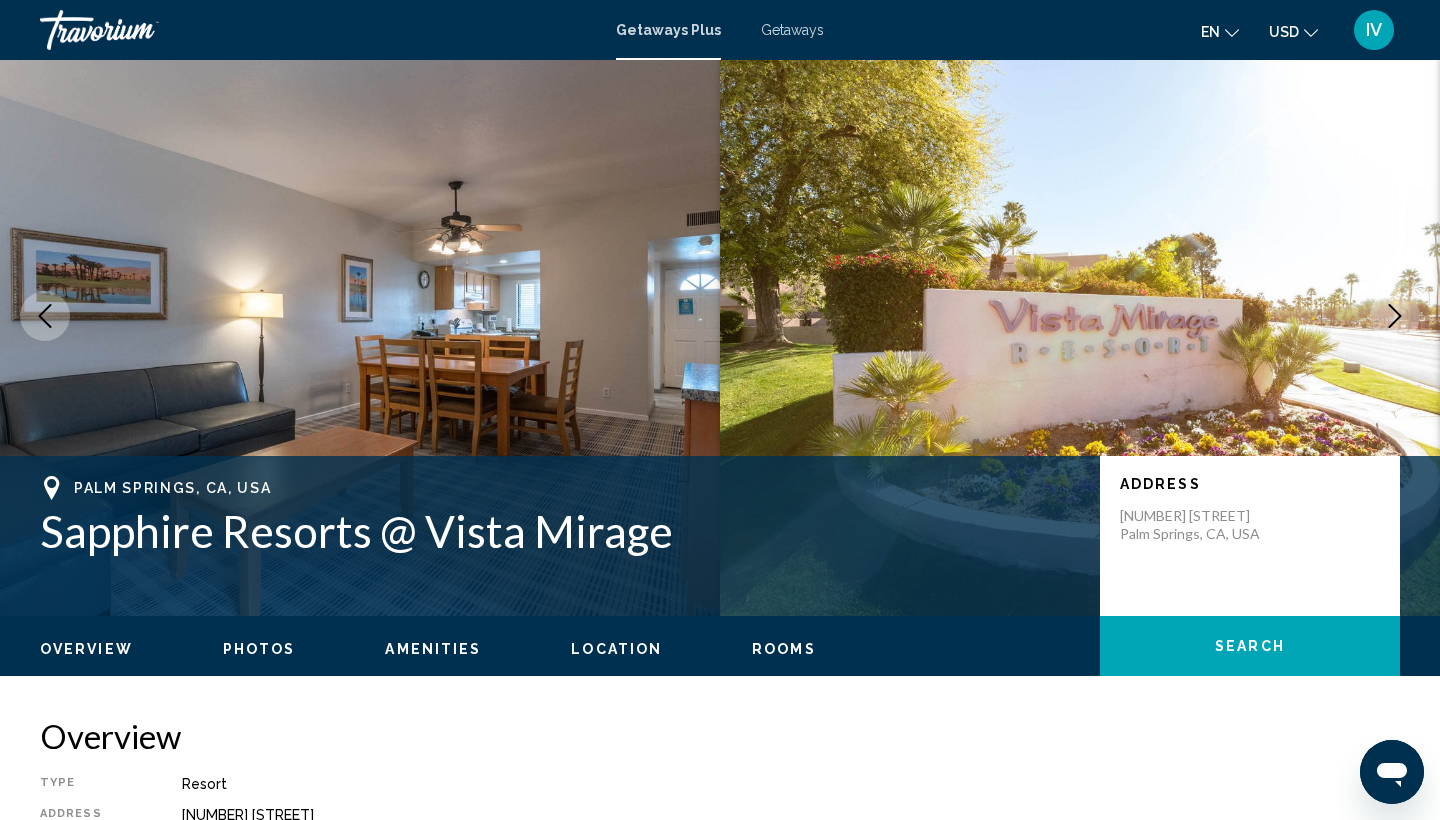 scroll, scrollTop: 0, scrollLeft: 0, axis: both 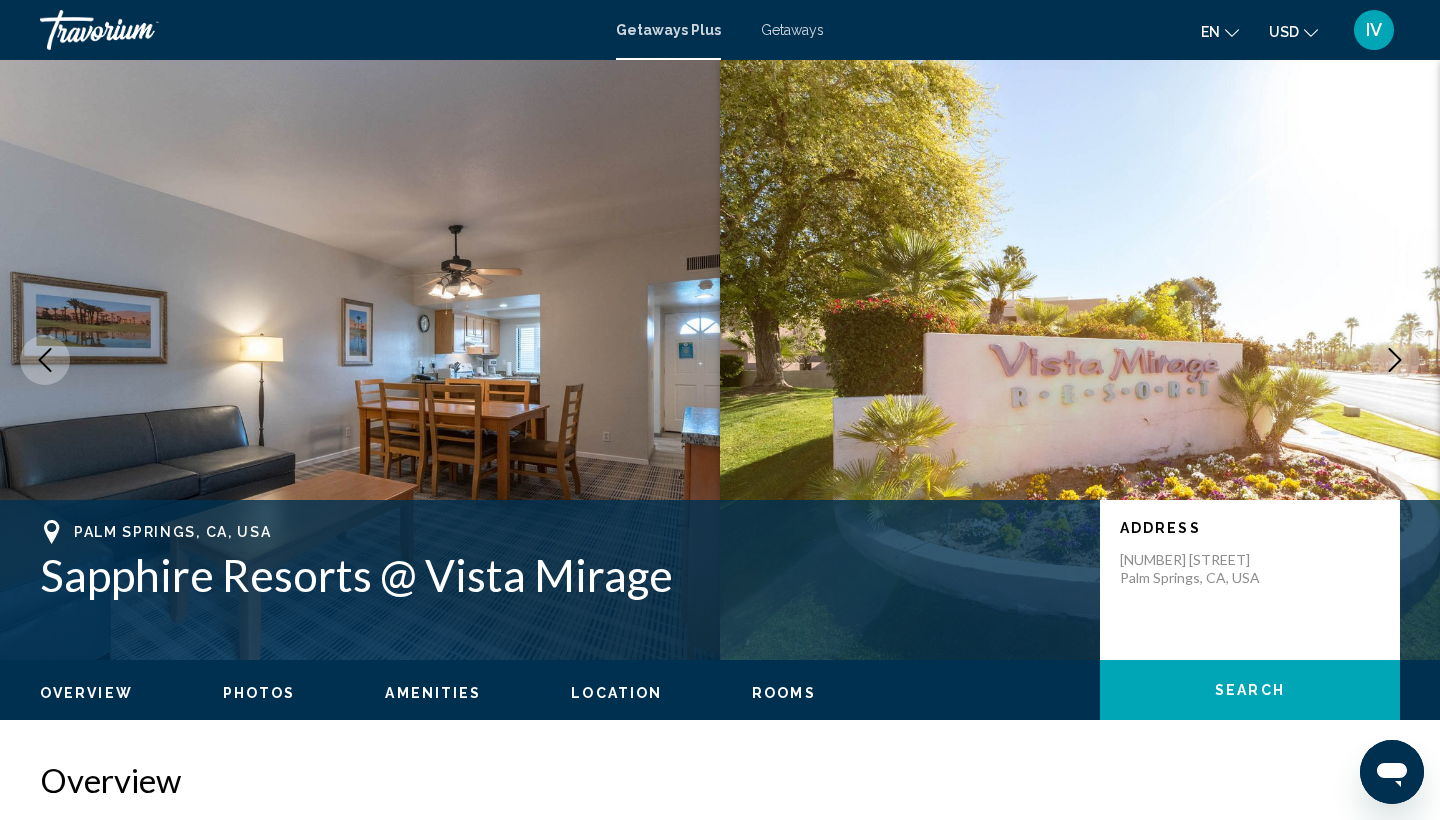 click on "Rooms" at bounding box center [784, 693] 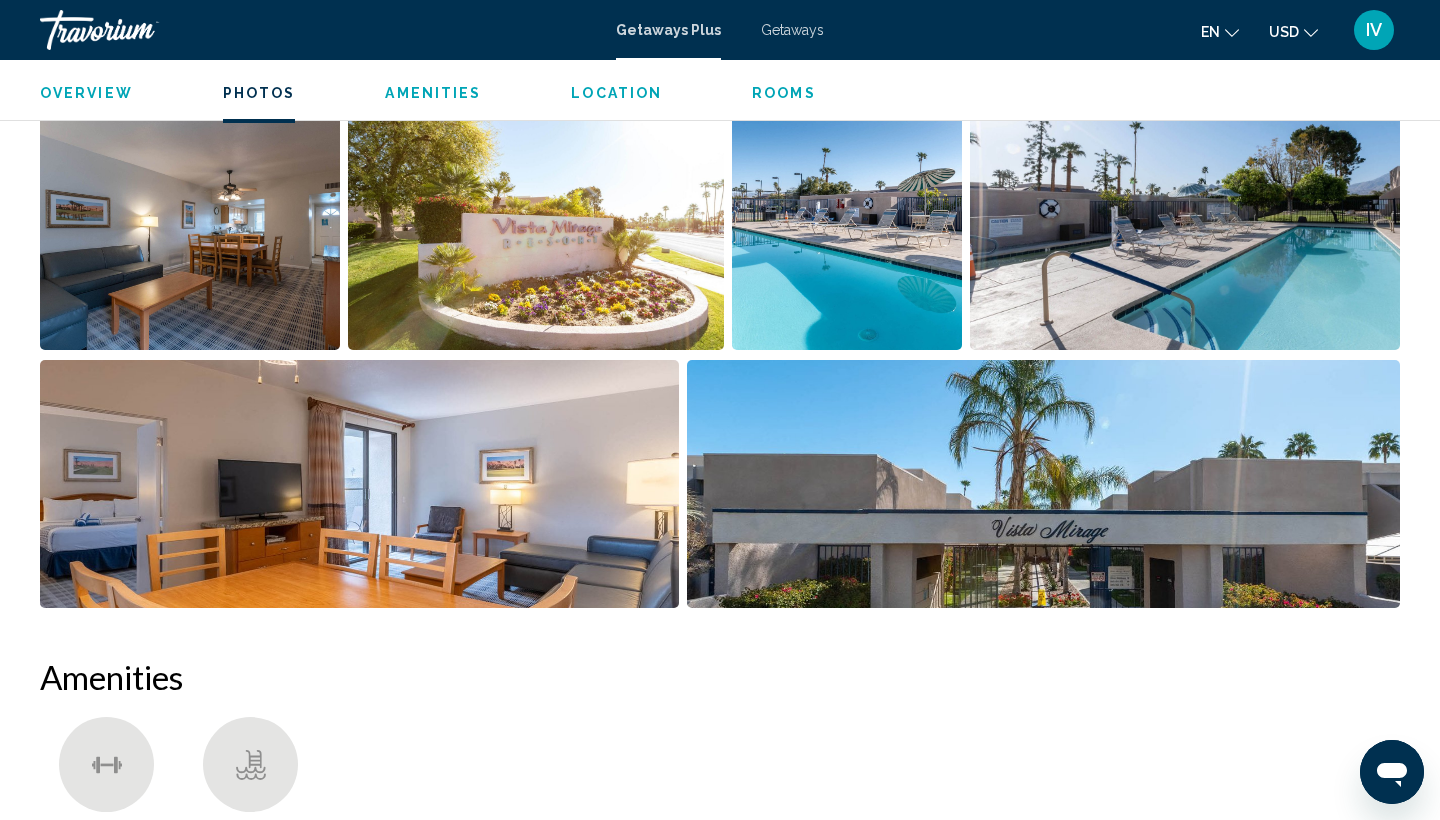 scroll, scrollTop: 988, scrollLeft: 0, axis: vertical 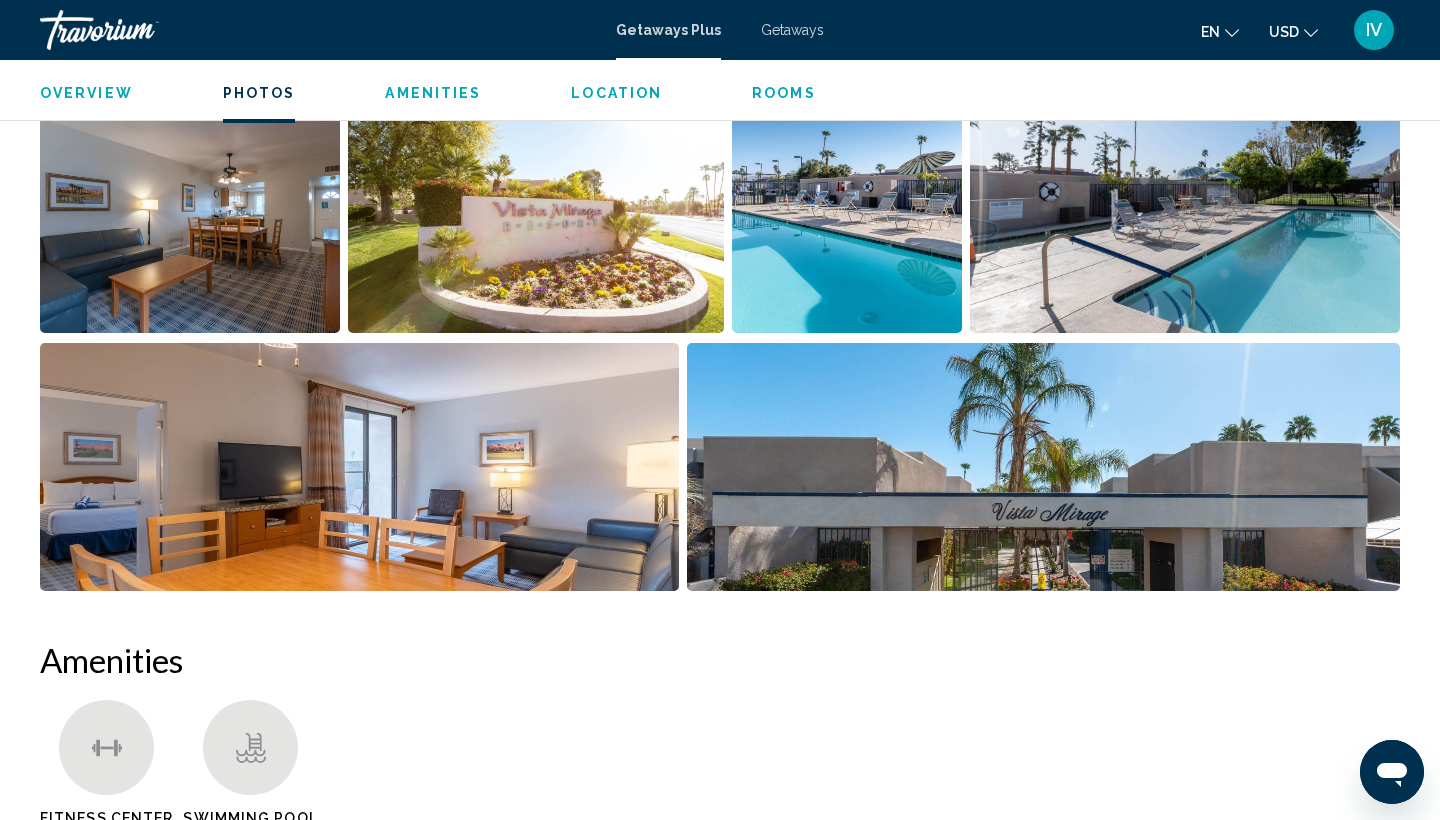 click at bounding box center (1044, 467) 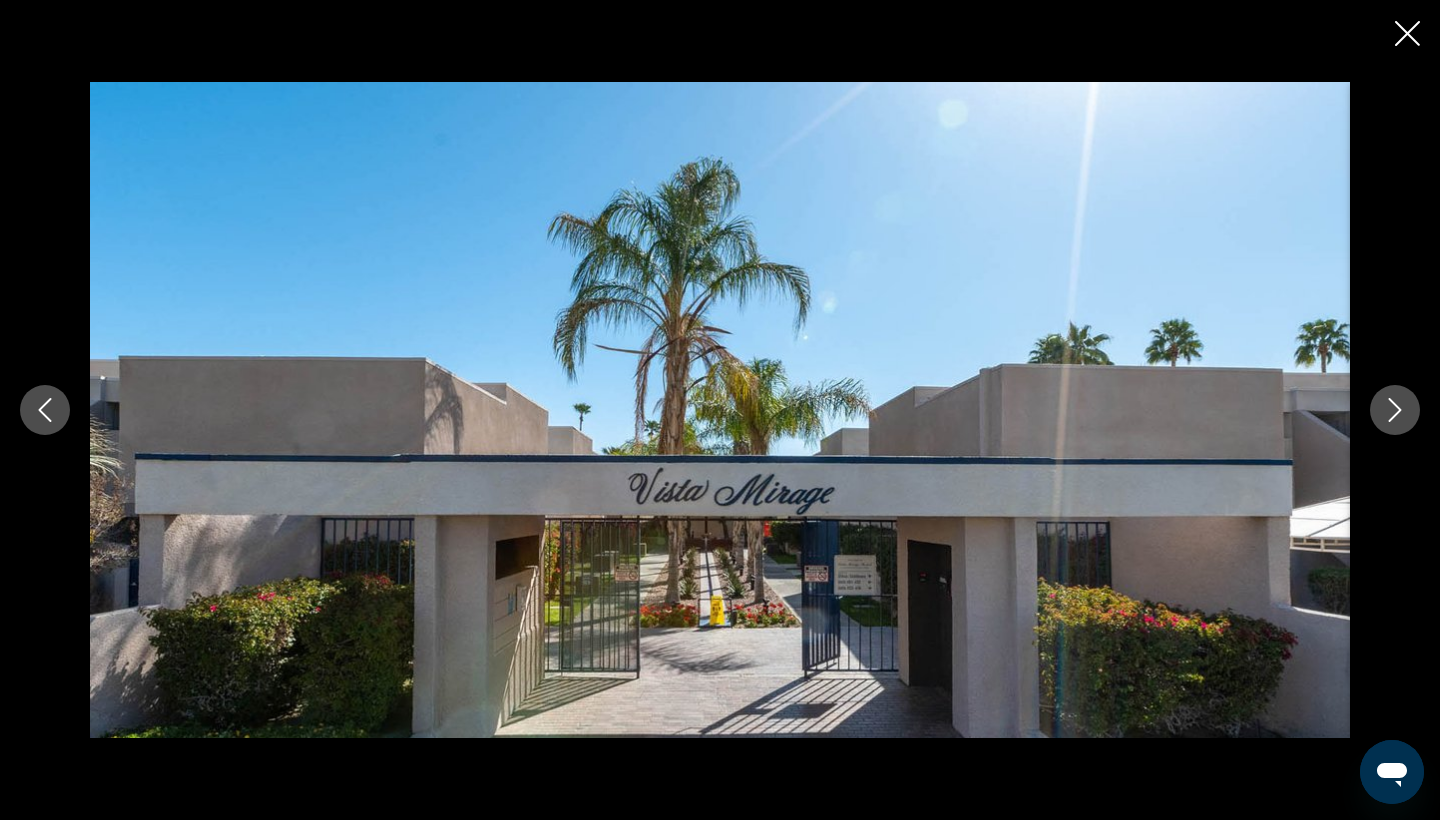 type 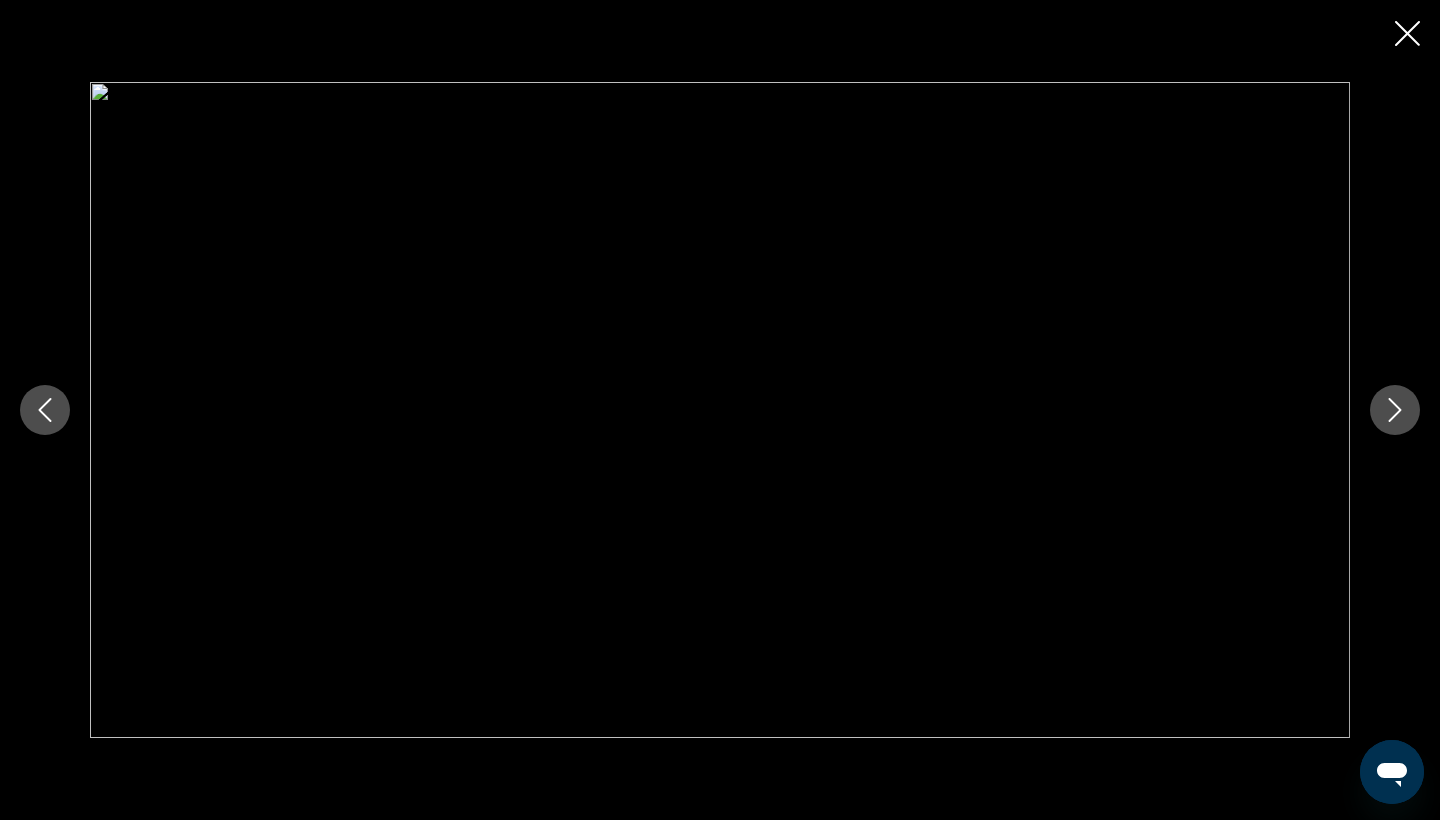 click 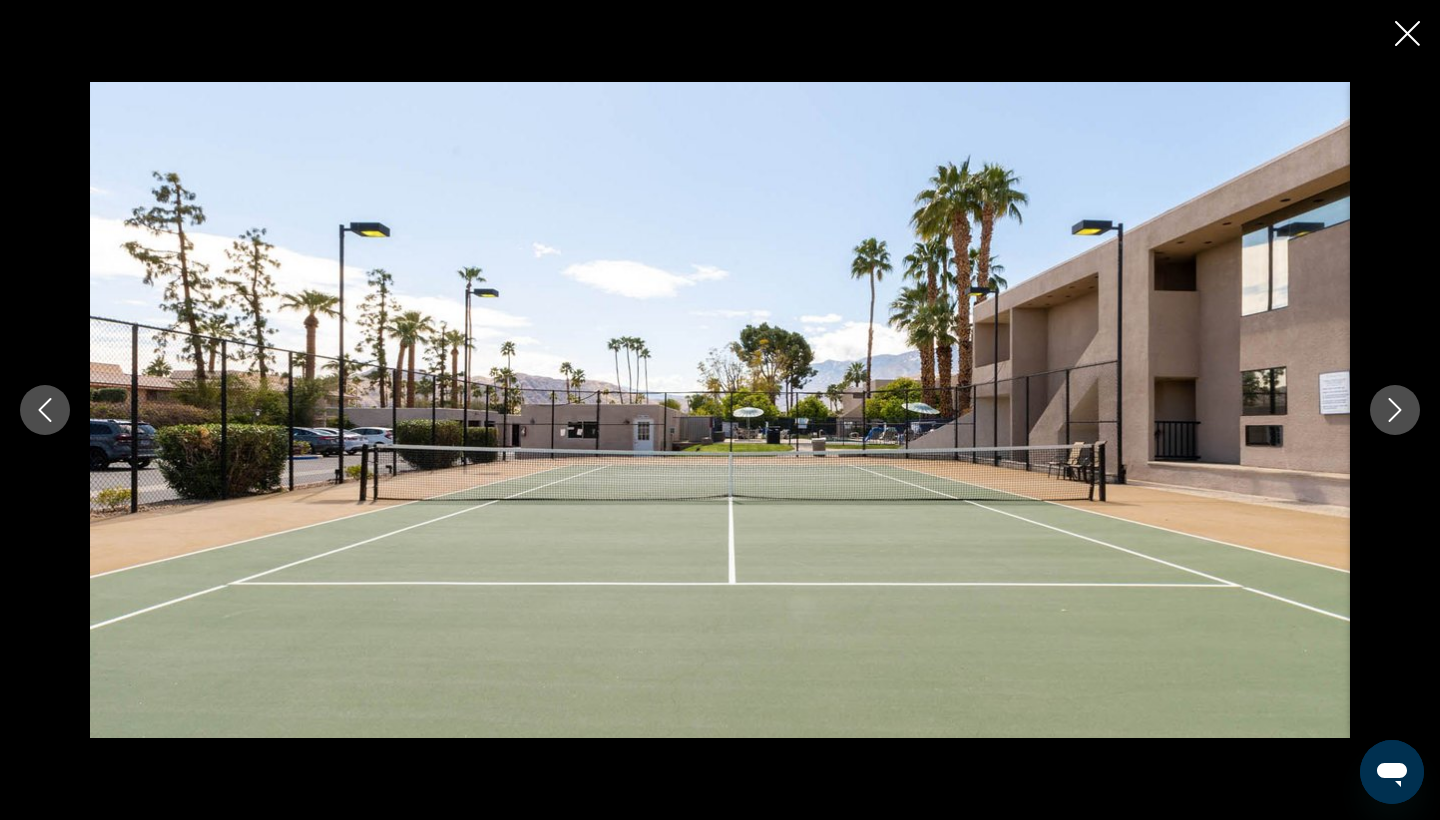 click 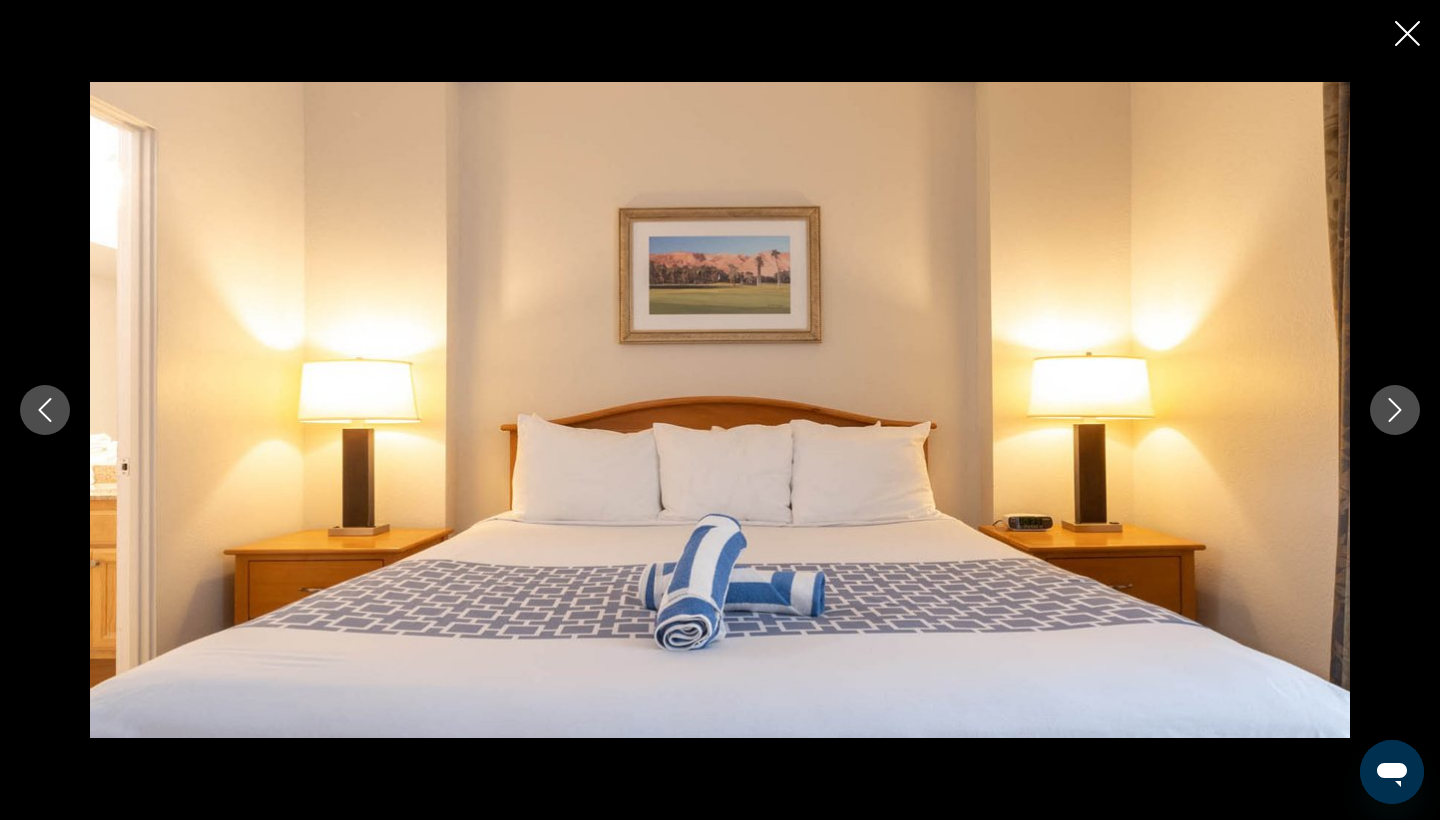 click 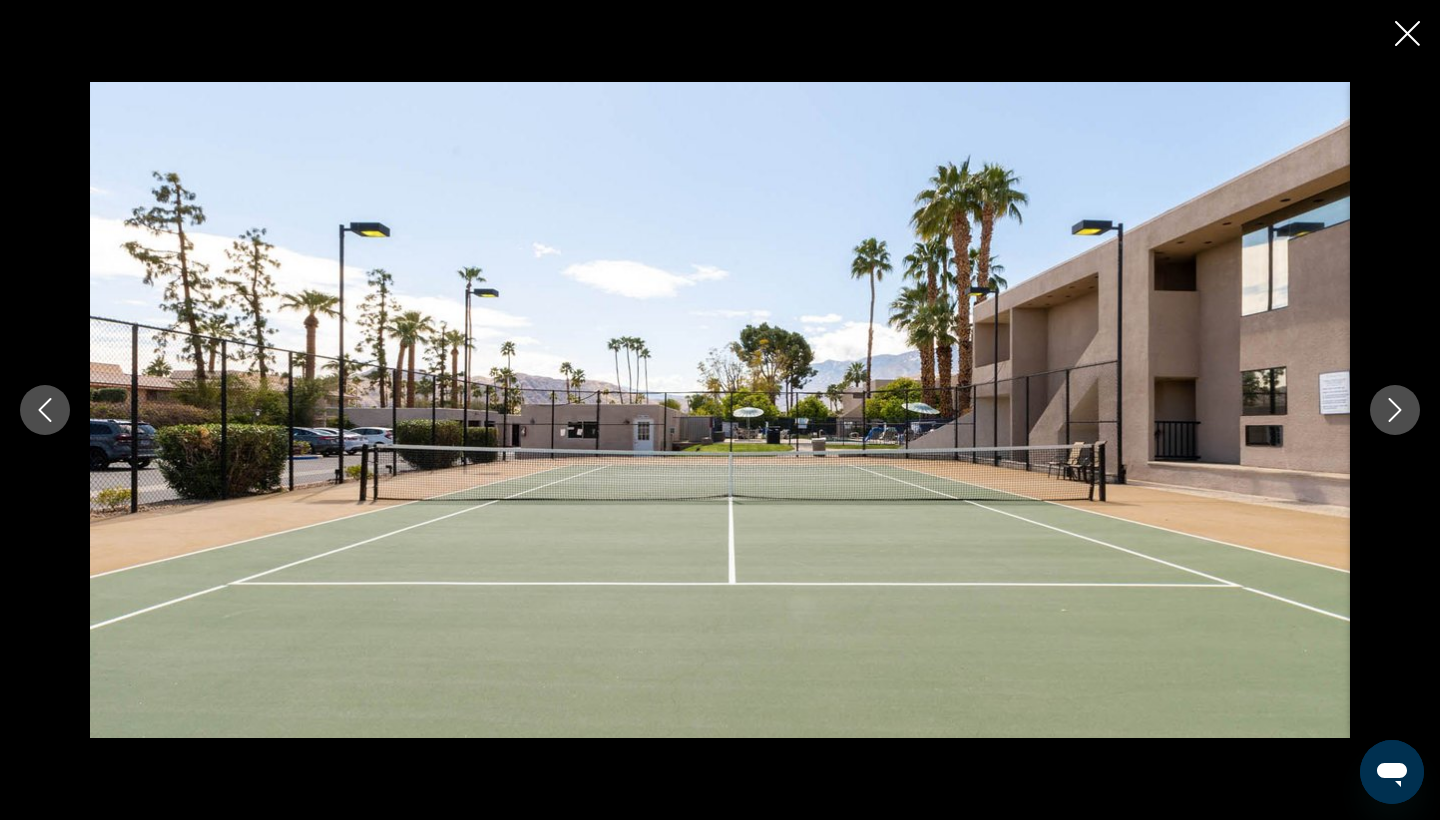 click 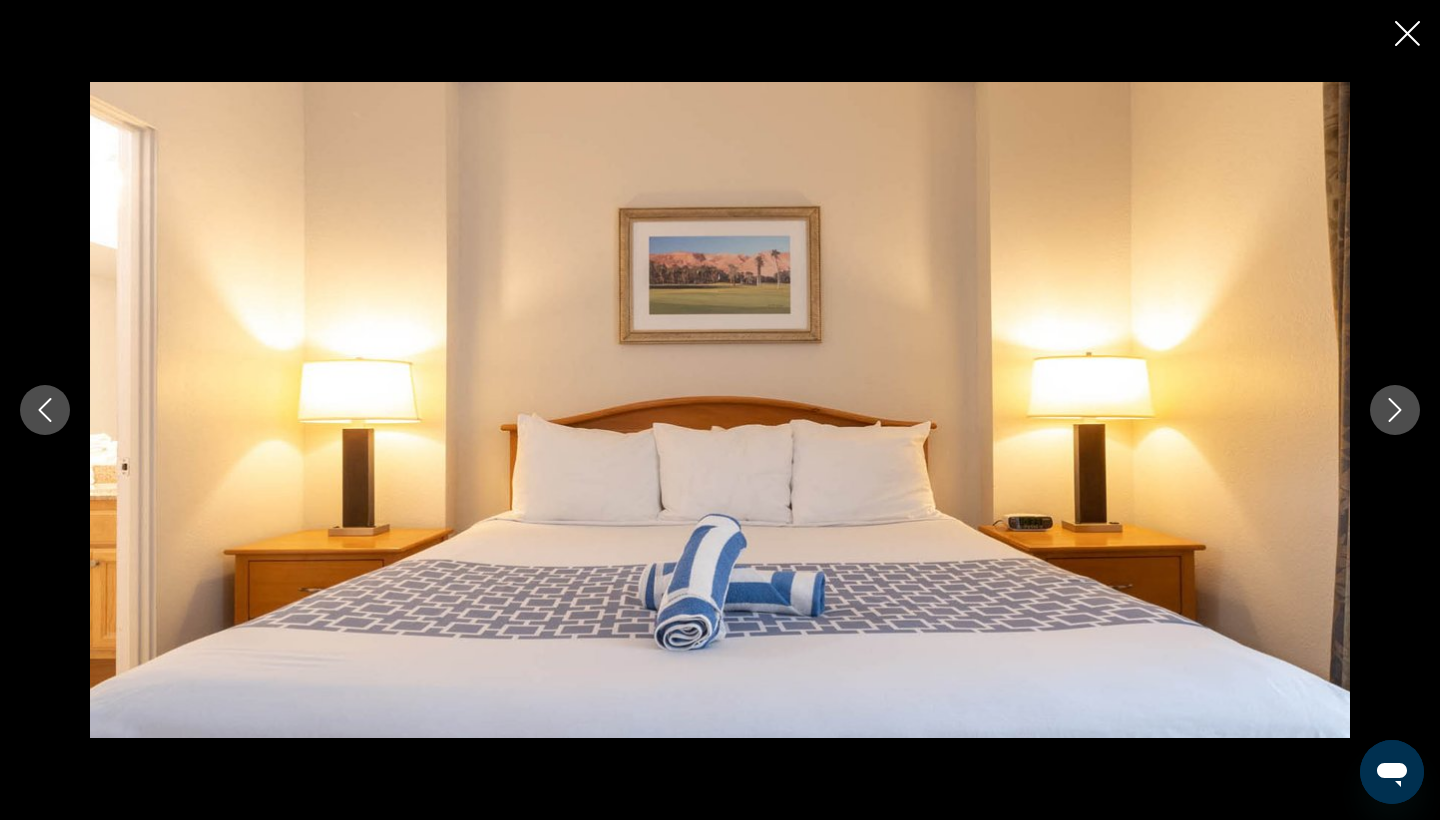 click 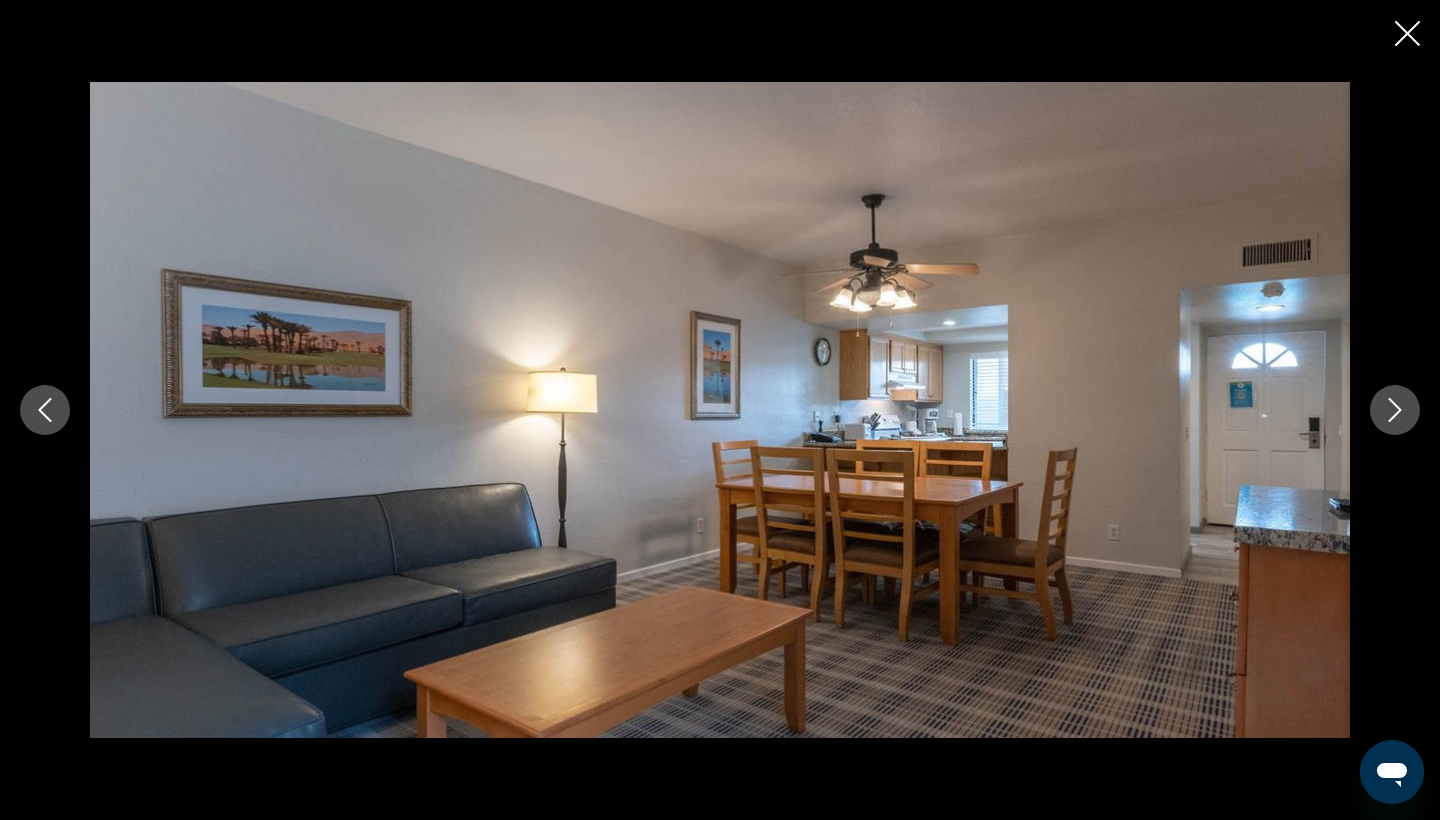click 